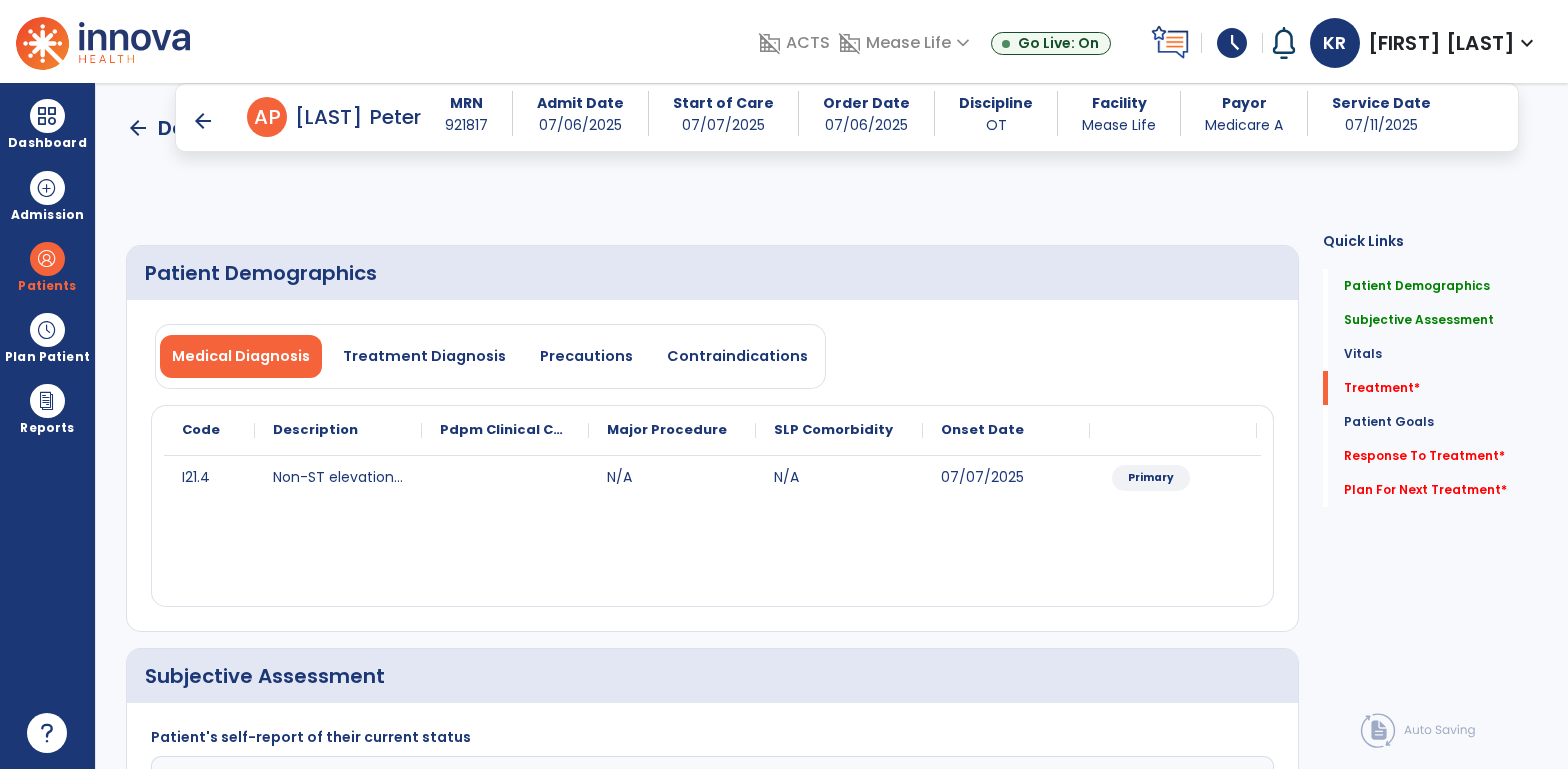select on "*" 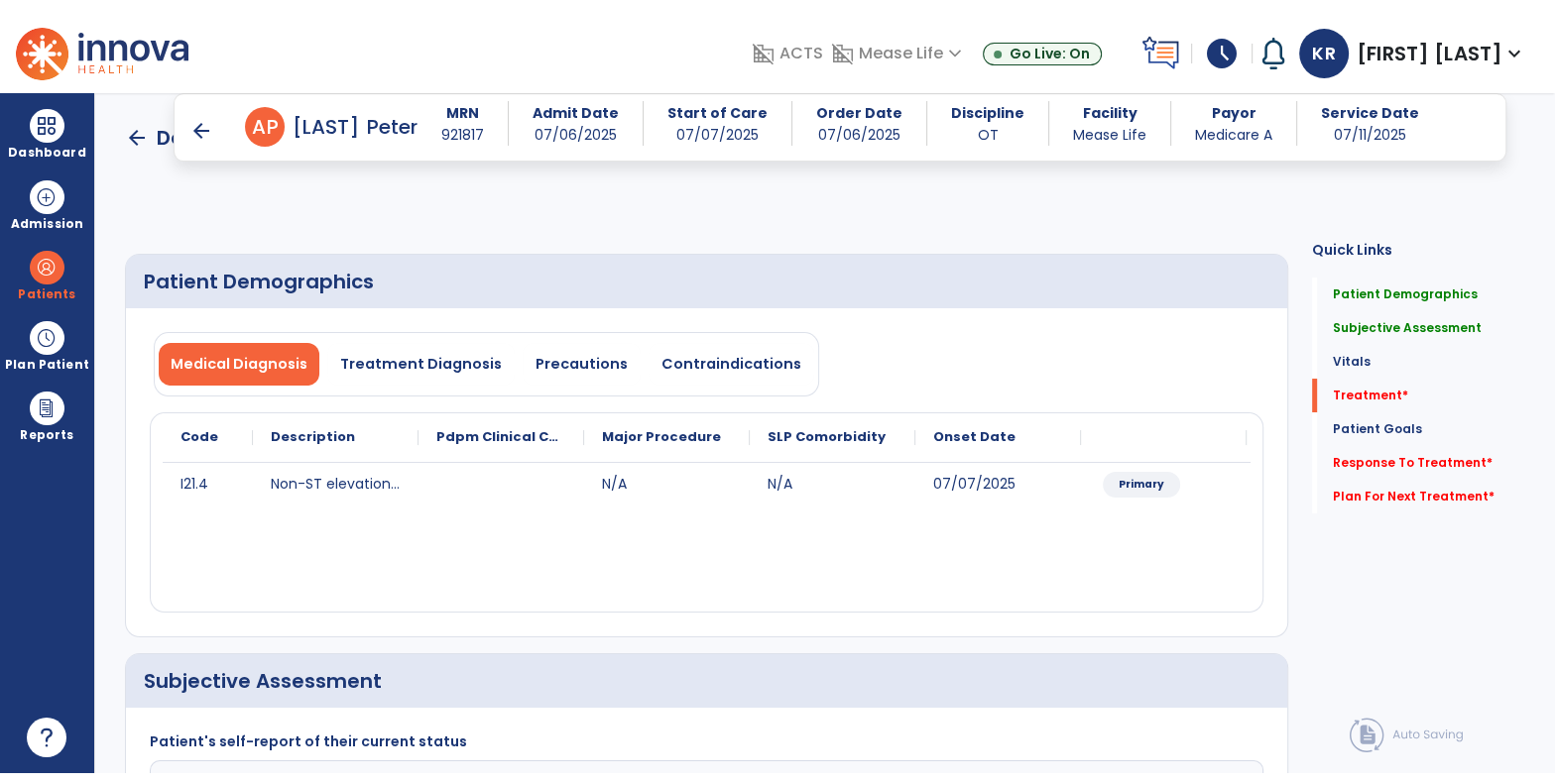 scroll, scrollTop: 1013, scrollLeft: 0, axis: vertical 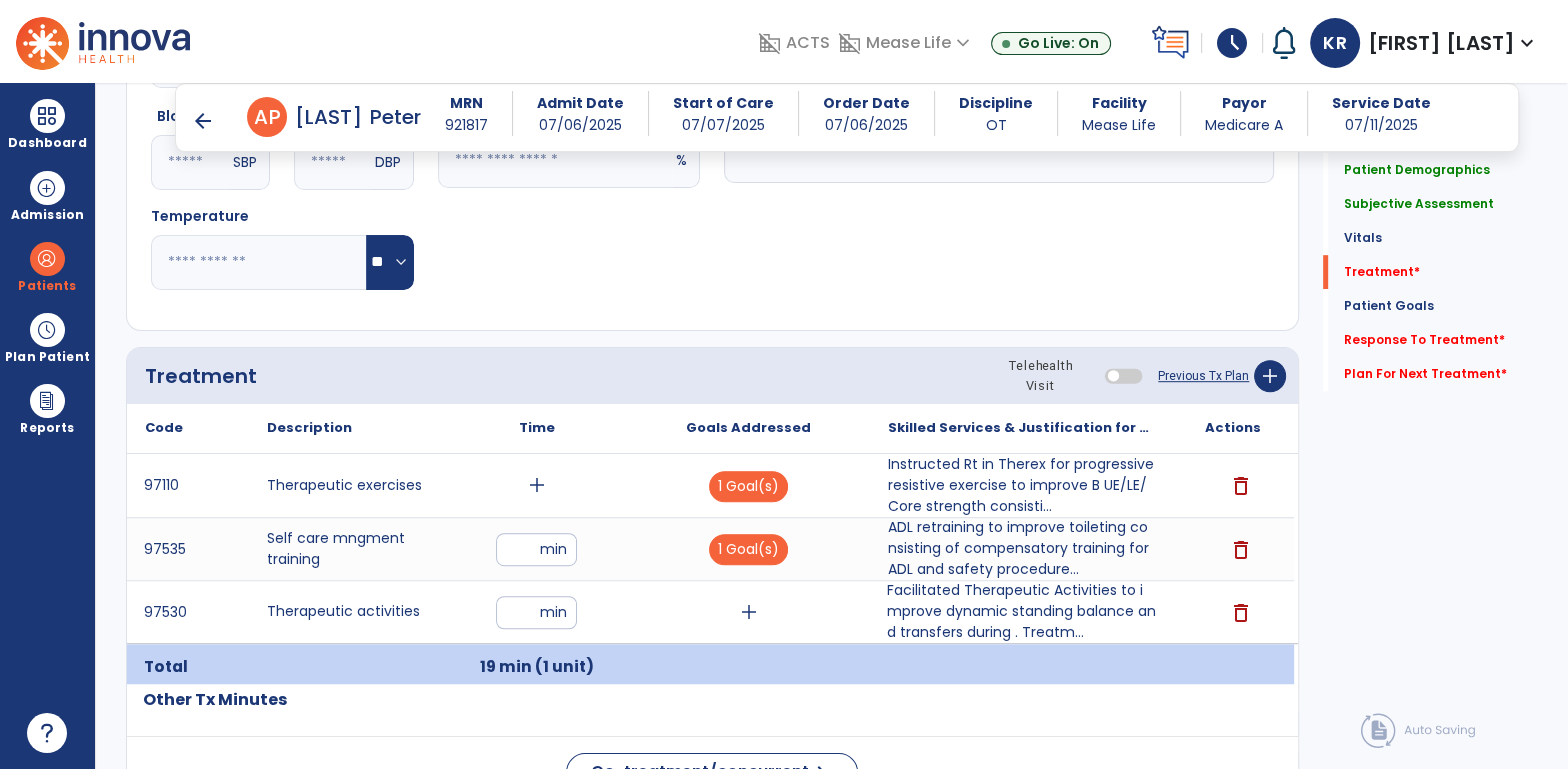 click on "Notes/Comments" 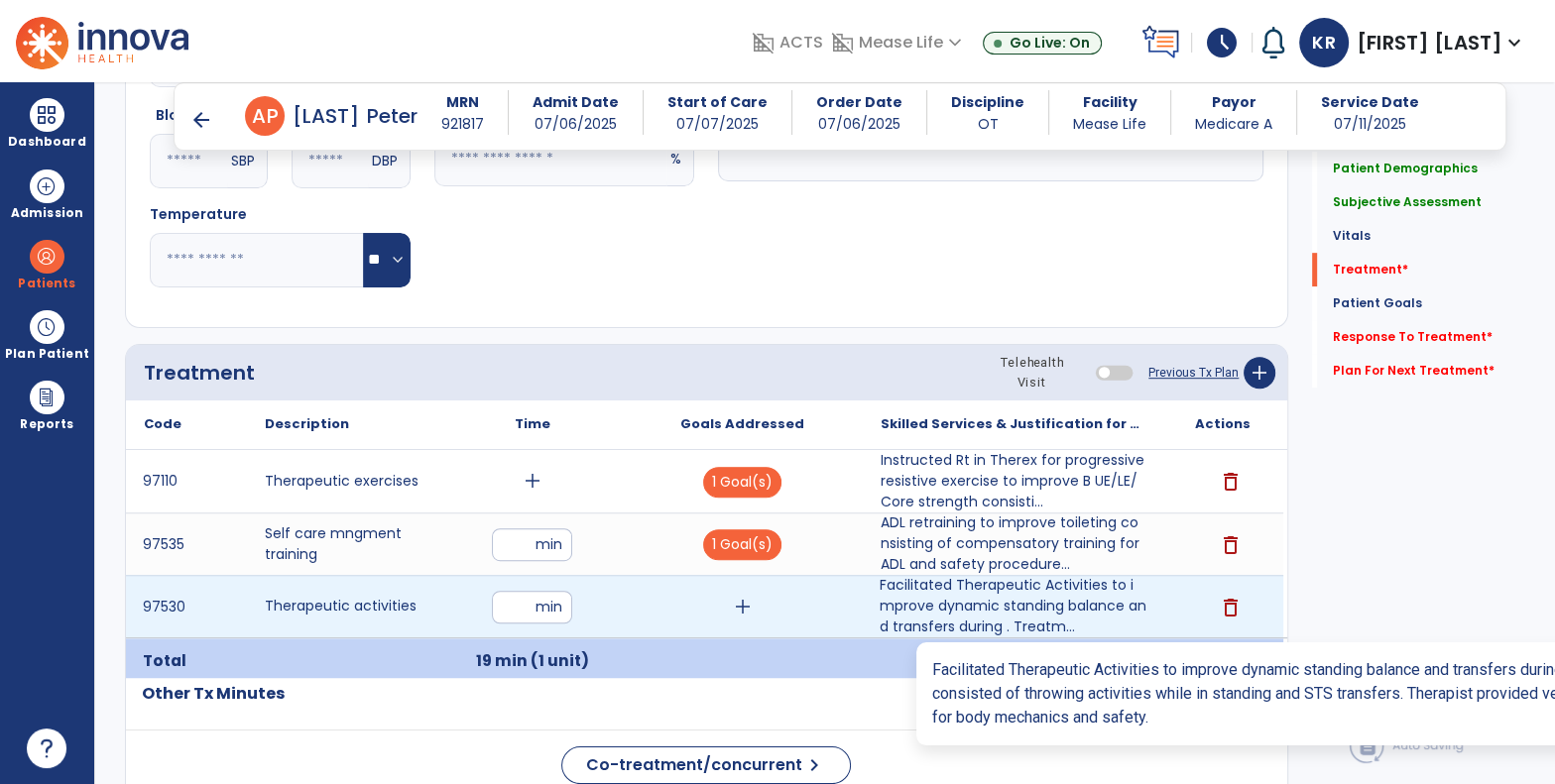 click on "Facilitated Therapeutic Activities to improve dynamic standing balance and transfers during . Treatm..." at bounding box center (1013, 606) 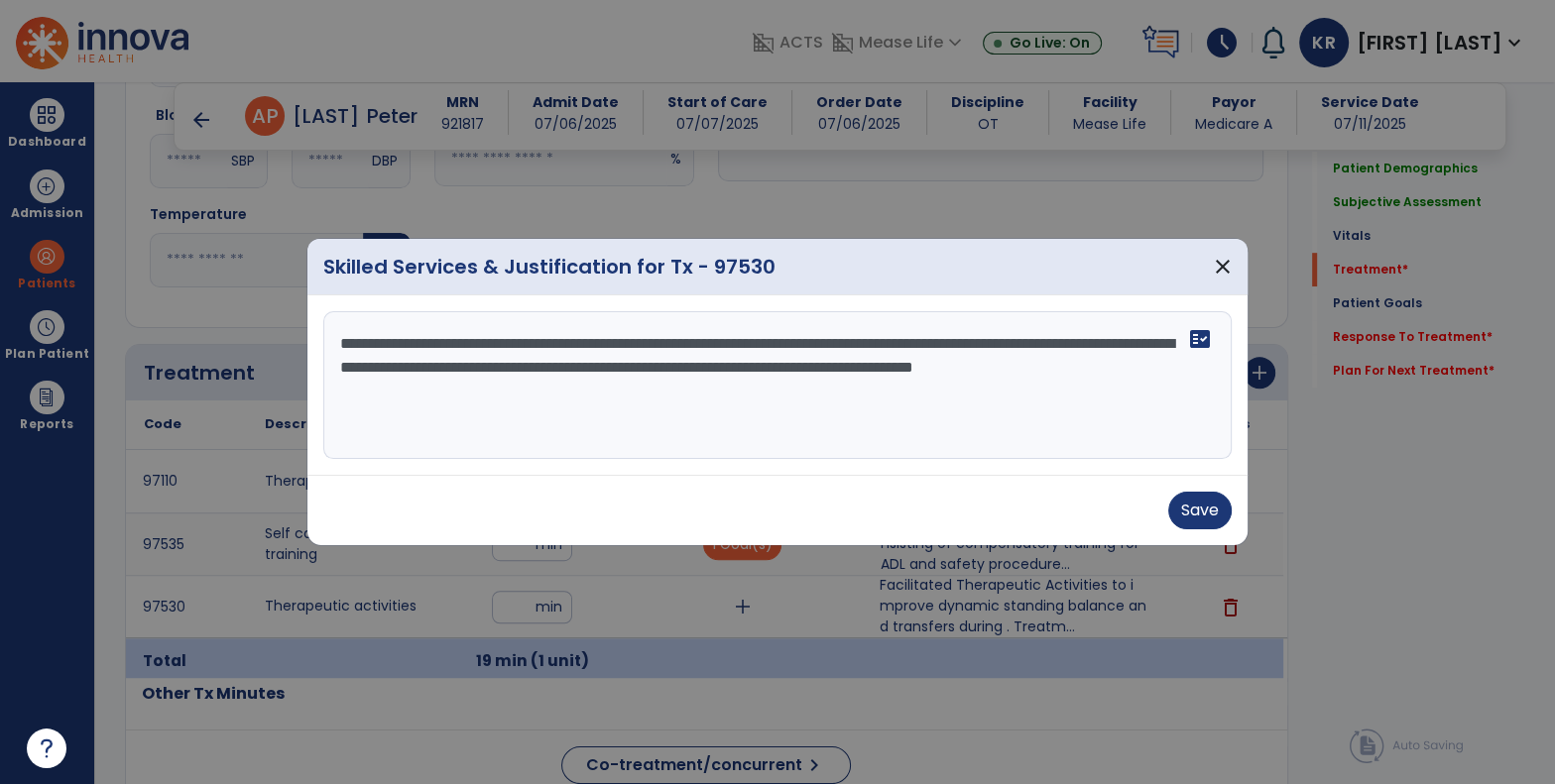 click on "**********" at bounding box center (778, 386) 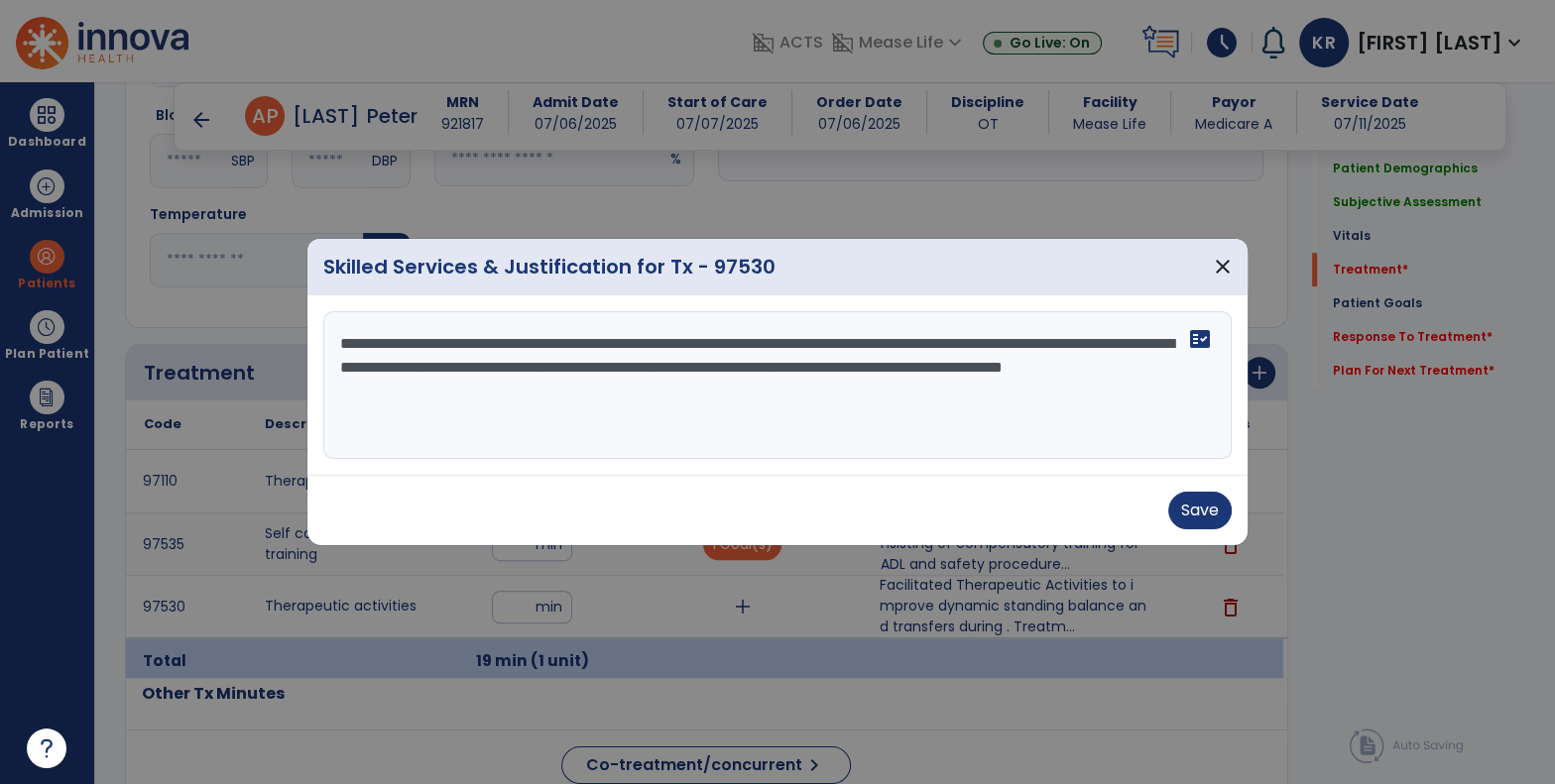 click on "**********" at bounding box center [778, 386] 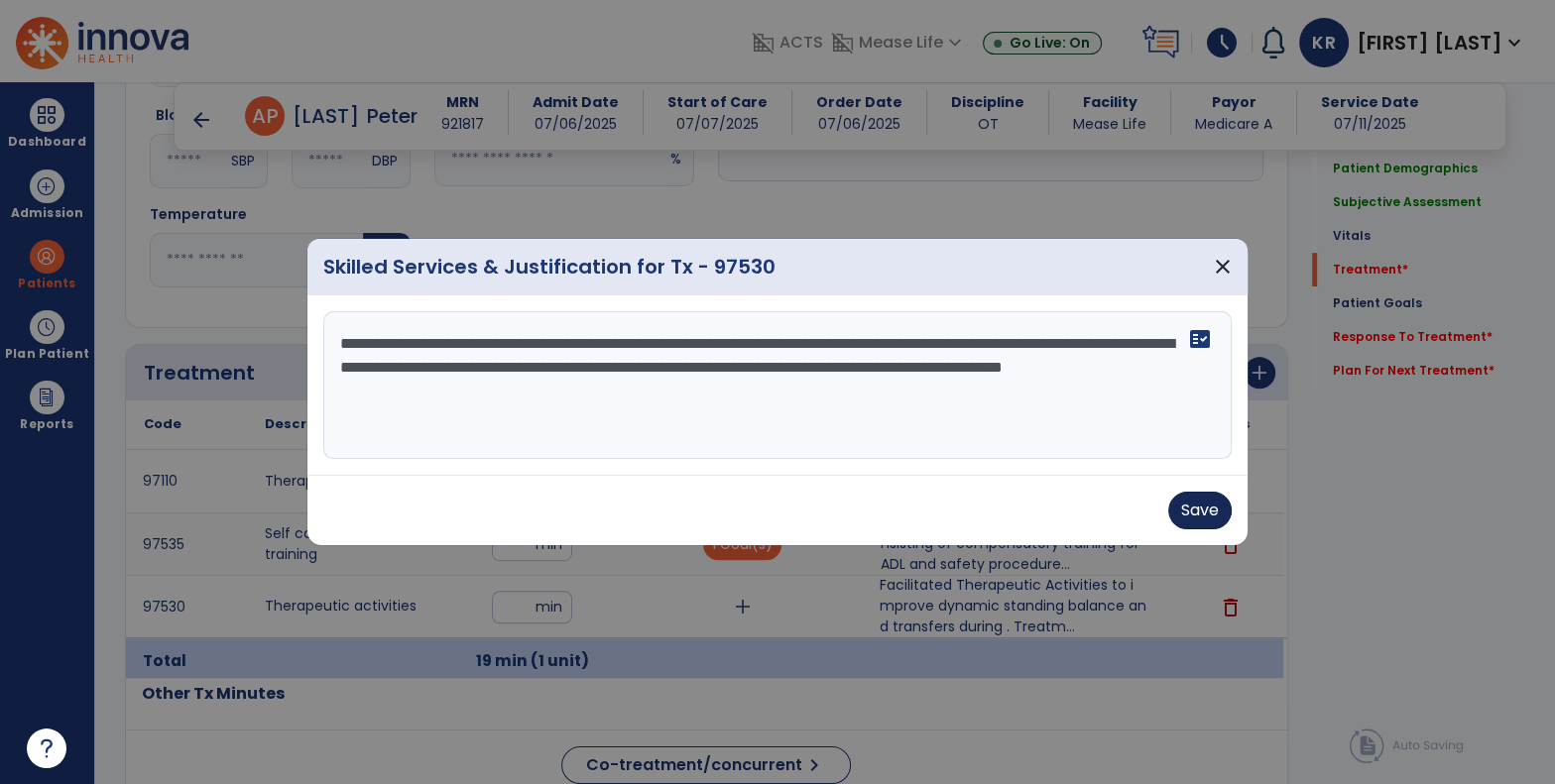 type on "**********" 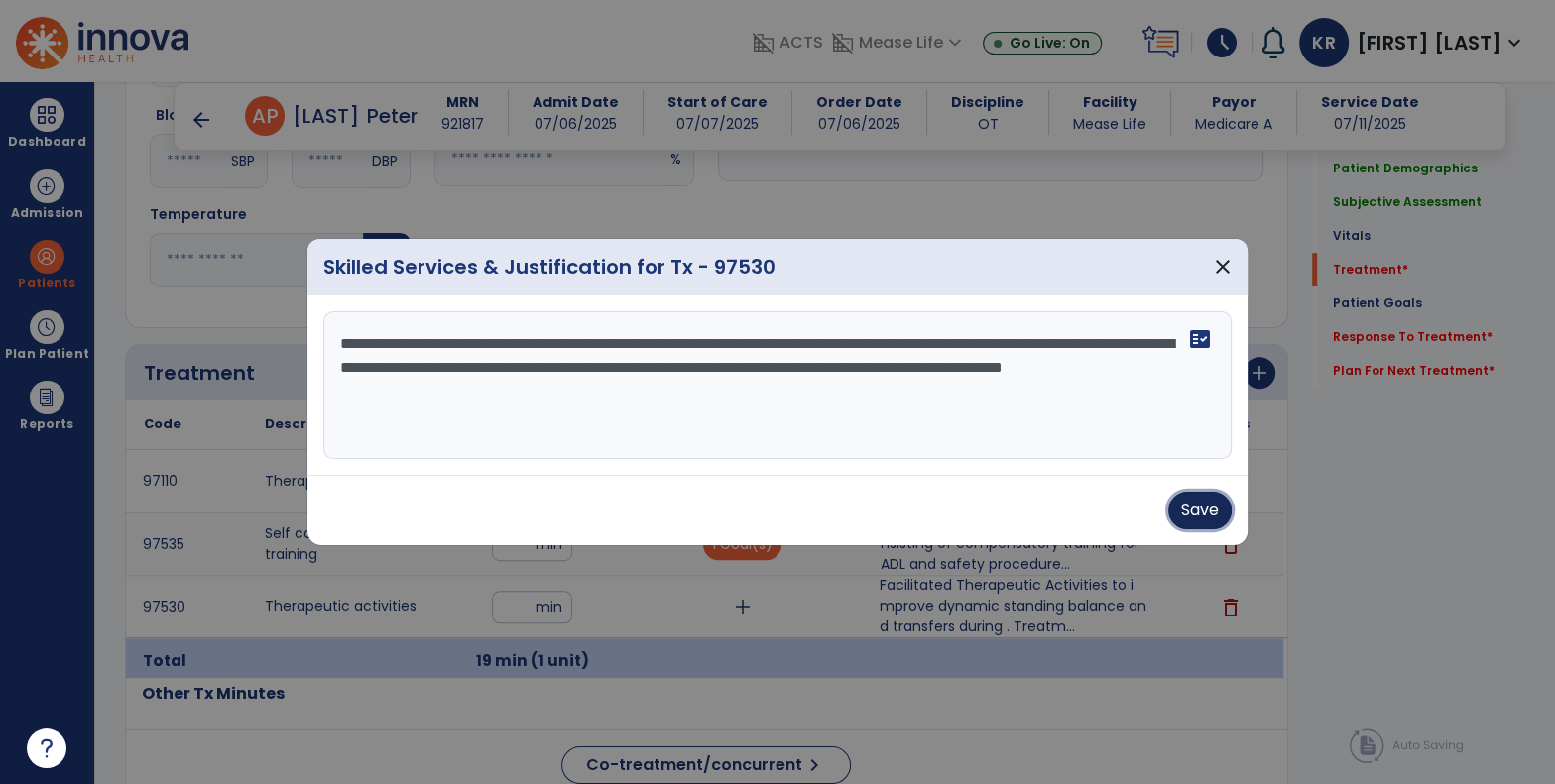 click on "Save" at bounding box center [1200, 510] 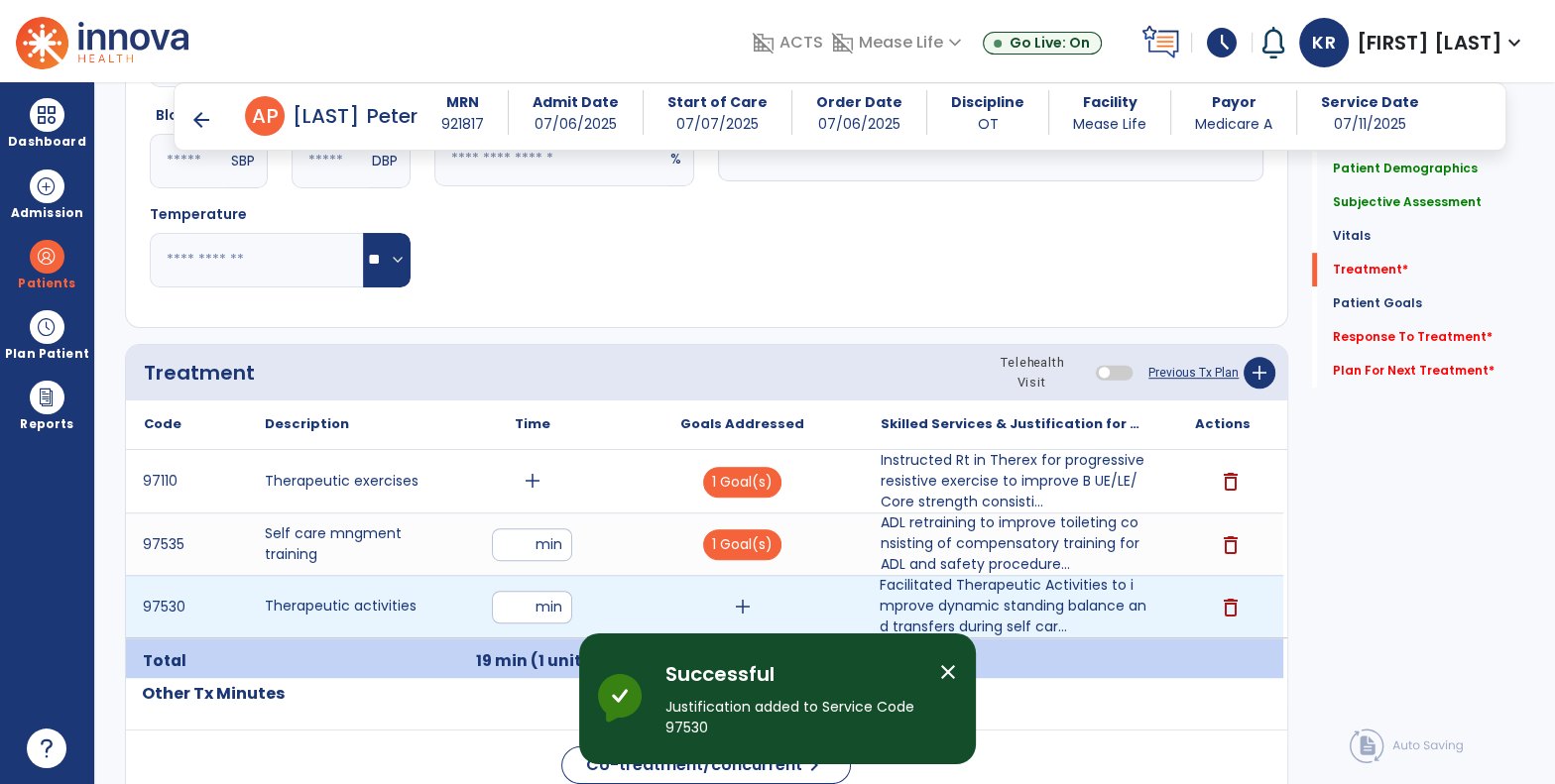 click on "add" at bounding box center (743, 607) 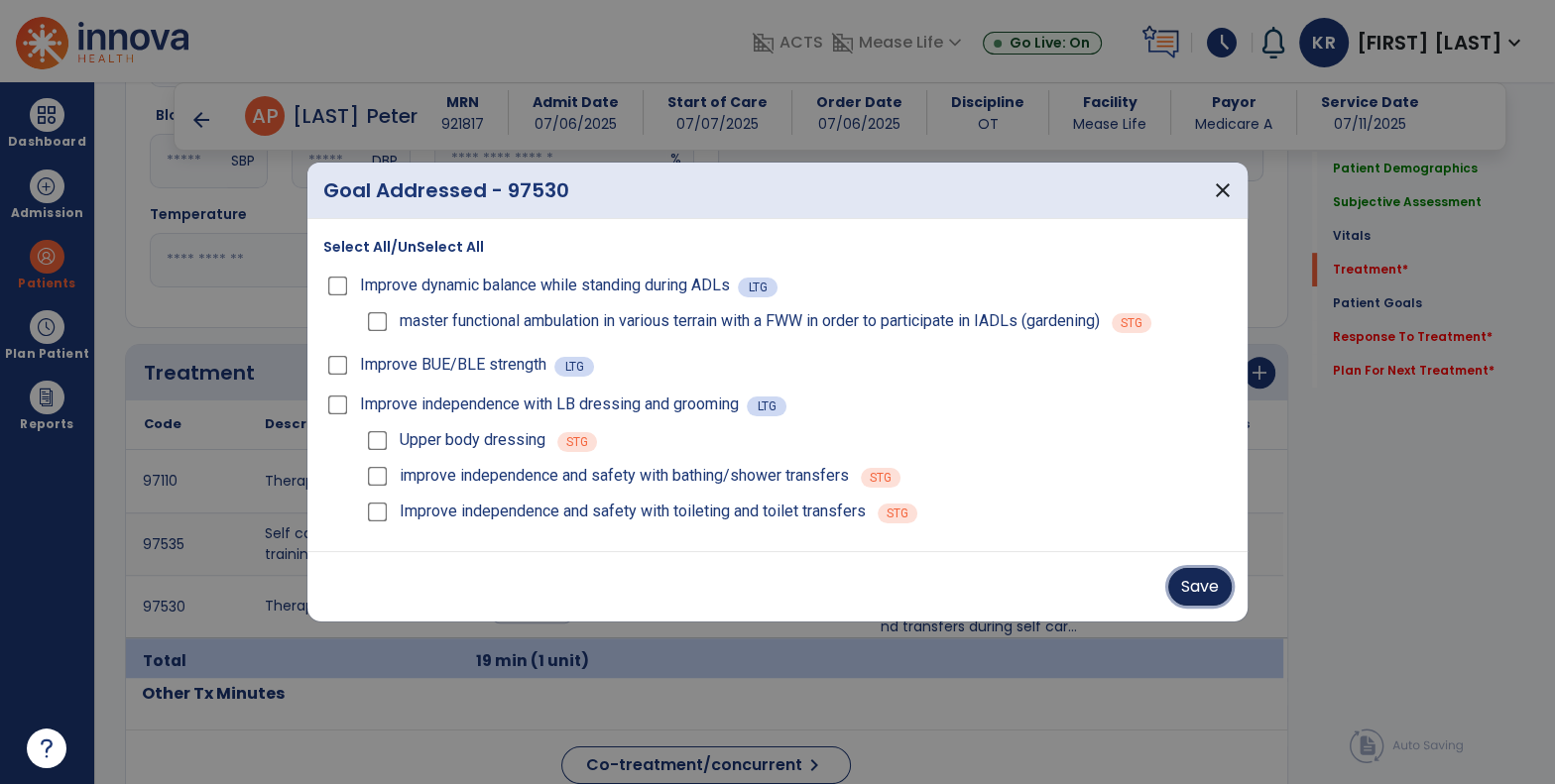 click on "Save" at bounding box center (1200, 587) 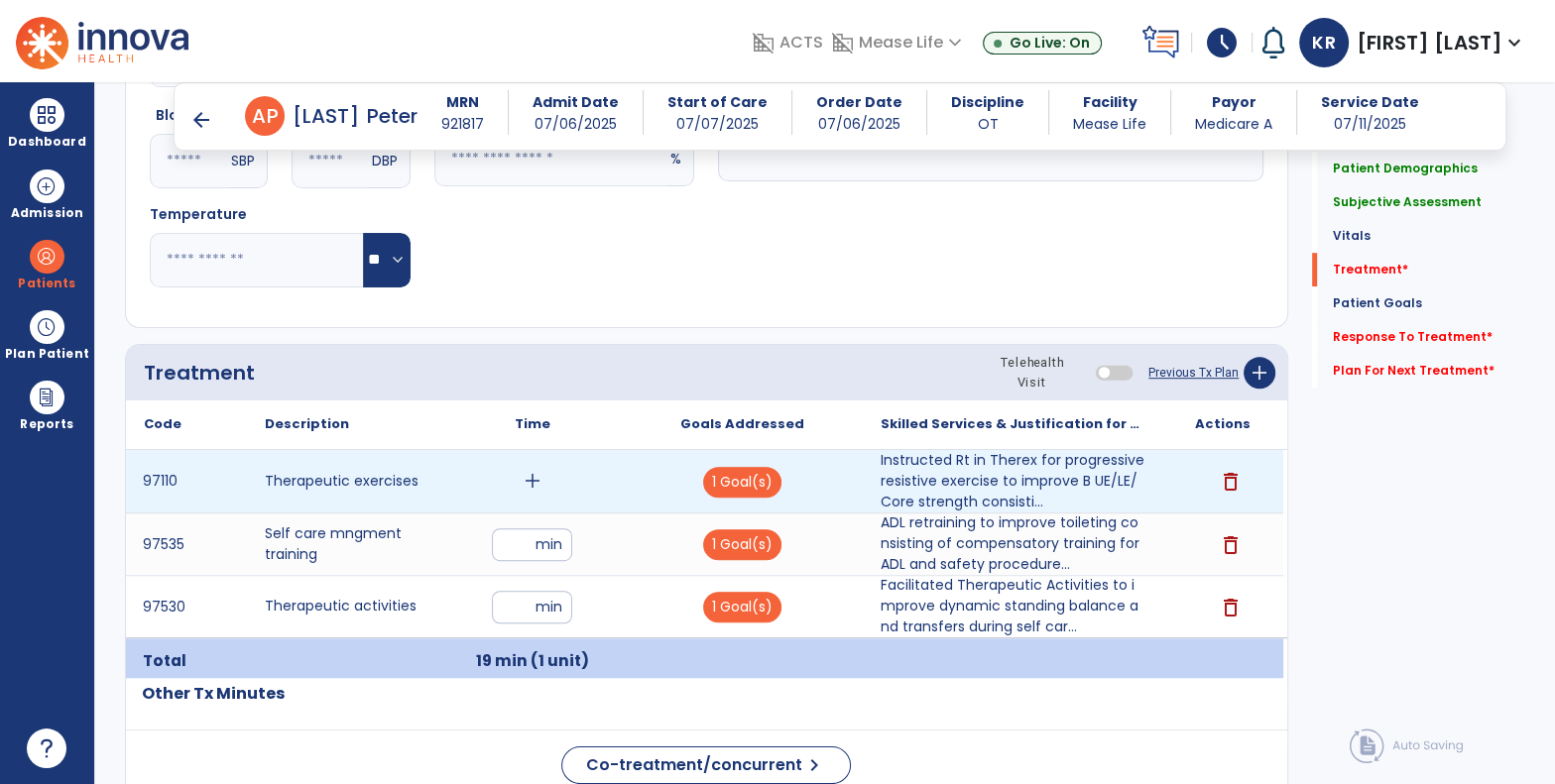 click on "add" at bounding box center [533, 481] 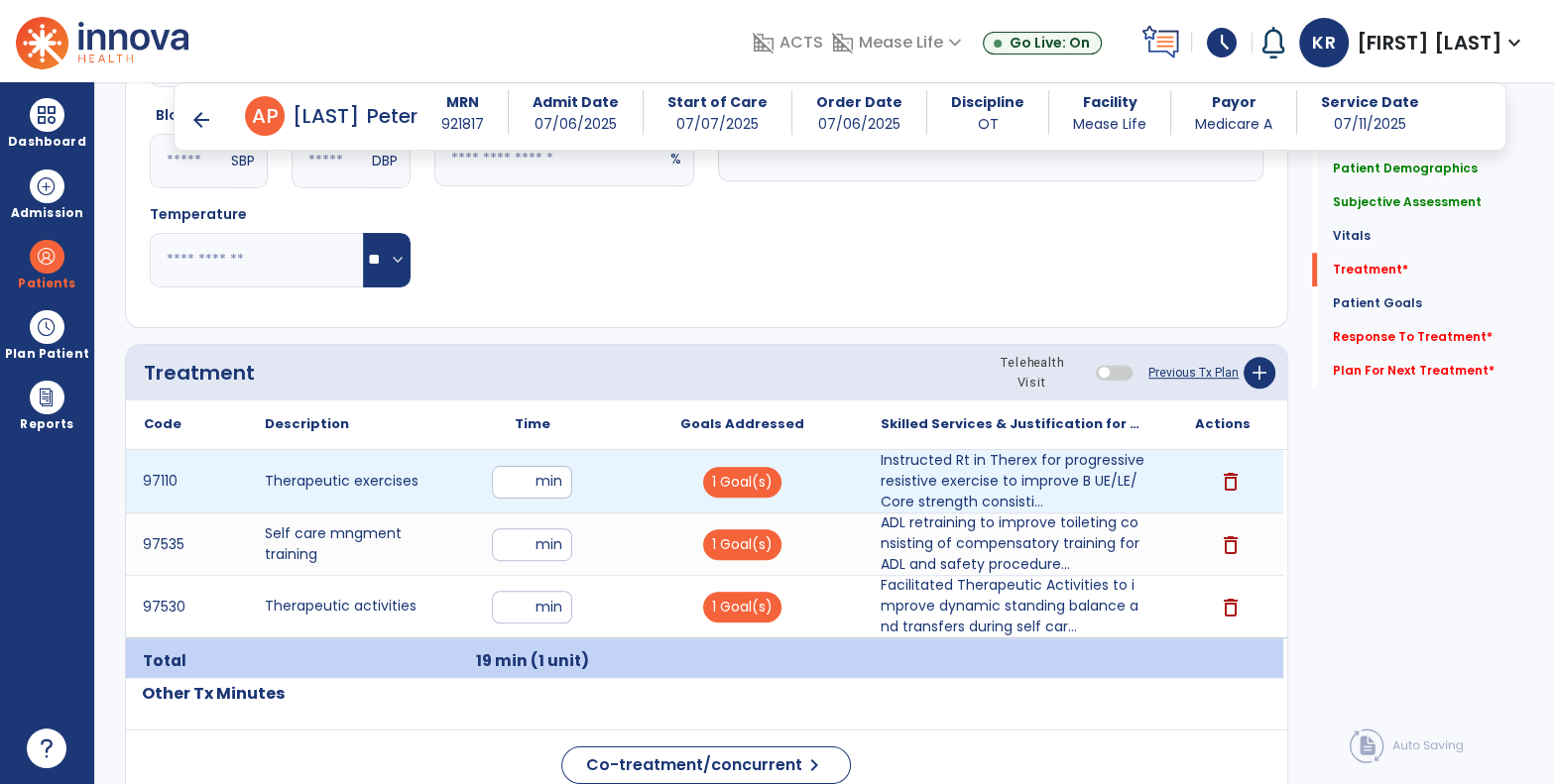 click at bounding box center [532, 482] 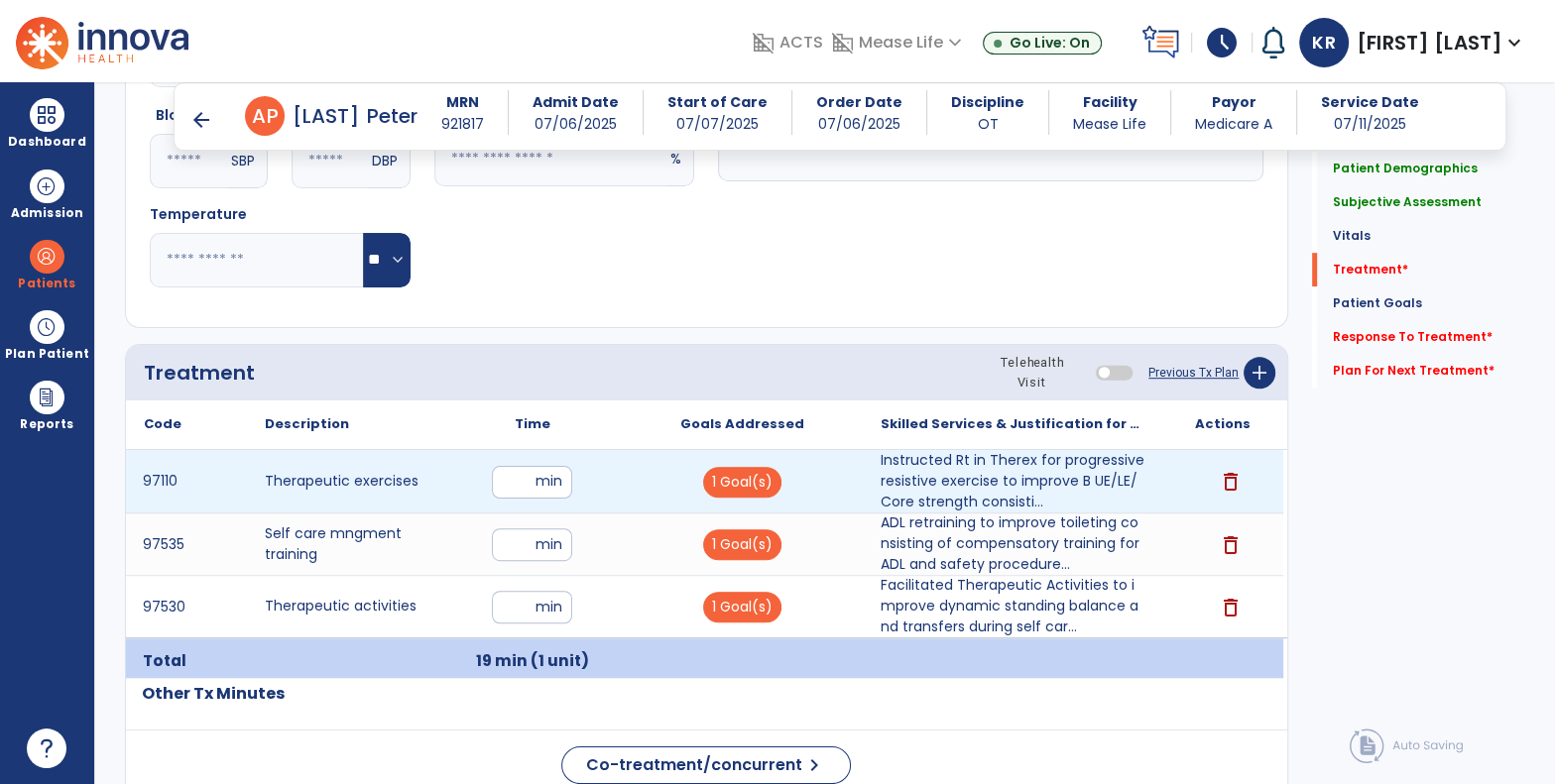 type on "**" 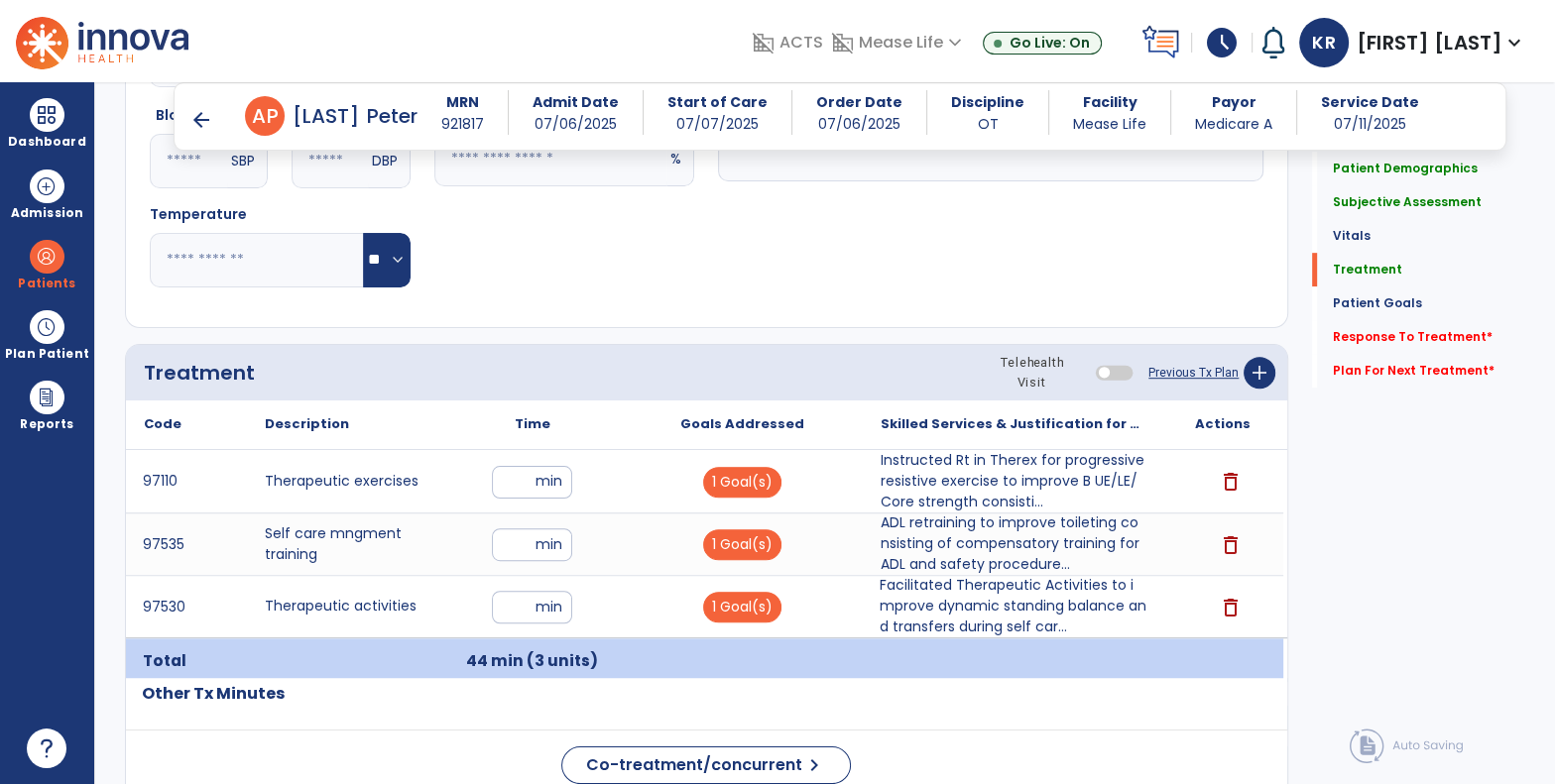 click on "Quick Links  Patient Demographics   Patient Demographics   Subjective Assessment   Subjective Assessment   Vitals   Vitals   Treatment   Treatment   Patient Goals   Patient Goals   Response To Treatment   *  Response To Treatment   *  Plan For Next Treatment   *  Plan For Next Treatment   *" 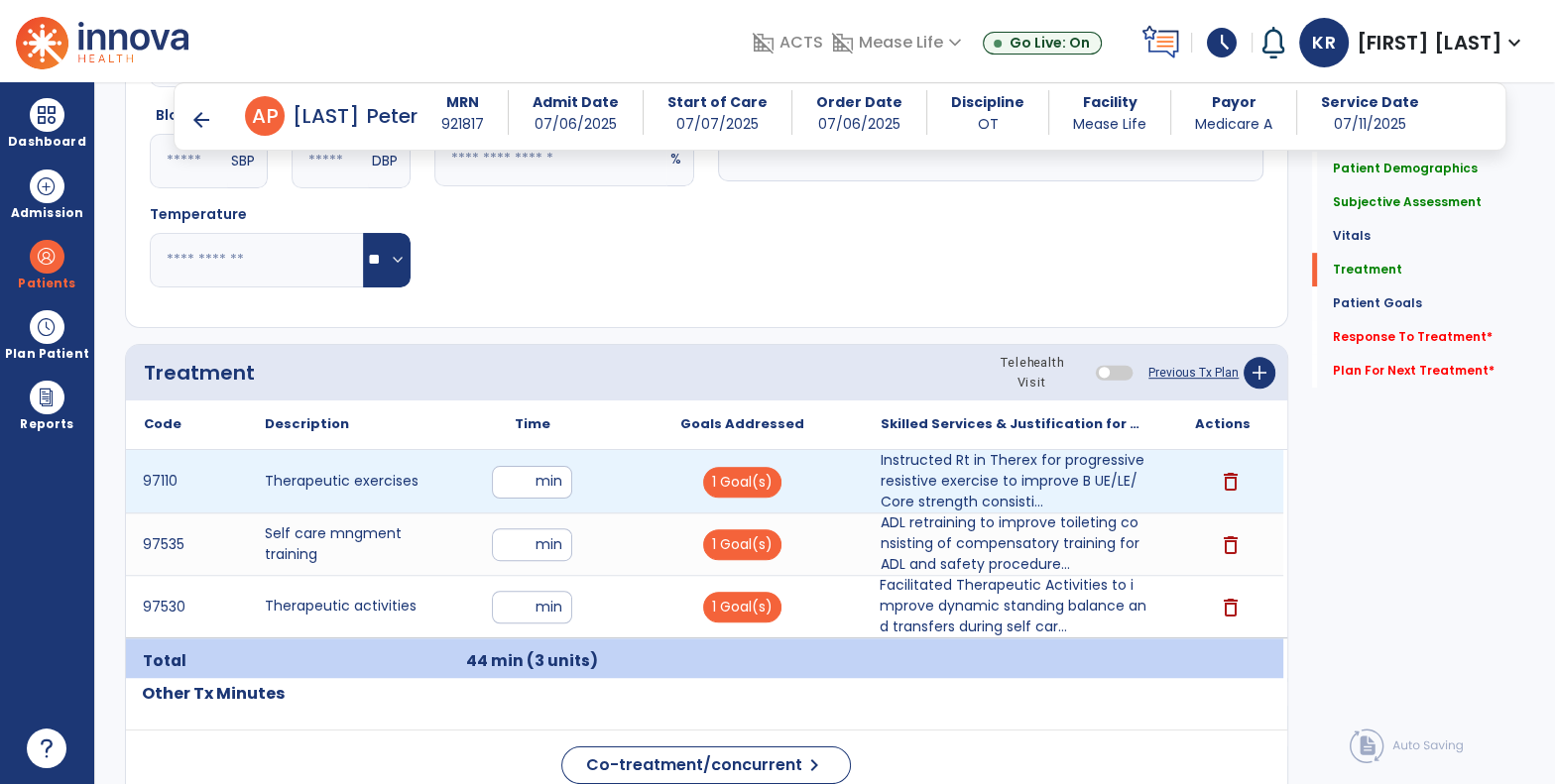 click on "**" at bounding box center (532, 482) 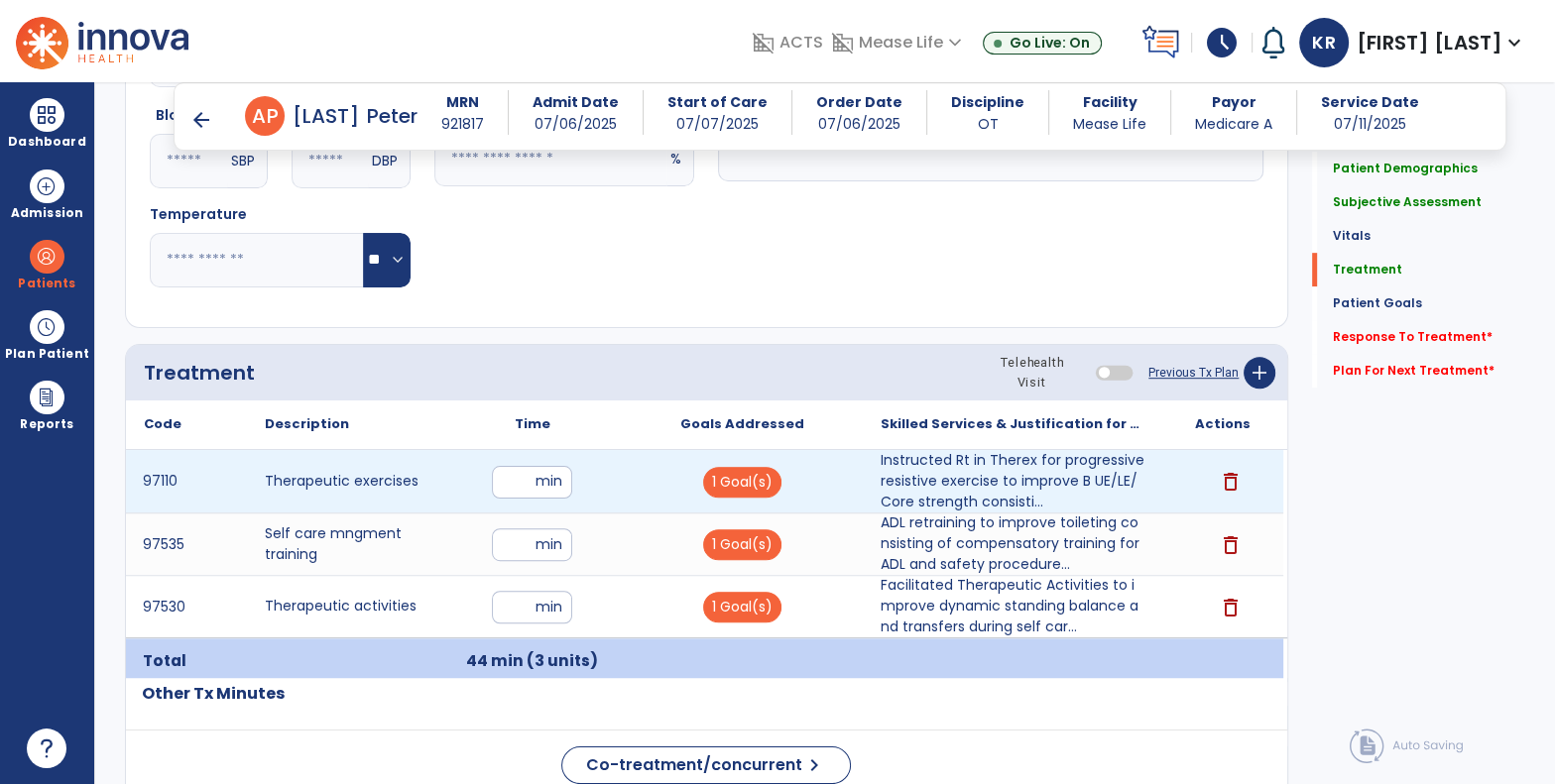 type on "**" 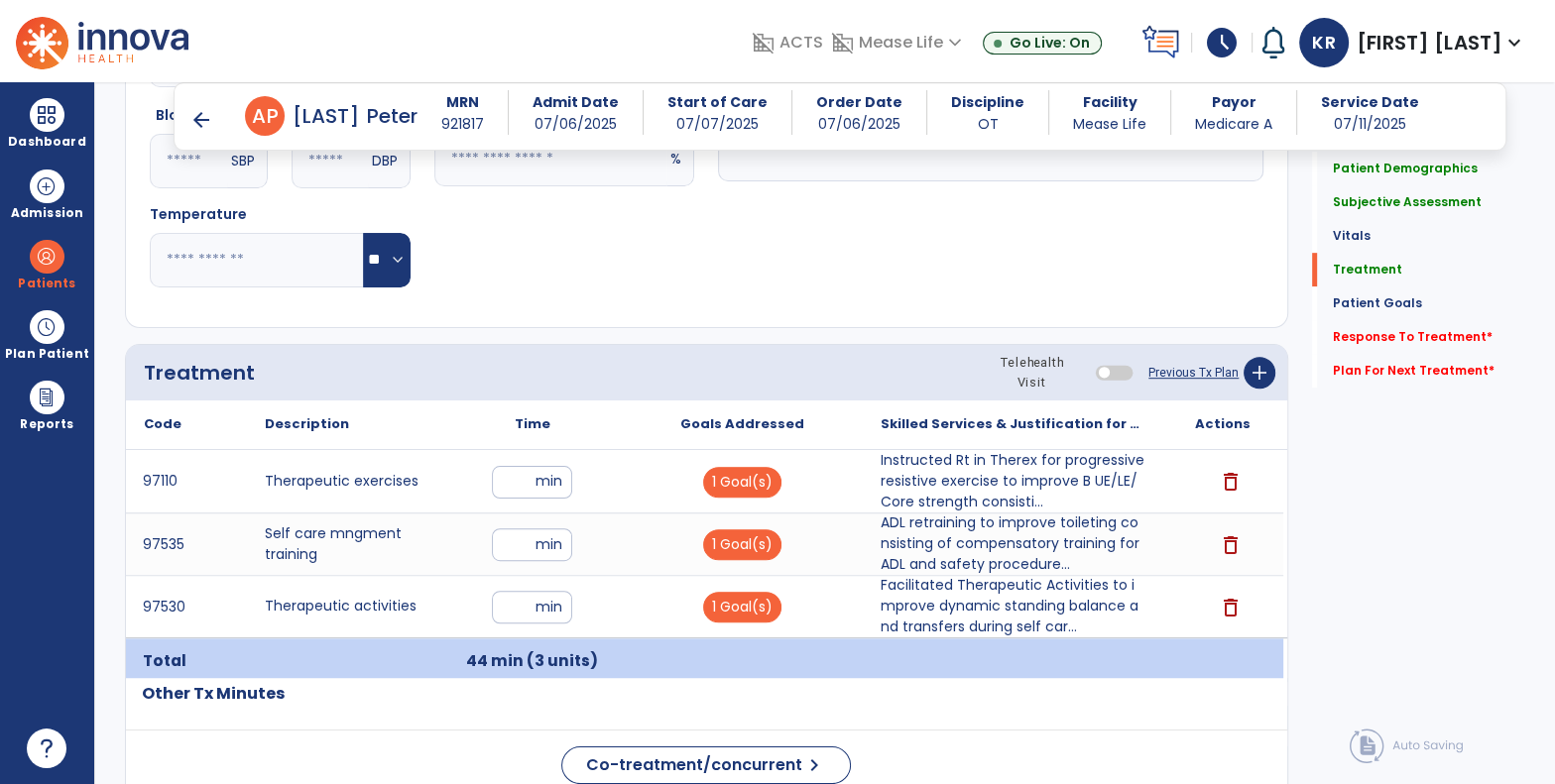 click on "Quick Links  Patient Demographics   Patient Demographics   Subjective Assessment   Subjective Assessment   Vitals   Vitals   Treatment   Treatment   Patient Goals   Patient Goals   Response To Treatment   *  Response To Treatment   *  Plan For Next Treatment   *  Plan For Next Treatment   *" 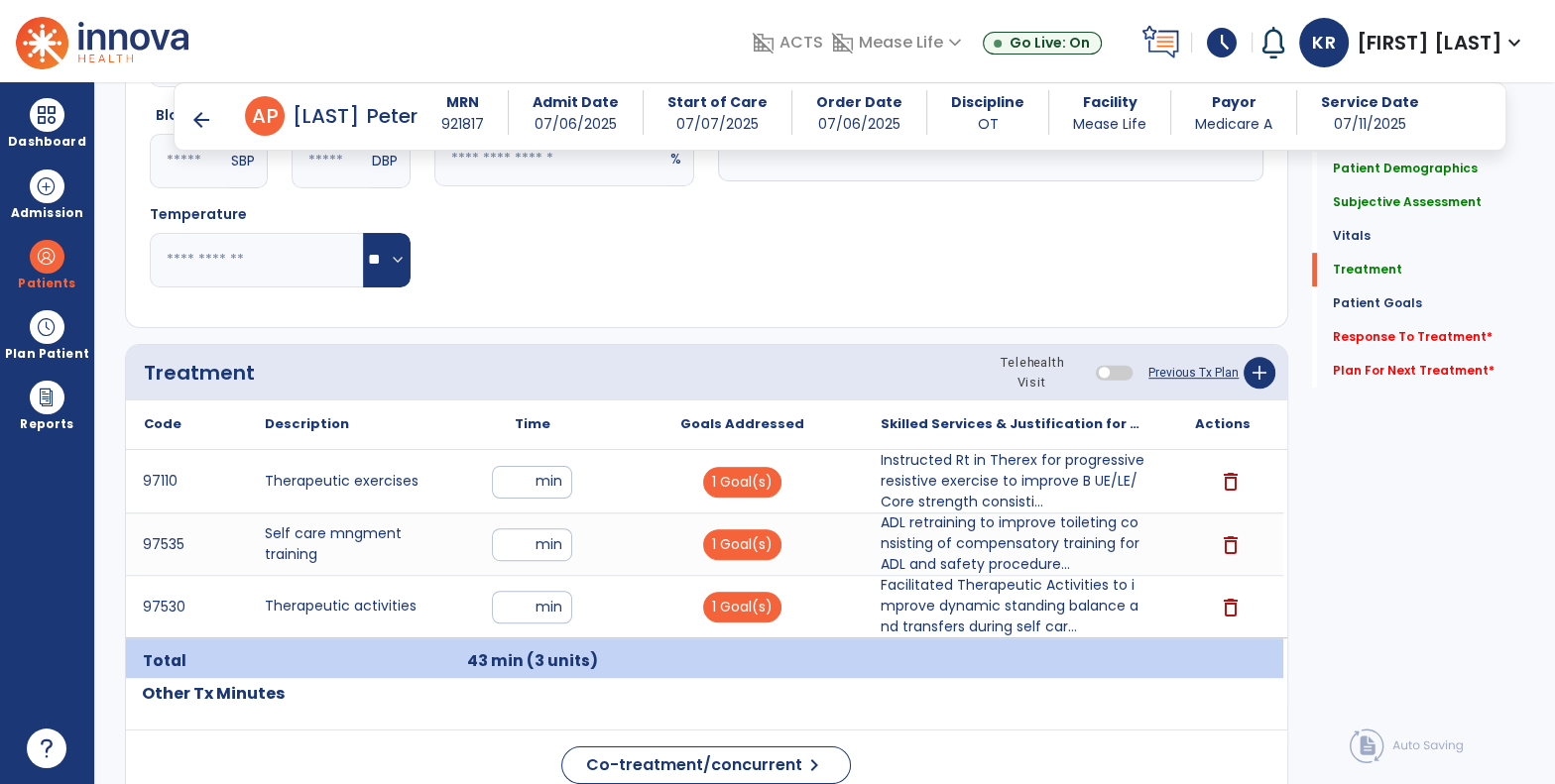 click on "Respiratory Rate  BPM Blood Pressure   SBP   DBP Temperature  ** ** Pulse Rate  BPM O2 Saturation  % Notes/Comments" 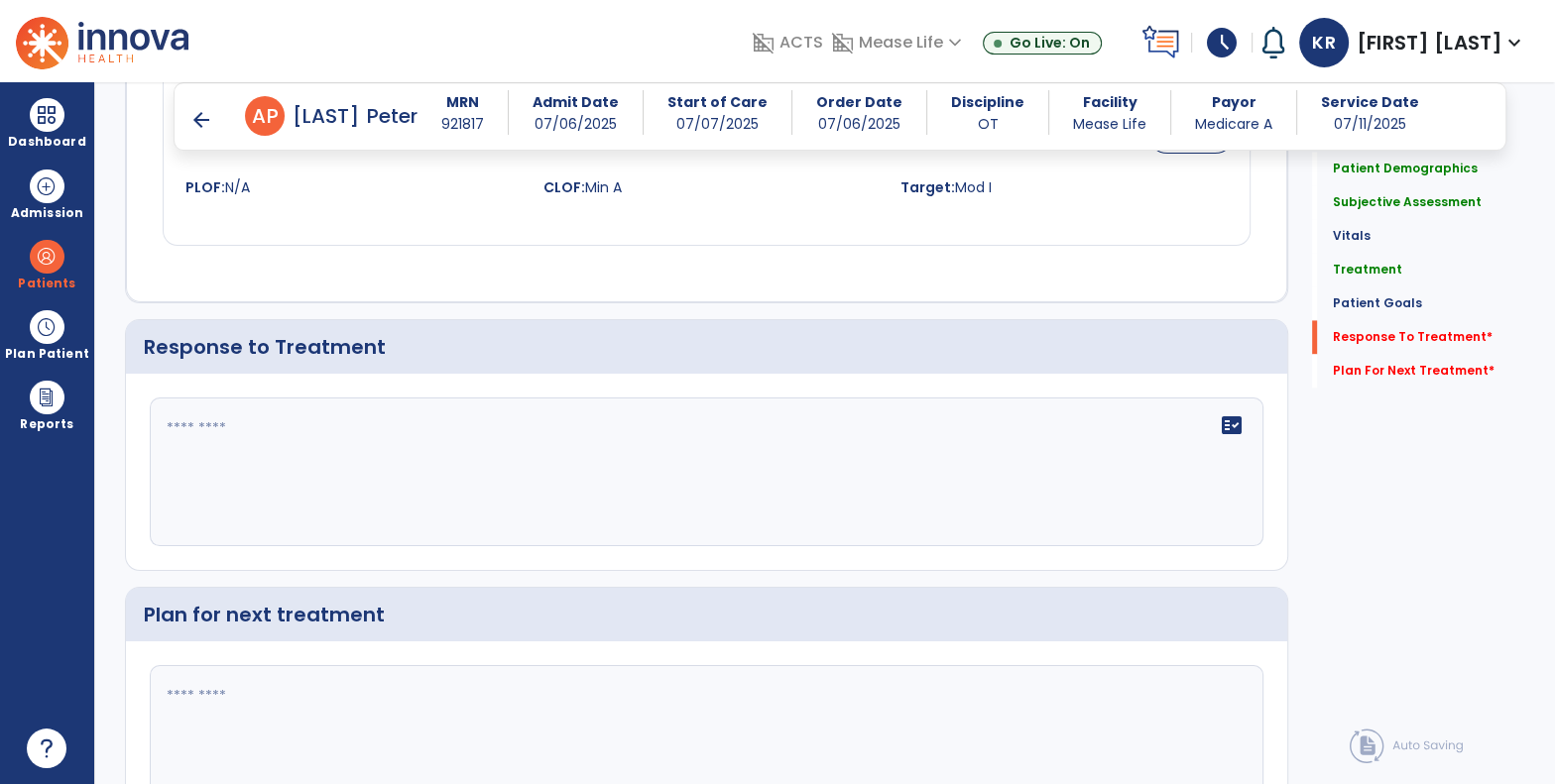 scroll, scrollTop: 2758, scrollLeft: 0, axis: vertical 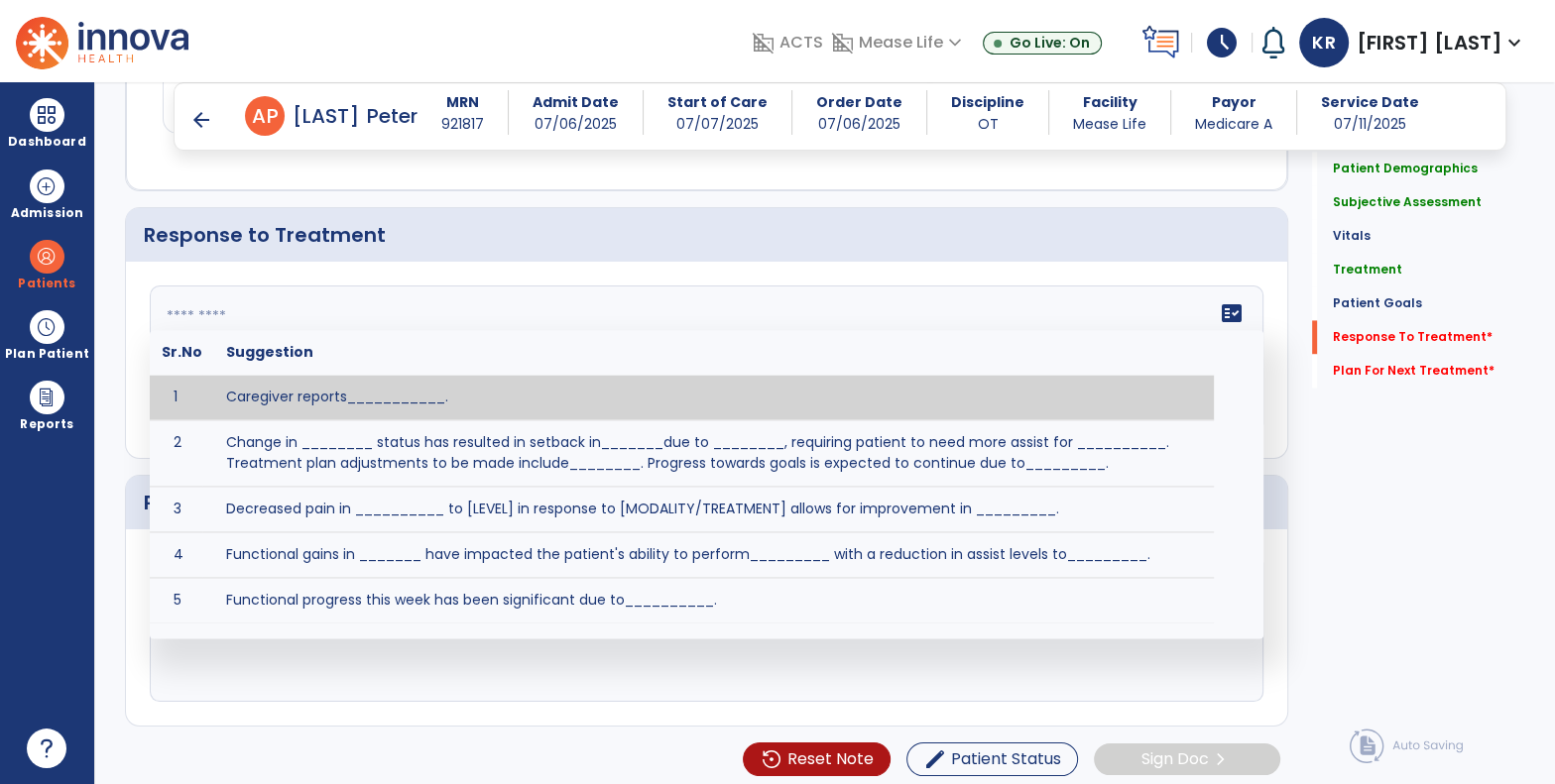click on "fact_check  Sr.No Suggestion 1 Caregiver reports___________. 2 Change in ________ status has resulted in setback in_______due to ________, requiring patient to need more assist for __________.   Treatment plan adjustments to be made include________.  Progress towards goals is expected to continue due to_________. 3 Decreased pain in __________ to [LEVEL] in response to [MODALITY/TREATMENT] allows for improvement in _________. 4 Functional gains in _______ have impacted the patient's ability to perform_________ with a reduction in assist levels to_________. 5 Functional progress this week has been significant due to__________. 6 Gains in ________ have improved the patient's ability to perform ______with decreased levels of assist to___________. 7 Improvement in ________allows patient to tolerate higher levels of challenges in_________. 8 Pain in [AREA] has decreased to [LEVEL] in response to [TREATMENT/MODALITY], allowing fore ease in completing__________. 9 10 11 12 13 14 15 16 17 18 19 20 21" 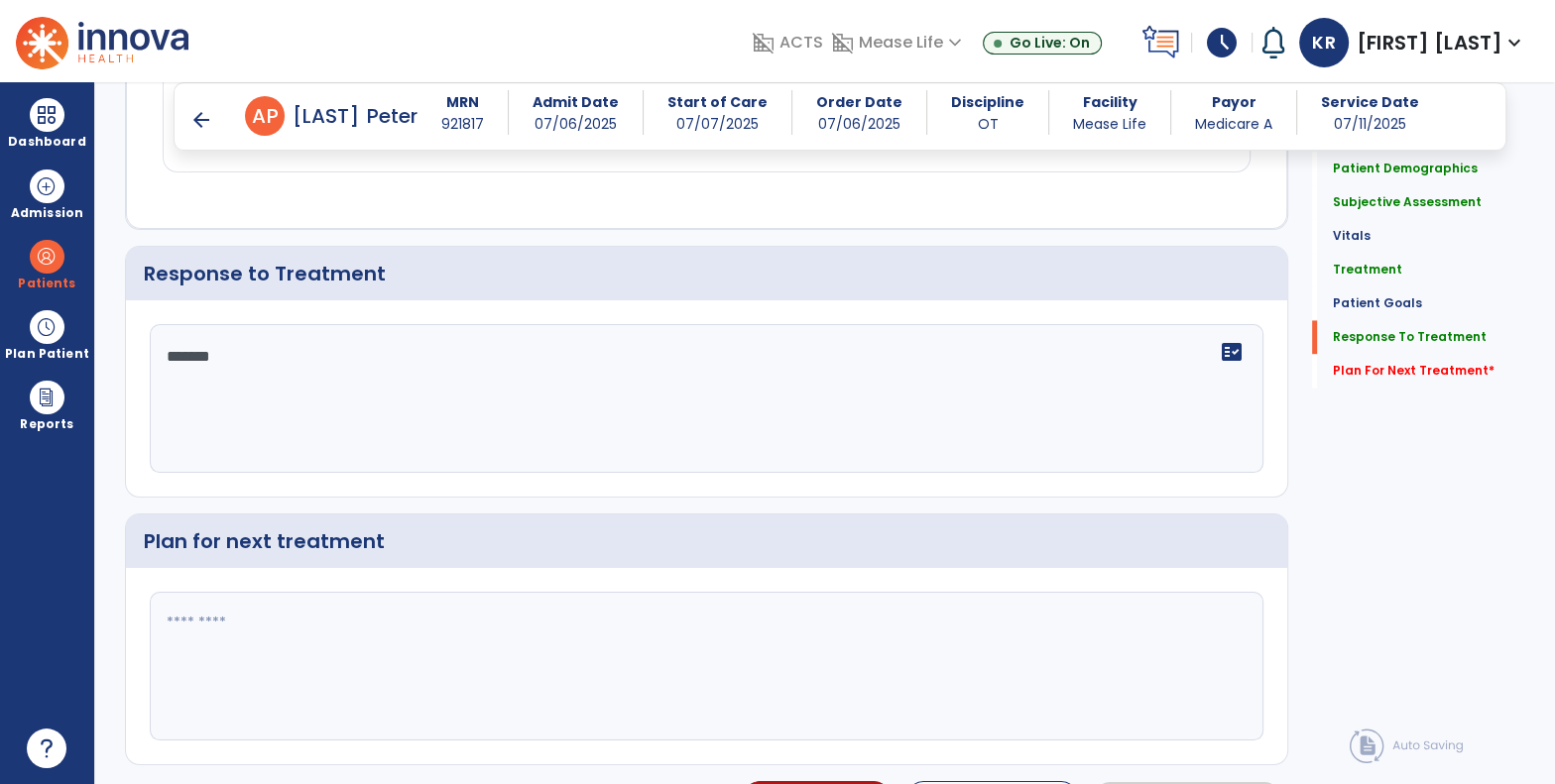 scroll, scrollTop: 2758, scrollLeft: 0, axis: vertical 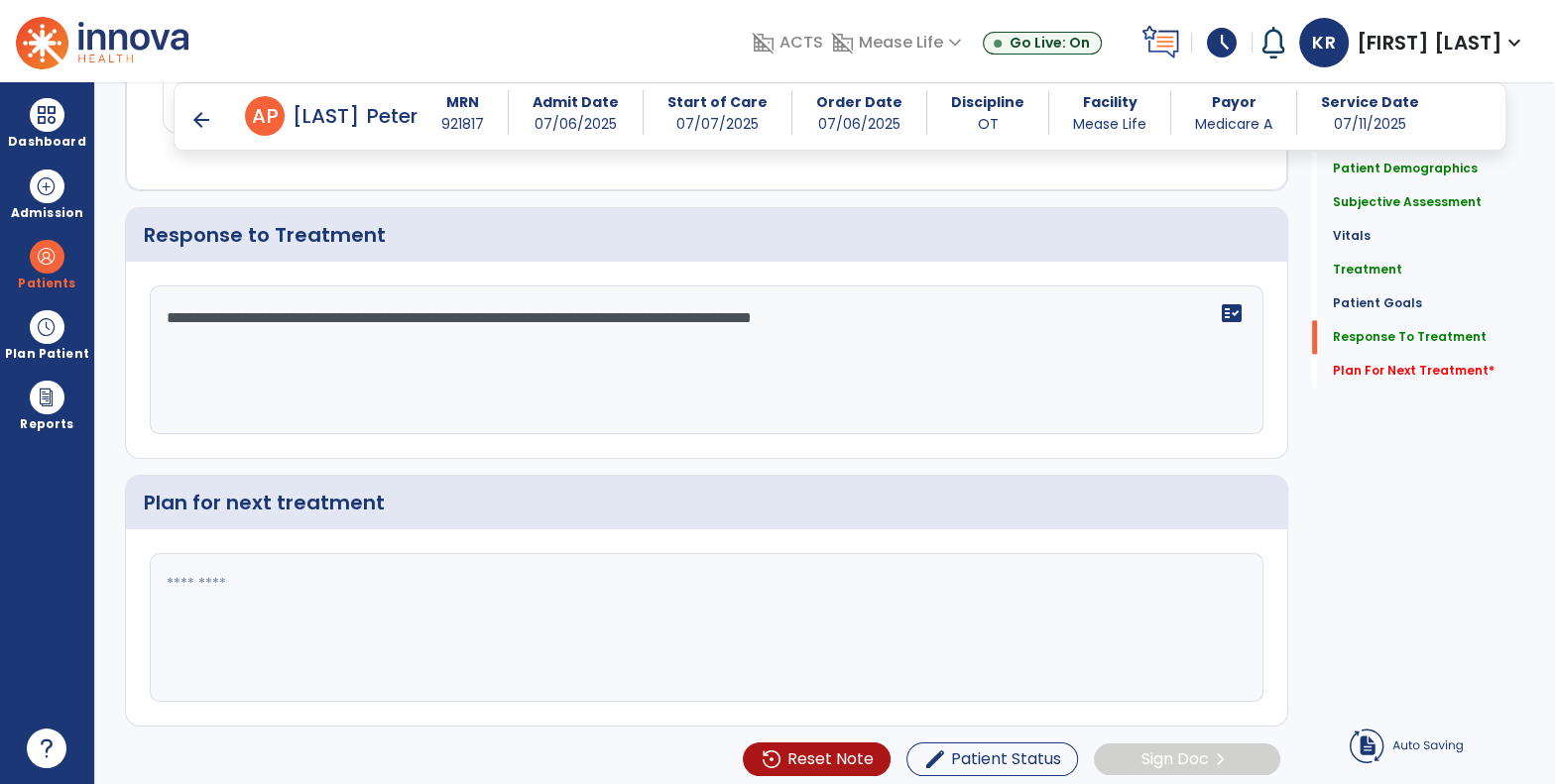 type on "**********" 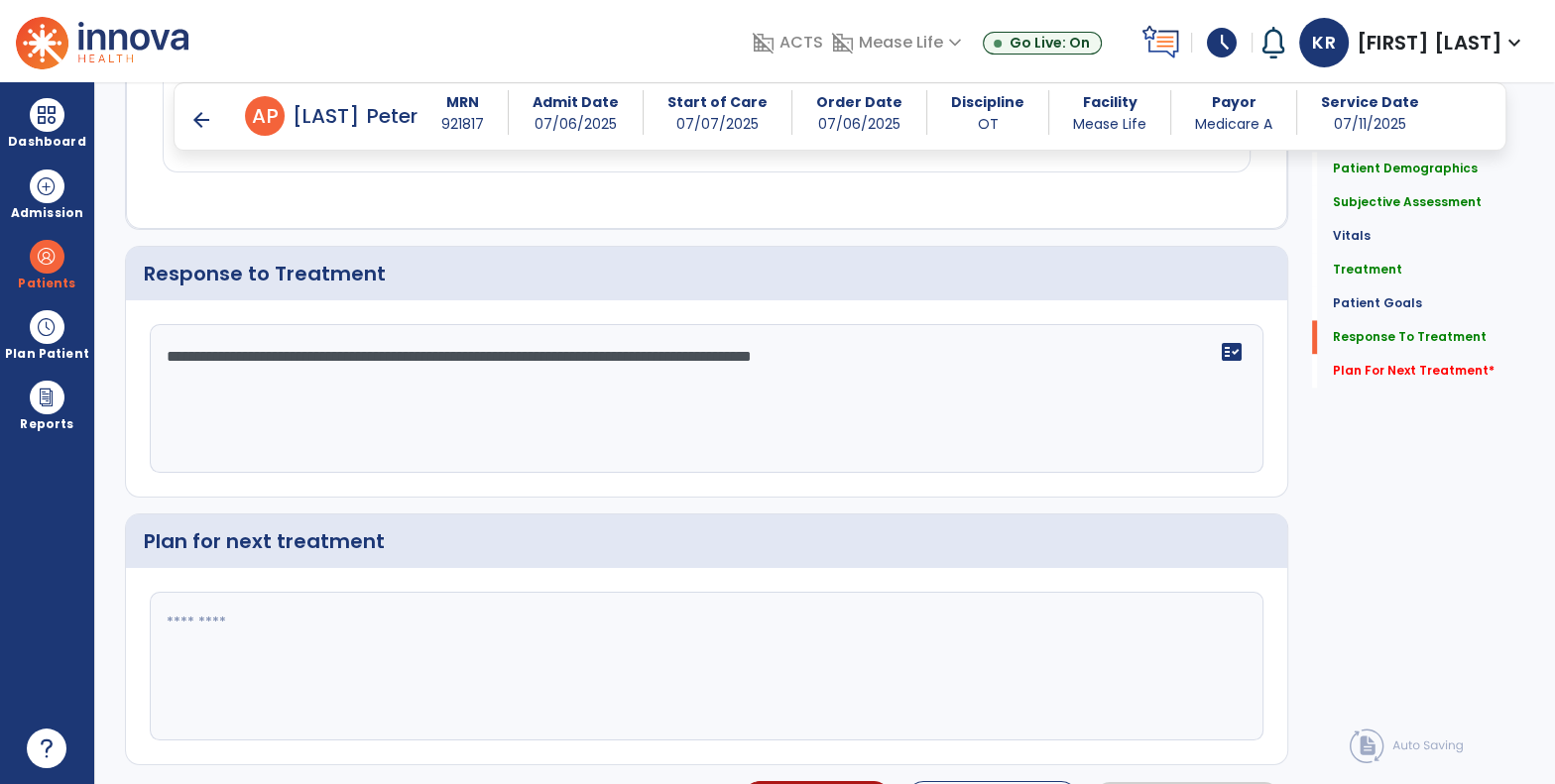 scroll, scrollTop: 2758, scrollLeft: 0, axis: vertical 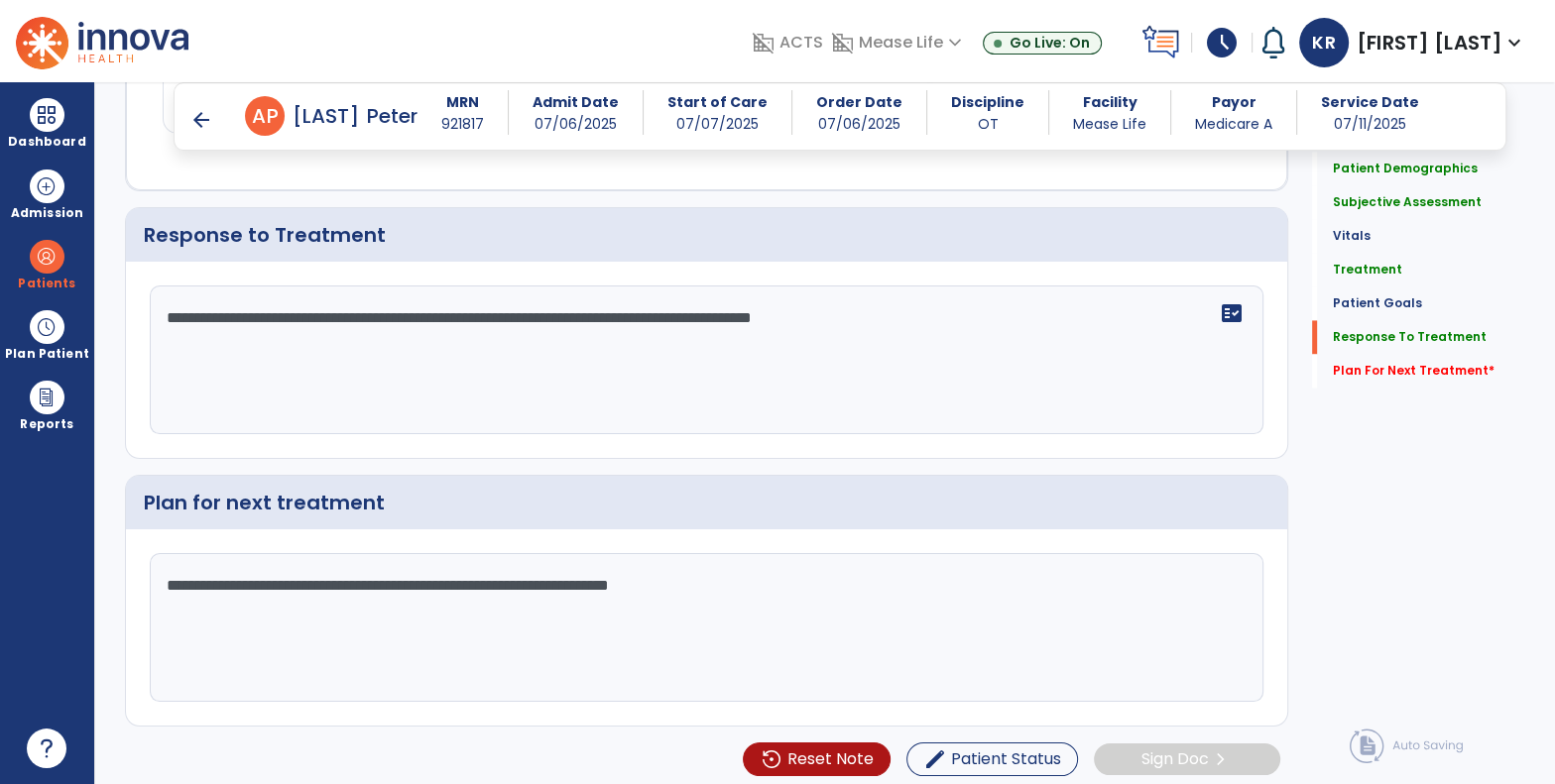 type on "**********" 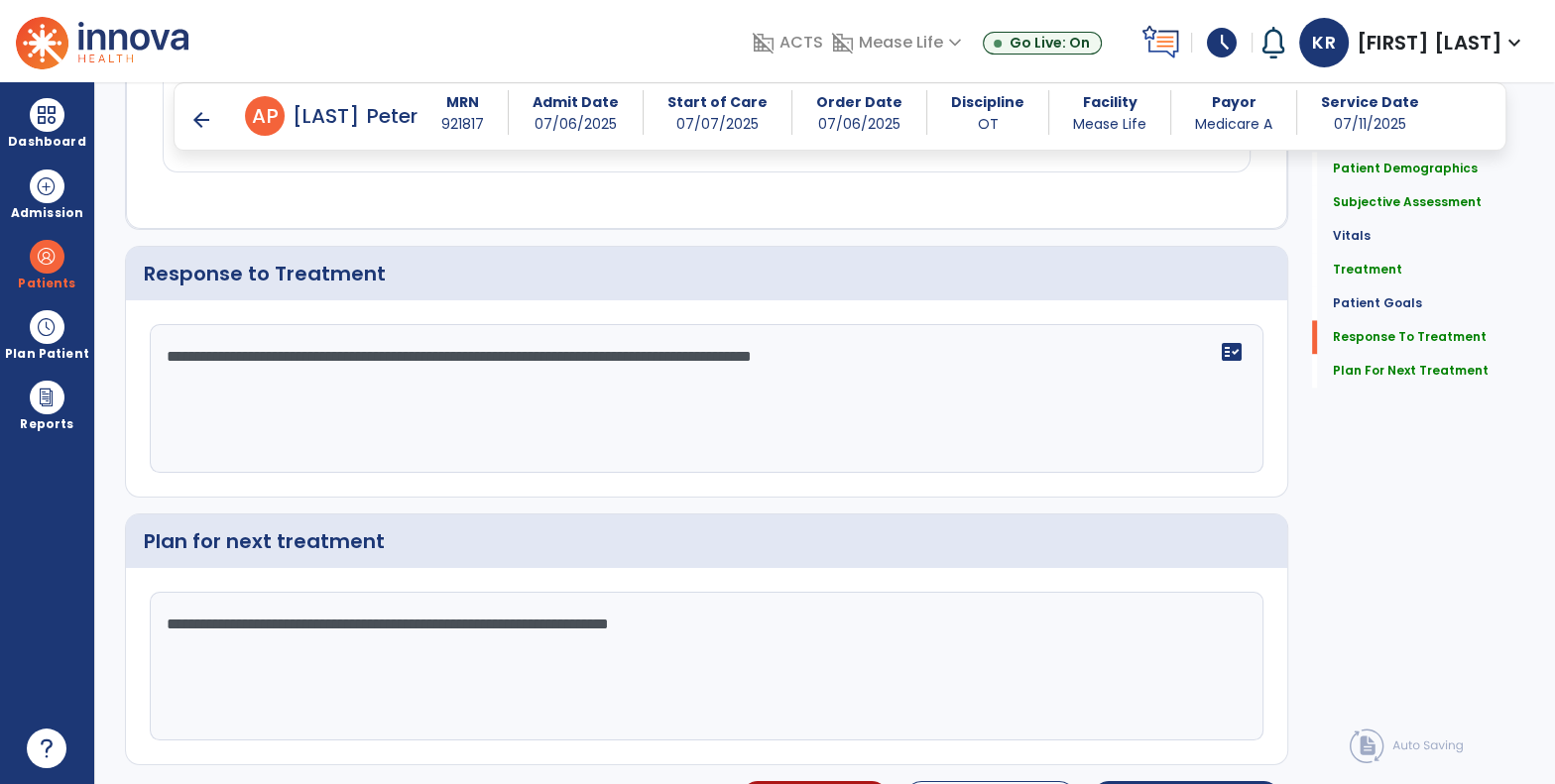 scroll, scrollTop: 2758, scrollLeft: 0, axis: vertical 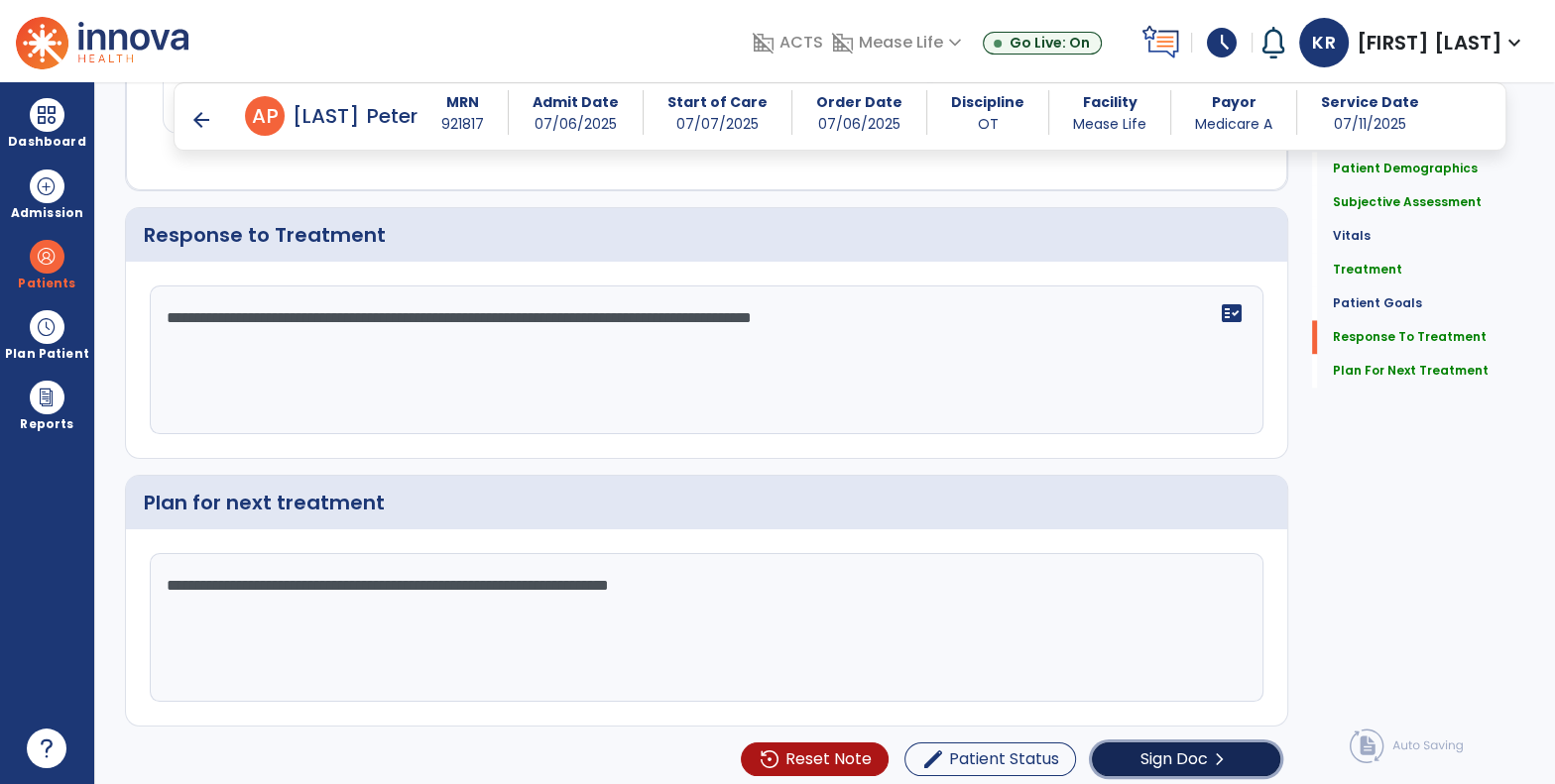 click on "Sign Doc  chevron_right" 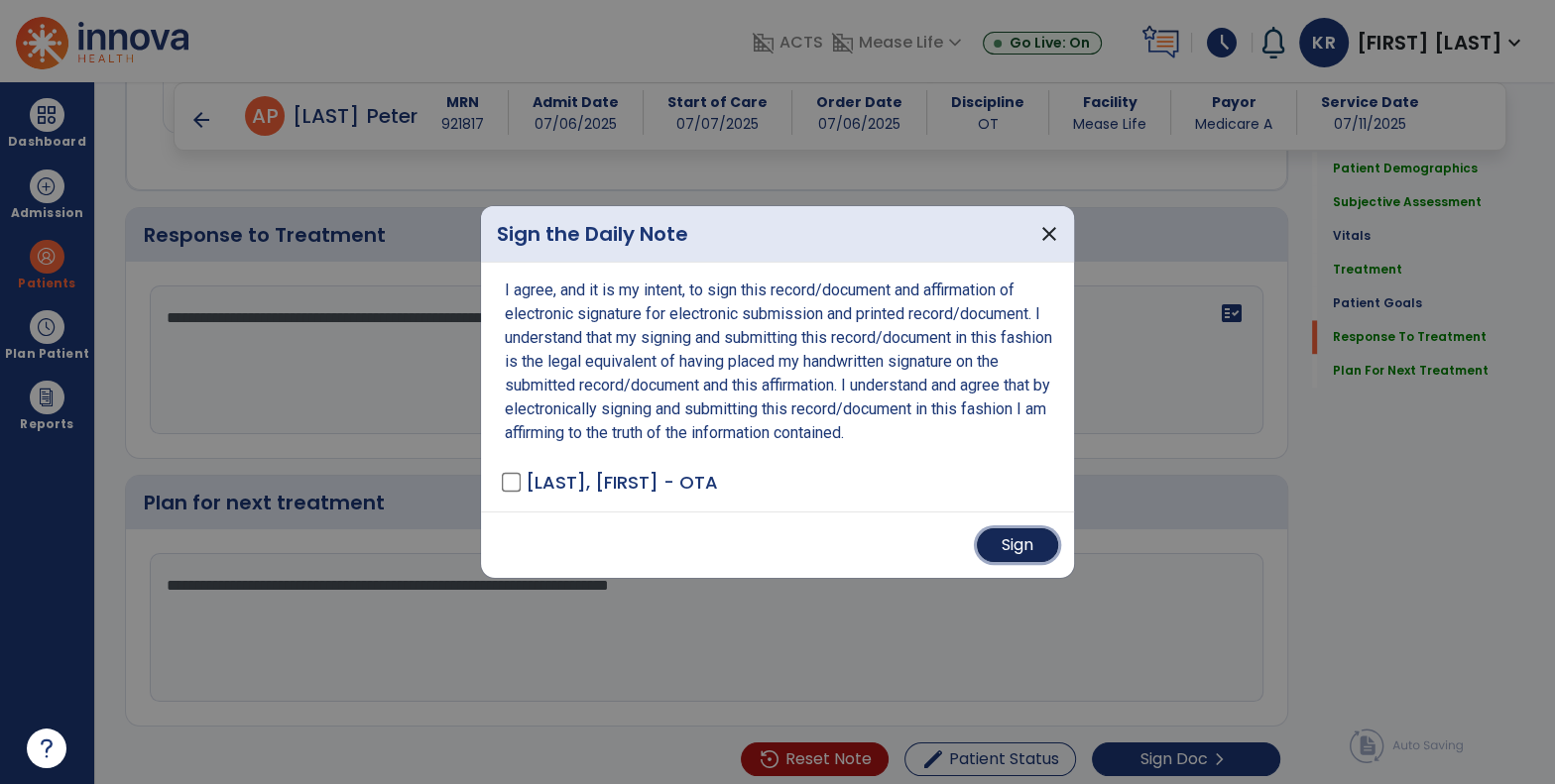 click on "Sign" at bounding box center (1017, 545) 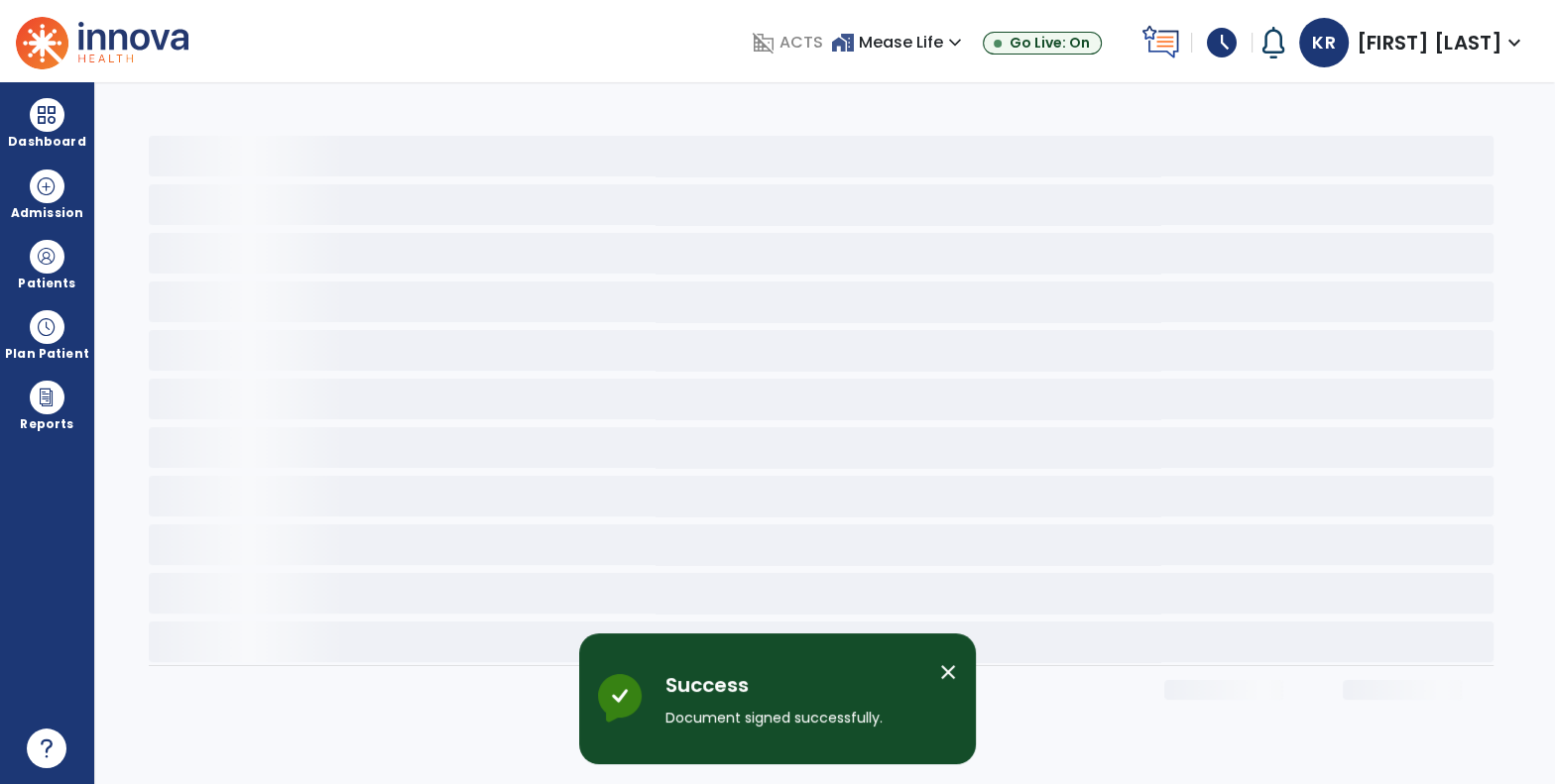 scroll, scrollTop: 0, scrollLeft: 0, axis: both 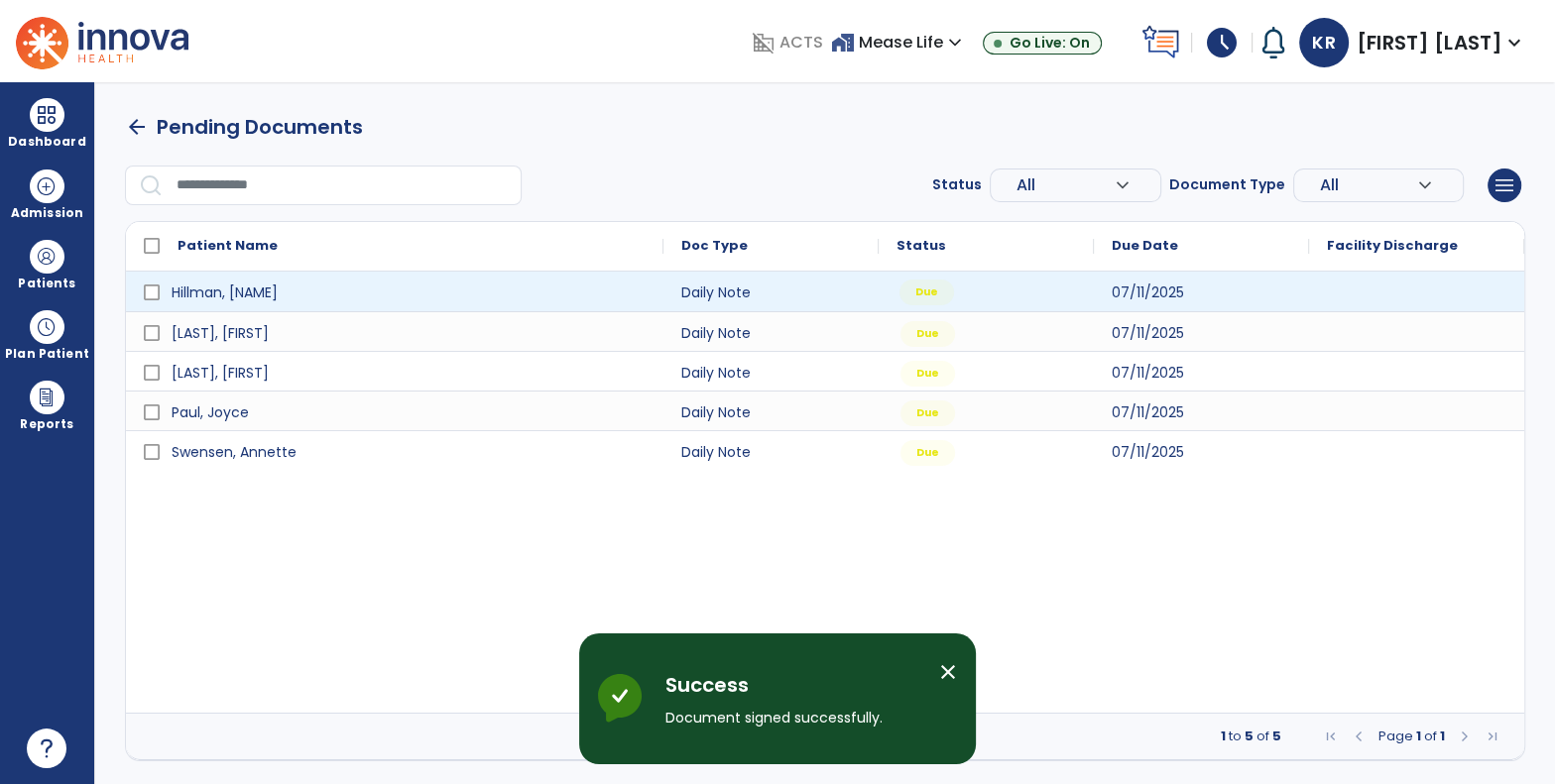 click on "Due" at bounding box center [926, 292] 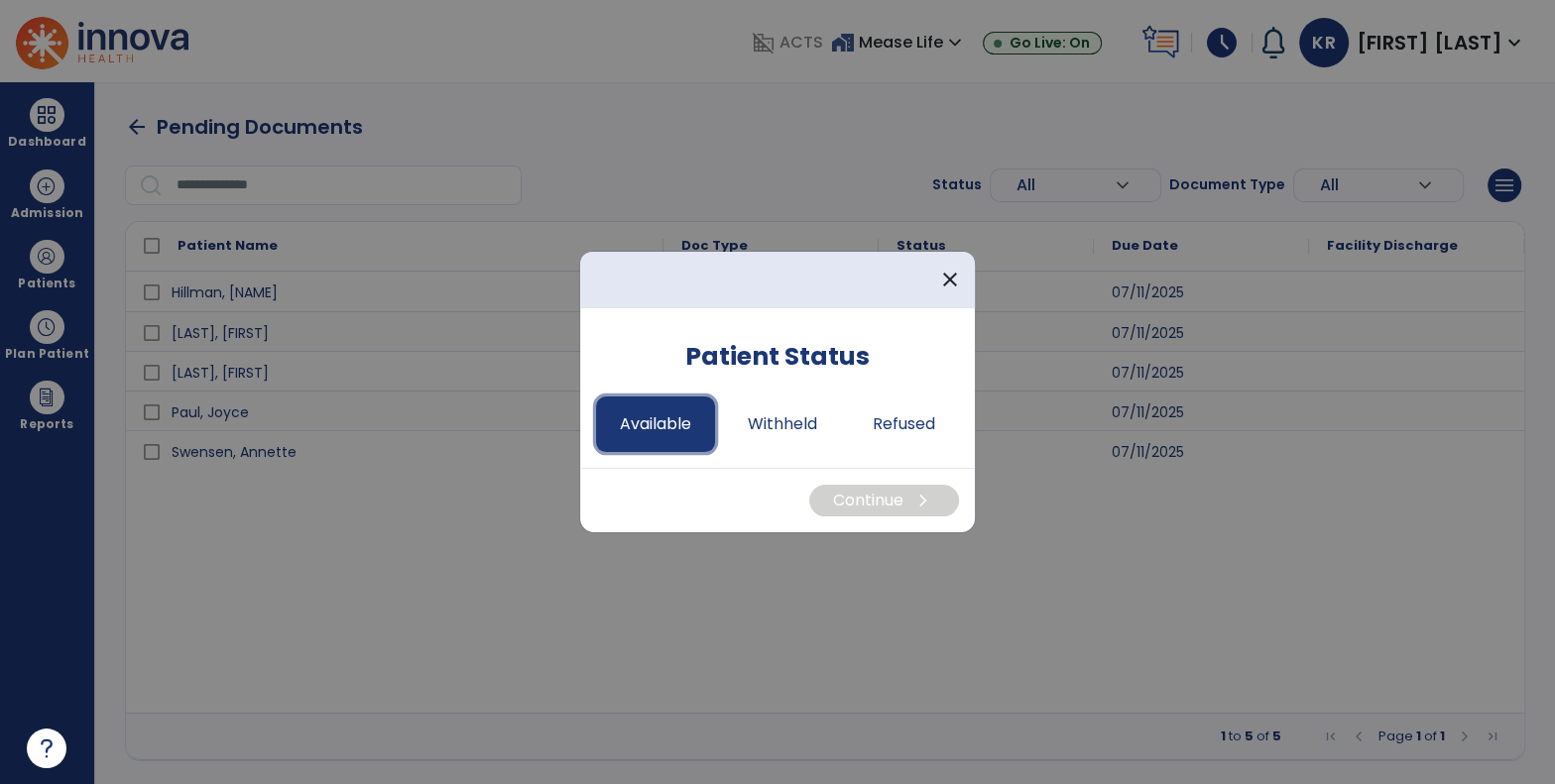 click on "Available" at bounding box center (656, 424) 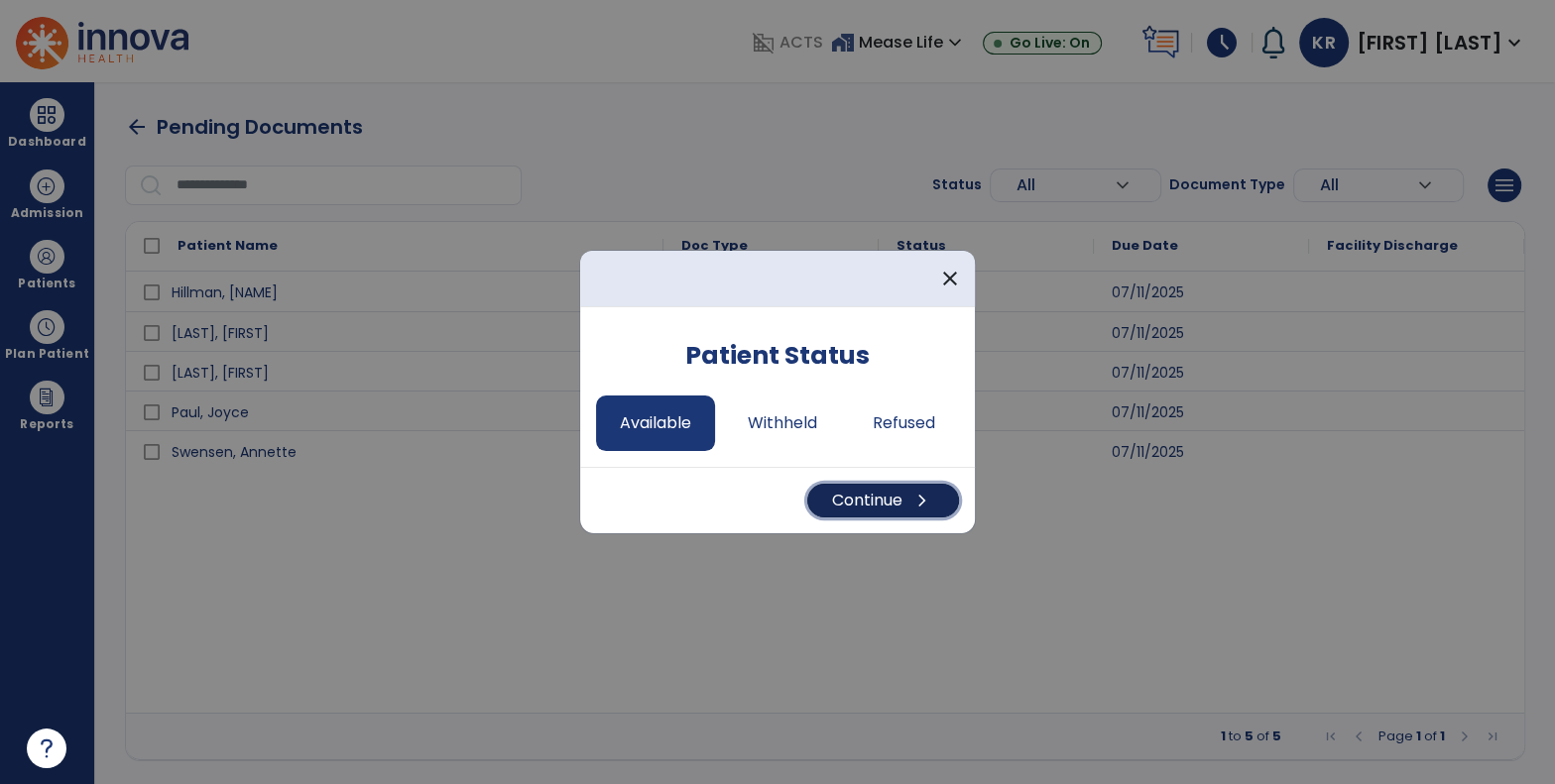 click on "Continue   chevron_right" at bounding box center (883, 501) 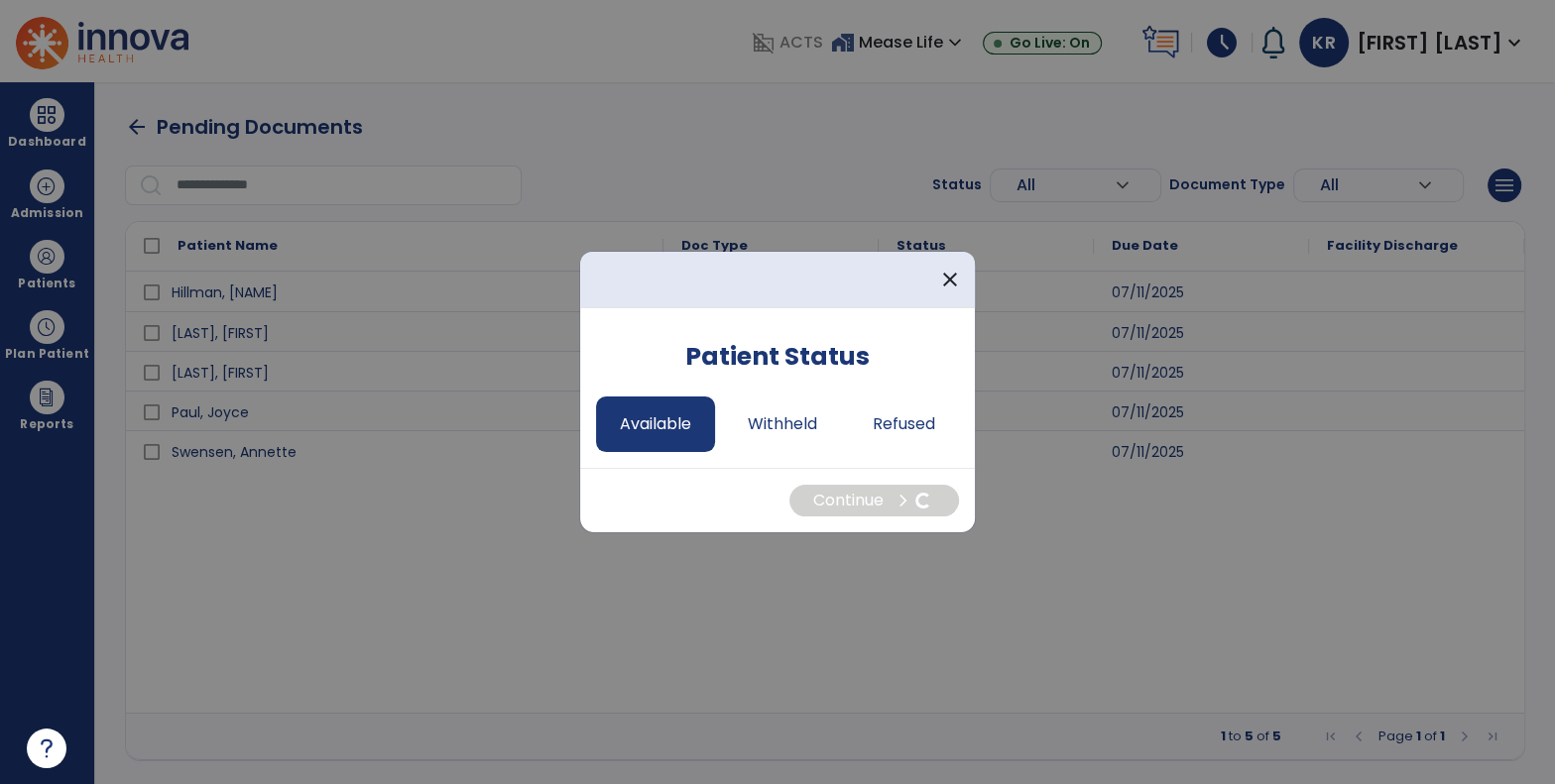 select on "*" 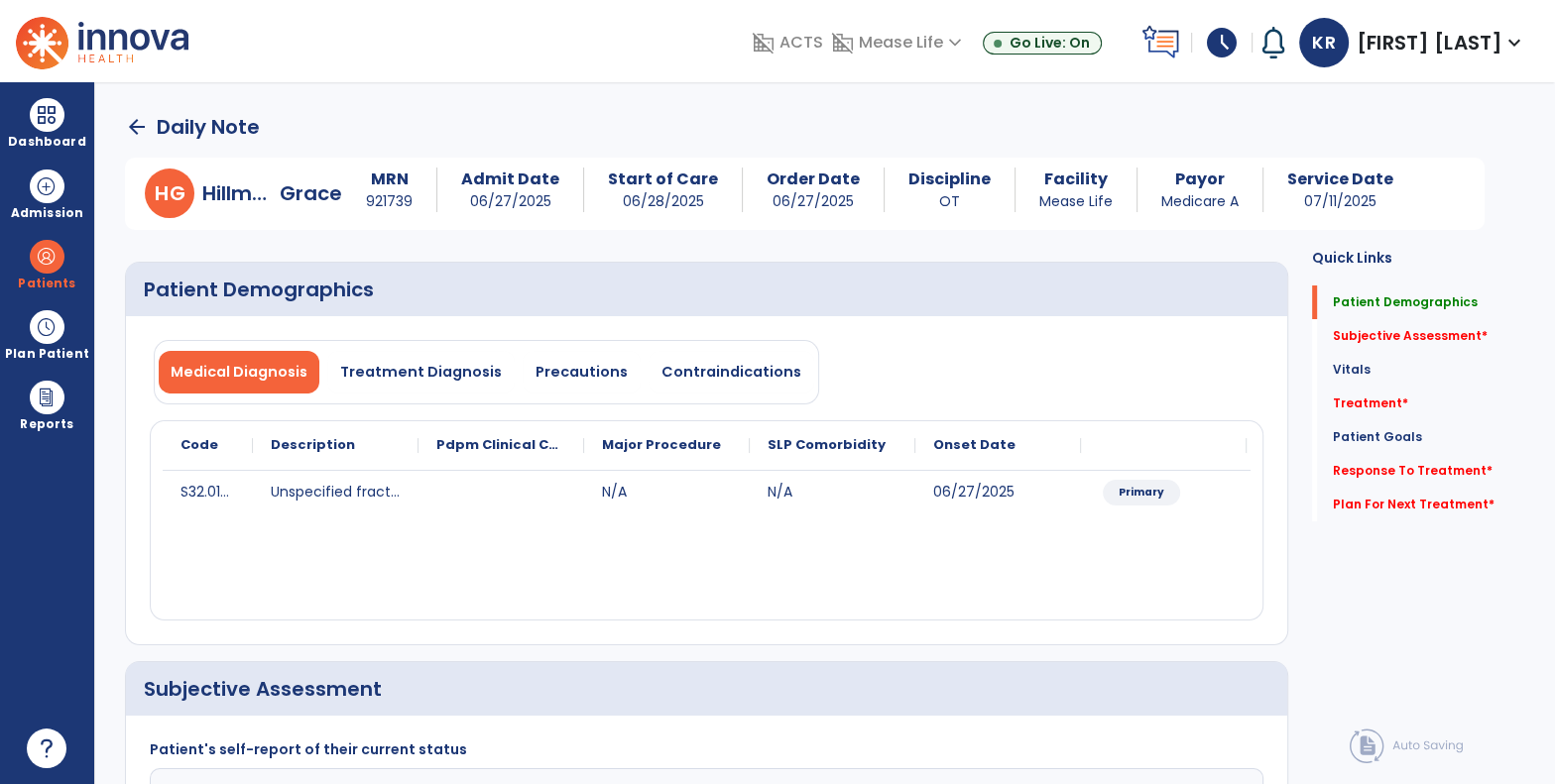 click on "S32.019D Unspecified fracture of first lumbar vertebra, subsequent encounter for fracture with routine healing N/A N/A [DATE] Primary" 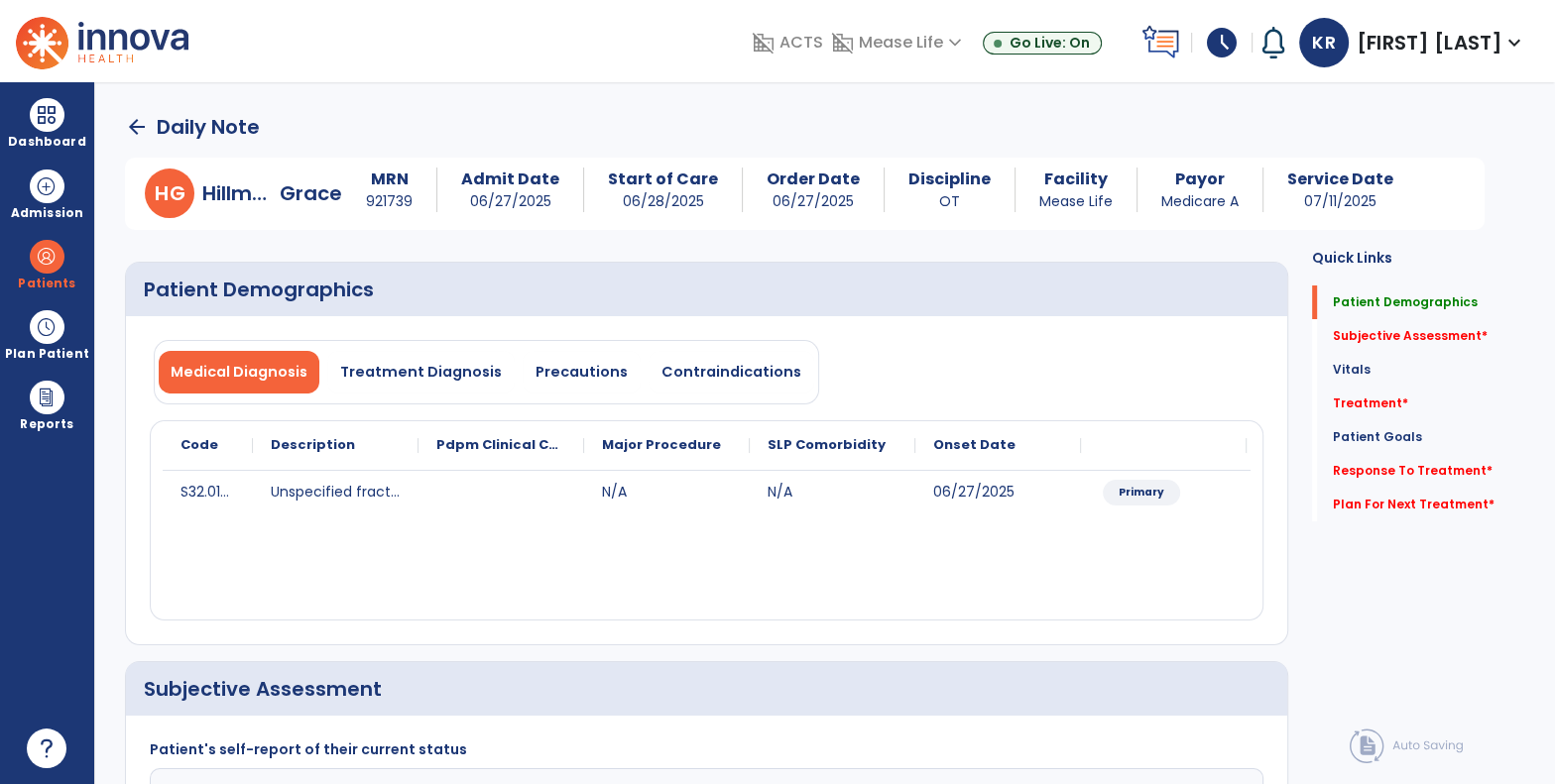 click on "Quick Links  Patient Demographics   Patient Demographics   Subjective Assessment   *  Subjective Assessment   *  Vitals   Vitals   Treatment   *  Treatment   *  Patient Goals   Patient Goals   Response To Treatment   *  Response To Treatment   *  Plan For Next Treatment   *  Plan For Next Treatment   *" 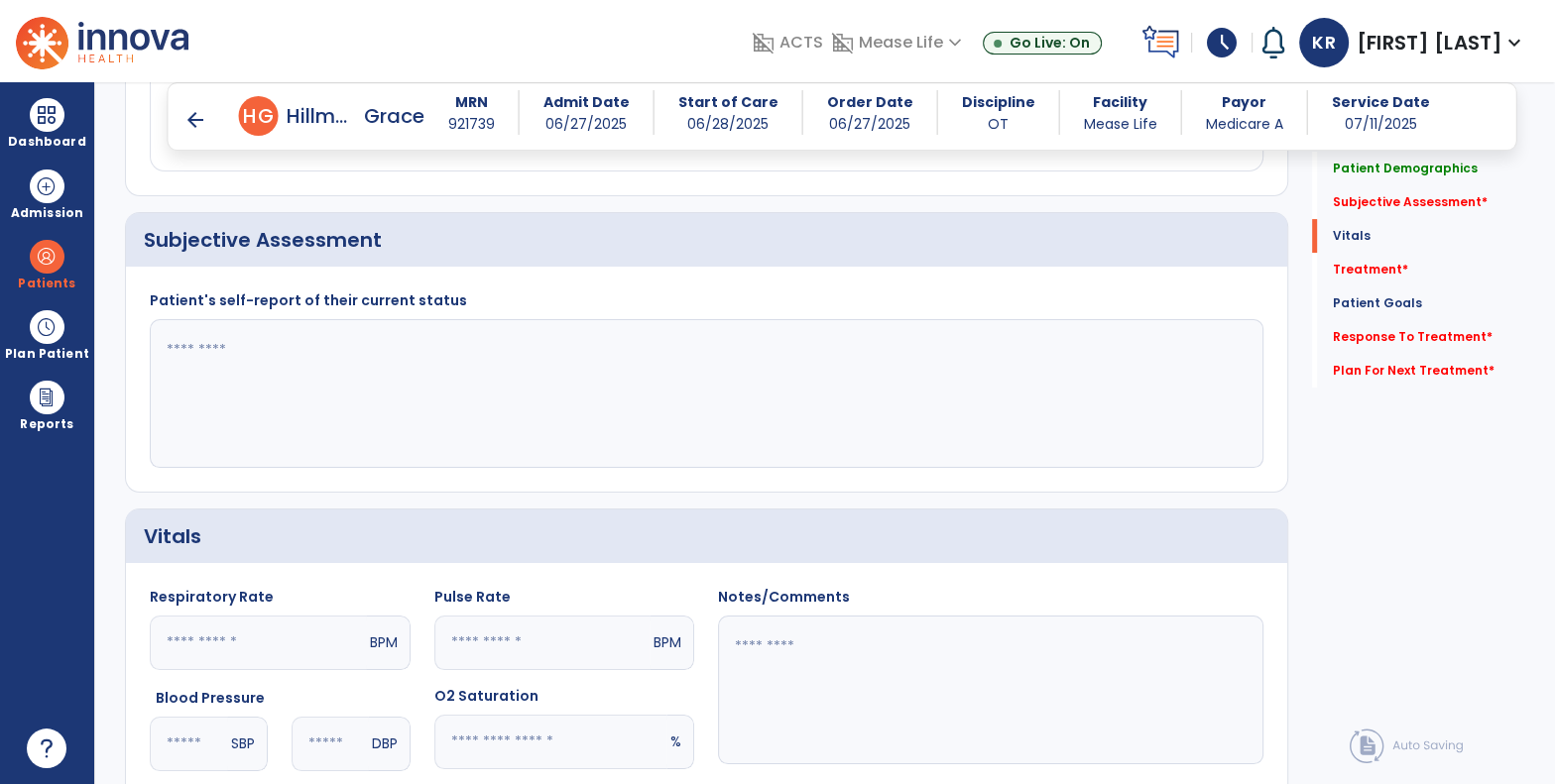 scroll, scrollTop: 622, scrollLeft: 0, axis: vertical 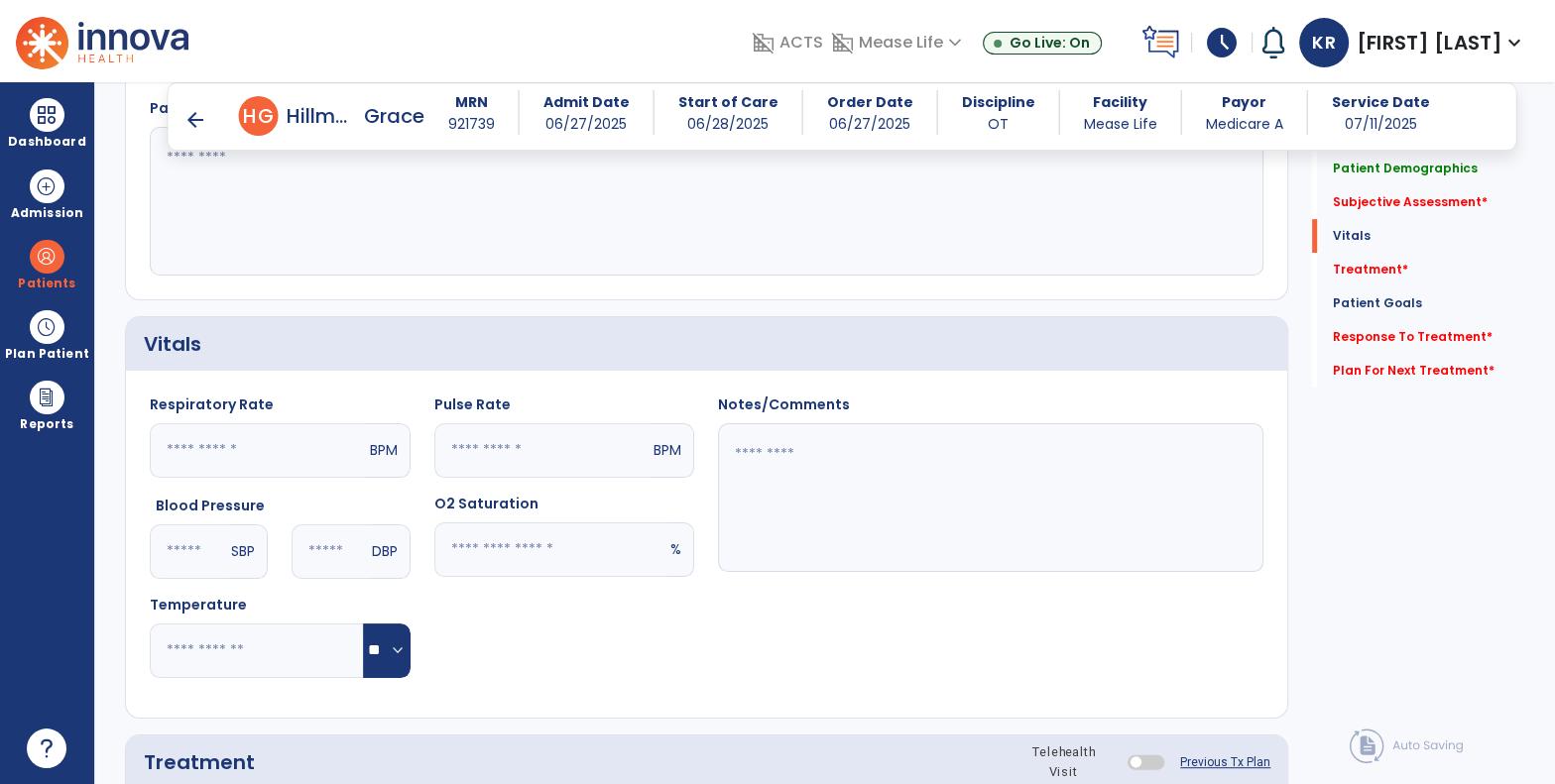click 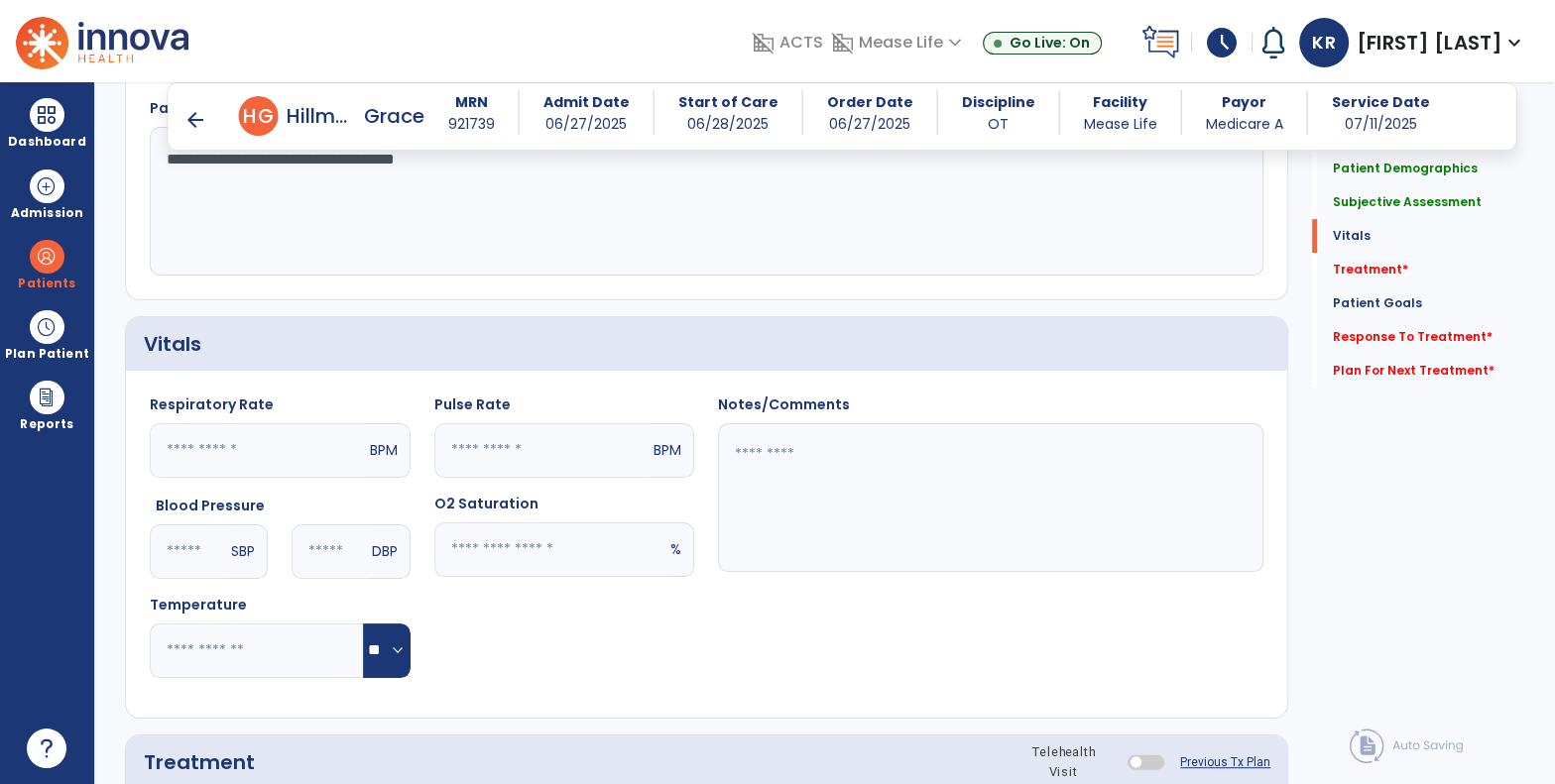 type on "**********" 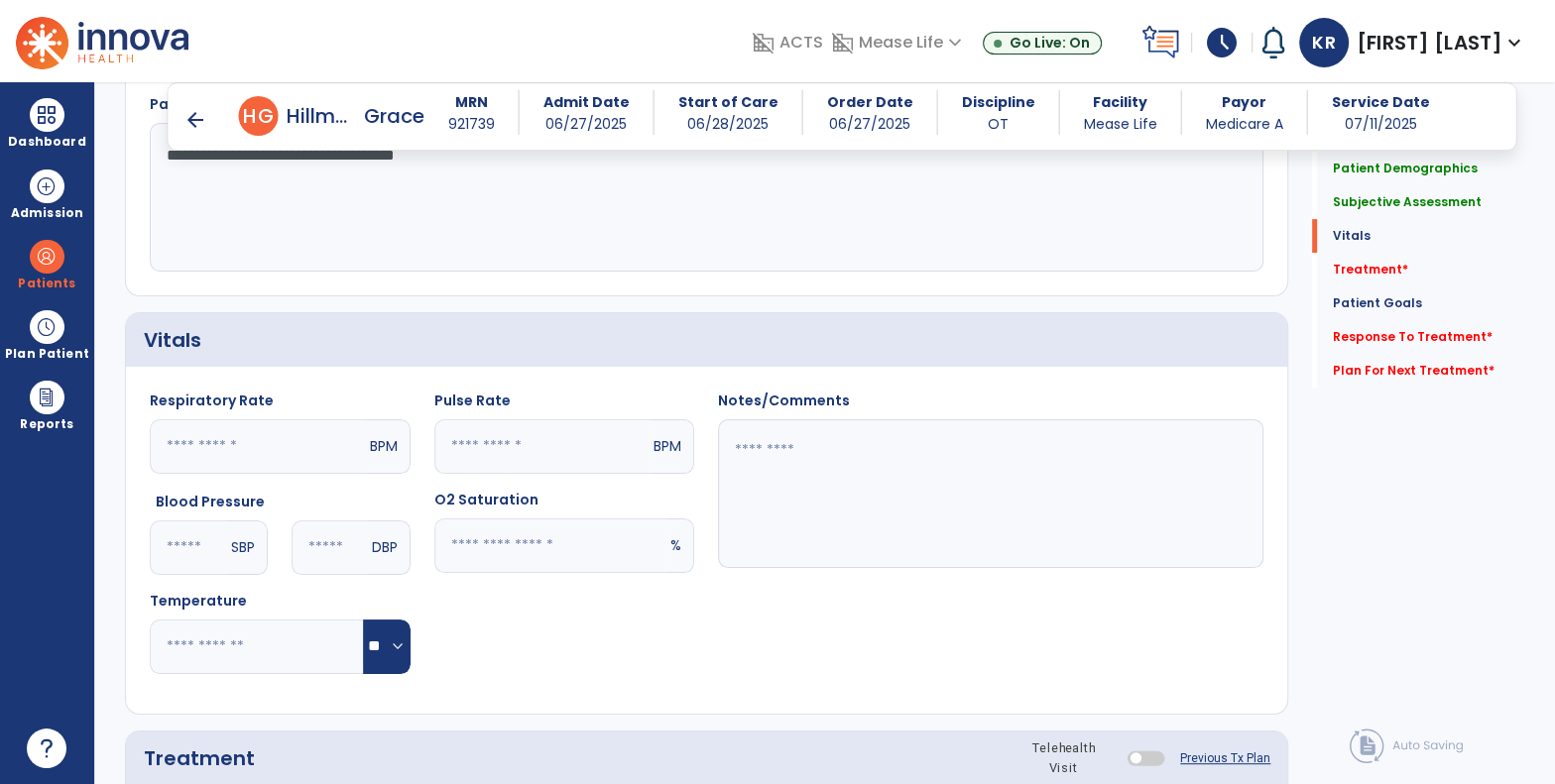 click on "arrow_back   Daily Note   arrow_back      H  G  [LAST],  [FIRST] MRN [NUMBER] Admit Date [DATE] Start of Care [DATE] Order Date [DATE] Discipline OT Facility Mease Life Payor Medicare A Service Date [DATE] Patient Demographics  Medical Diagnosis   Treatment Diagnosis   Precautions   Contraindications
Code
Description" at bounding box center [825, 433] 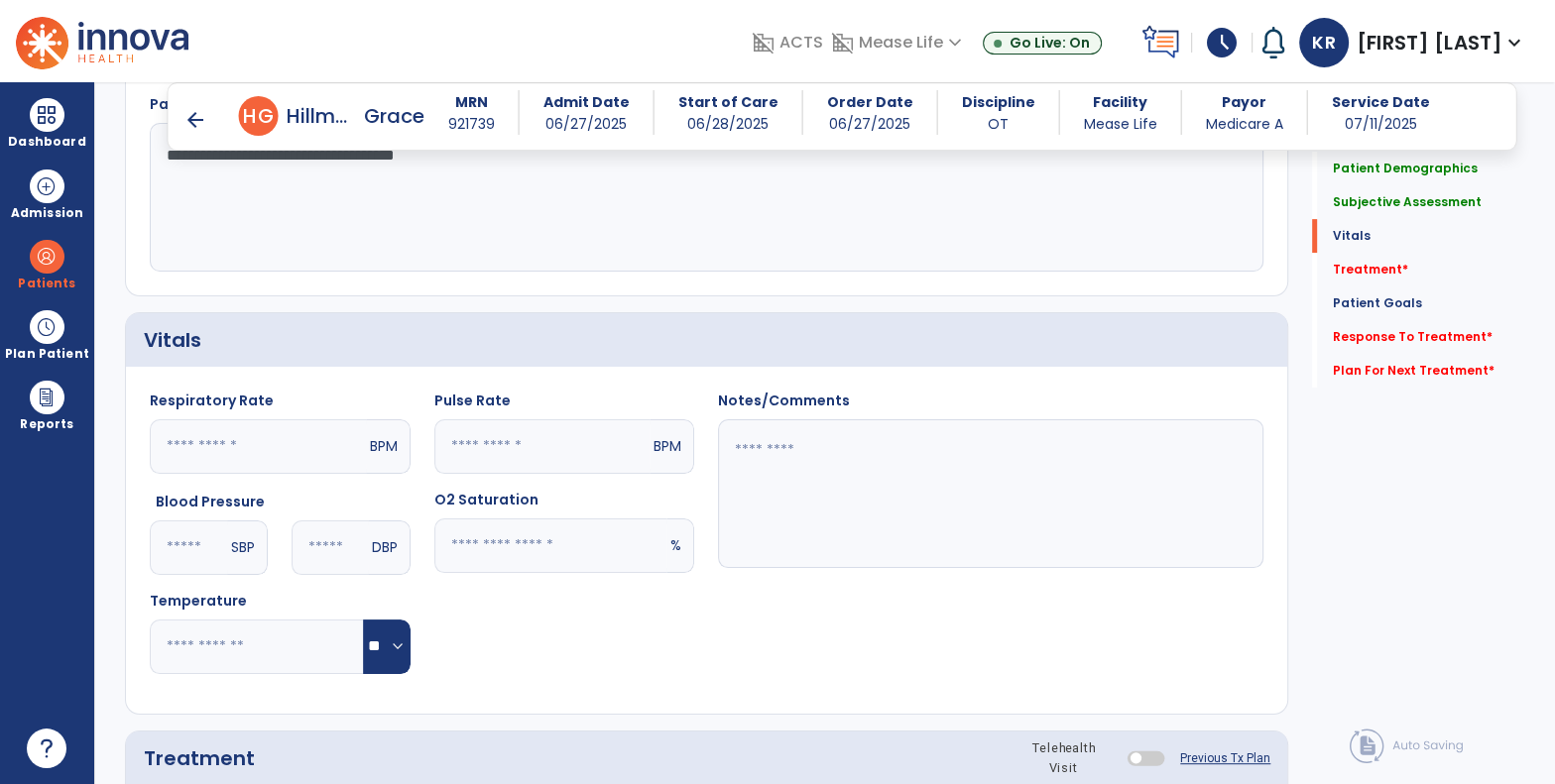 drag, startPoint x: 961, startPoint y: 227, endPoint x: 975, endPoint y: 237, distance: 17.20465 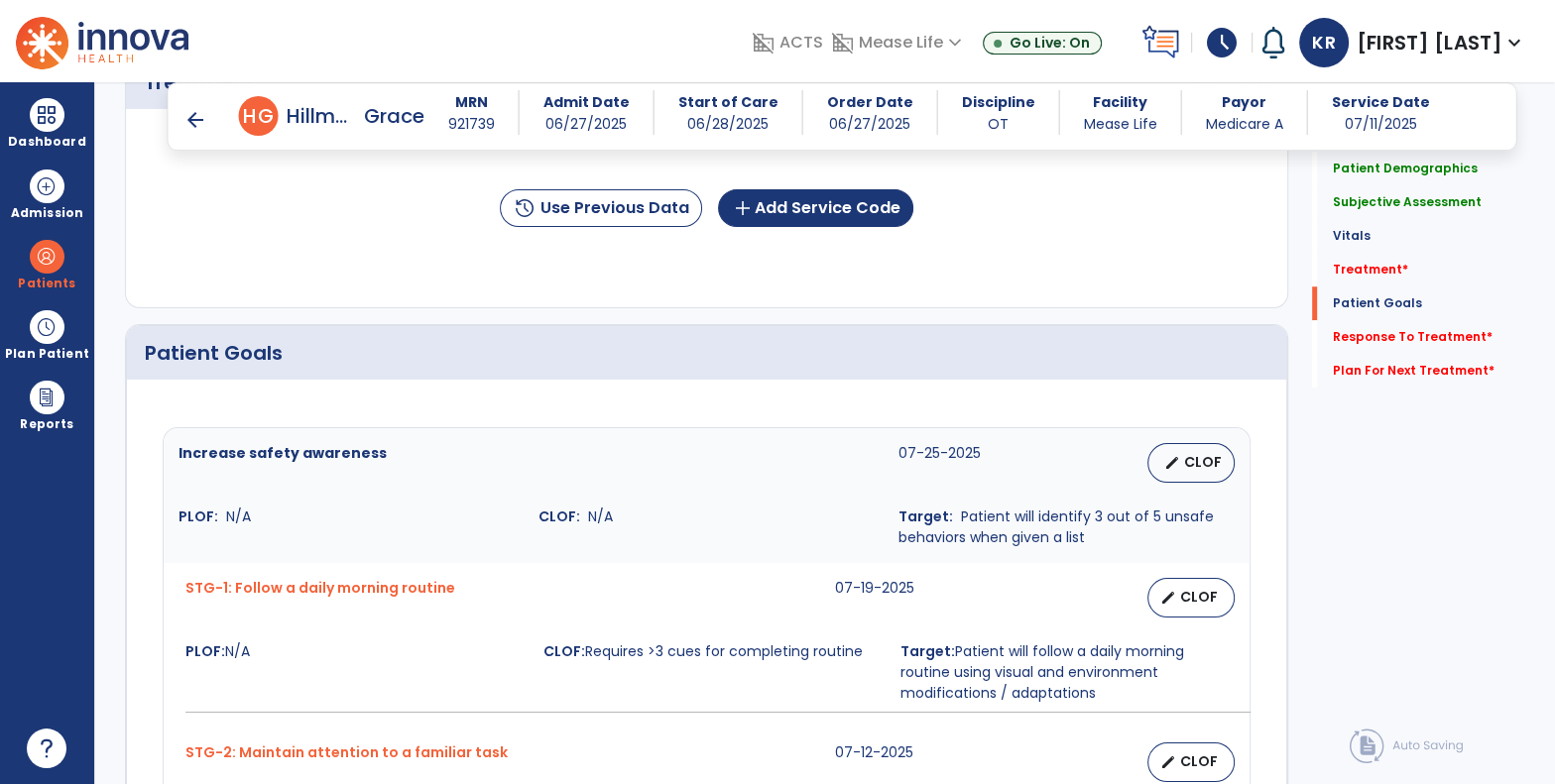 scroll, scrollTop: 1142, scrollLeft: 0, axis: vertical 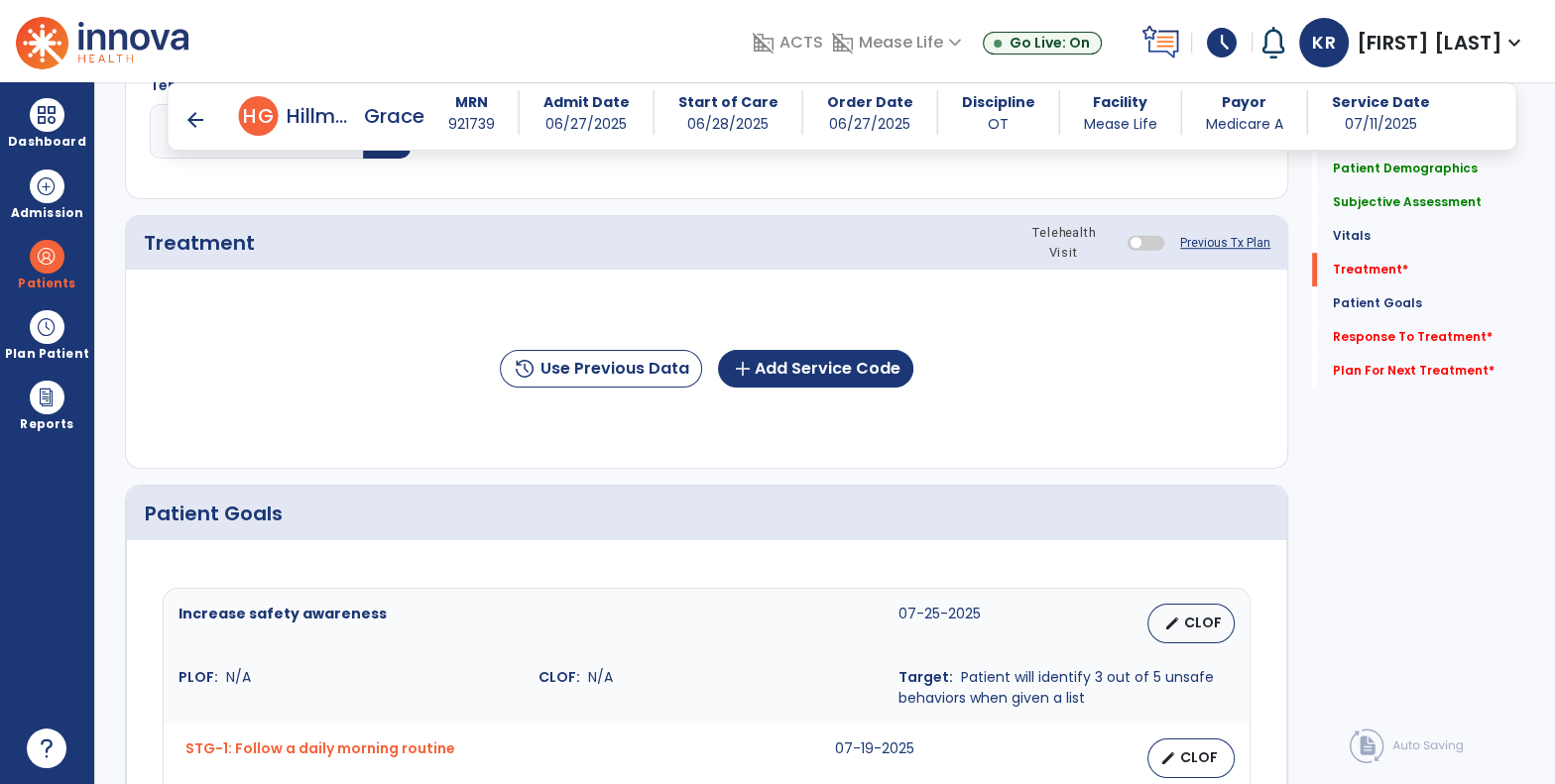 click on "history  Use Previous Data  add  Add Service Code" 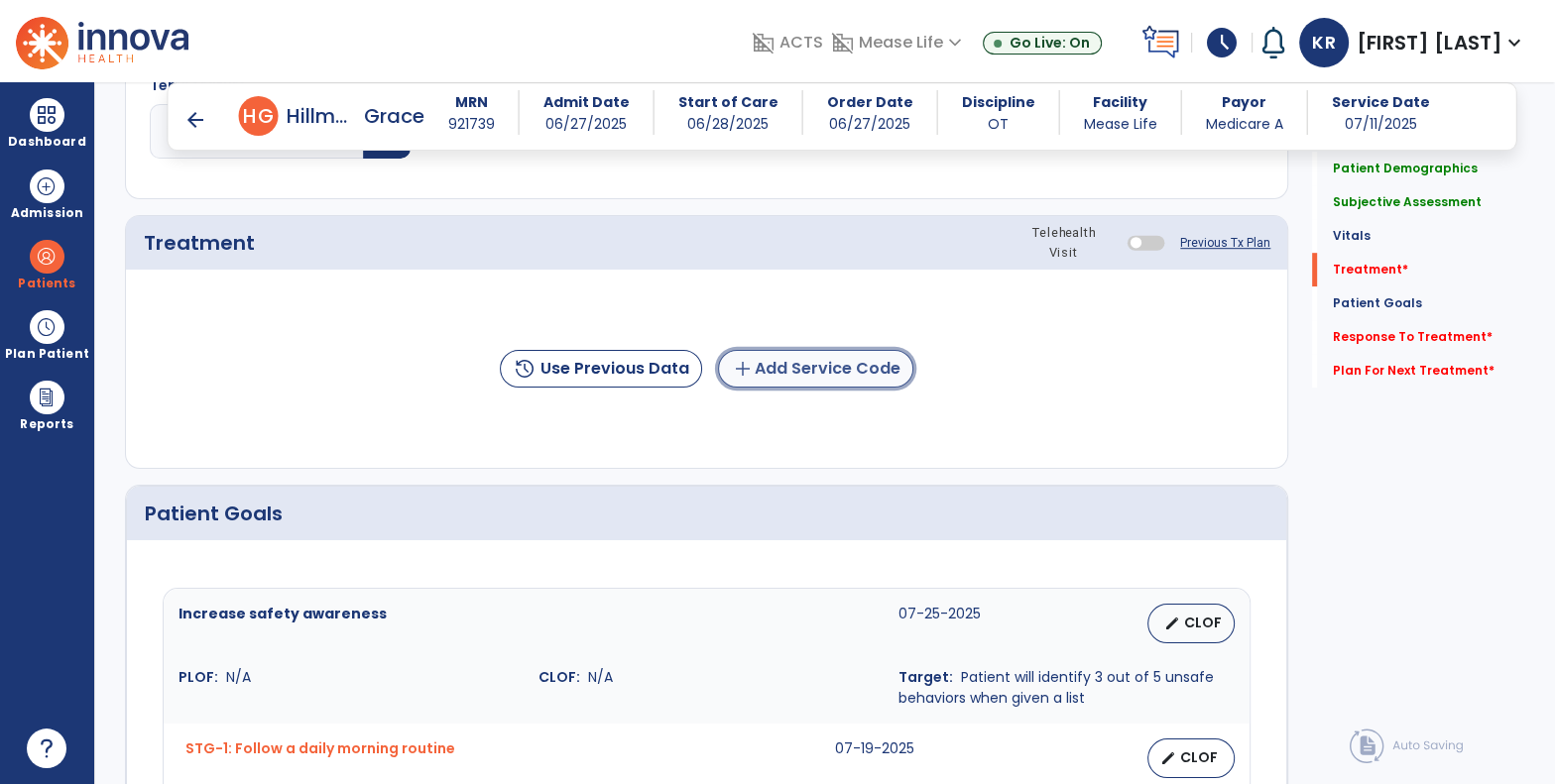 click on "add  Add Service Code" 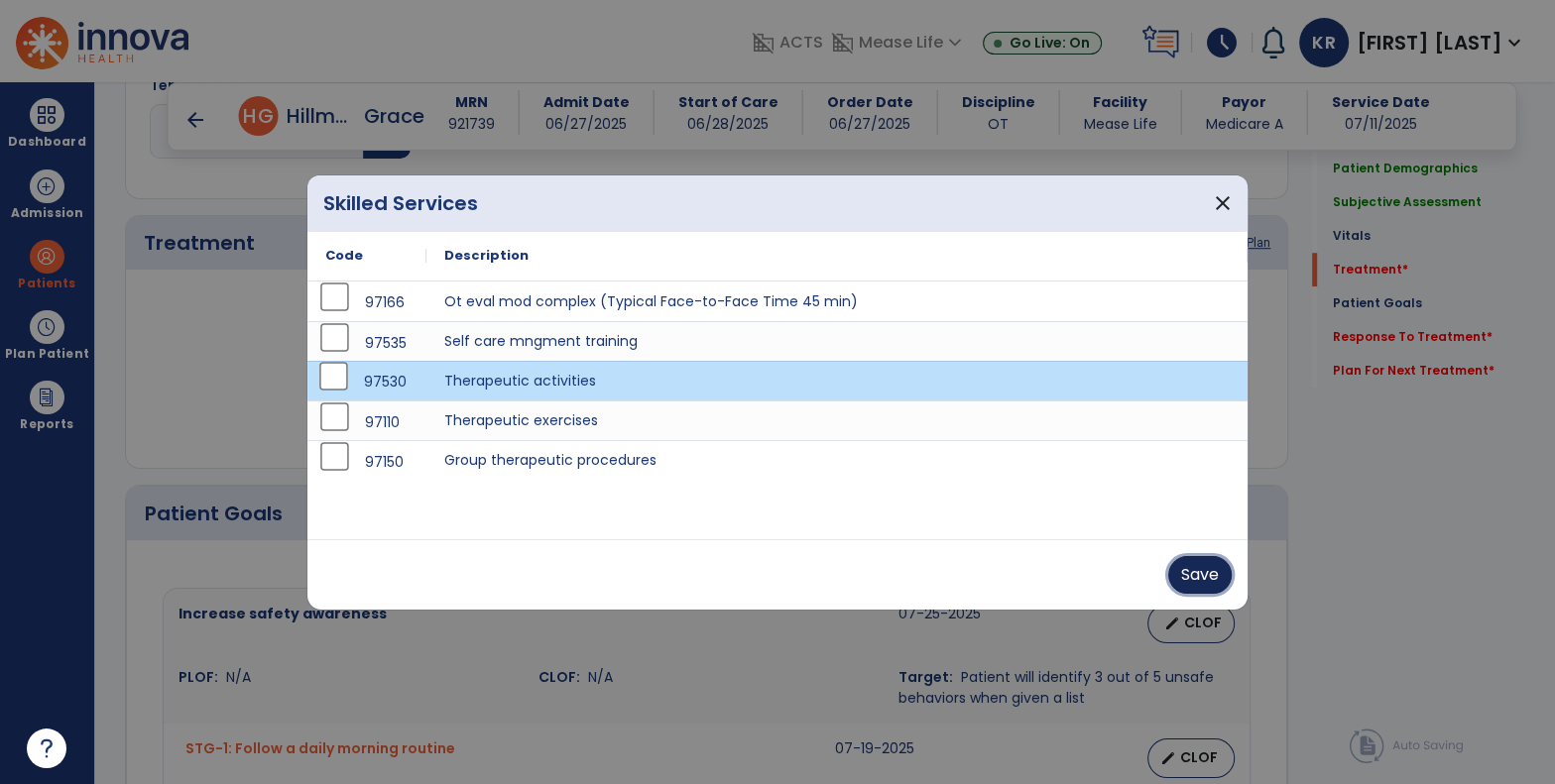 click on "Save" at bounding box center [1200, 575] 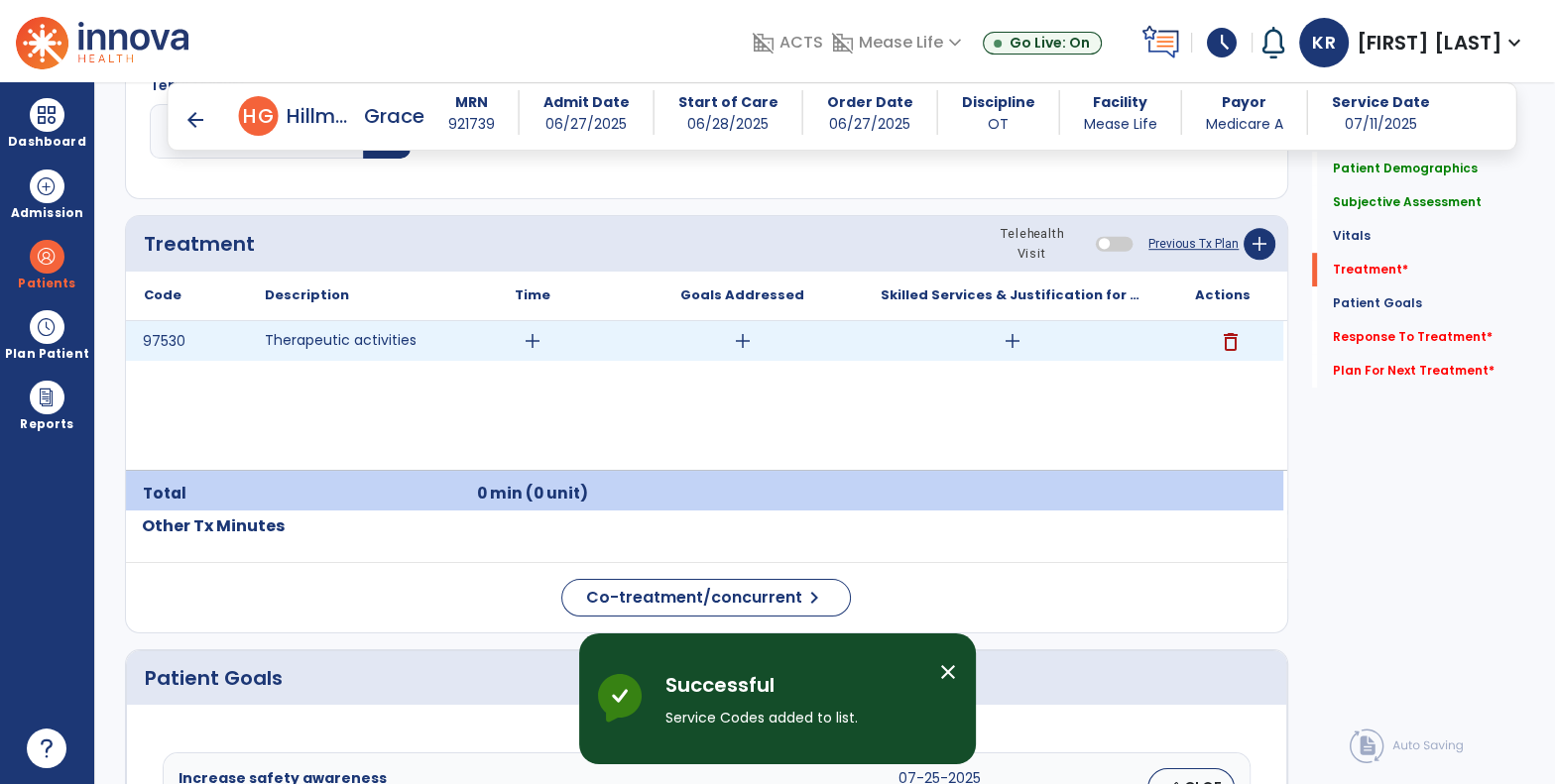click on "add" at bounding box center [533, 341] 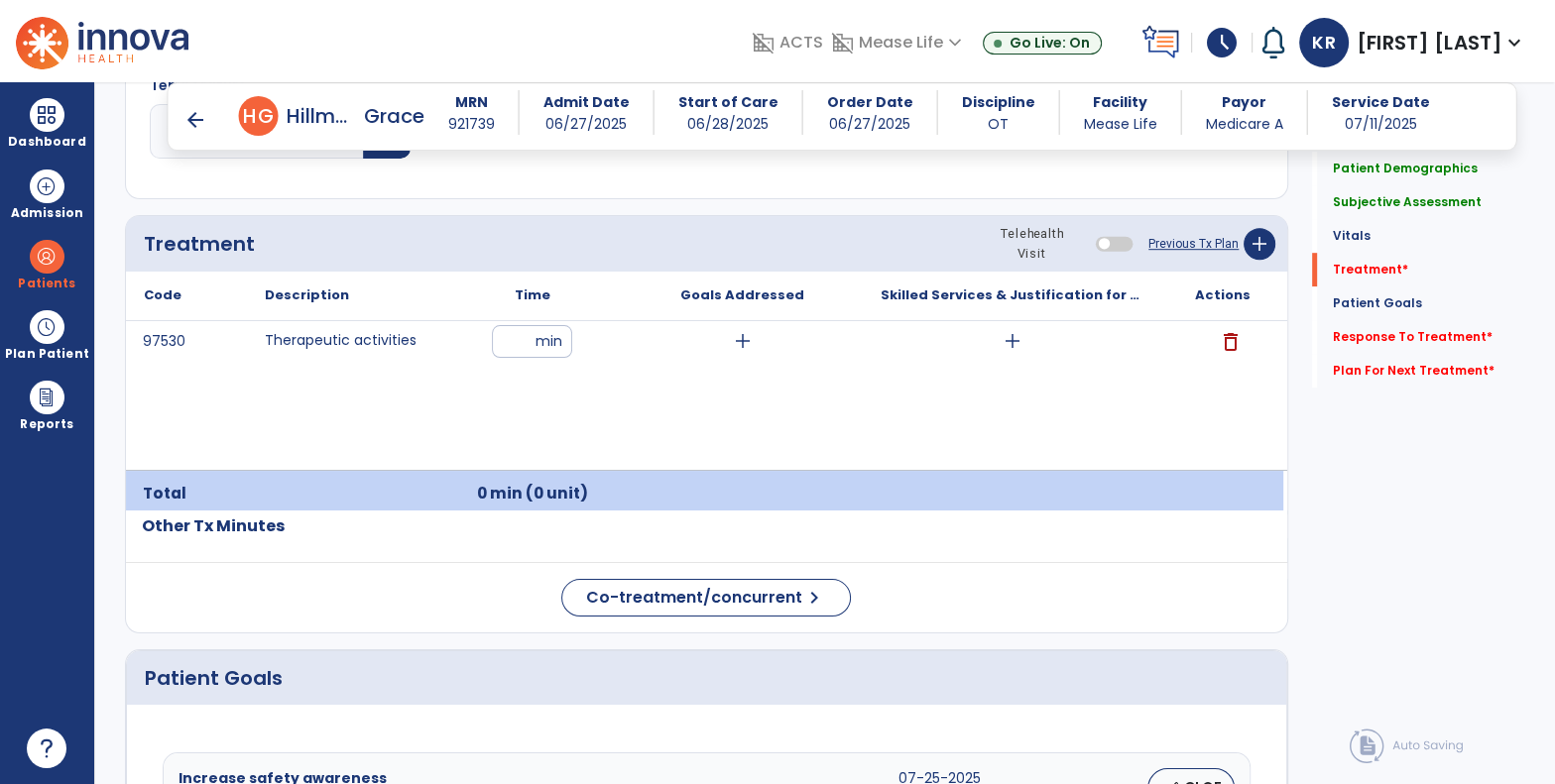 type on "**" 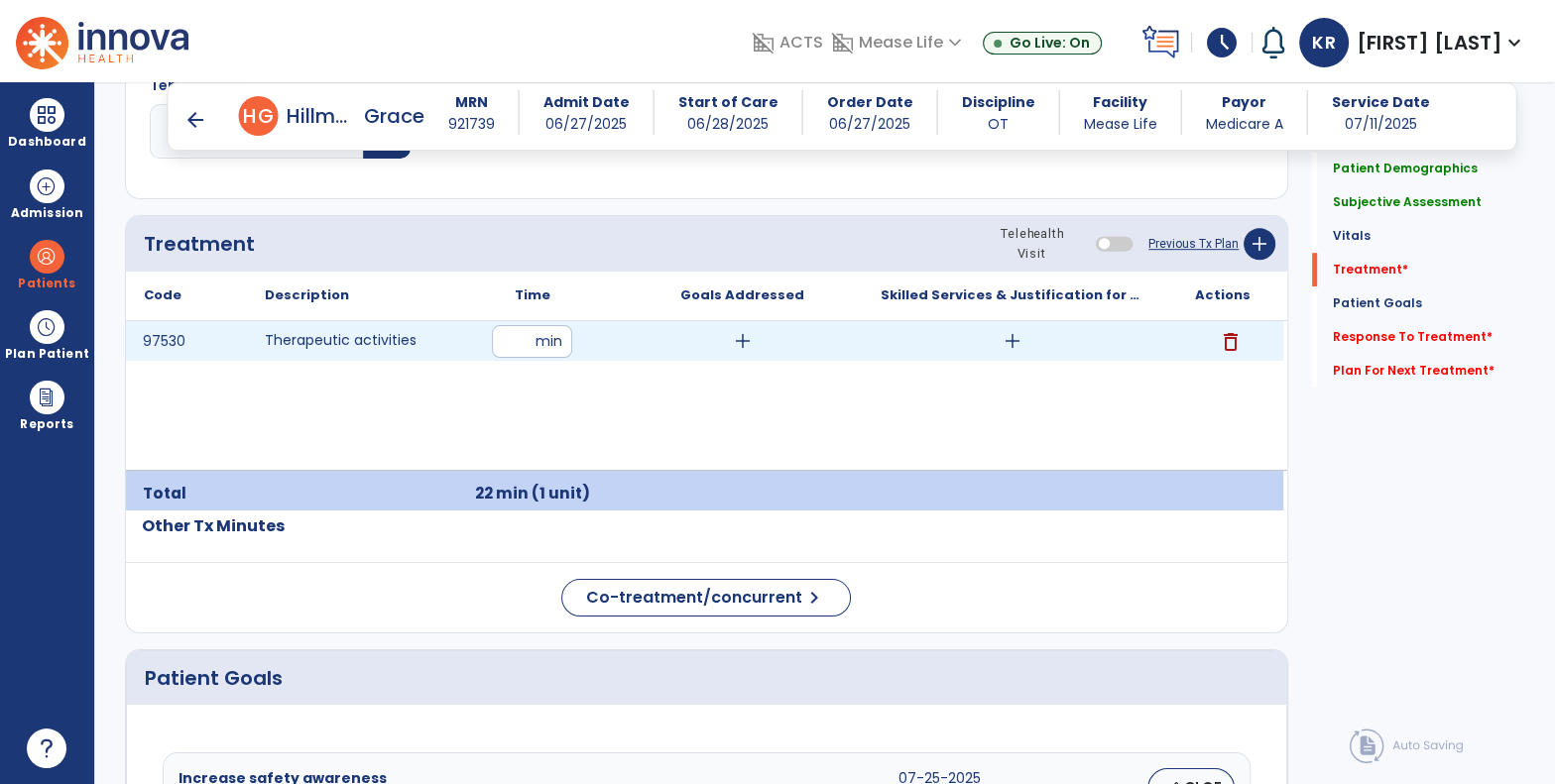 click on "add" at bounding box center (743, 341) 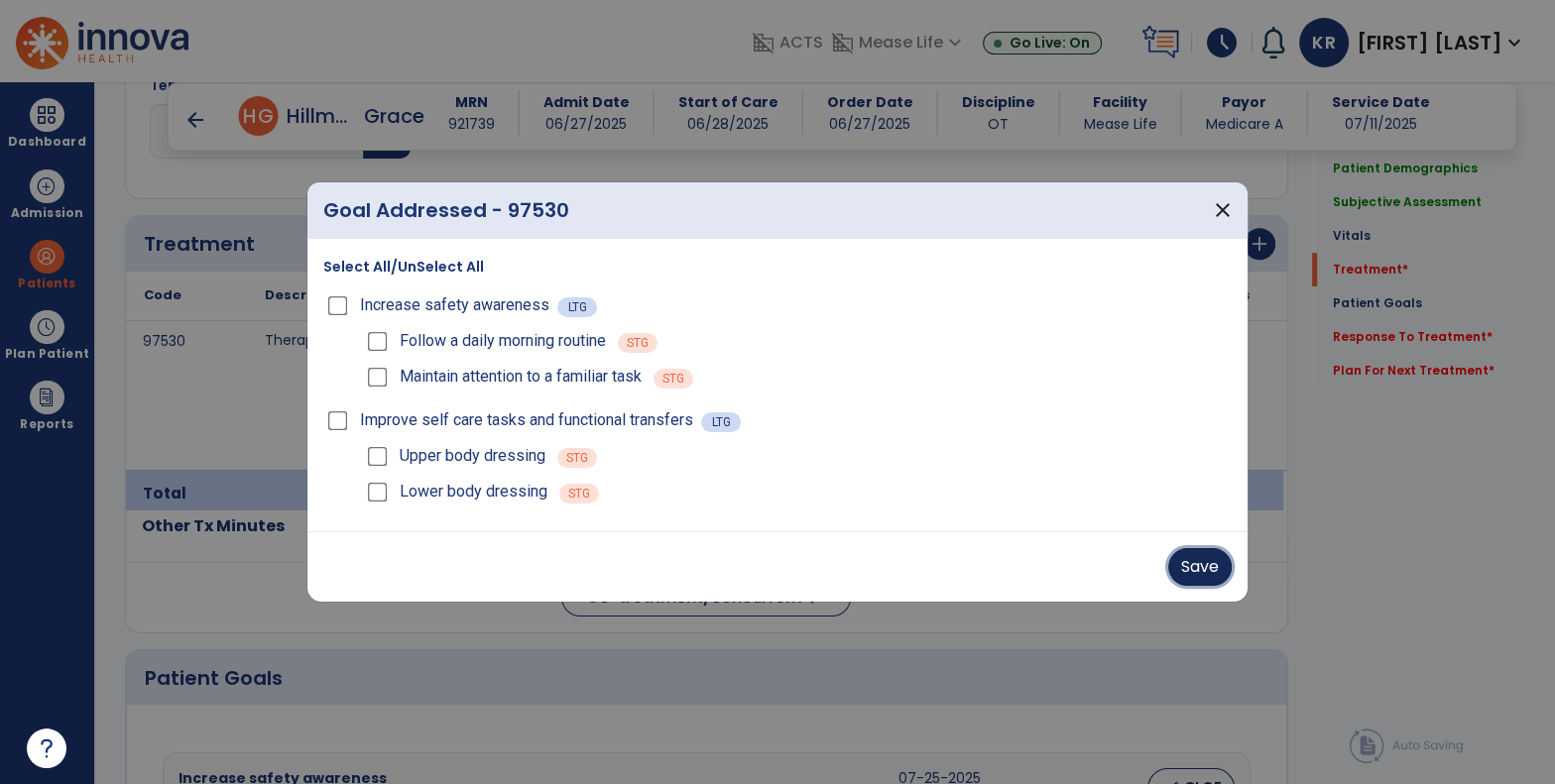 click on "Save" at bounding box center (1200, 567) 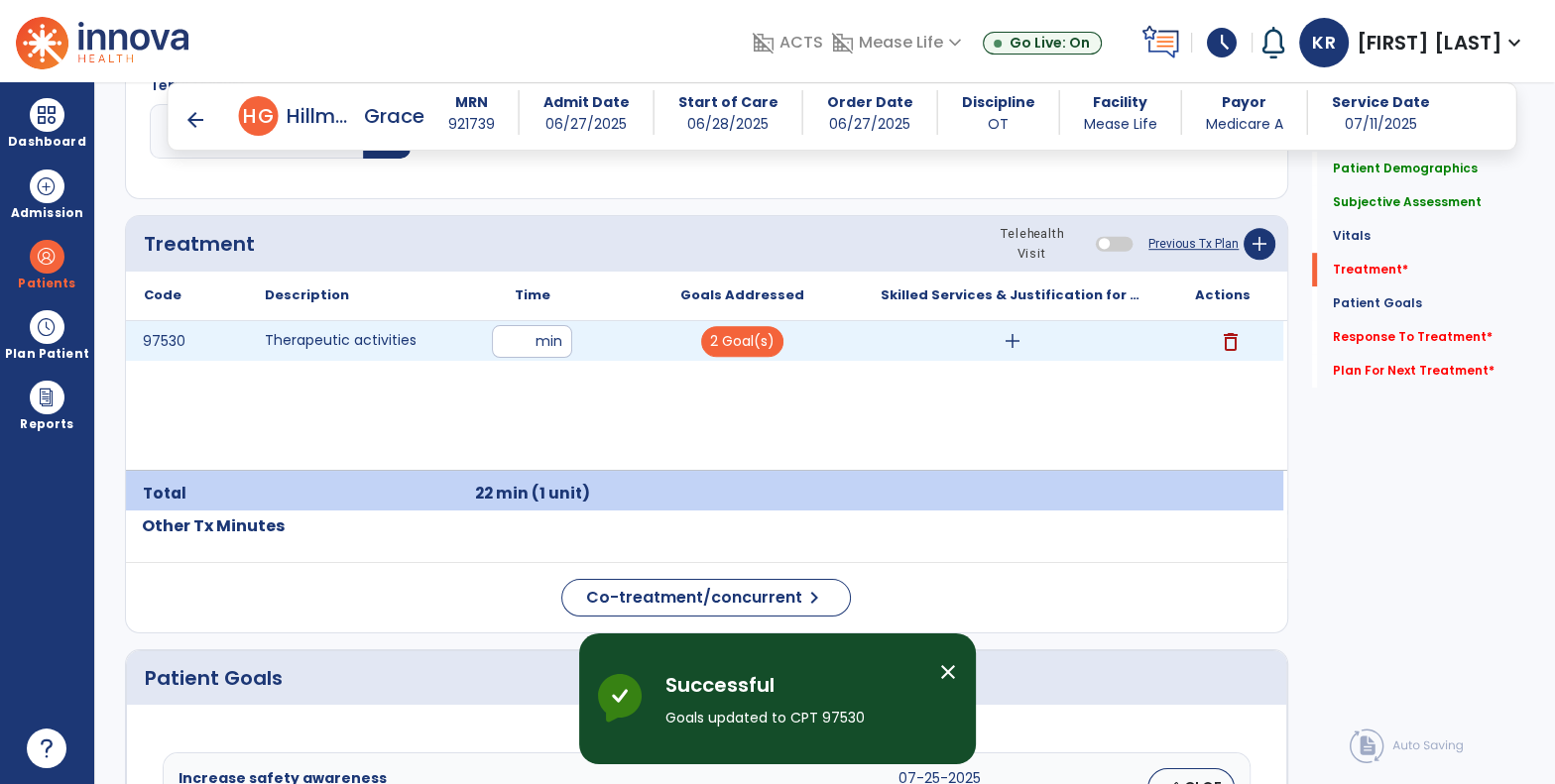 click on "add" at bounding box center (1013, 341) 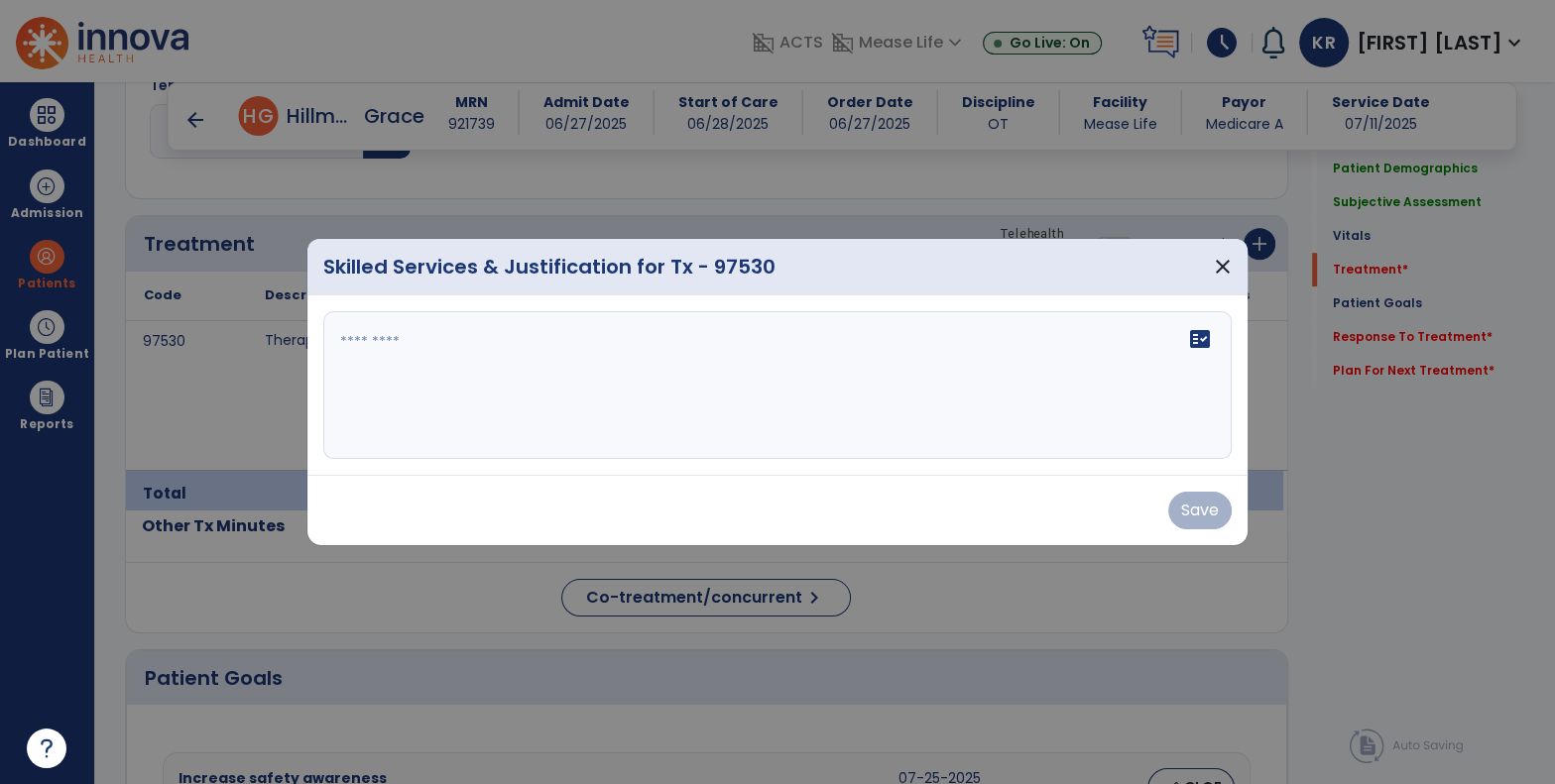 click at bounding box center [778, 386] 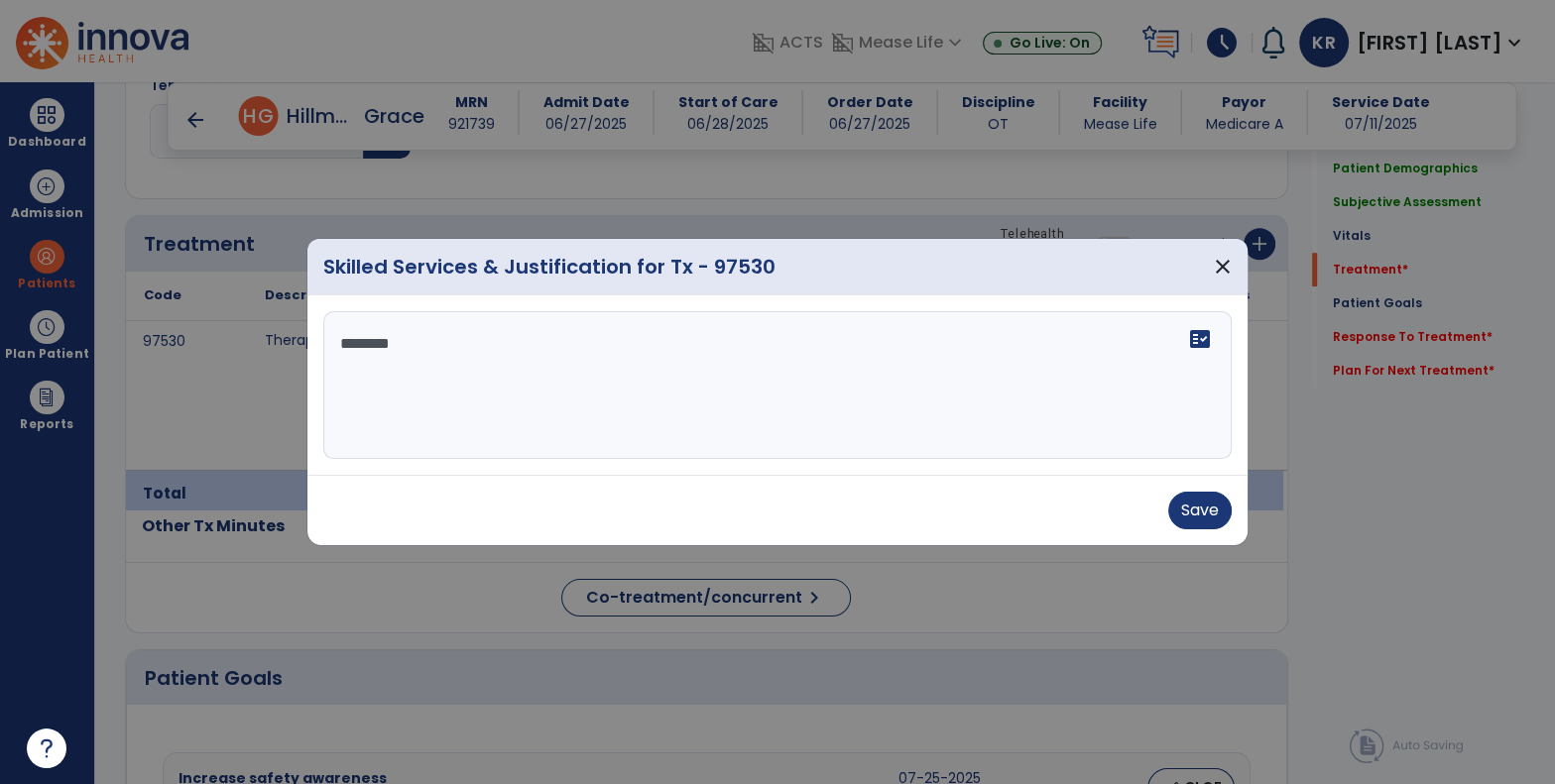 type on "********" 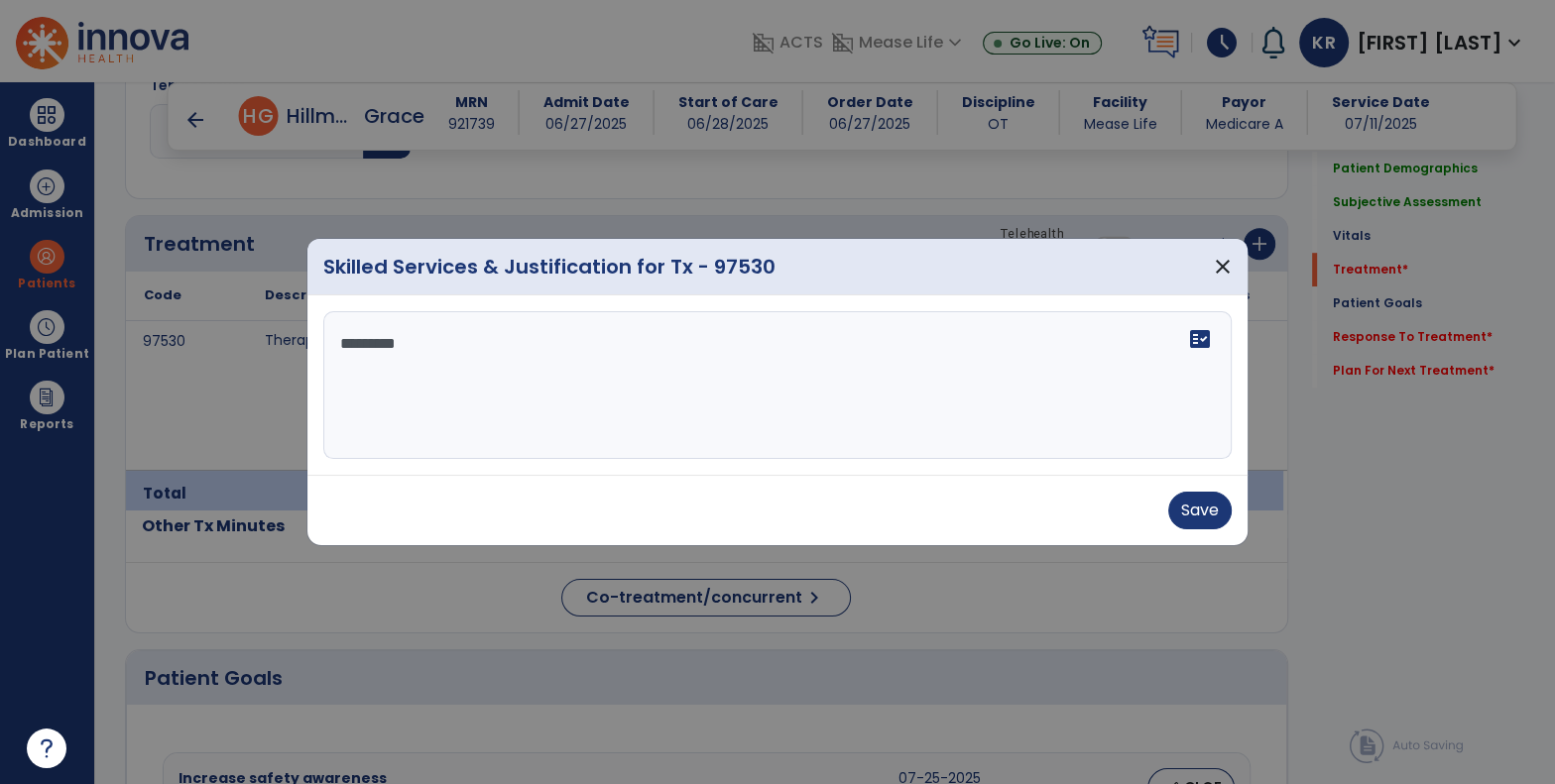 drag, startPoint x: 625, startPoint y: 352, endPoint x: 292, endPoint y: 359, distance: 333.0736 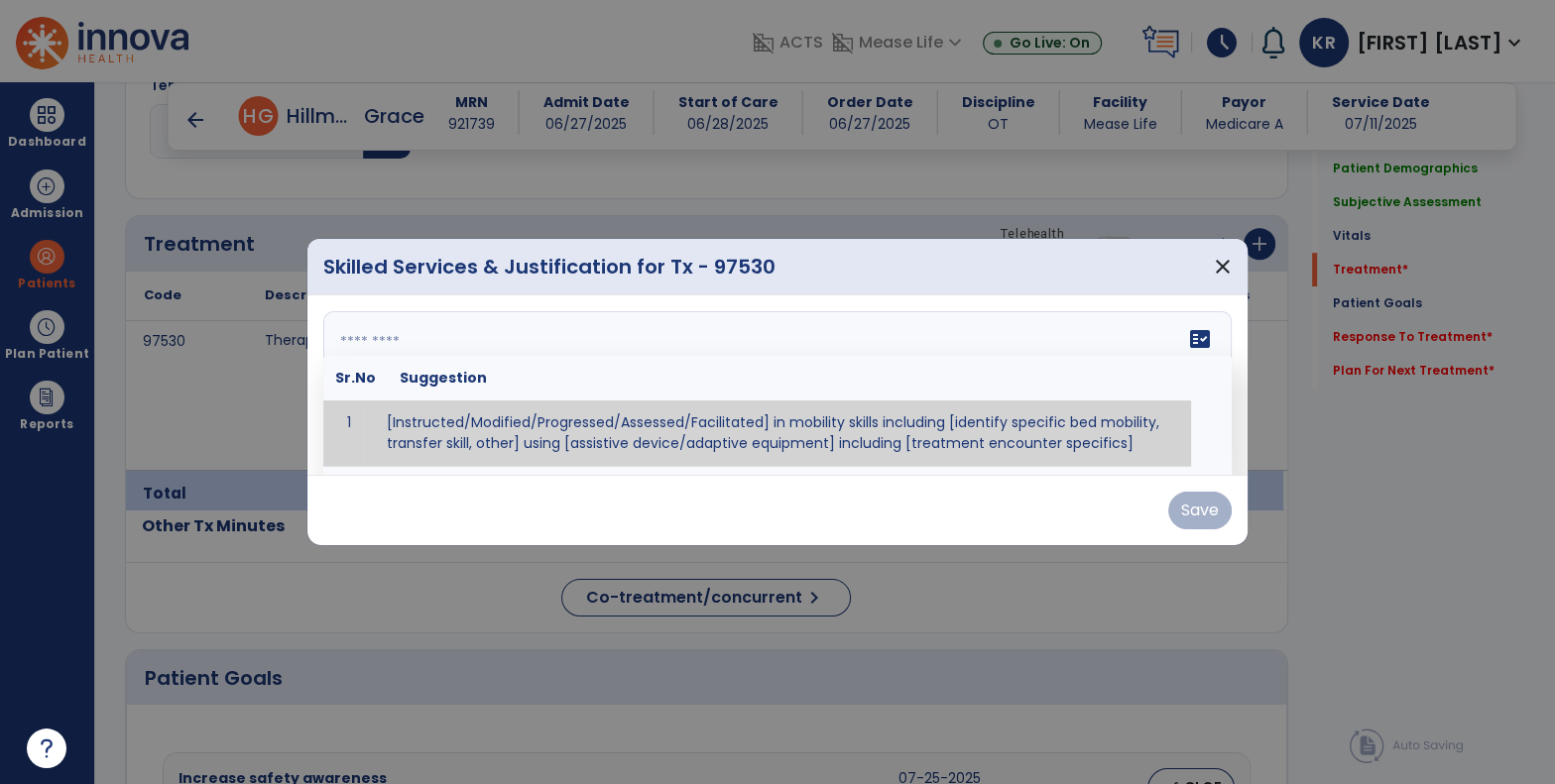 paste on "**********" 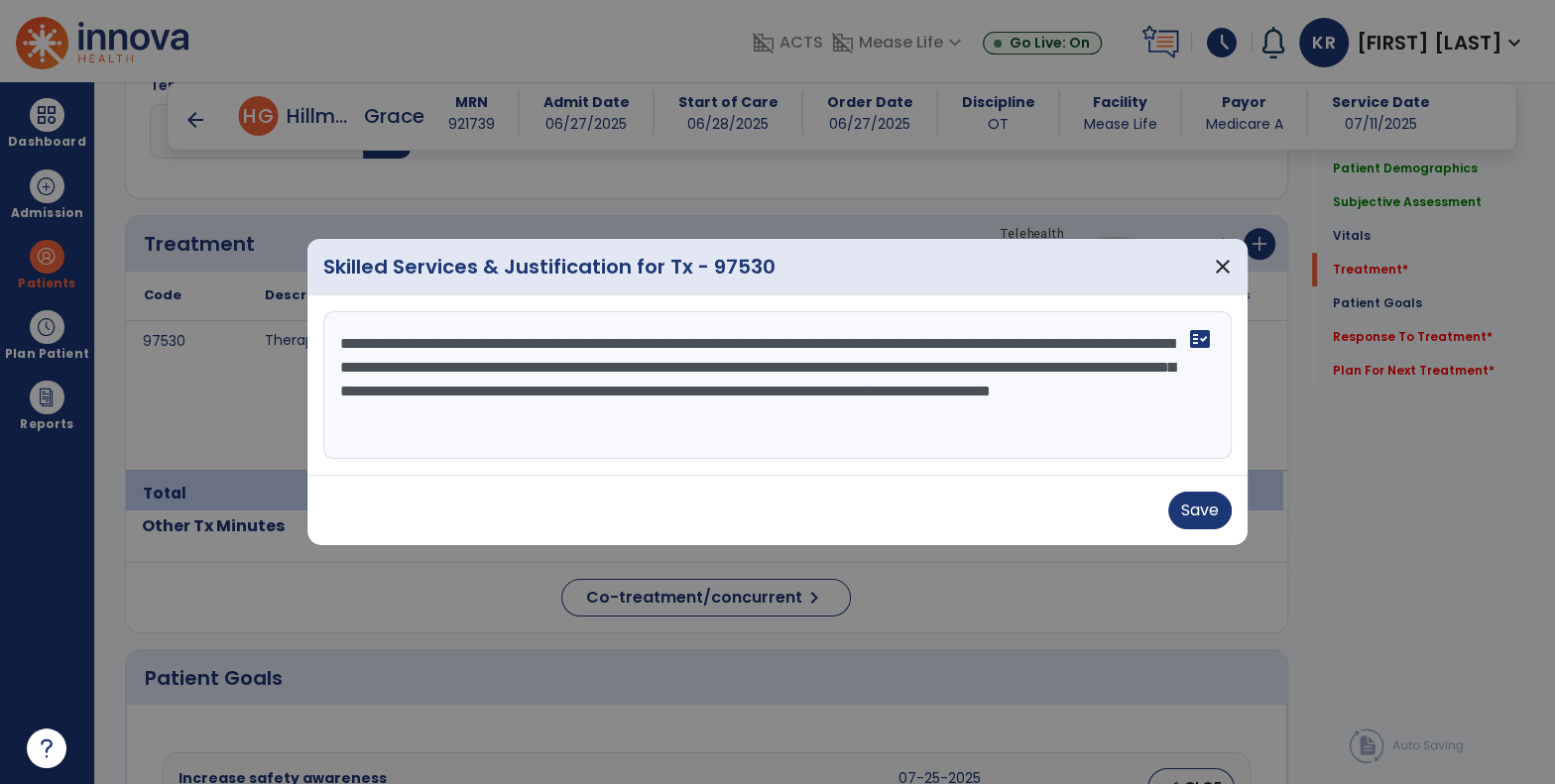 drag, startPoint x: 692, startPoint y: 340, endPoint x: 1139, endPoint y: 322, distance: 447.36227 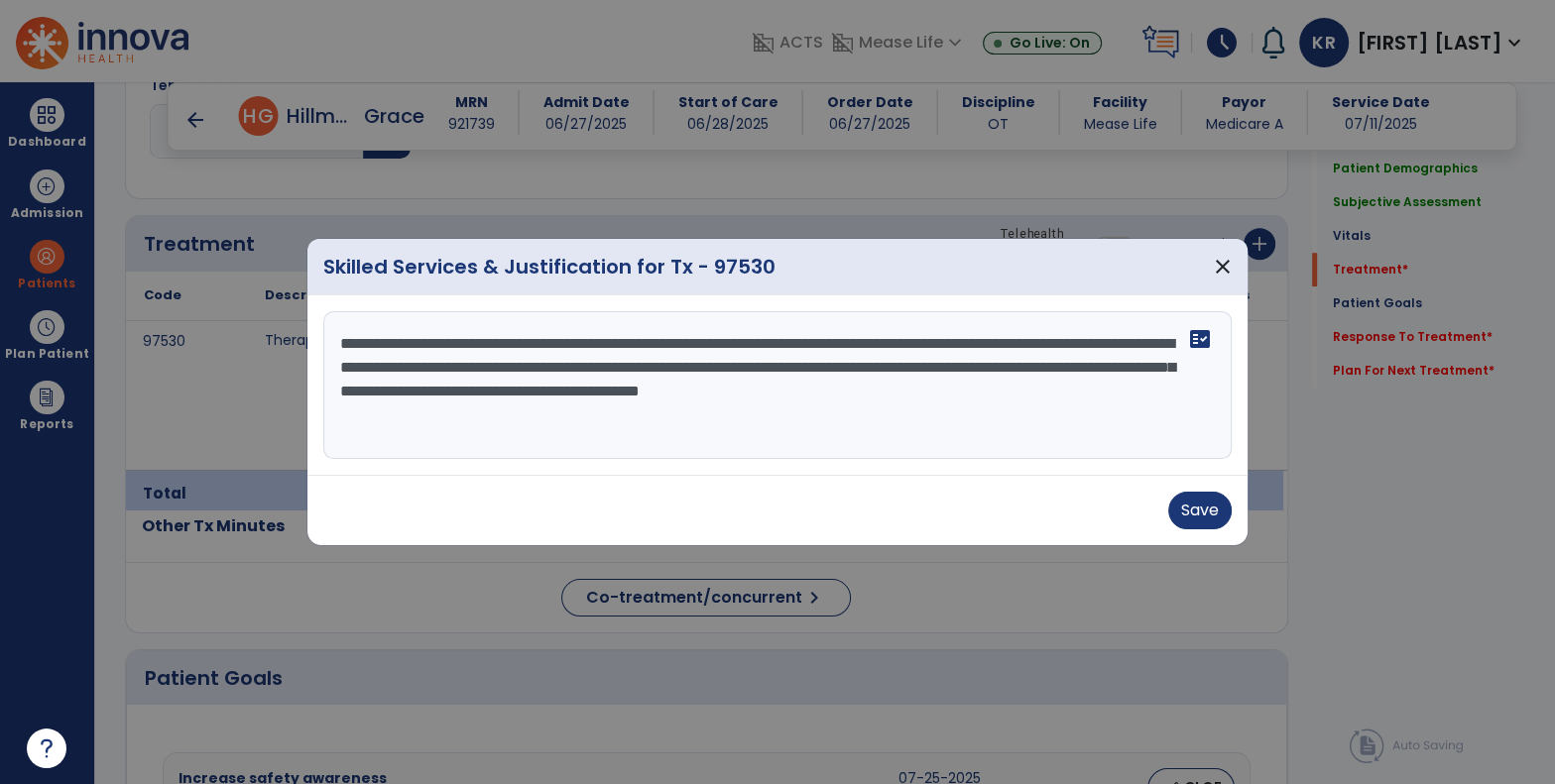 drag, startPoint x: 688, startPoint y: 347, endPoint x: 896, endPoint y: 336, distance: 208.29066 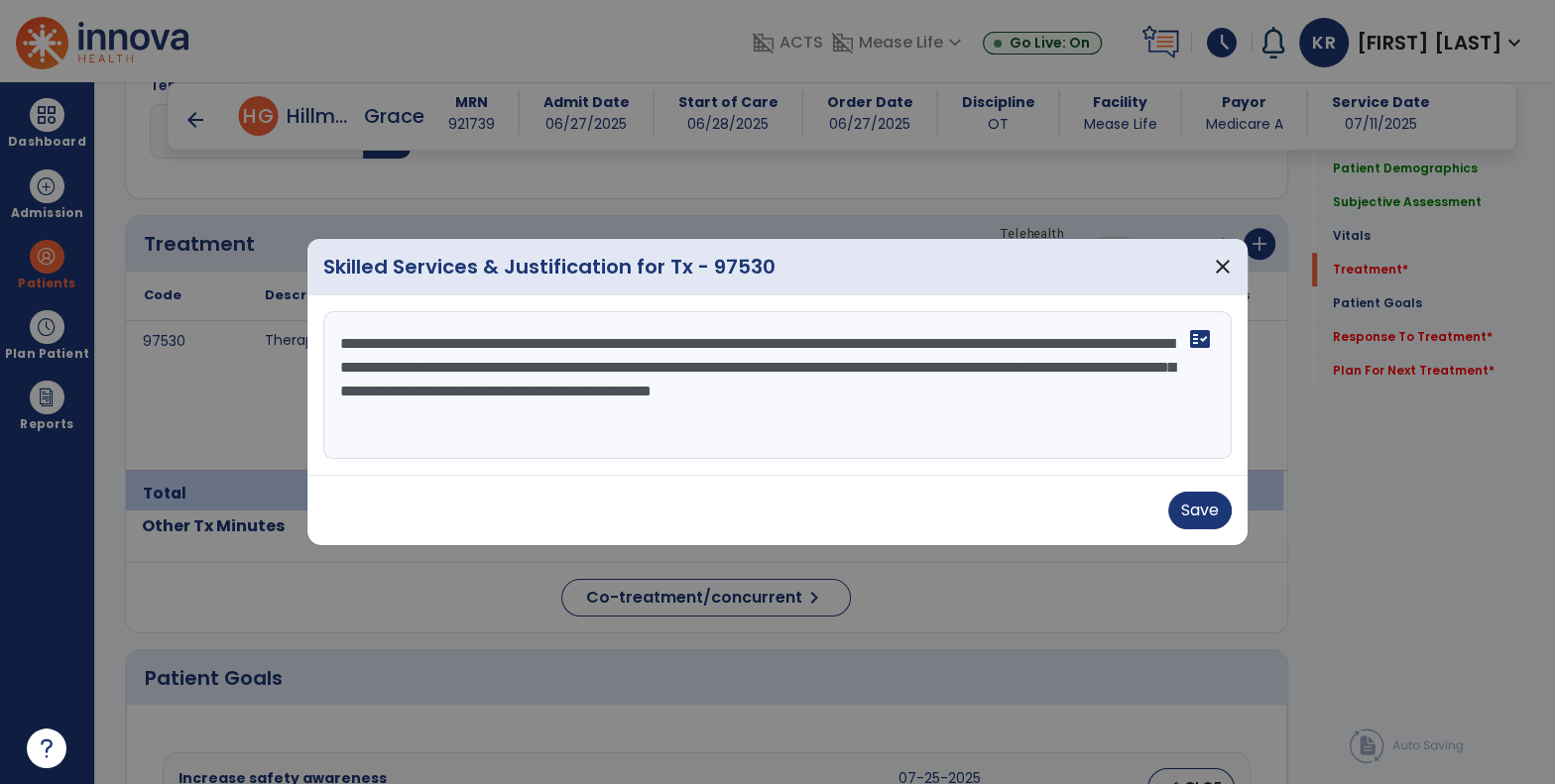drag, startPoint x: 994, startPoint y: 340, endPoint x: 575, endPoint y: 365, distance: 419.74516 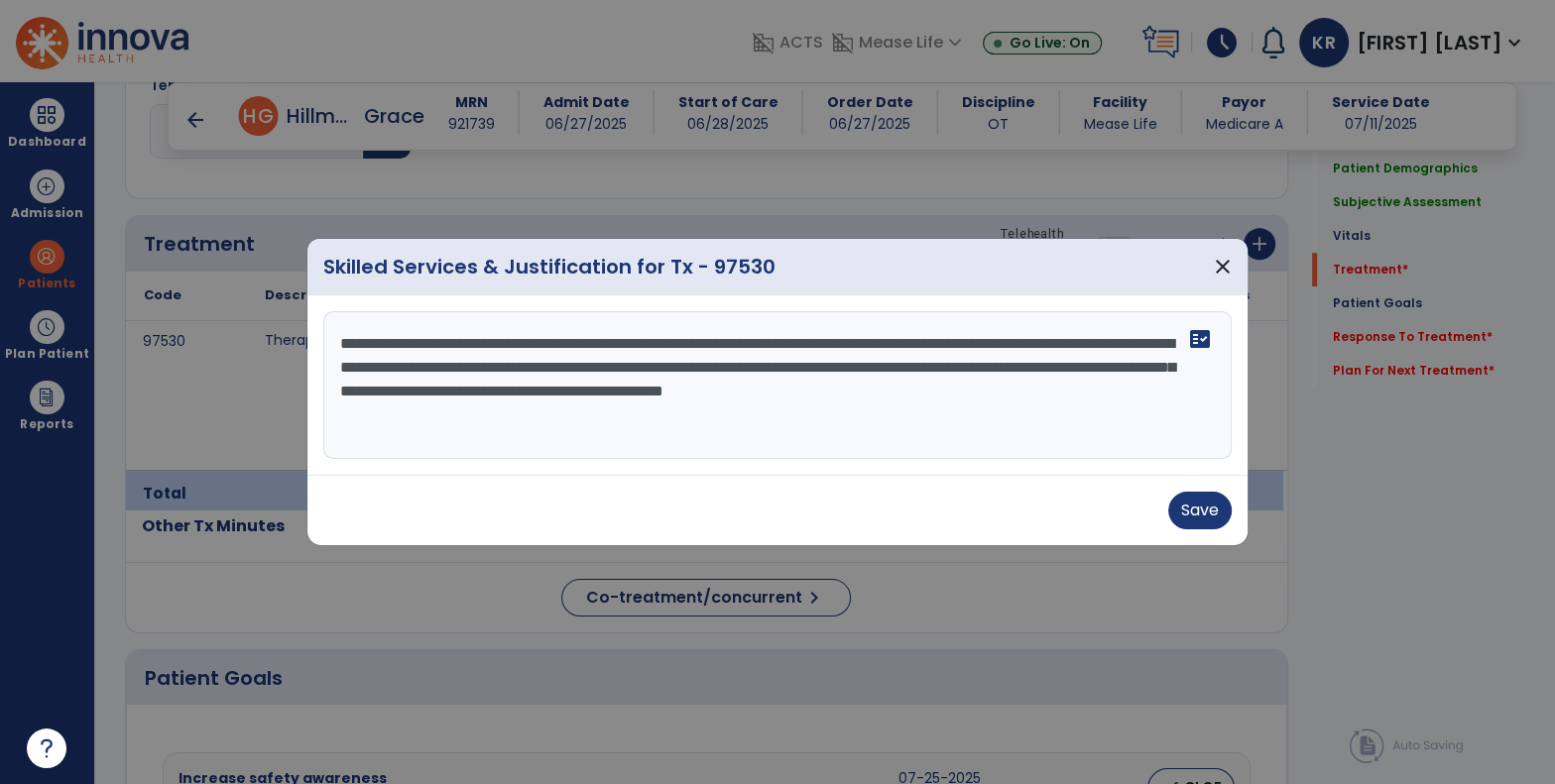 drag, startPoint x: 770, startPoint y: 370, endPoint x: 727, endPoint y: 393, distance: 48.76474 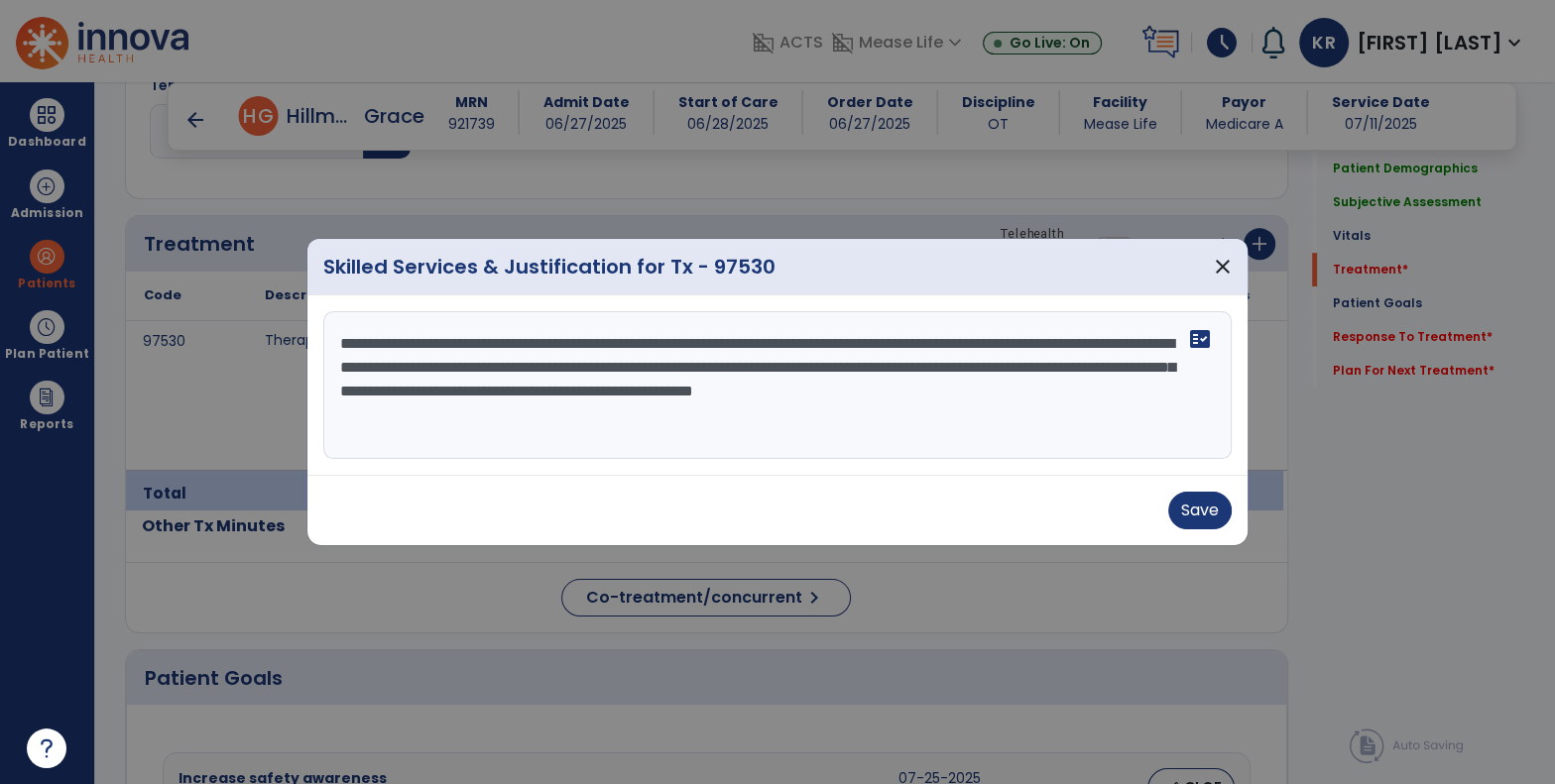 drag, startPoint x: 970, startPoint y: 390, endPoint x: 976, endPoint y: 441, distance: 51.35173 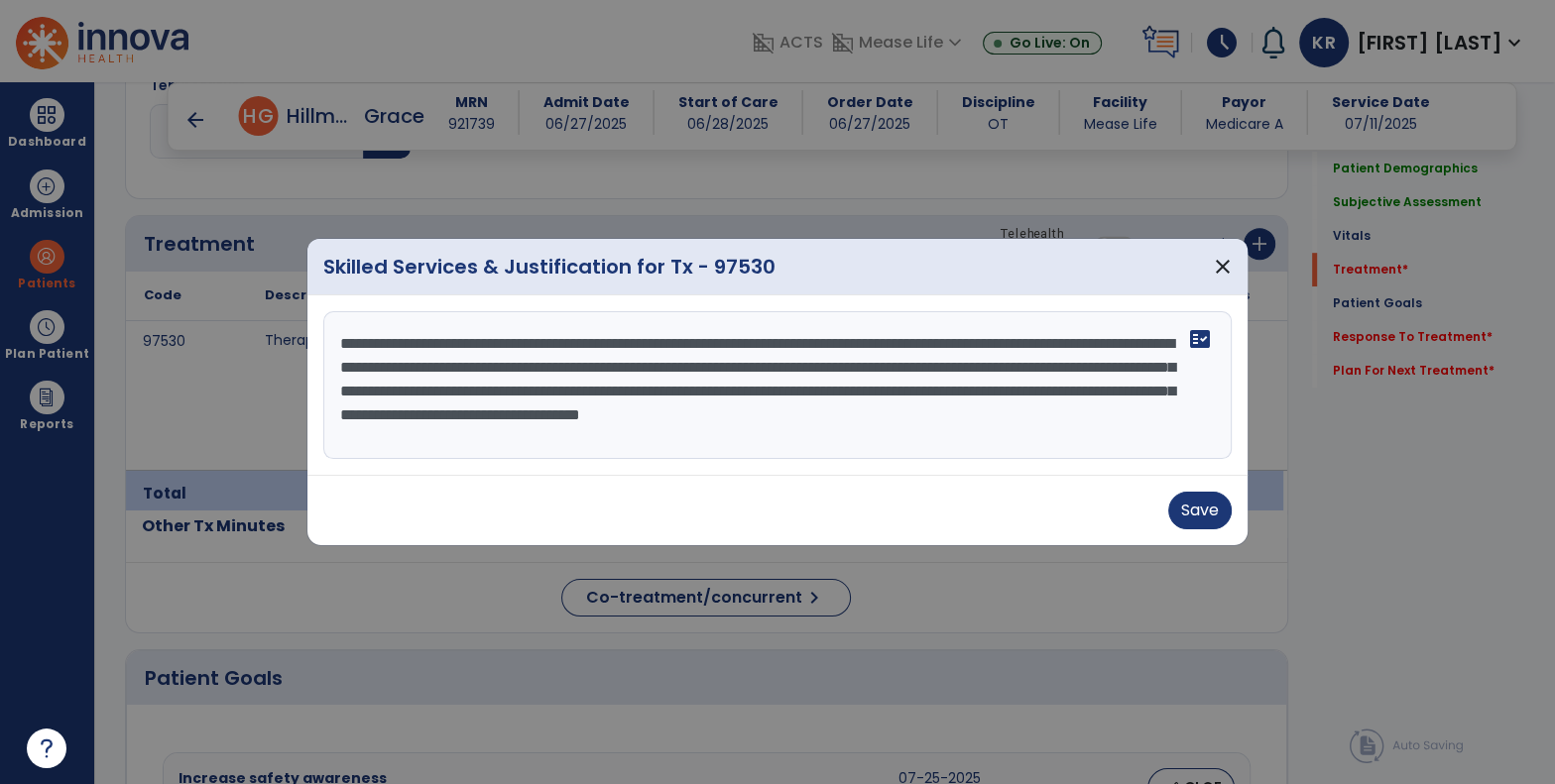 click on "**********" at bounding box center [778, 386] 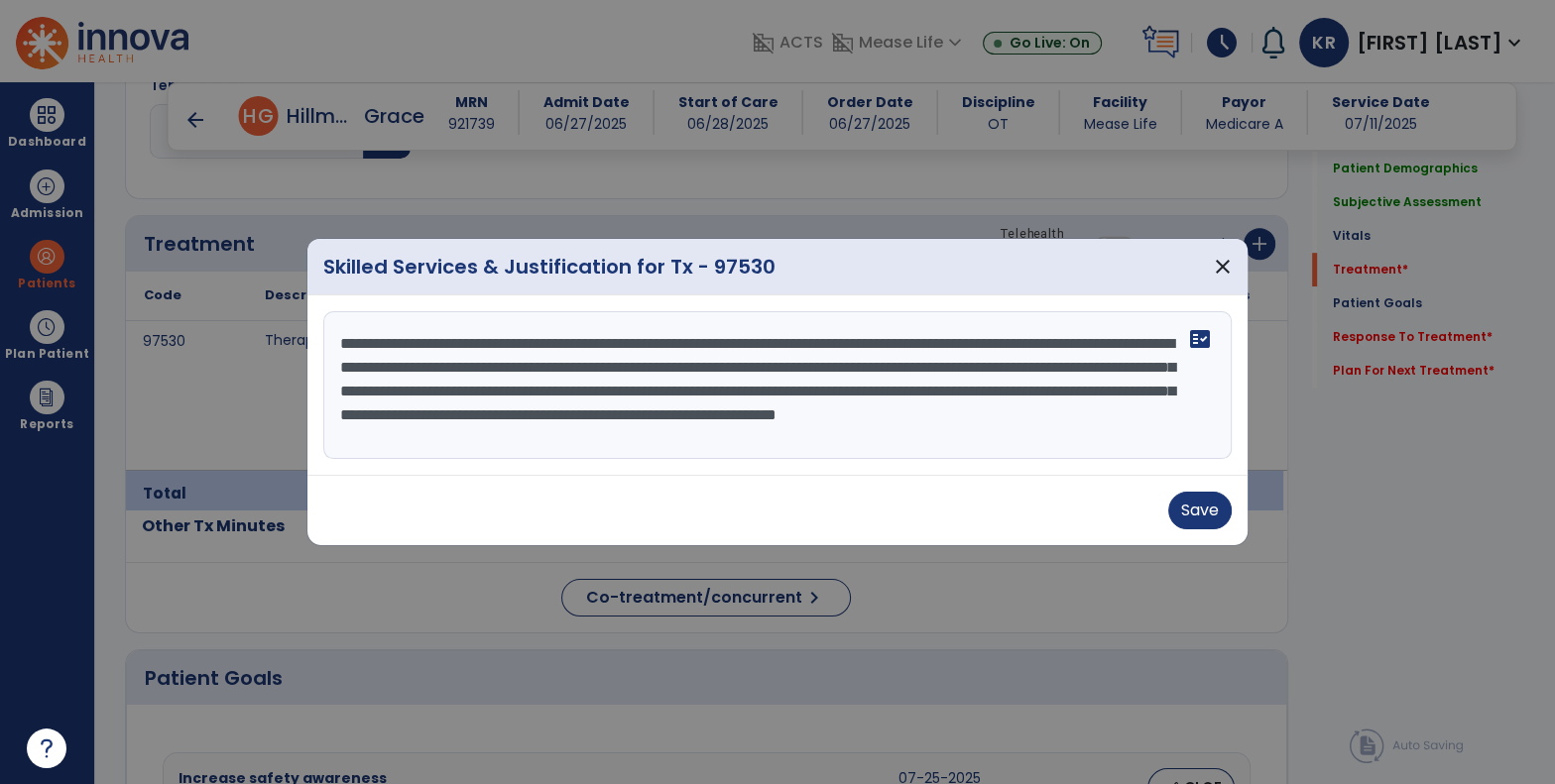click on "**********" at bounding box center (778, 386) 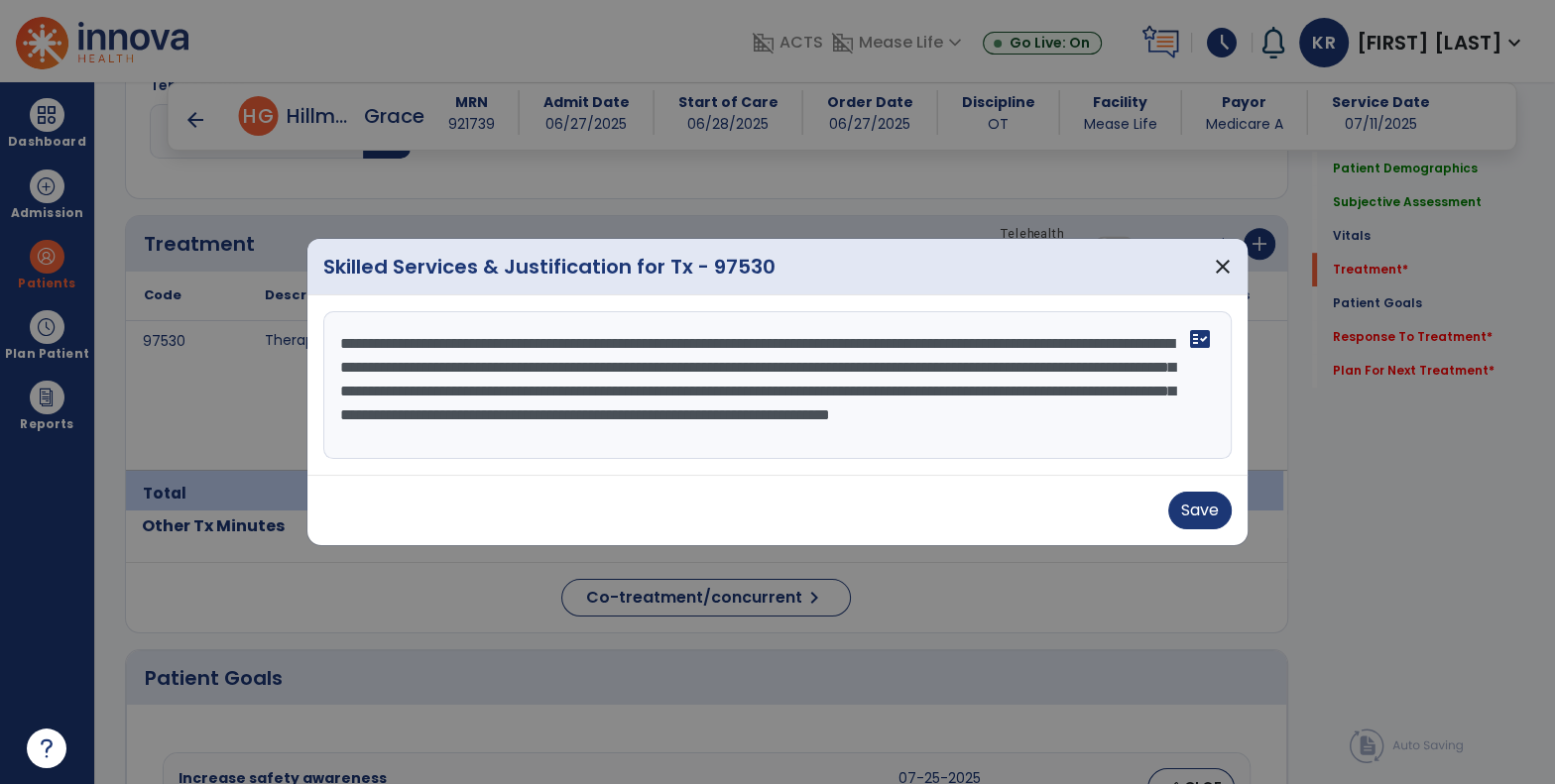 click on "**********" at bounding box center [778, 386] 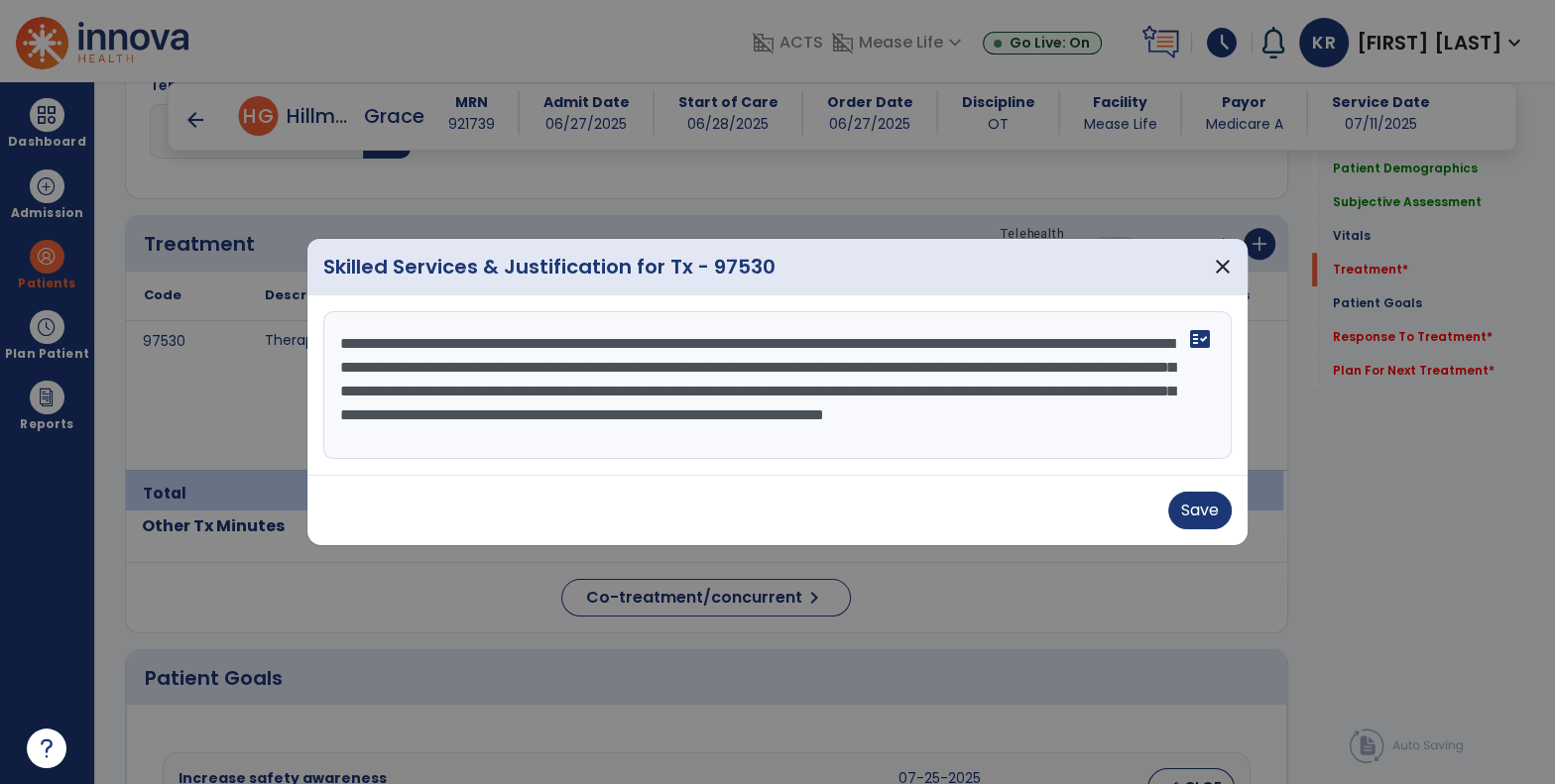 click on "**********" at bounding box center (778, 386) 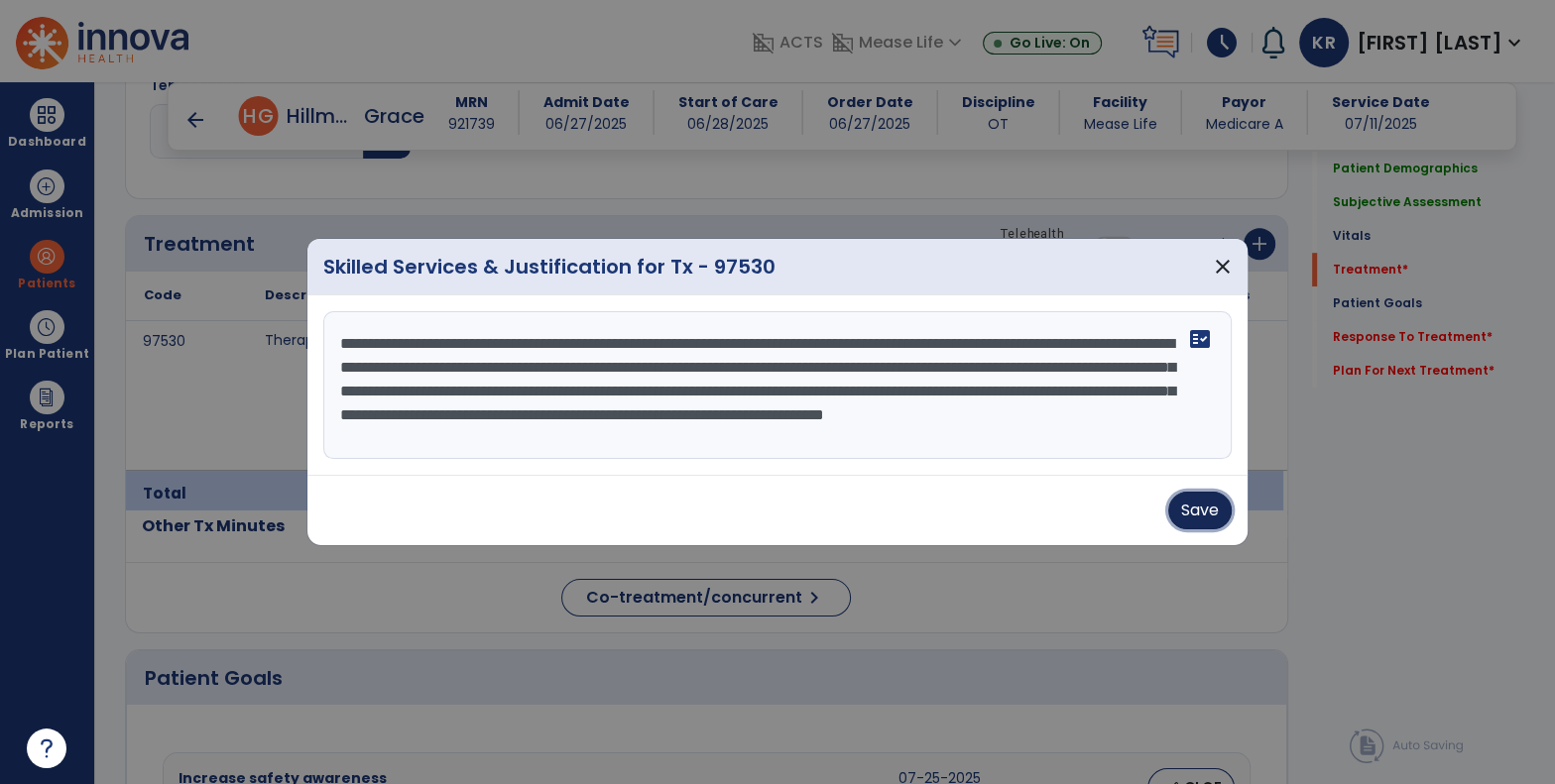 click on "Save" at bounding box center [1200, 510] 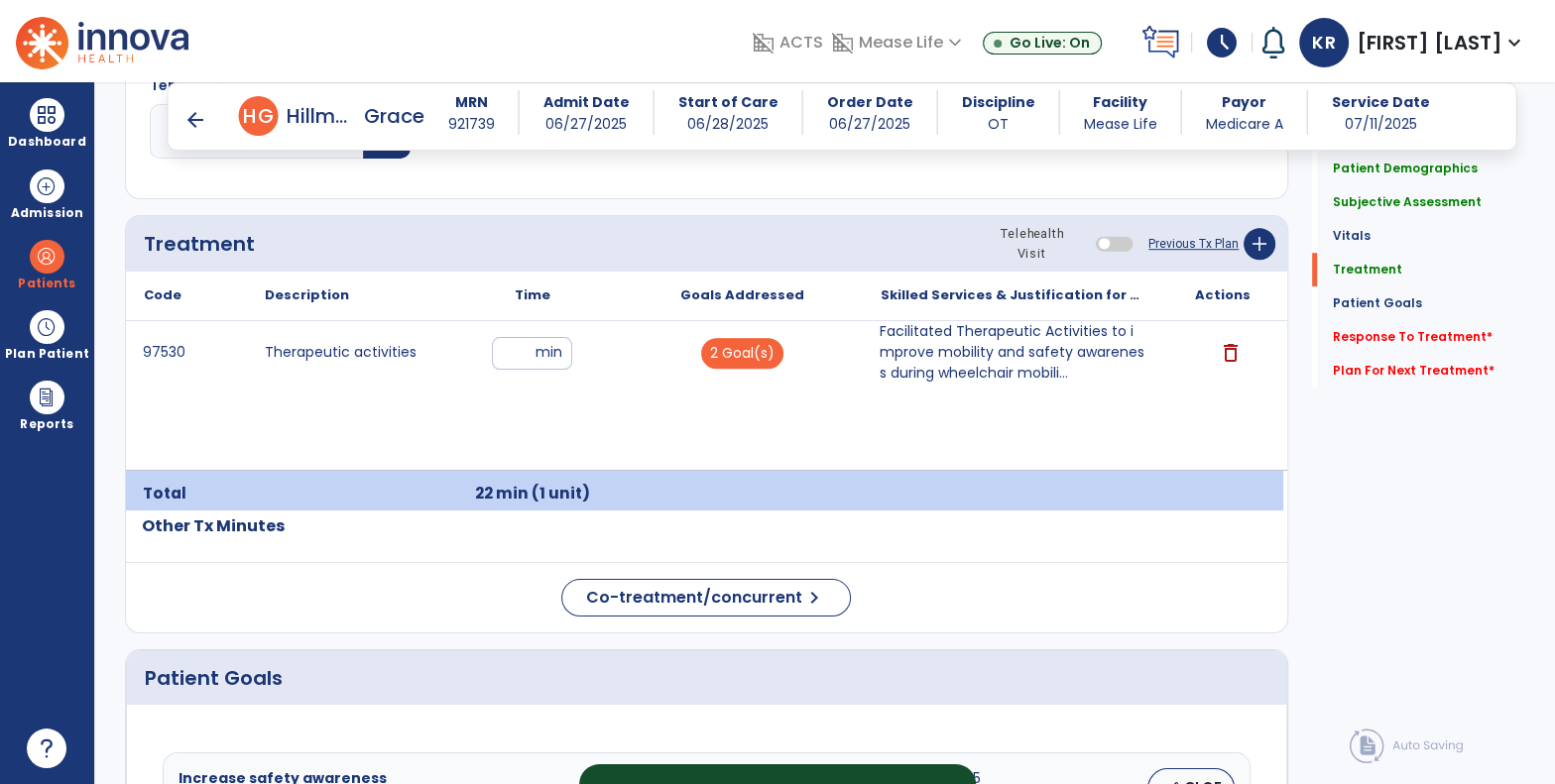 click on "Quick Links  Patient Demographics   Patient Demographics   Subjective Assessment   Subjective Assessment   Vitals   Vitals   Treatment   Treatment   Patient Goals   Patient Goals   Response To Treatment   *  Response To Treatment   *  Plan For Next Treatment   *  Plan For Next Treatment   *" 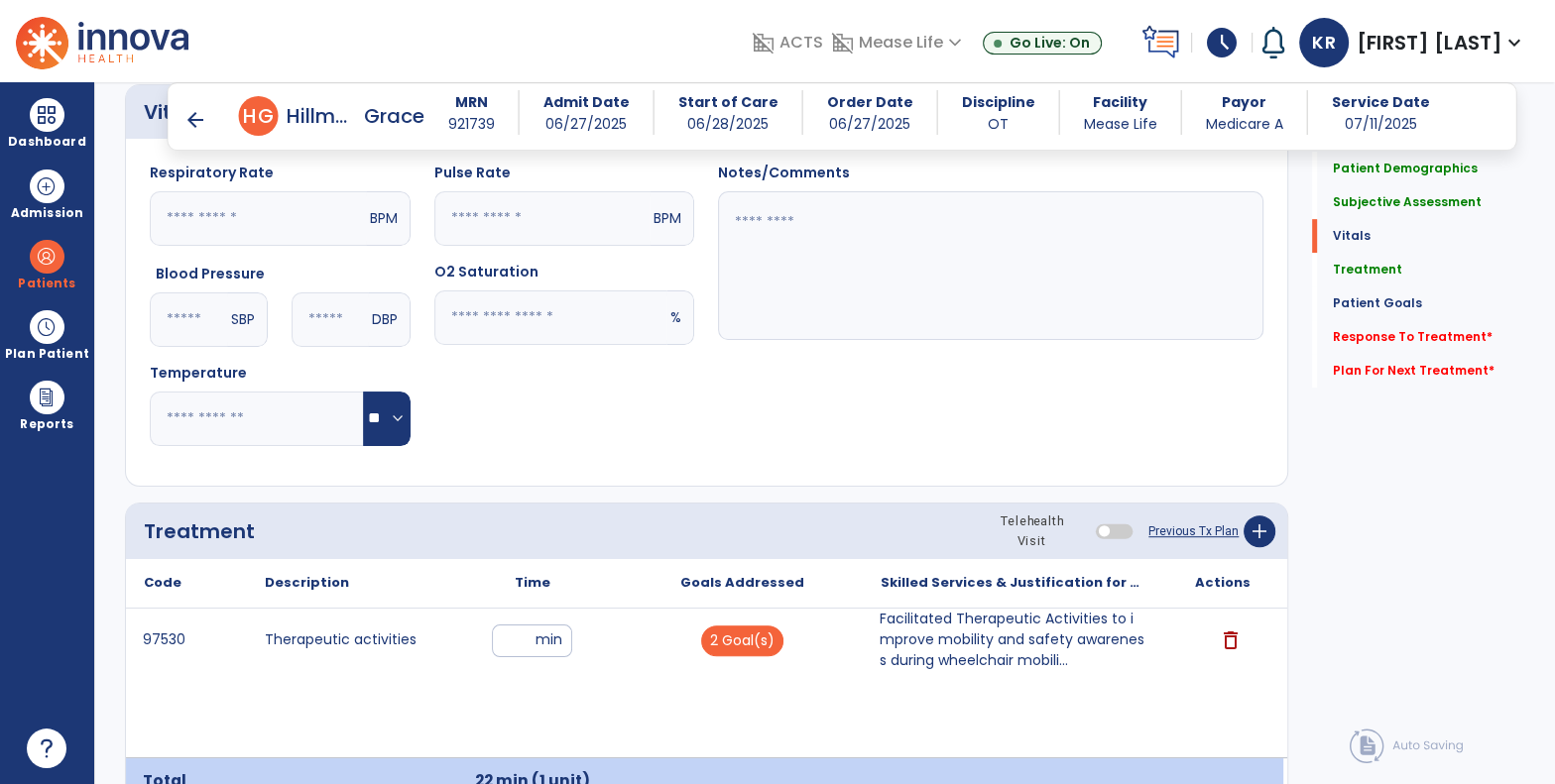 scroll, scrollTop: 619, scrollLeft: 0, axis: vertical 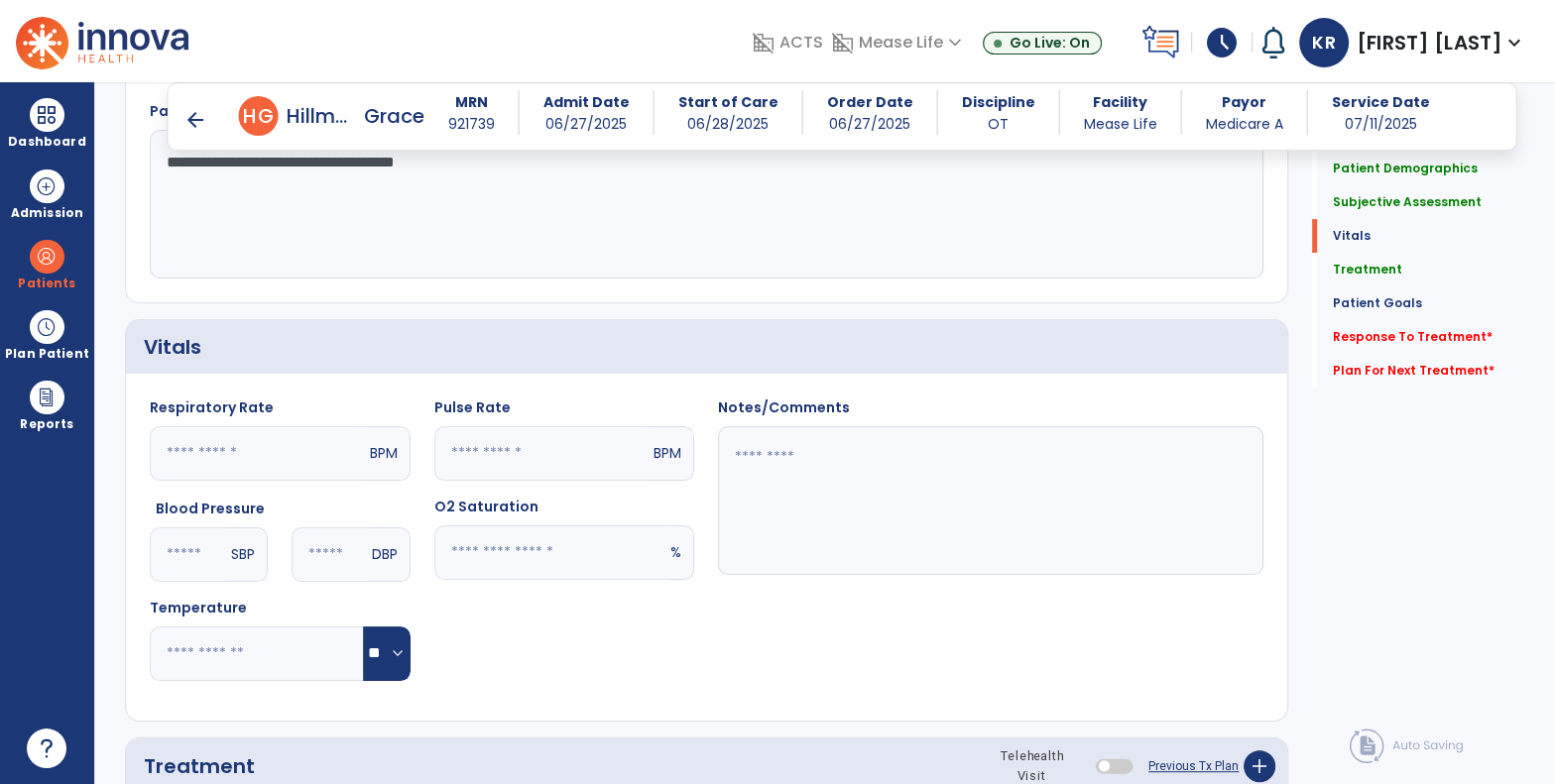click on "arrow_back   Daily Note   arrow_back      H  G  [LAST],  [FIRST] MRN [NUMBER] Admit Date [DATE] Start of Care [DATE] Order Date [DATE] Discipline OT Facility Mease Life Payor Medicare A Service Date [DATE] Patient Demographics  Medical Diagnosis   Treatment Diagnosis   Precautions   Contraindications
Code
Description" at bounding box center (825, 433) 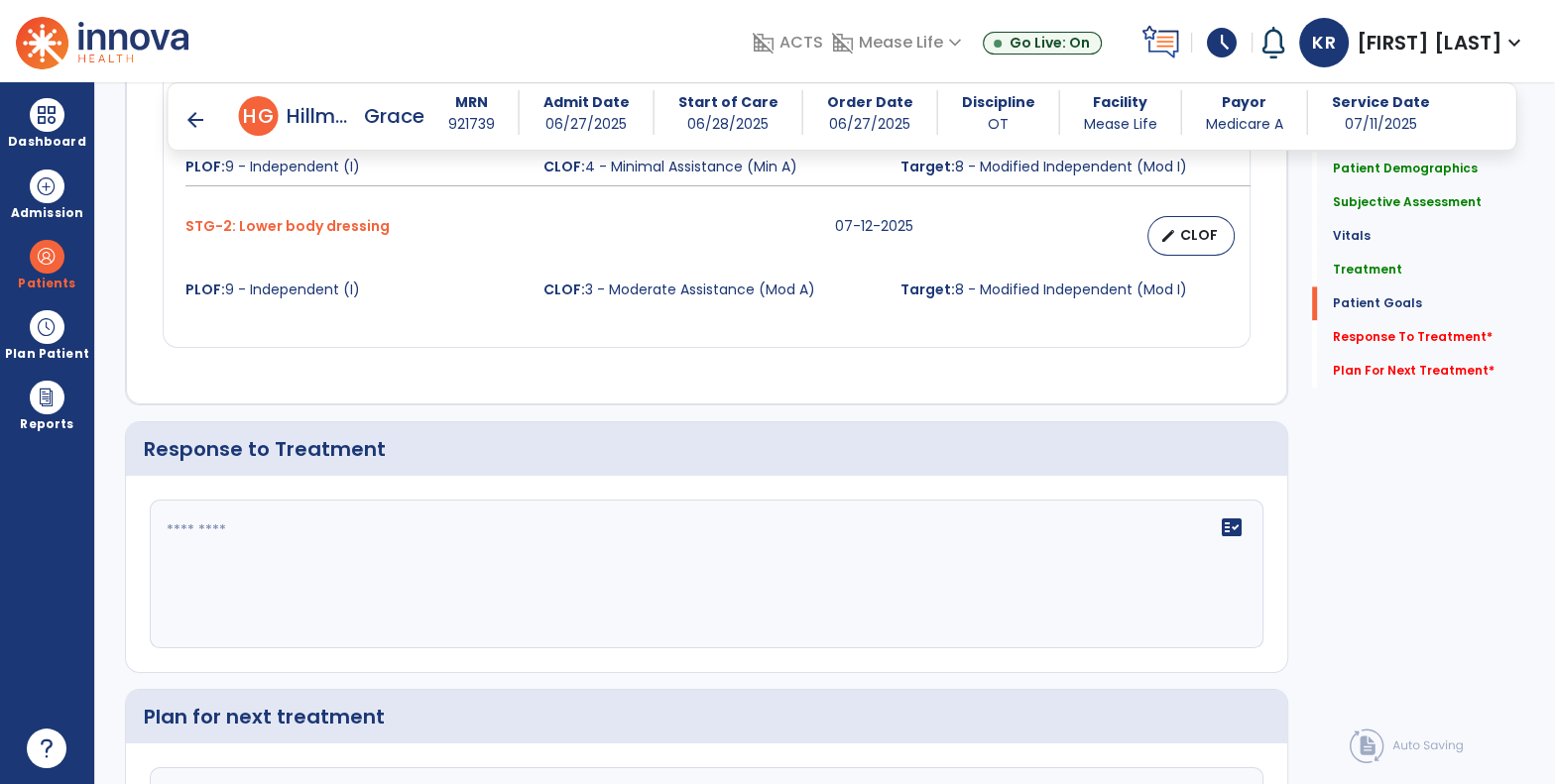 scroll, scrollTop: 2683, scrollLeft: 0, axis: vertical 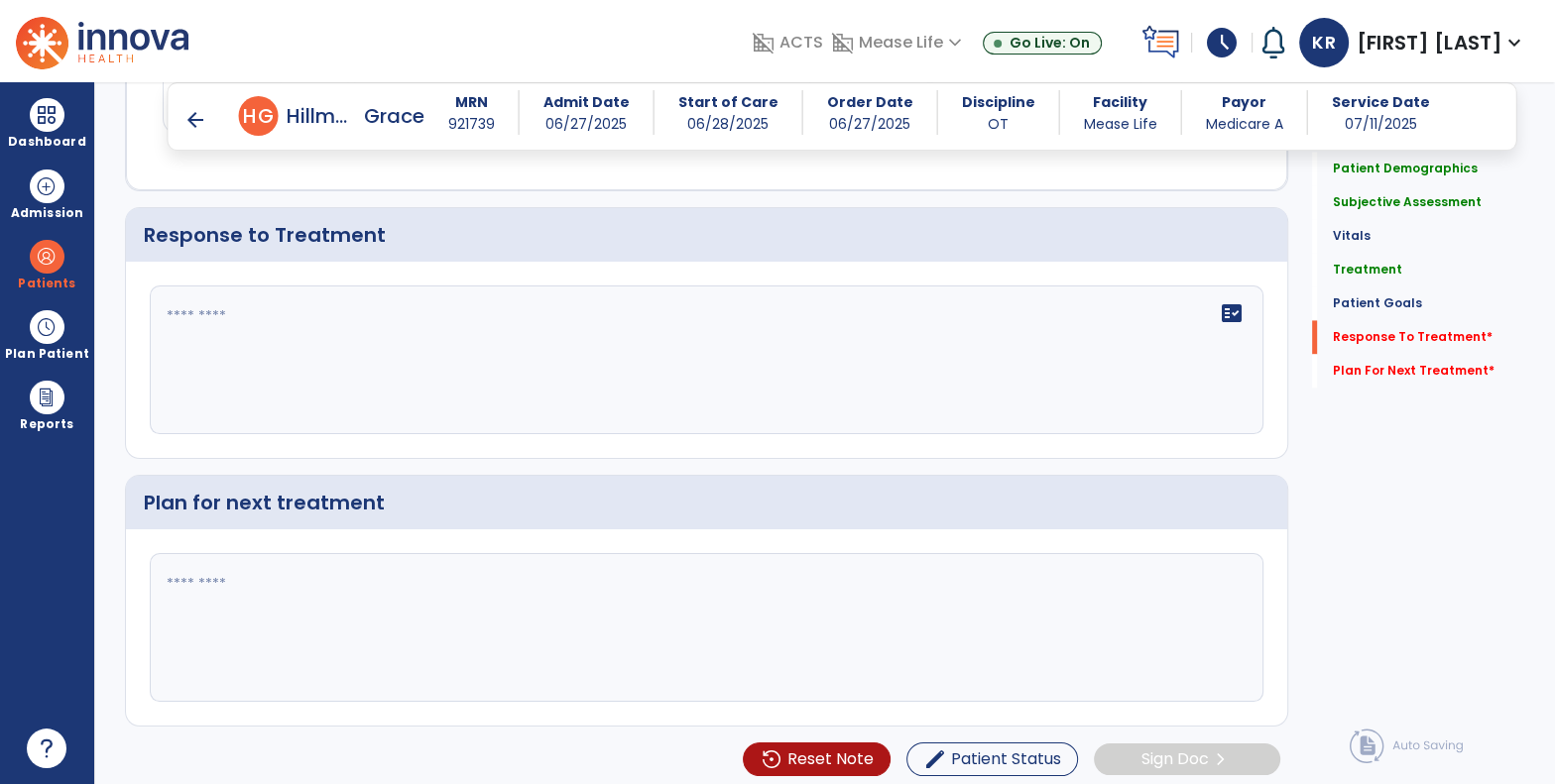 click on "fact_check" 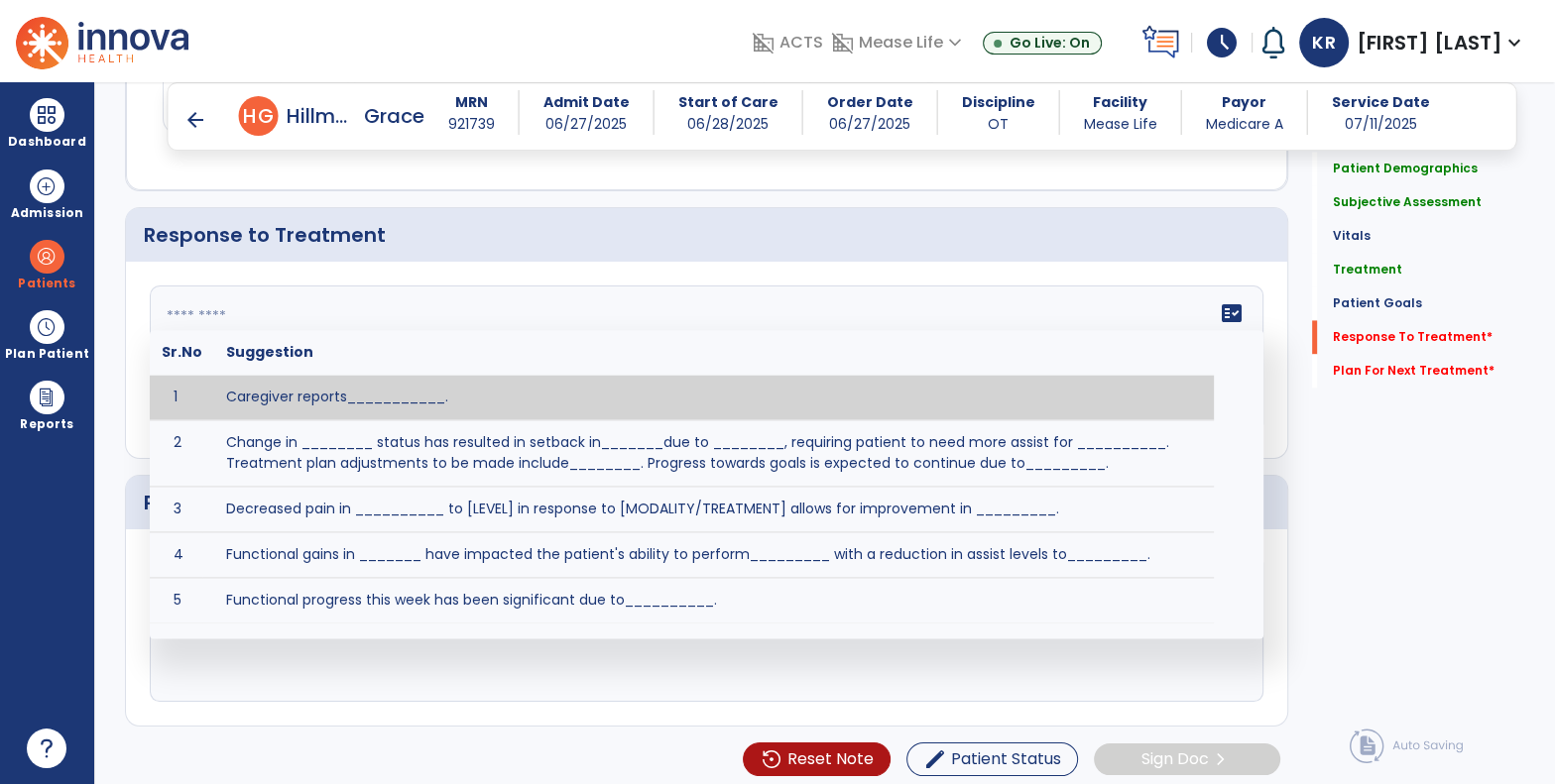 click 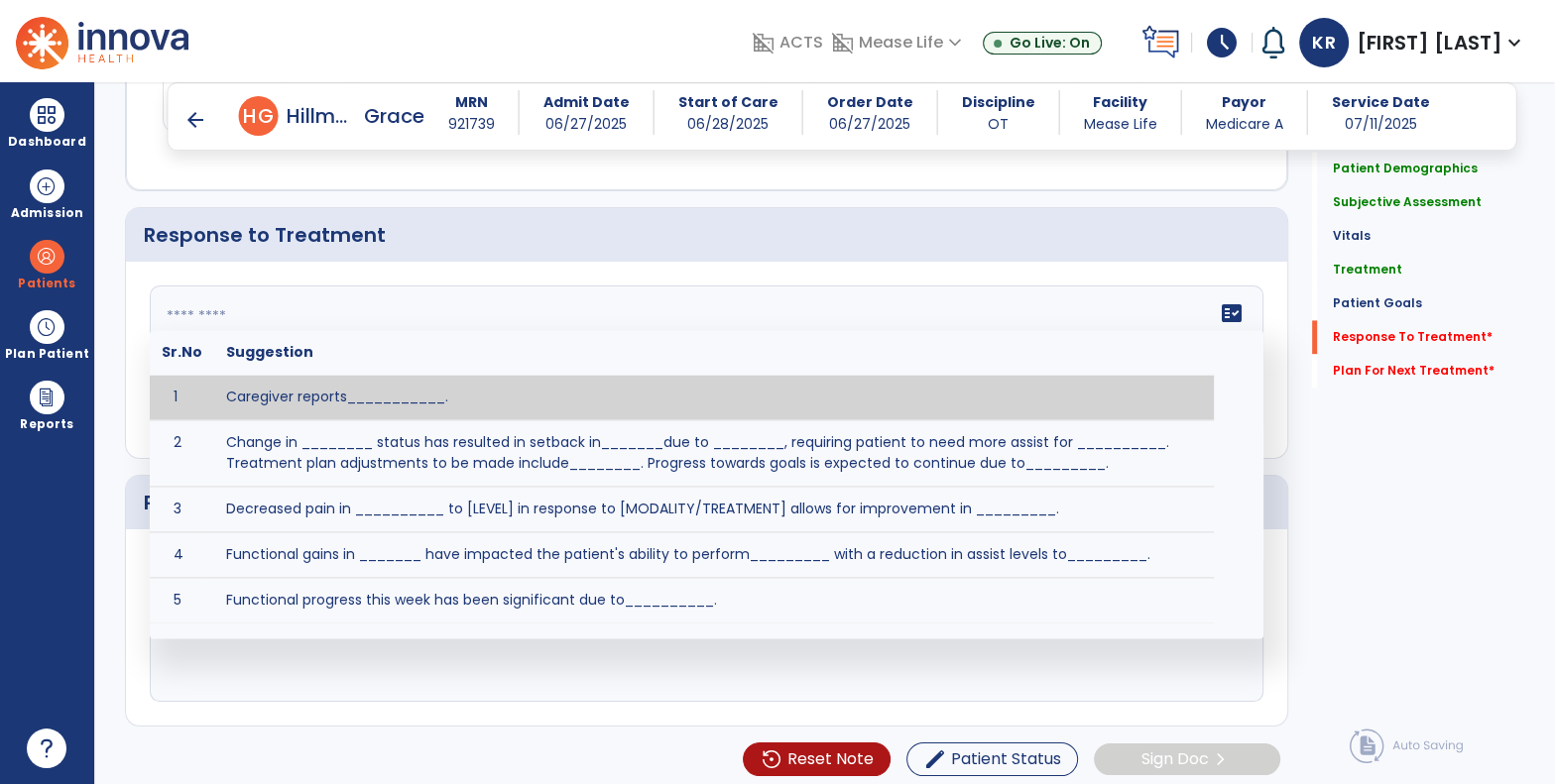 drag, startPoint x: 727, startPoint y: 309, endPoint x: 737, endPoint y: 303, distance: 11.661904 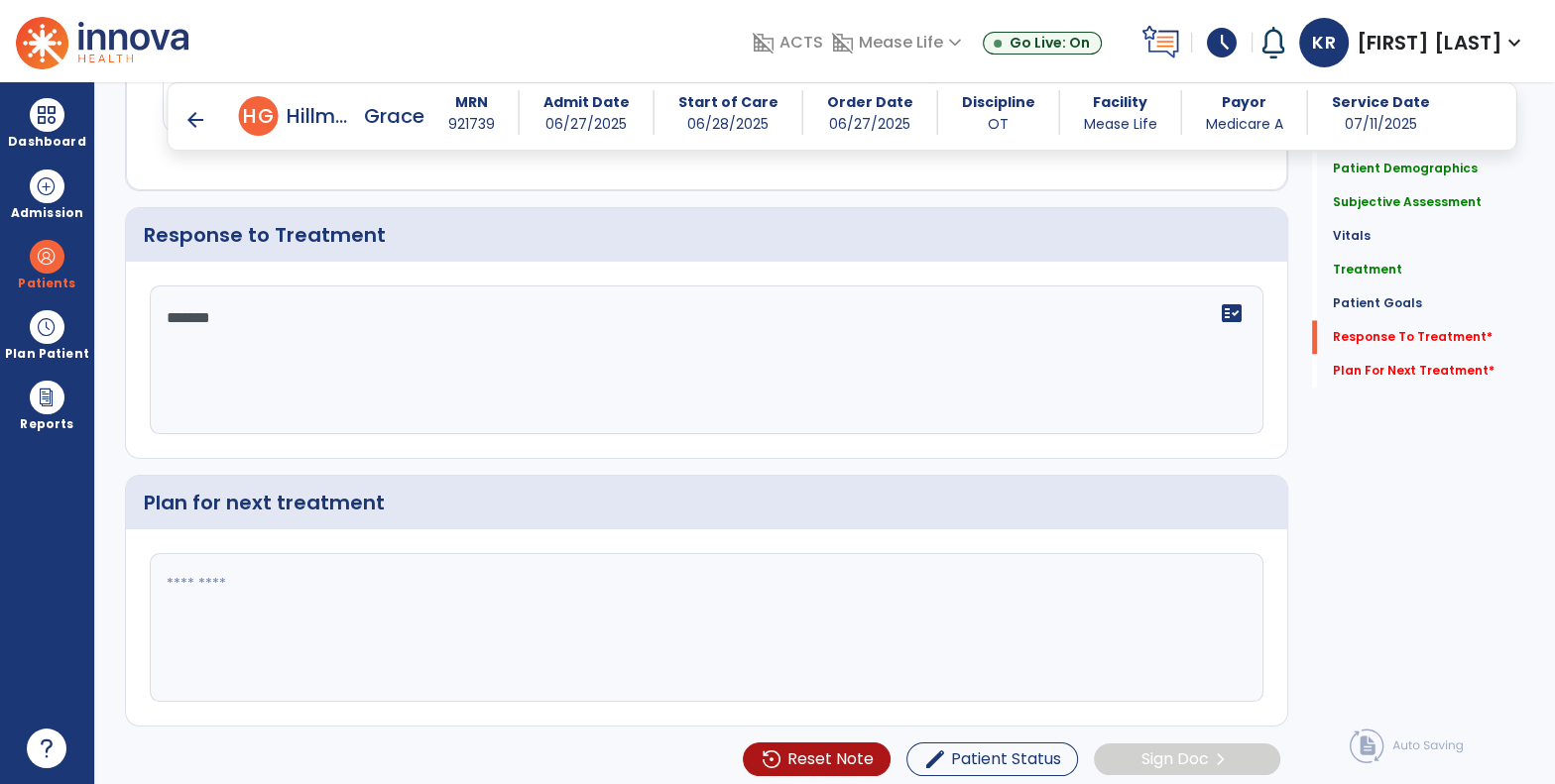 type on "********" 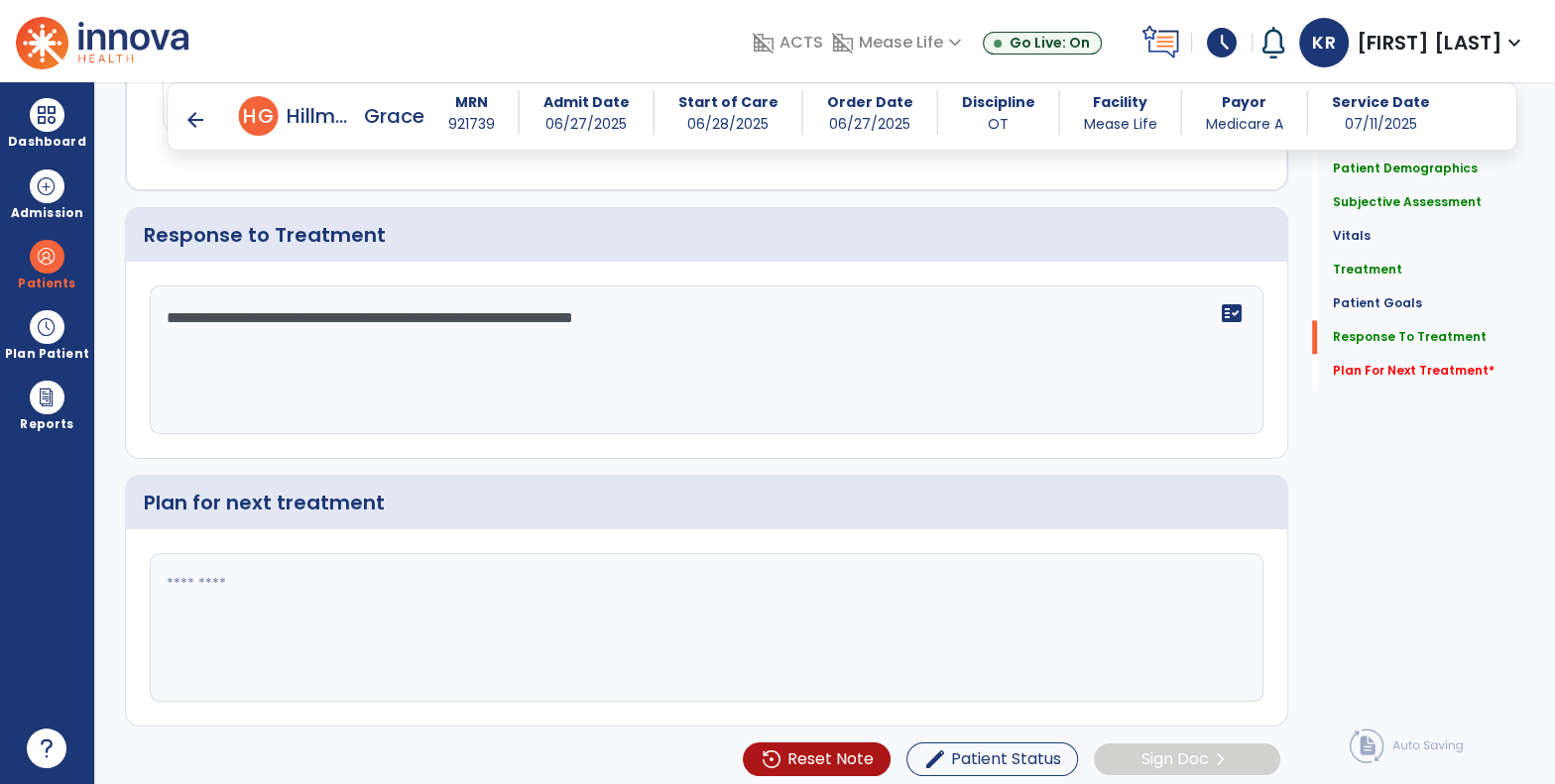 click on "**********" 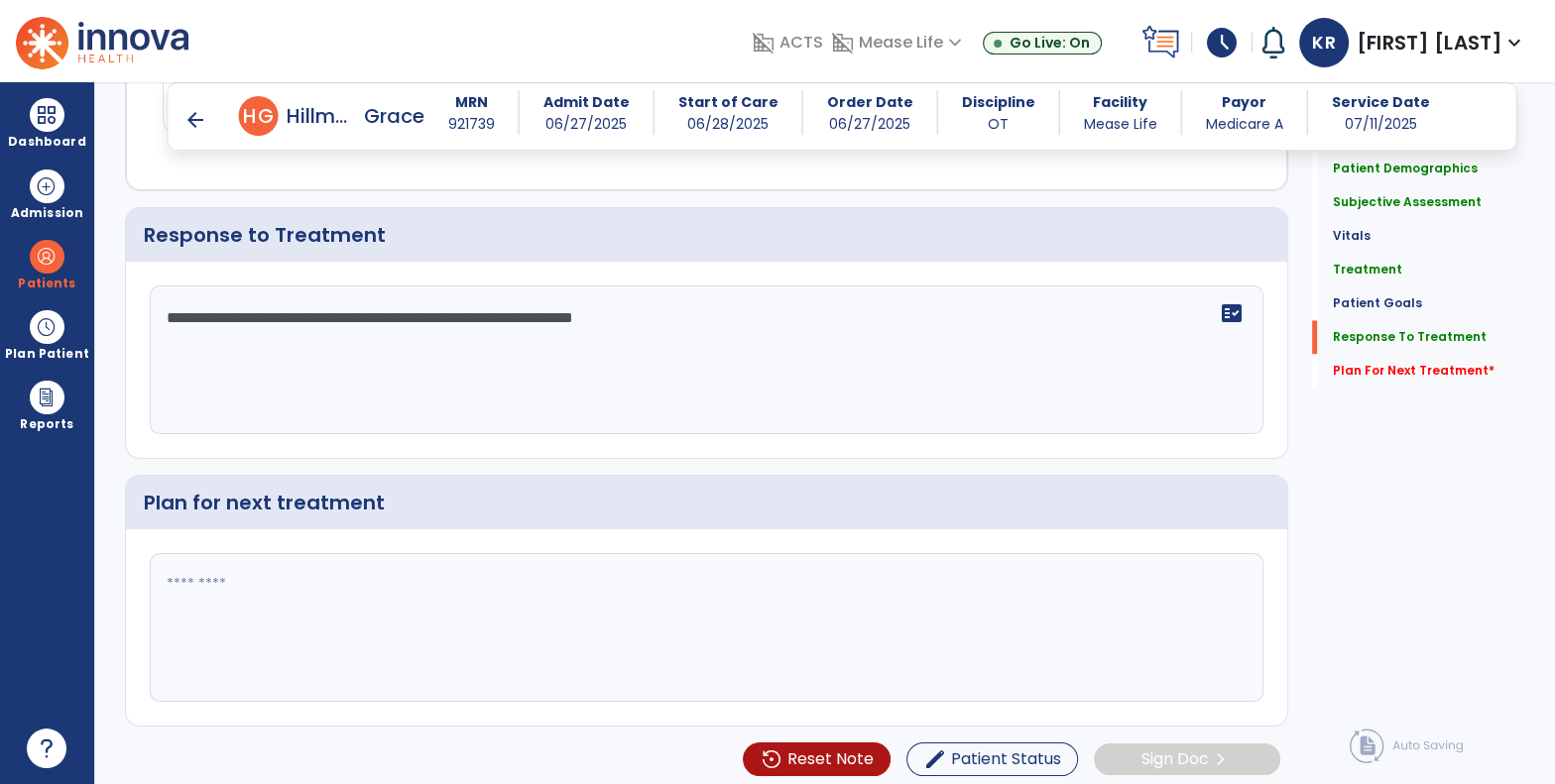 type on "**********" 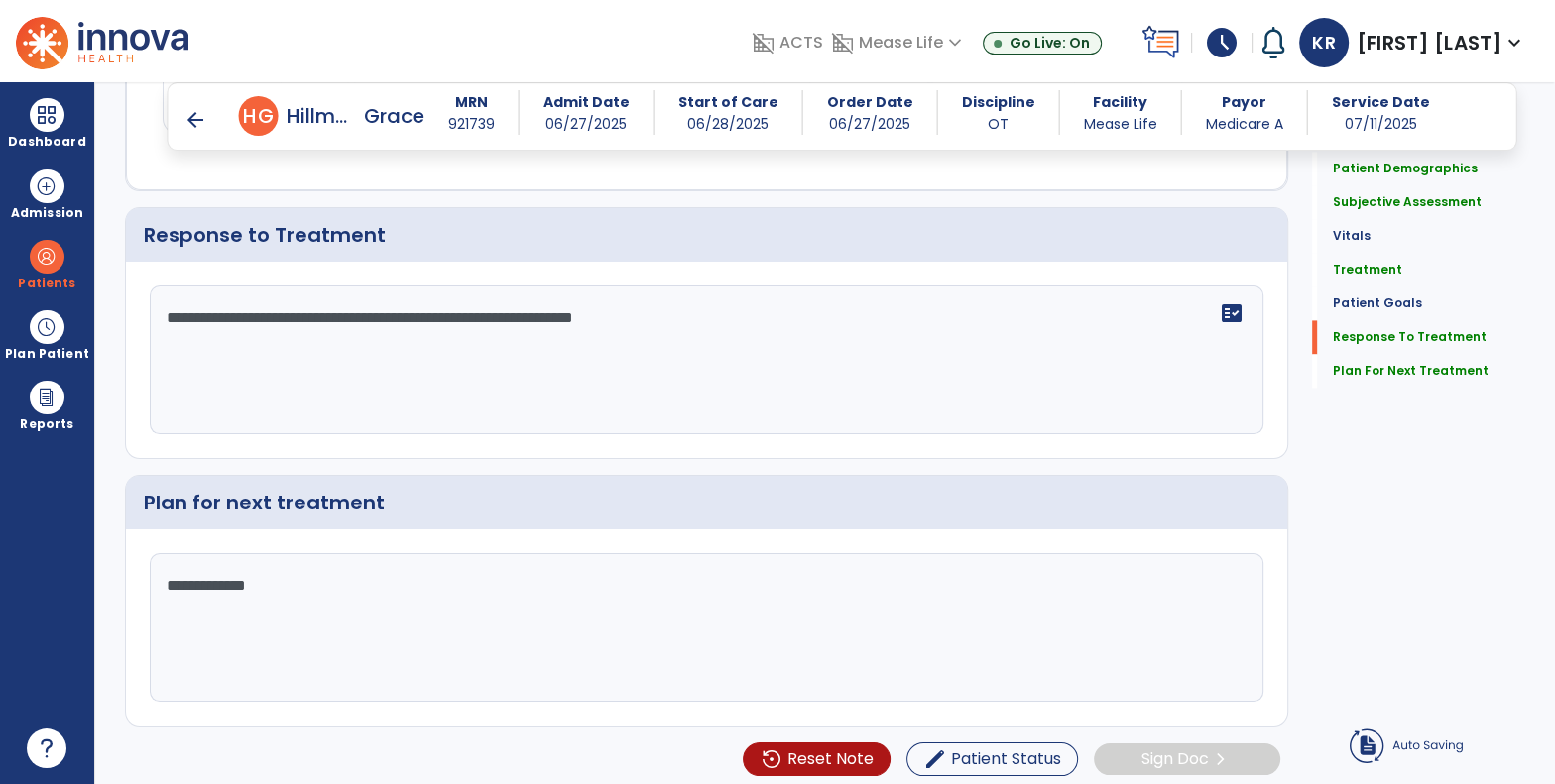 type on "**********" 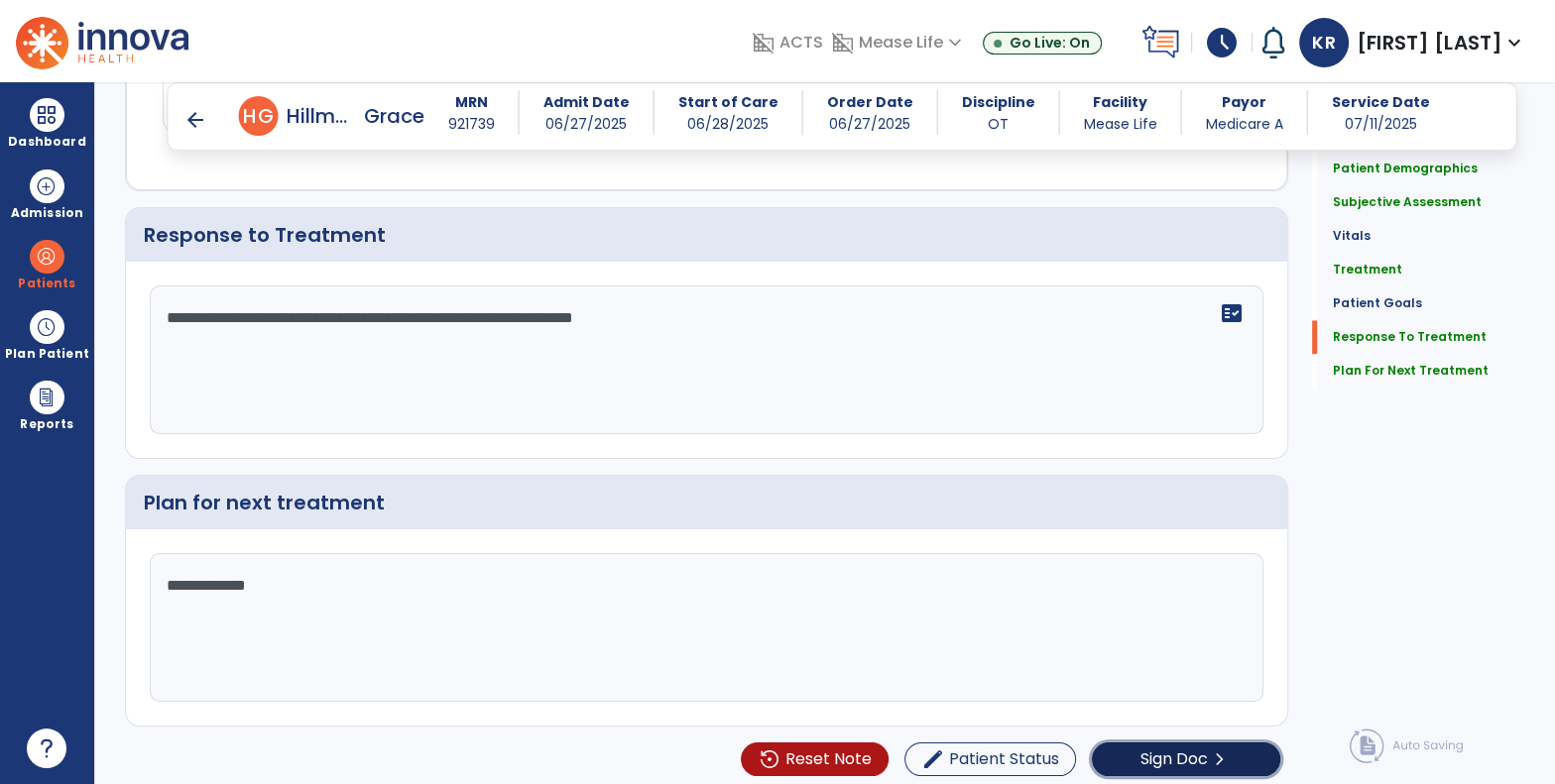 click on "Sign Doc  chevron_right" 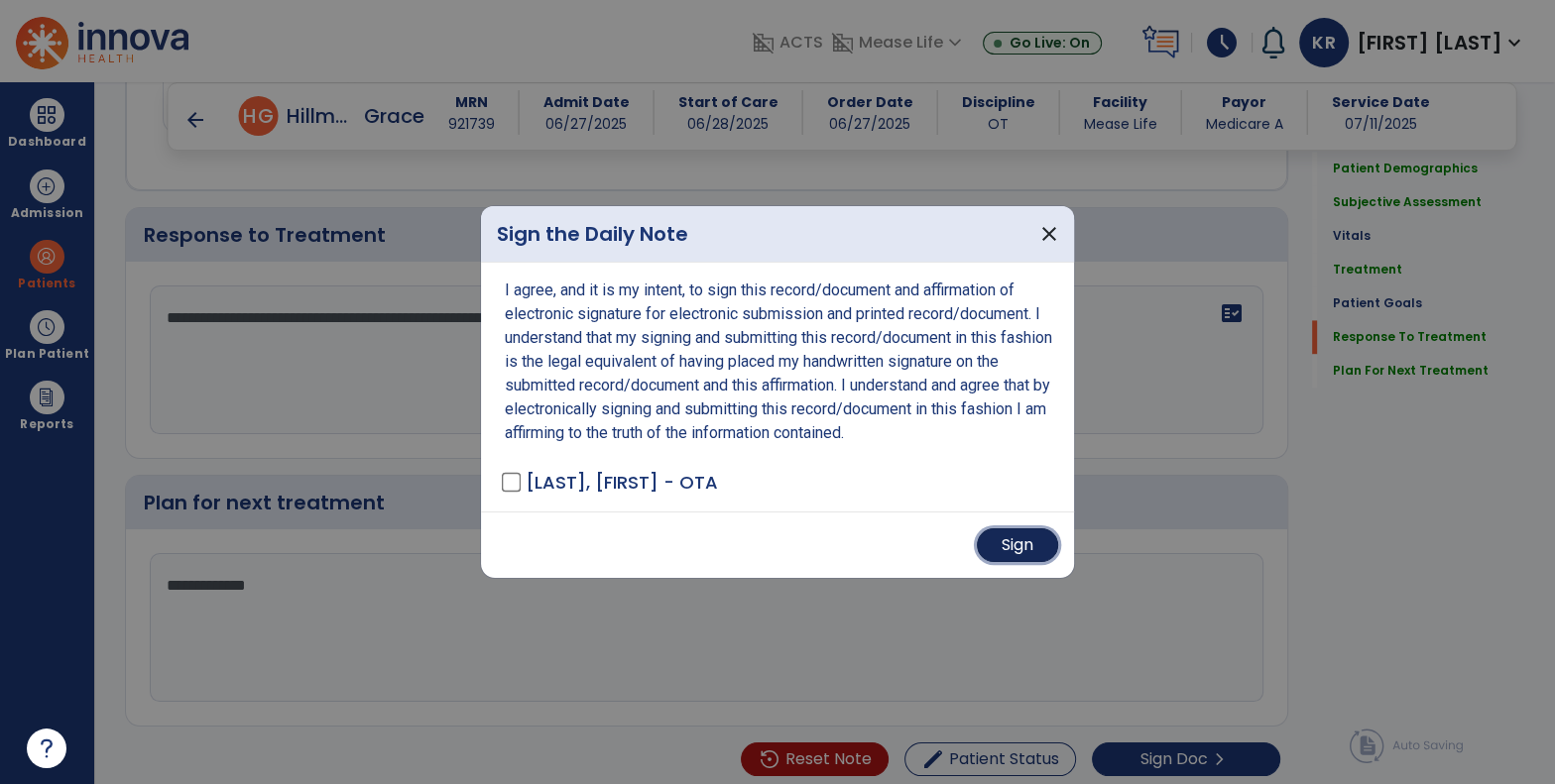 click on "Sign" at bounding box center [1017, 545] 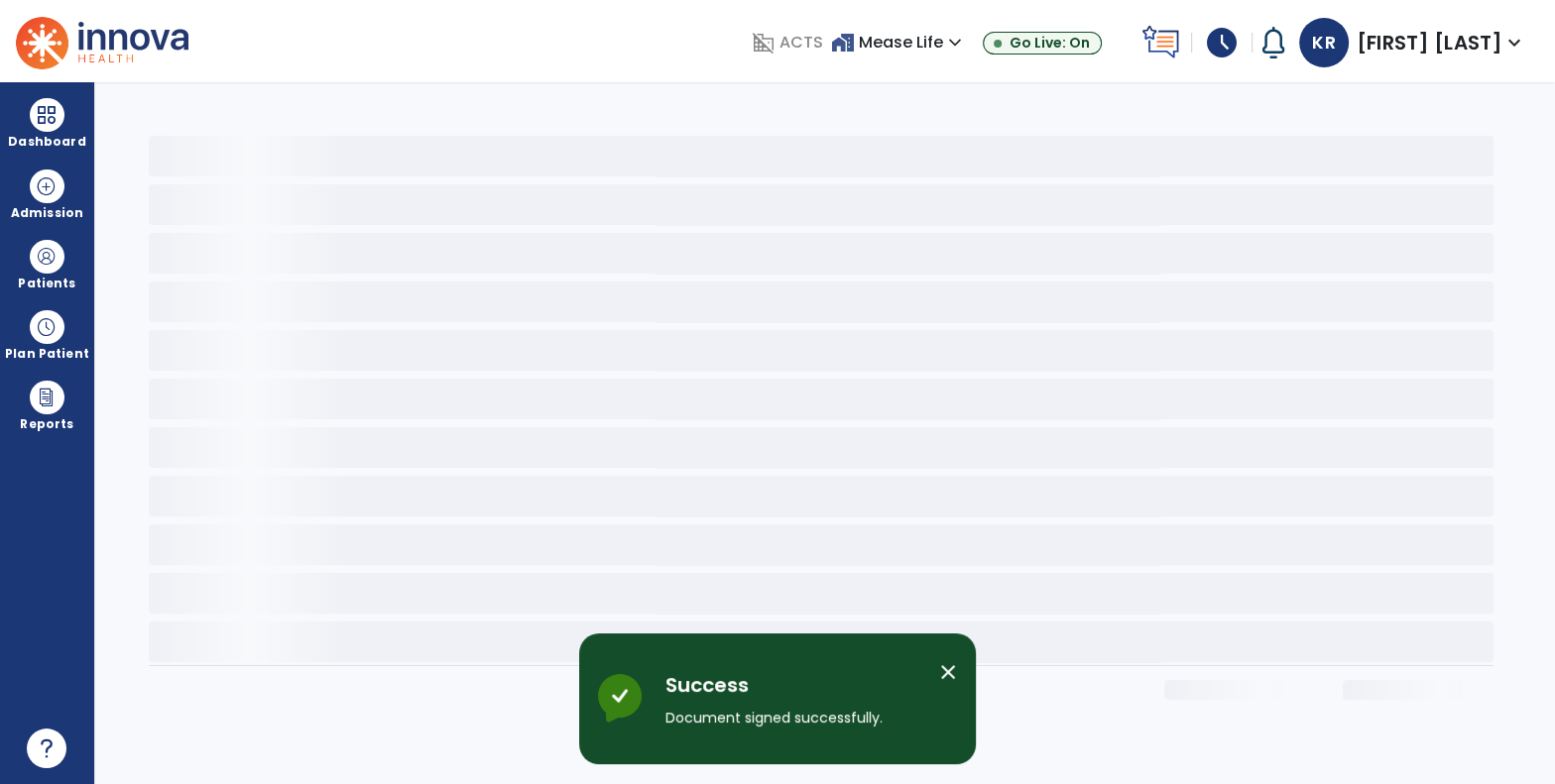 scroll, scrollTop: 0, scrollLeft: 0, axis: both 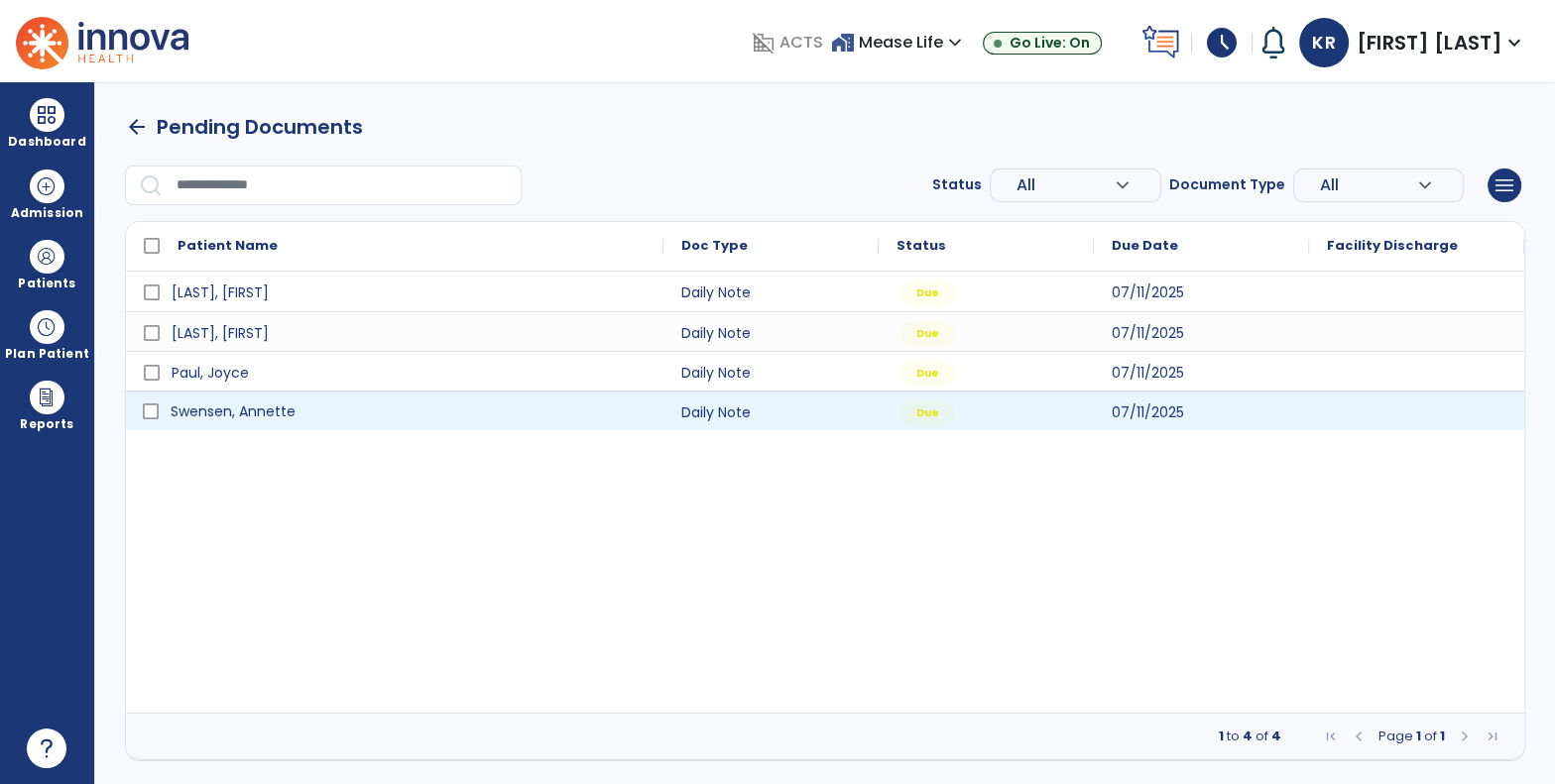 click on "Swensen, Annette" at bounding box center [409, 411] 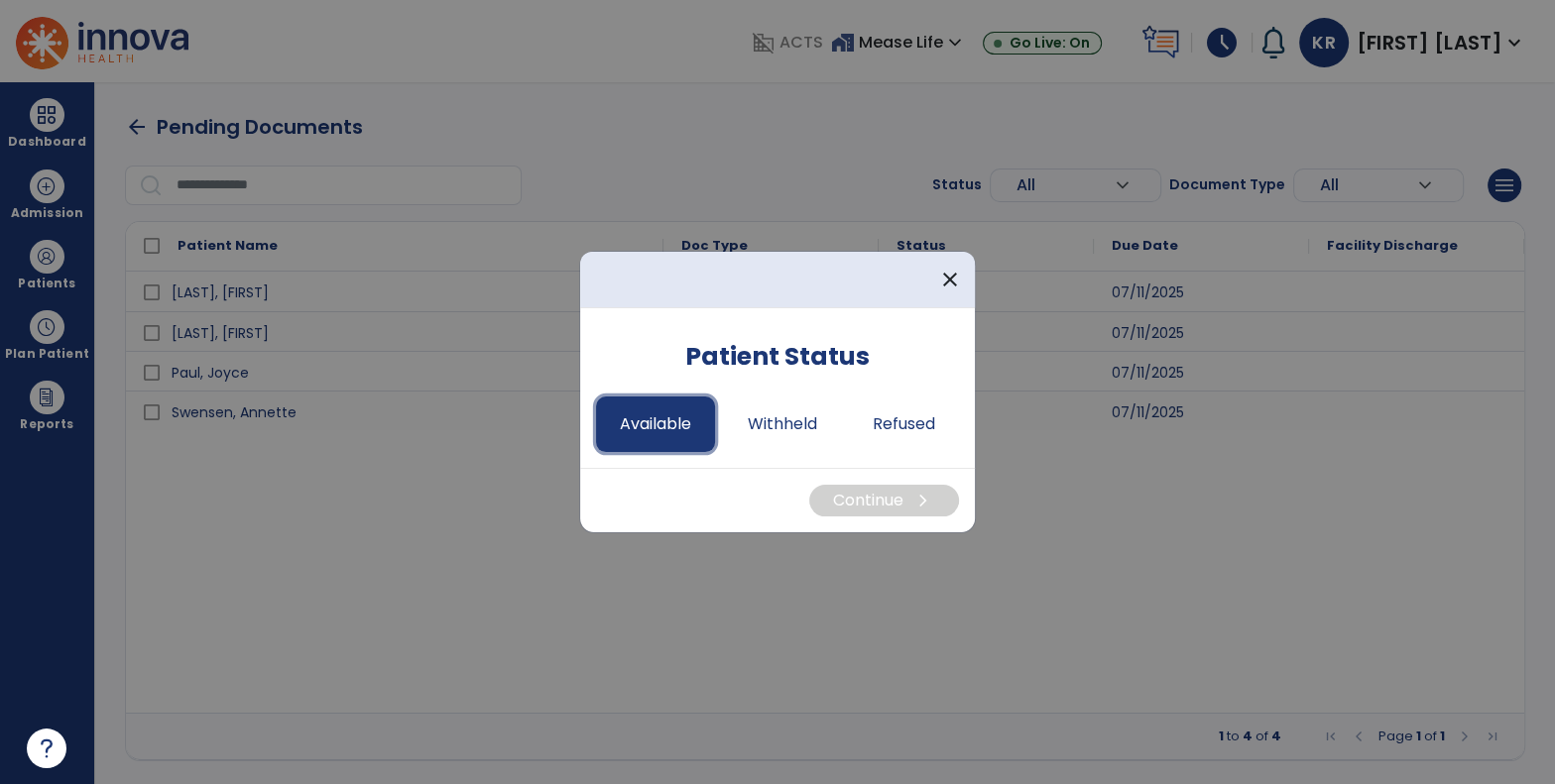 click on "Available" at bounding box center (656, 424) 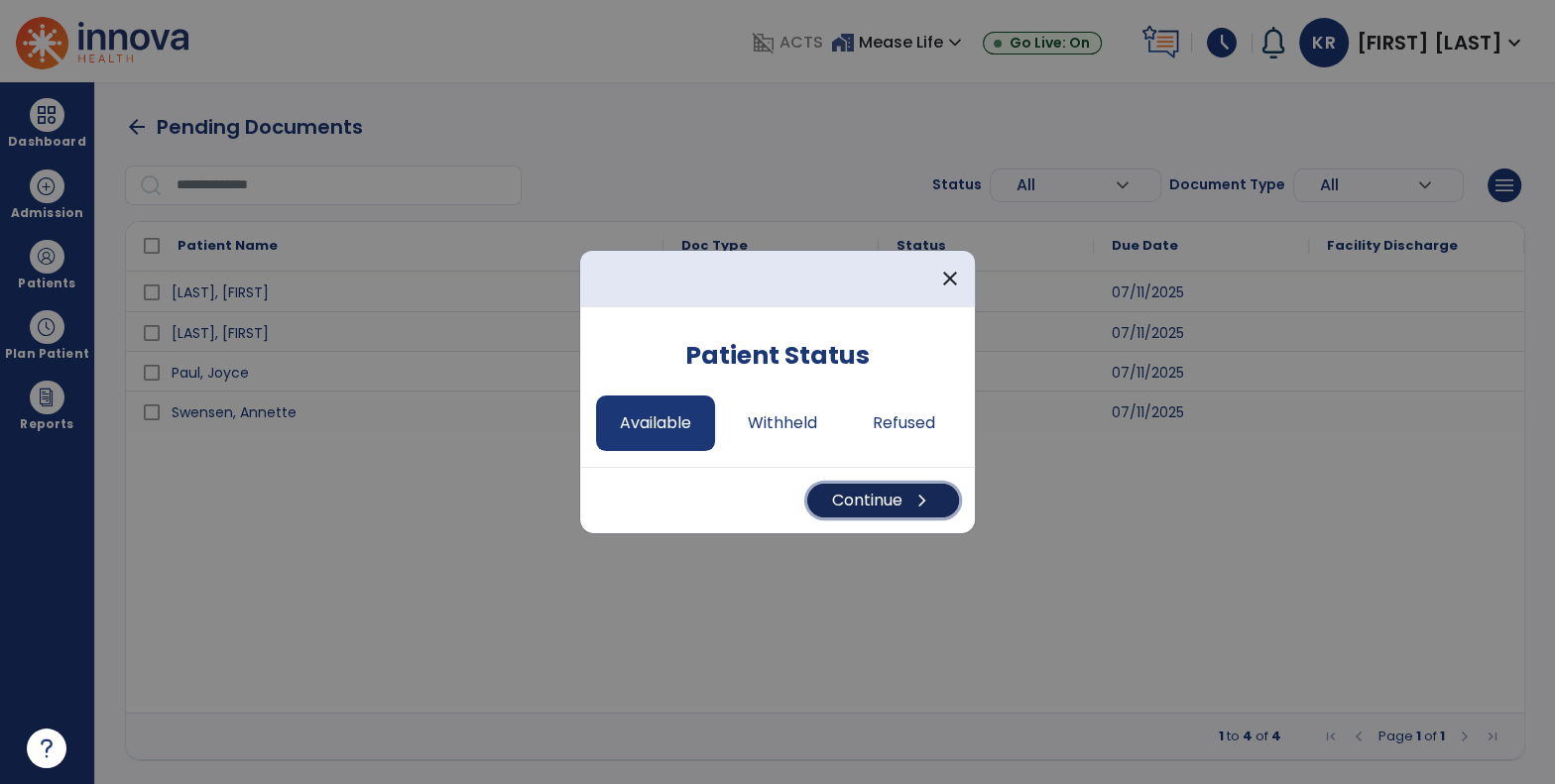 click on "Continue   chevron_right" at bounding box center (883, 501) 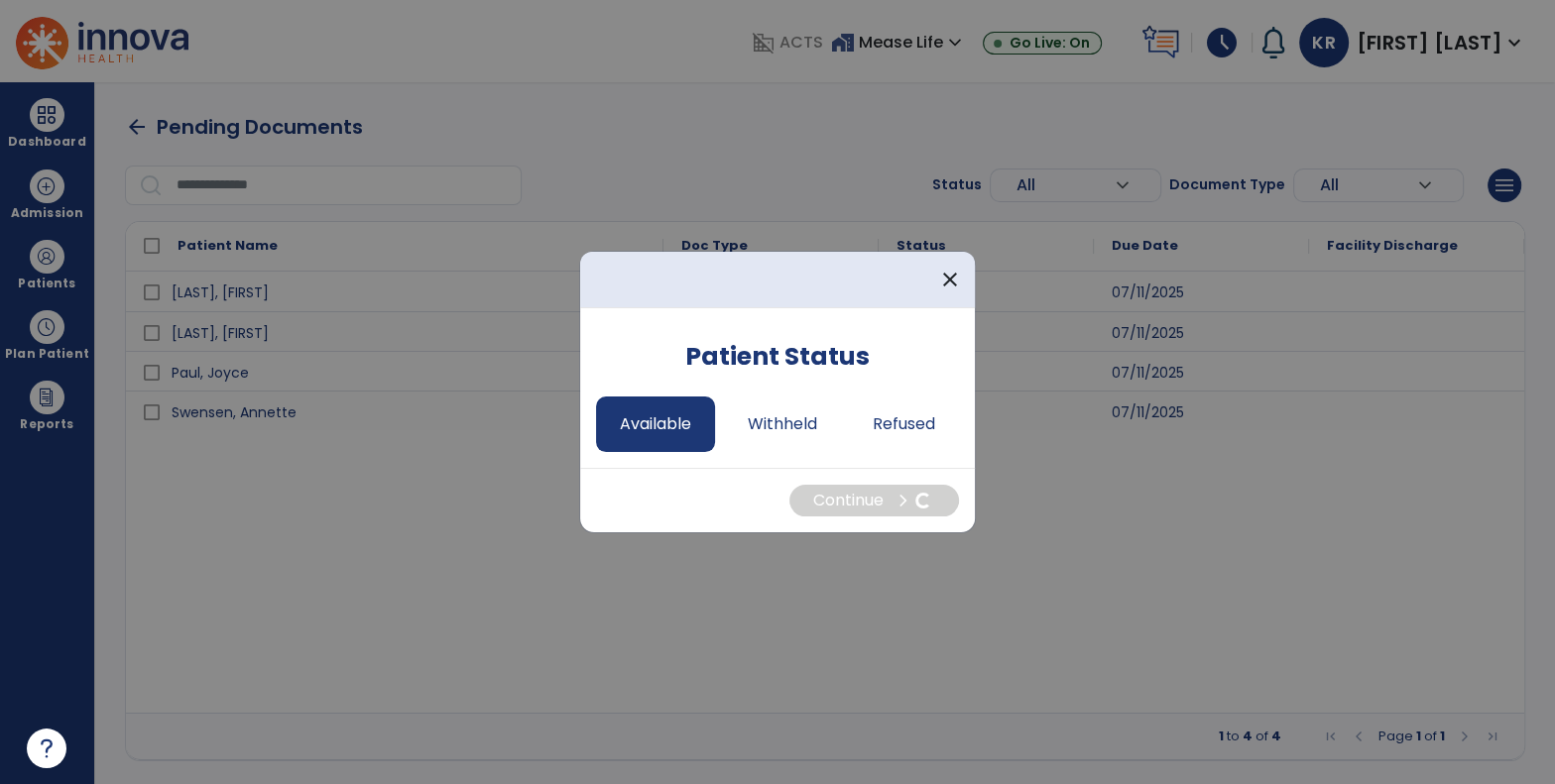 select on "*" 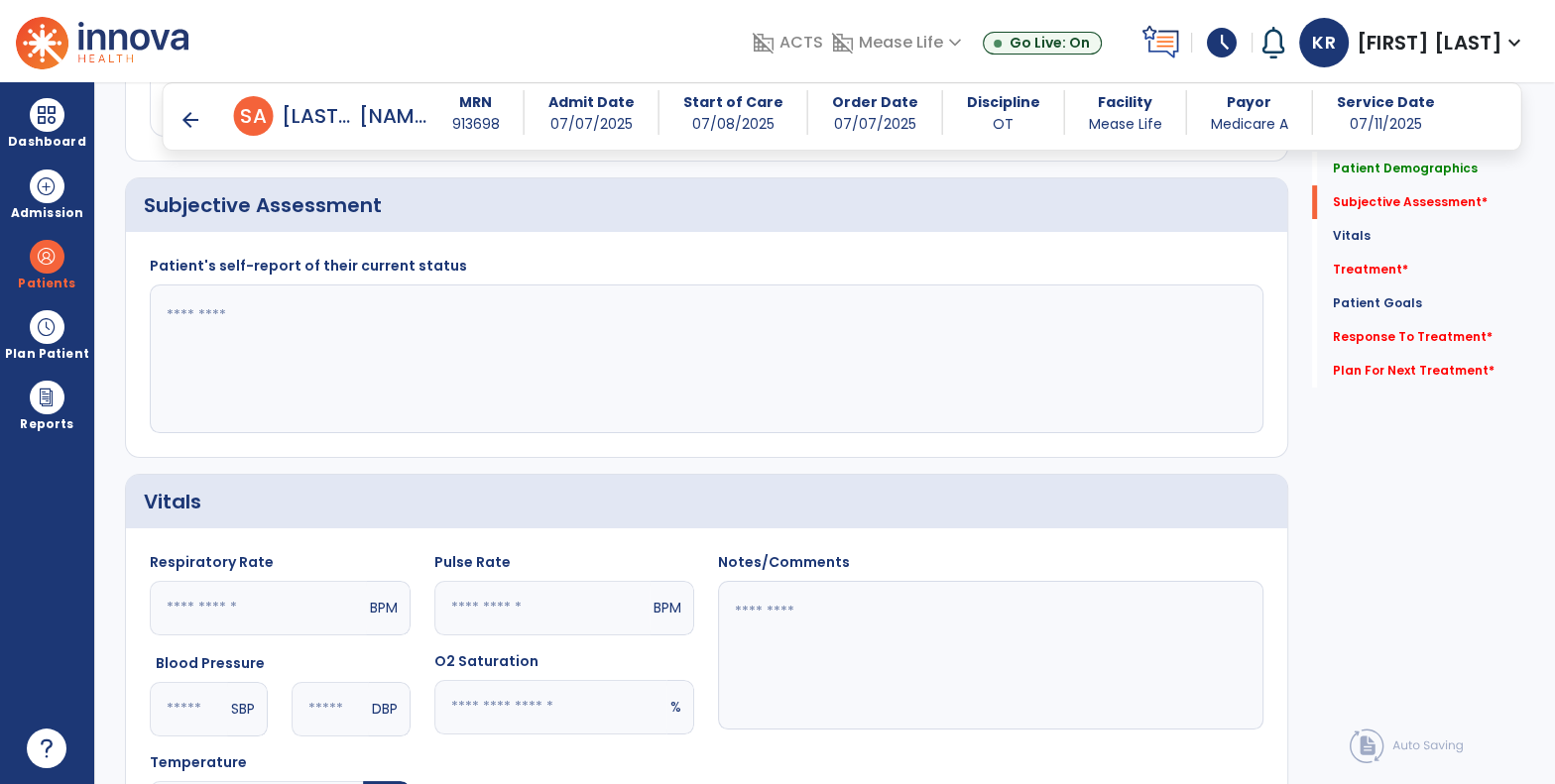 scroll, scrollTop: 551, scrollLeft: 0, axis: vertical 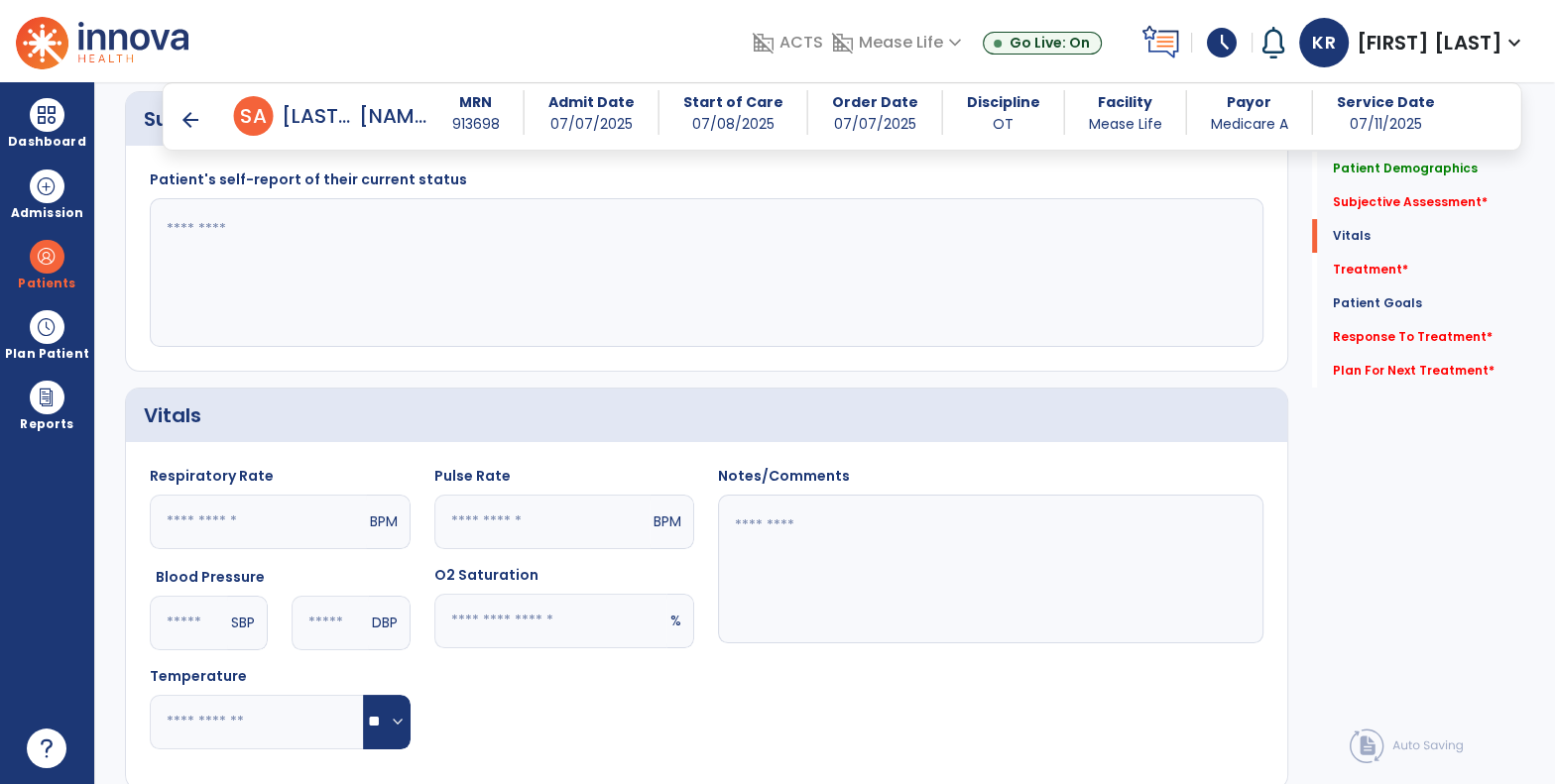 click 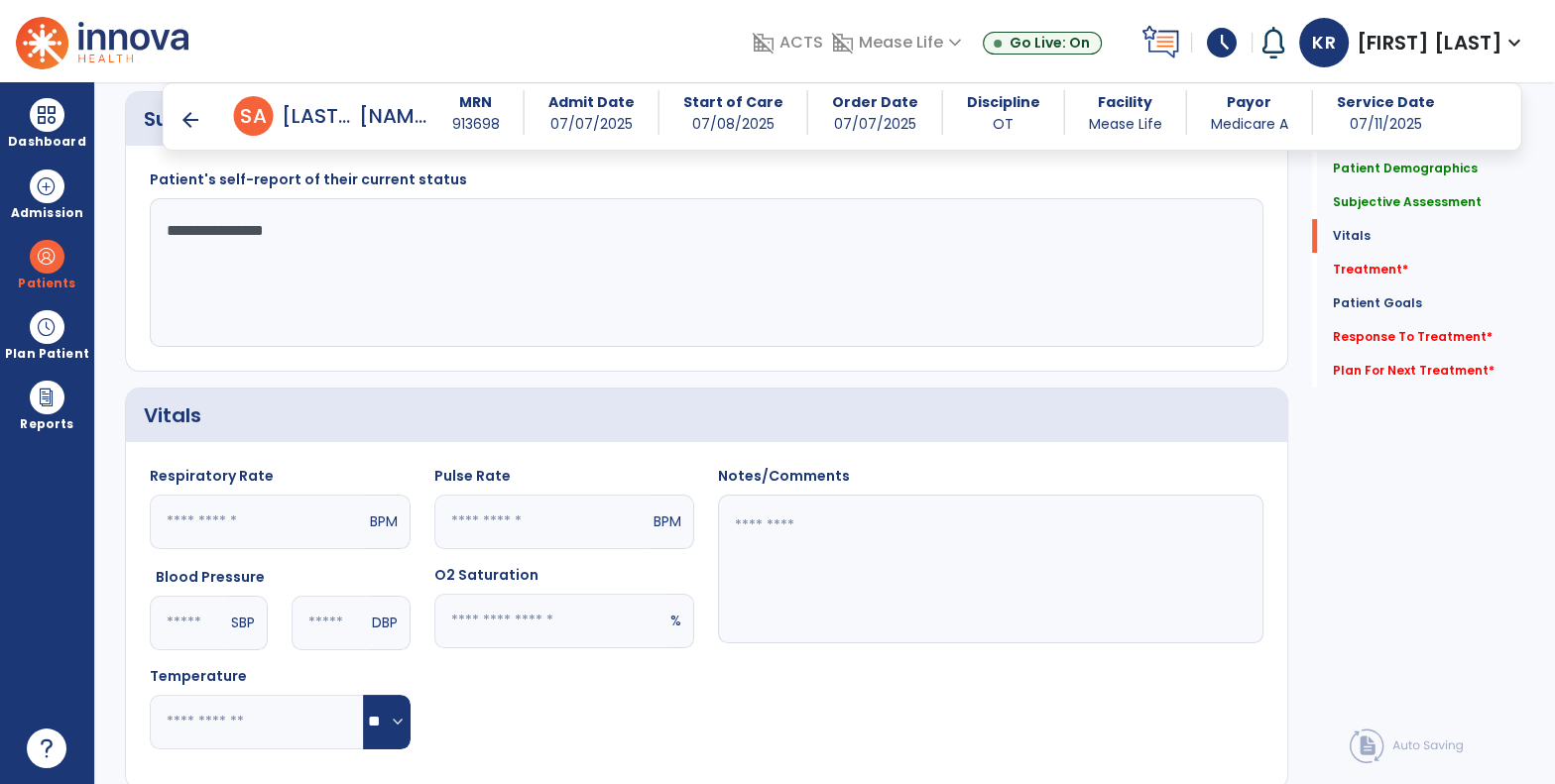 click on "Quick Links  Patient Demographics   Patient Demographics   Subjective Assessment   Subjective Assessment   Vitals   Vitals   Treatment   *  Treatment   *  Patient Goals   Patient Goals   Response To Treatment   *  Response To Treatment   *  Plan For Next Treatment   *  Plan For Next Treatment   *" 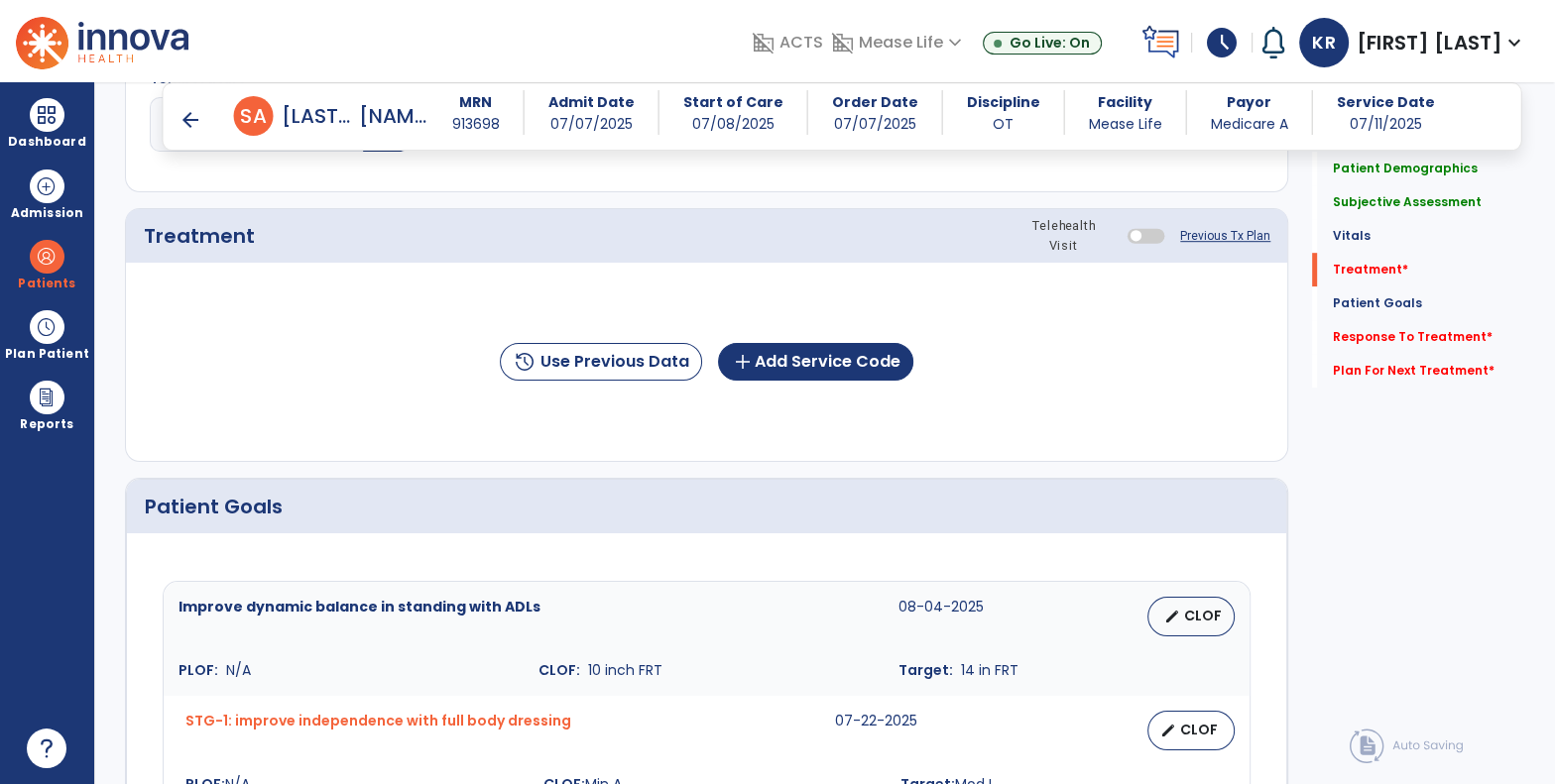 scroll, scrollTop: 1179, scrollLeft: 0, axis: vertical 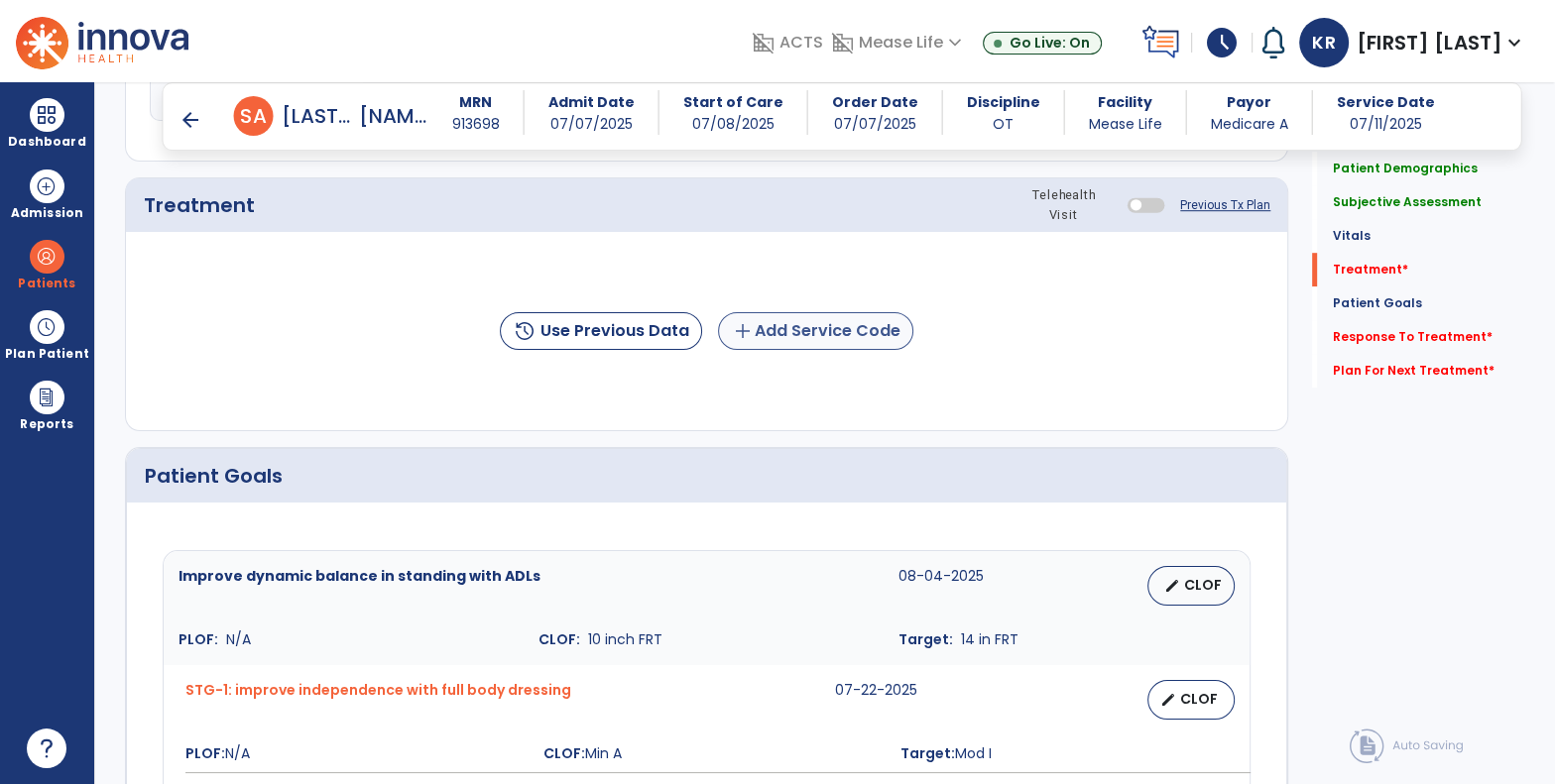 type on "**********" 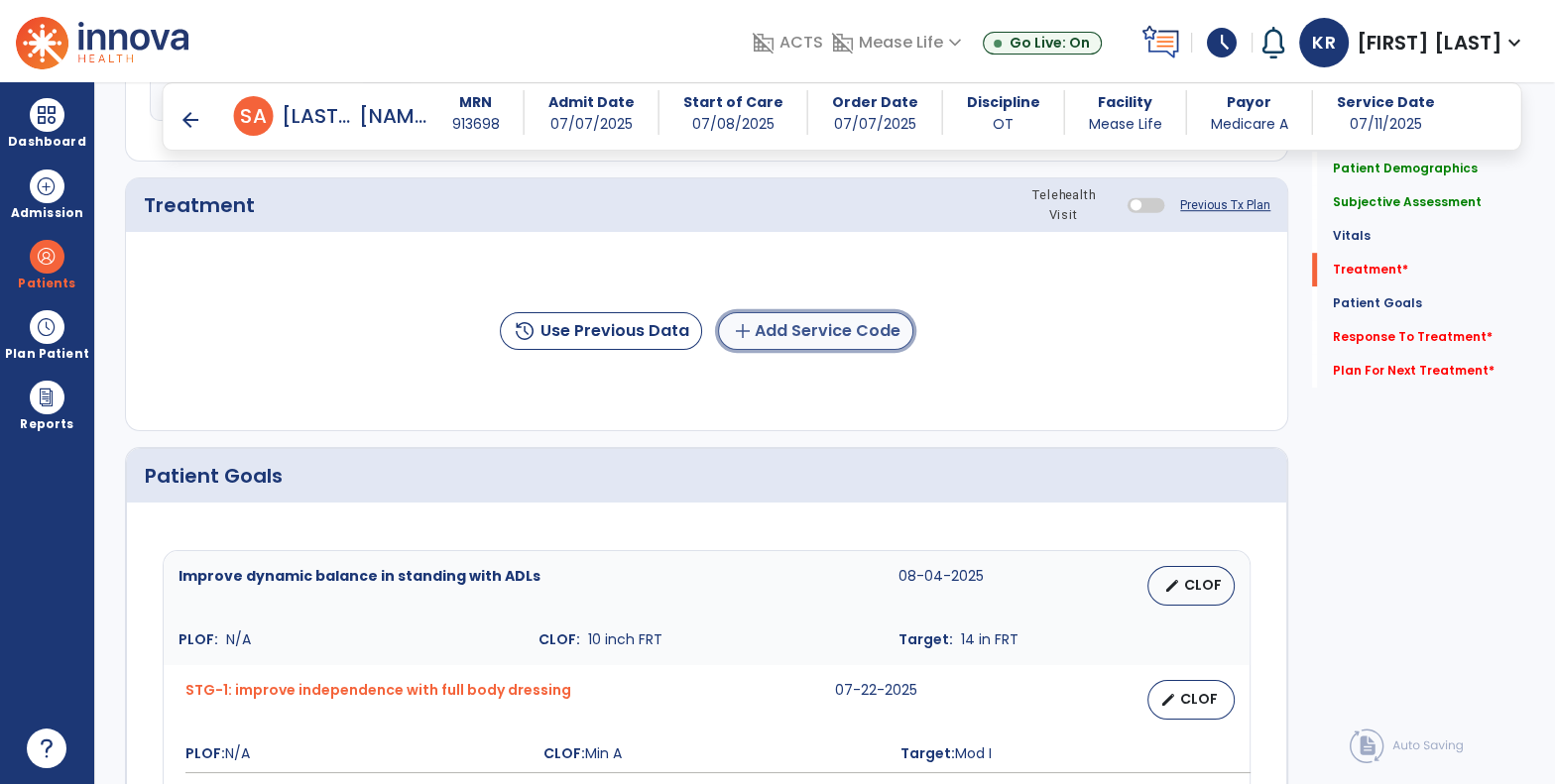 click on "add  Add Service Code" 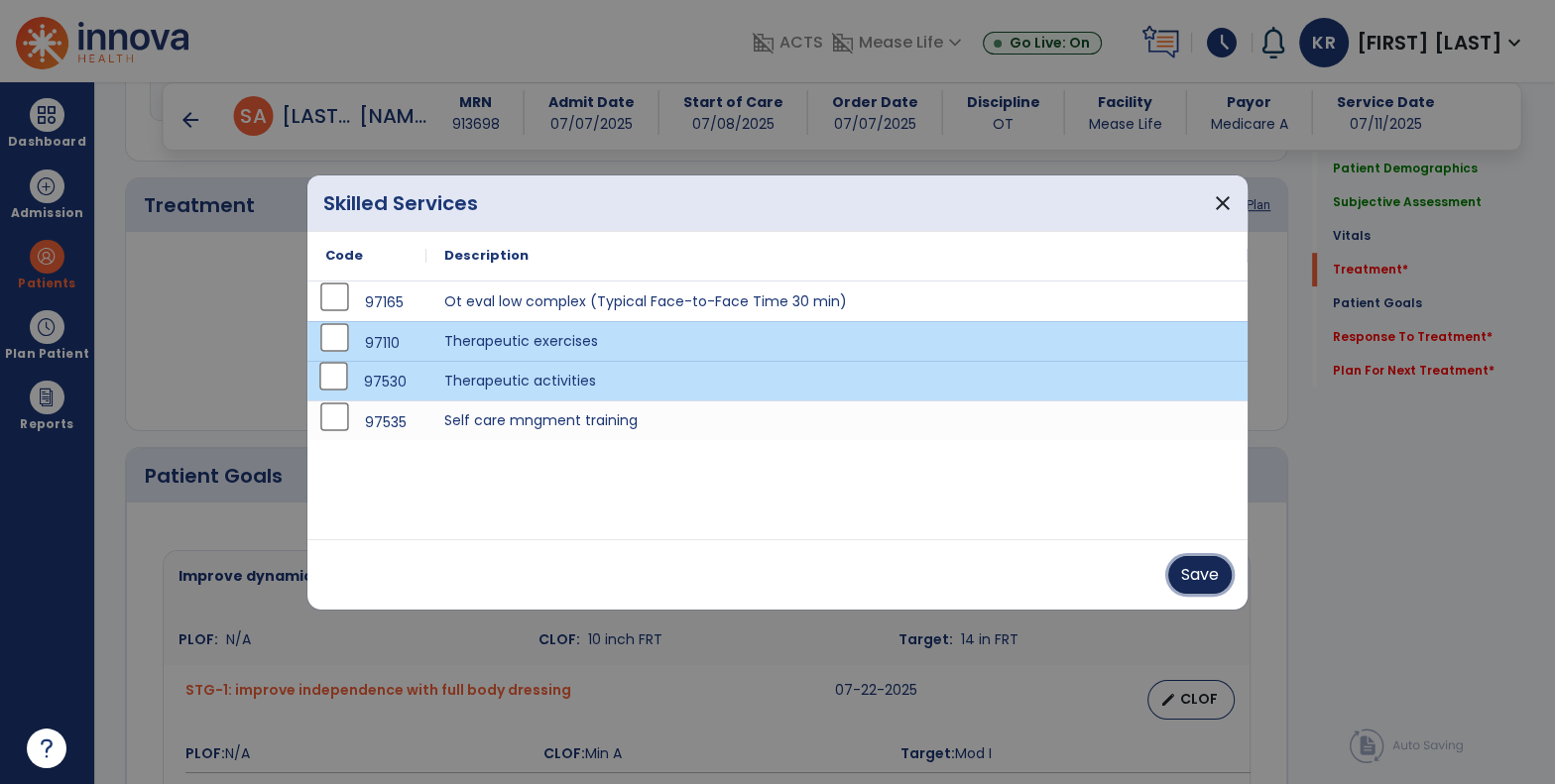 click on "Save" at bounding box center [1200, 575] 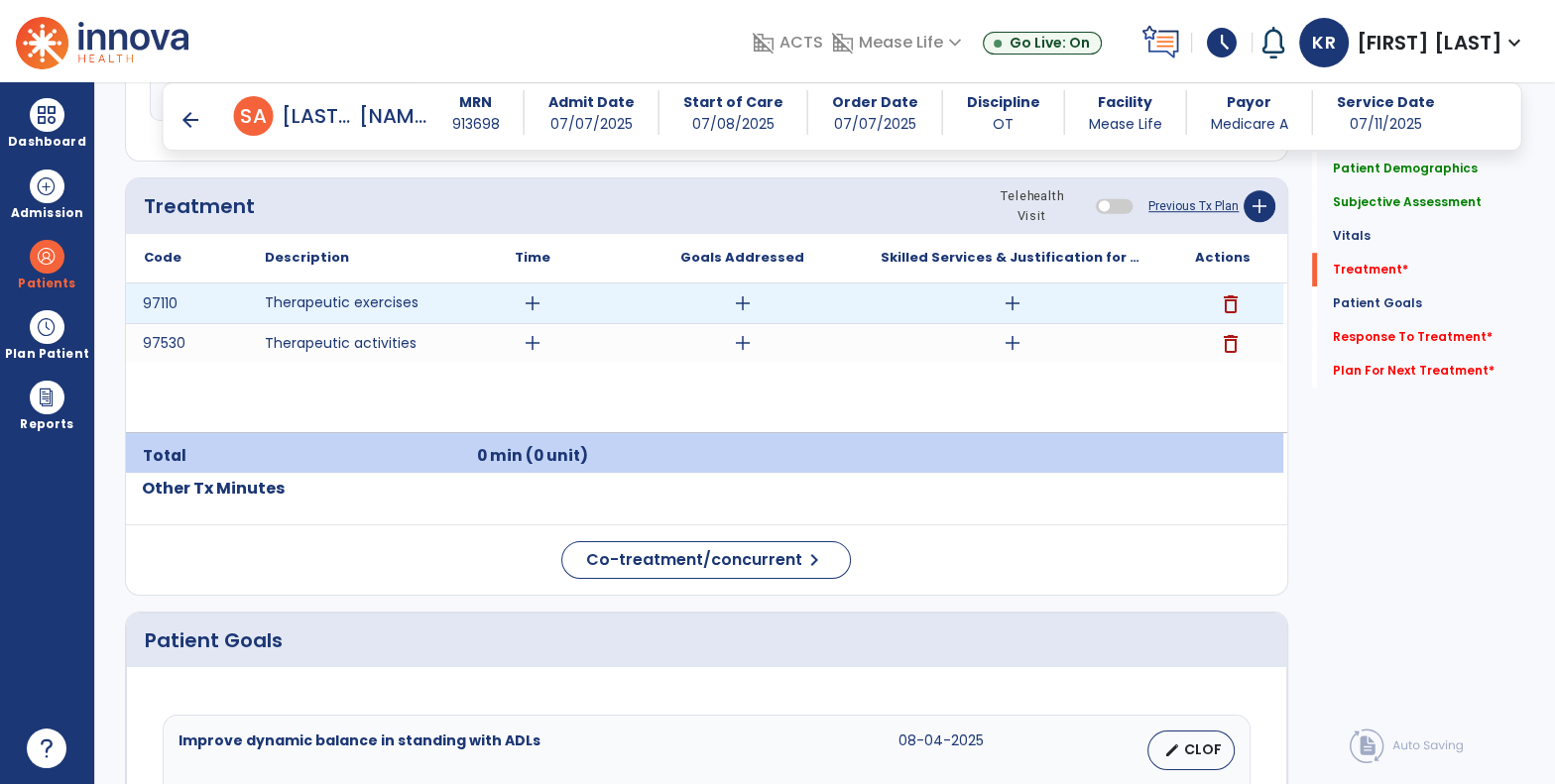 click on "add" at bounding box center [533, 303] 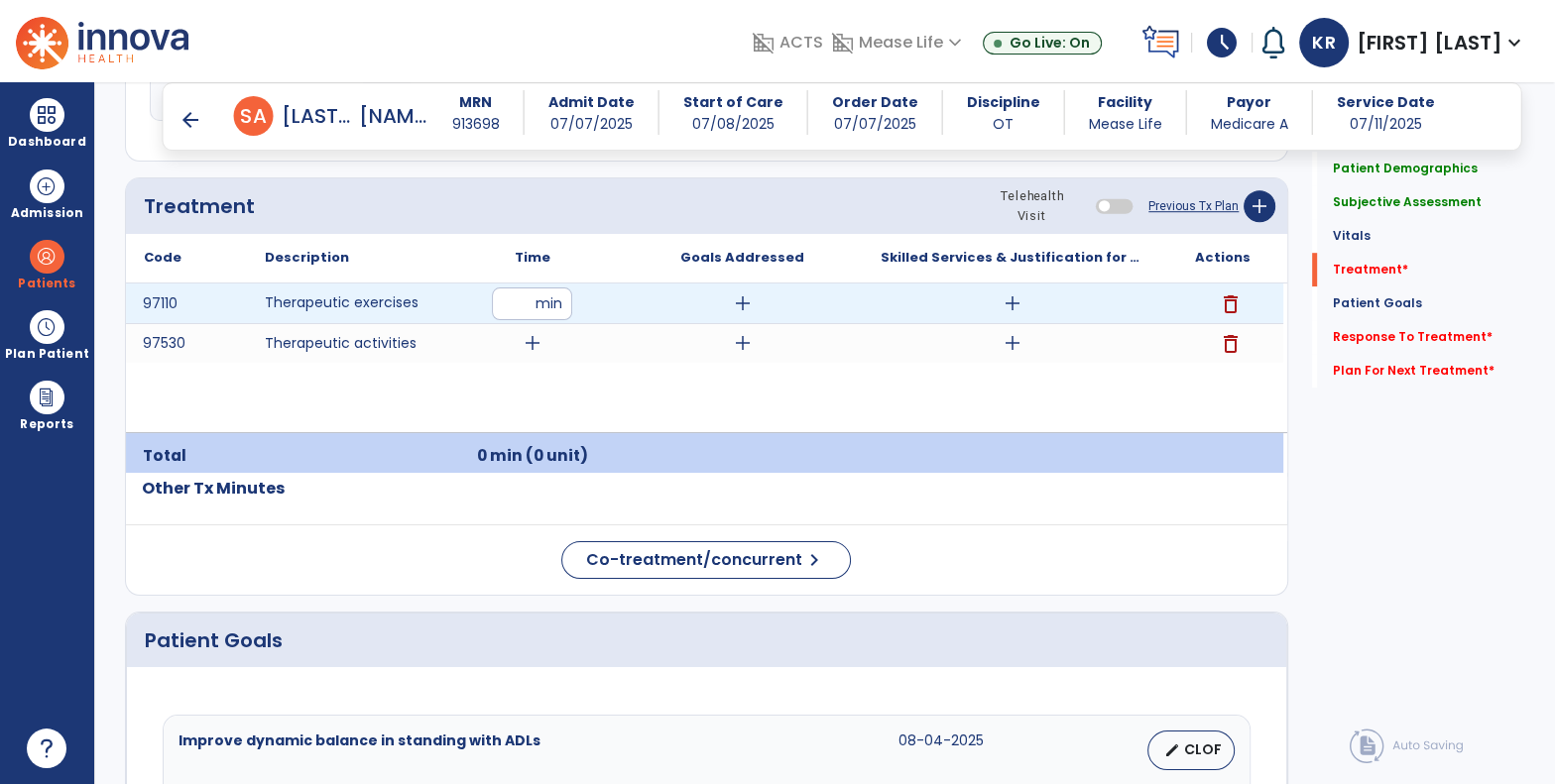 click at bounding box center (532, 303) 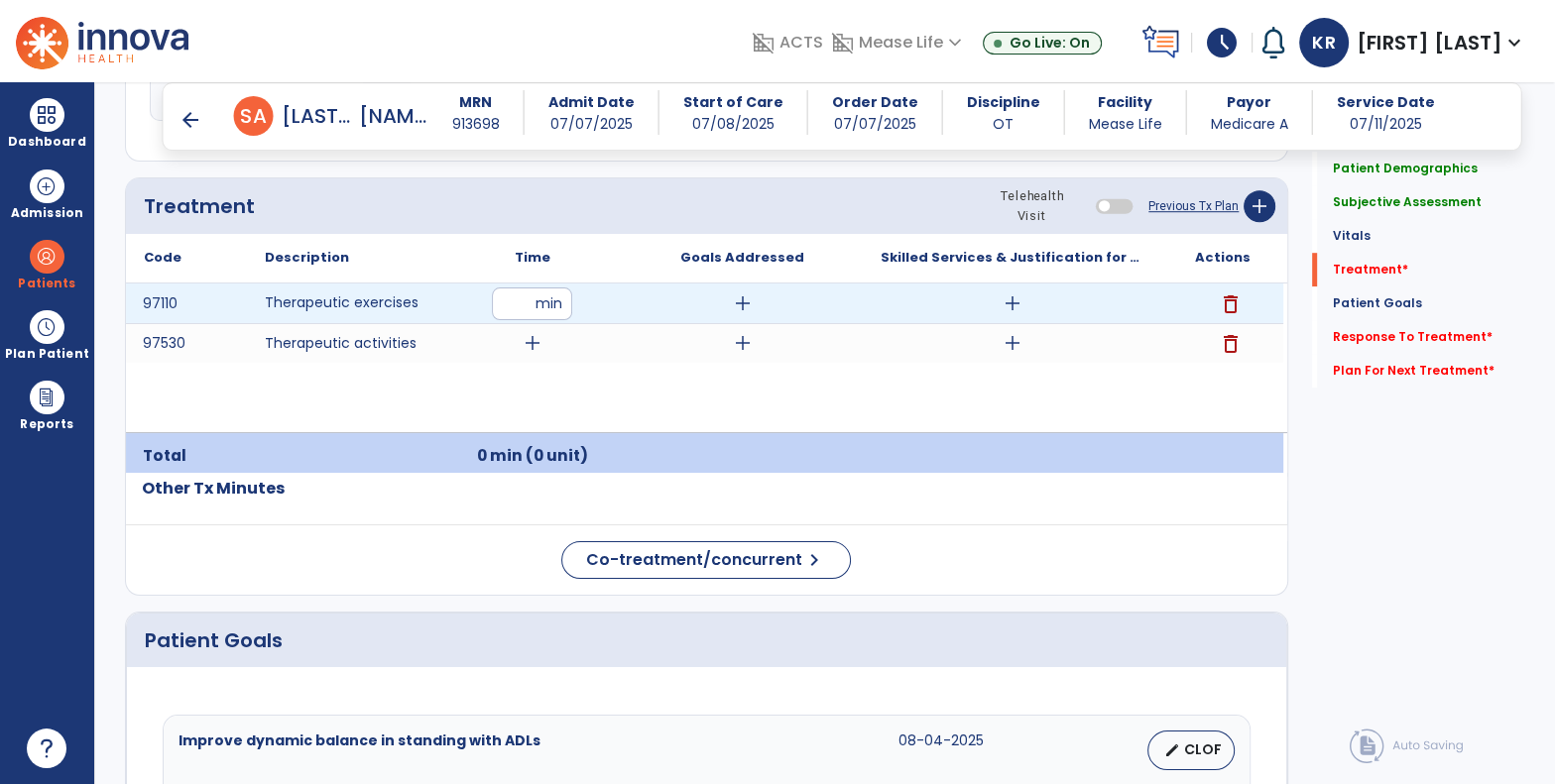 type on "**" 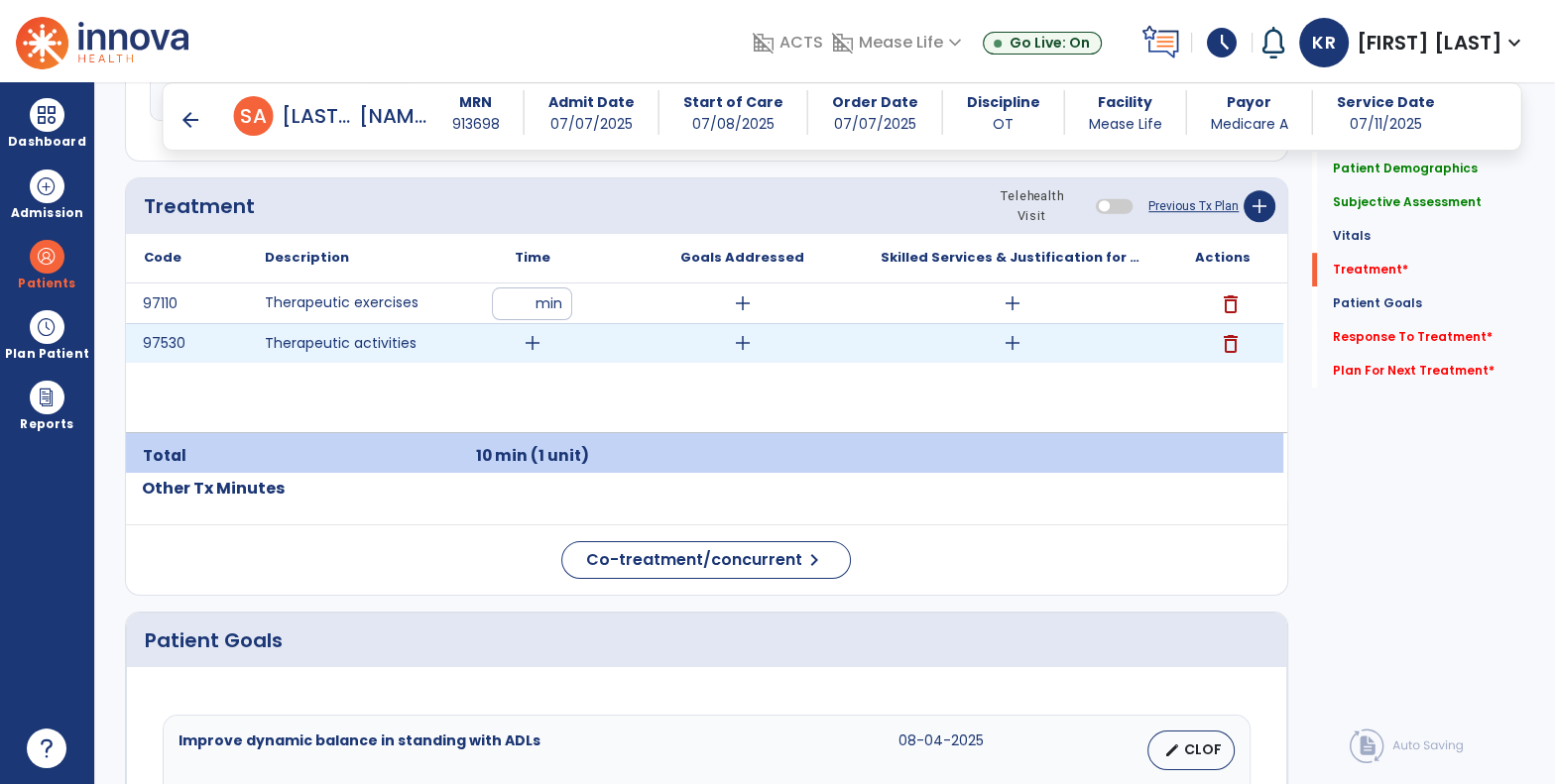 click on "add" at bounding box center (533, 343) 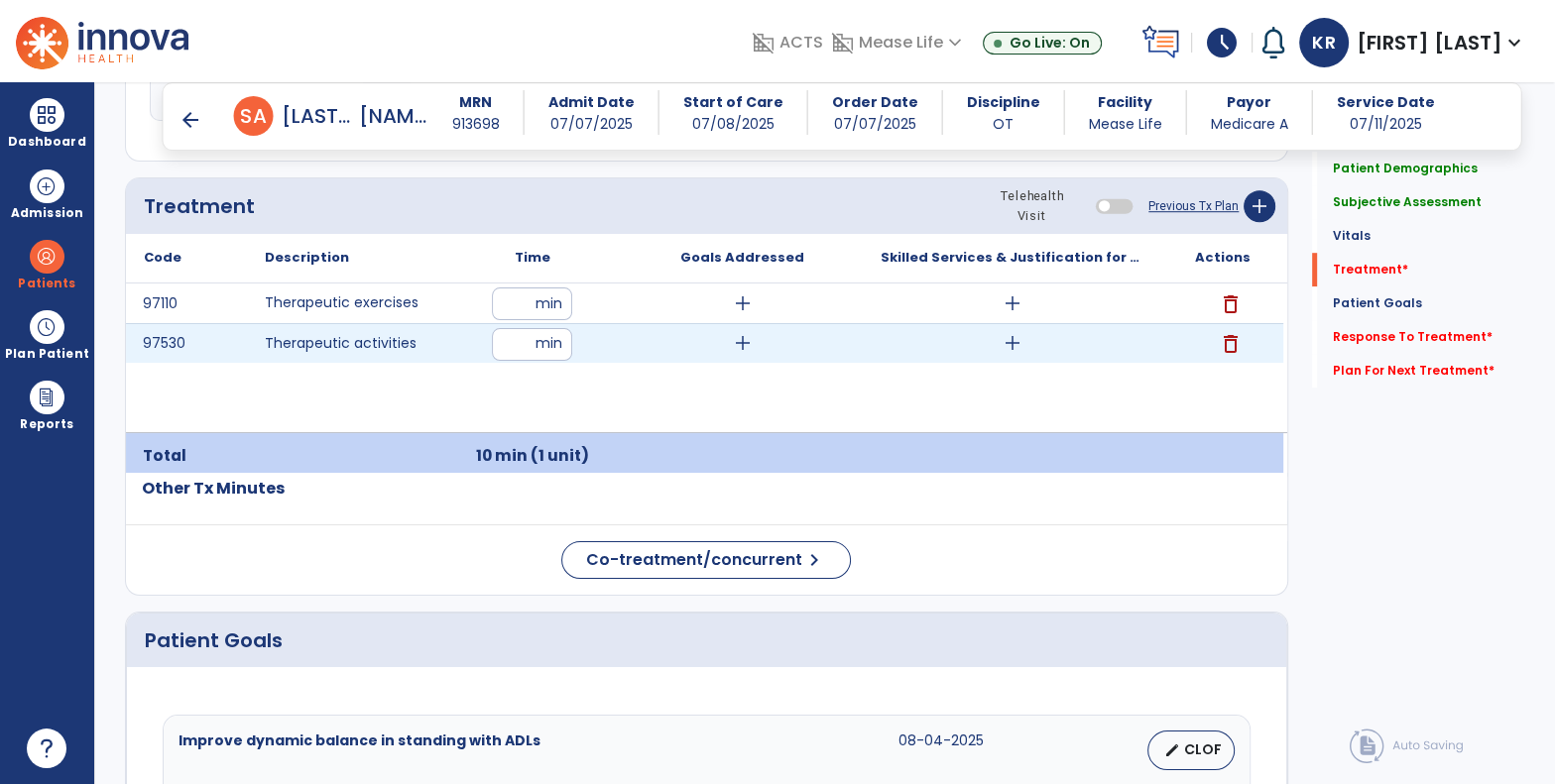 click at bounding box center [532, 344] 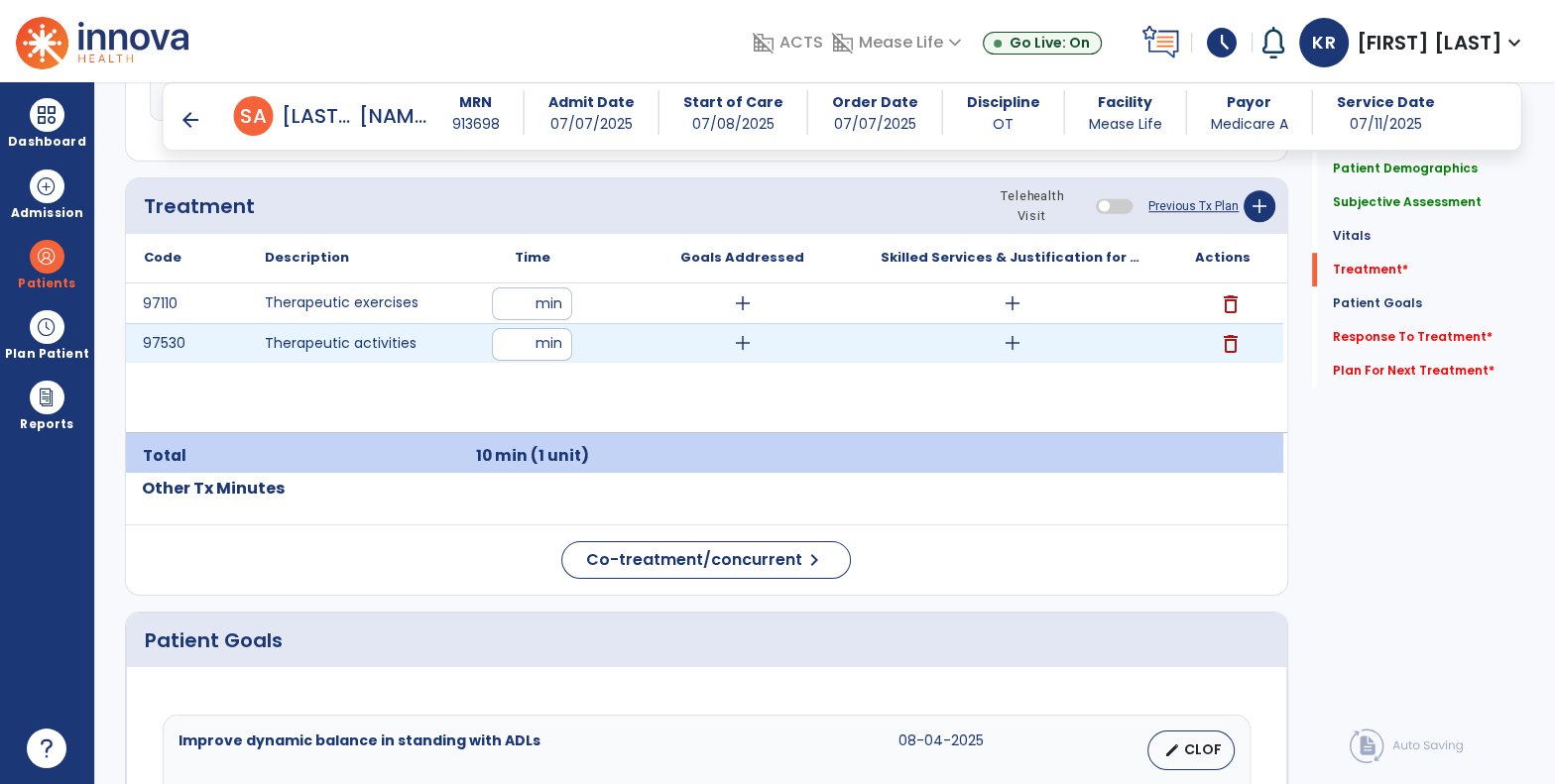 click at bounding box center [532, 344] 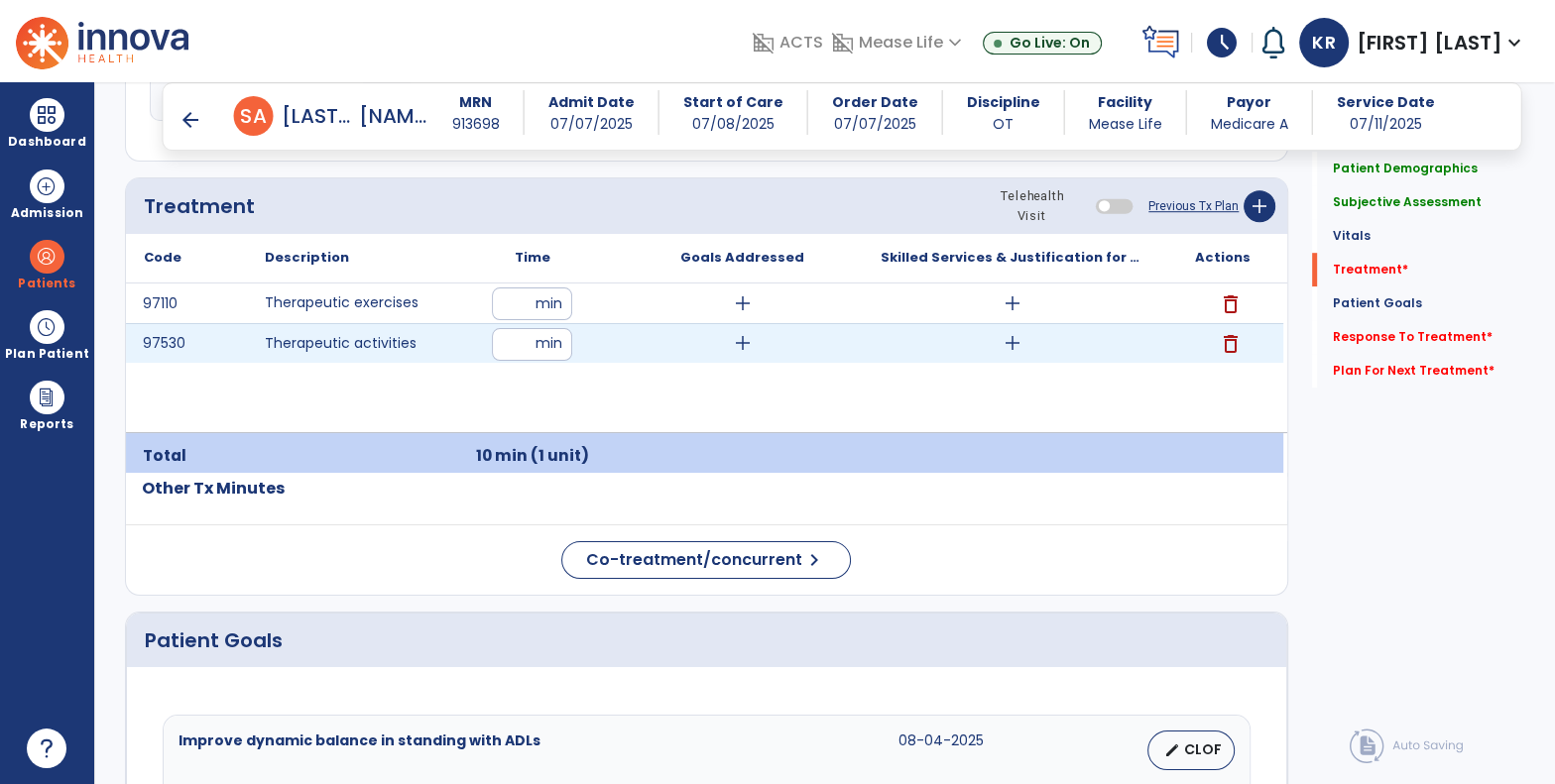 click at bounding box center (532, 344) 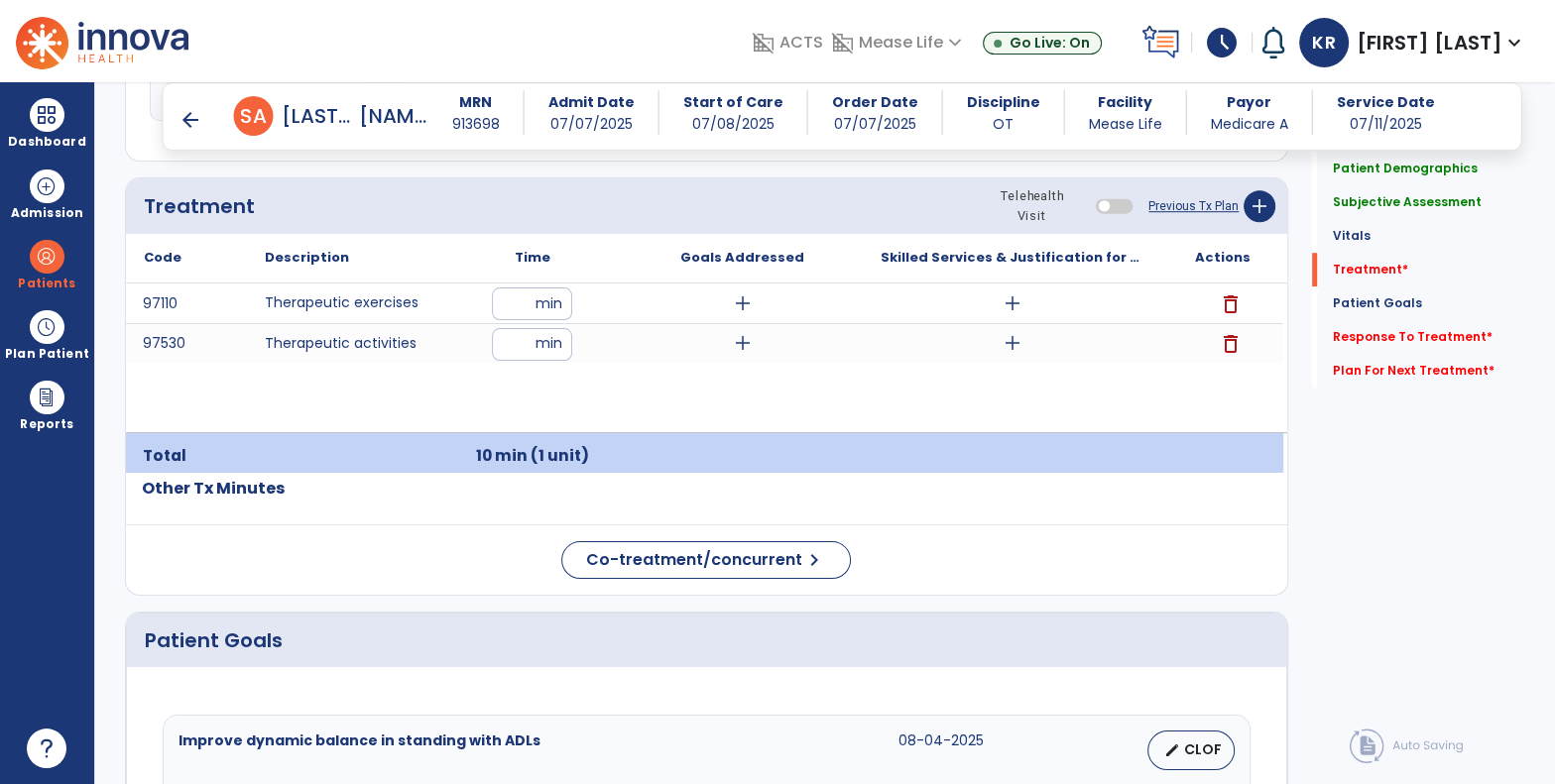 type on "**" 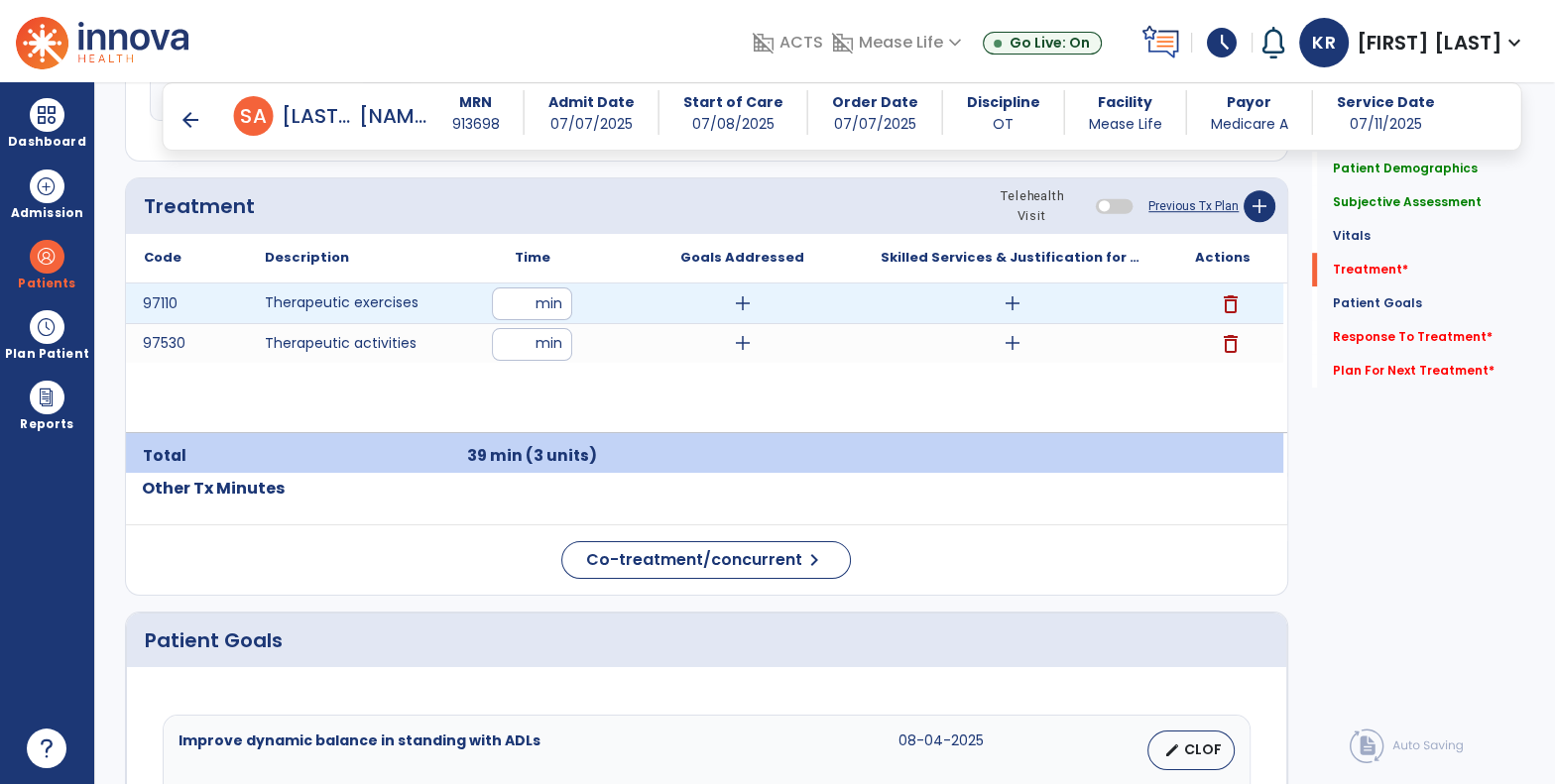click on "add" at bounding box center (743, 303) 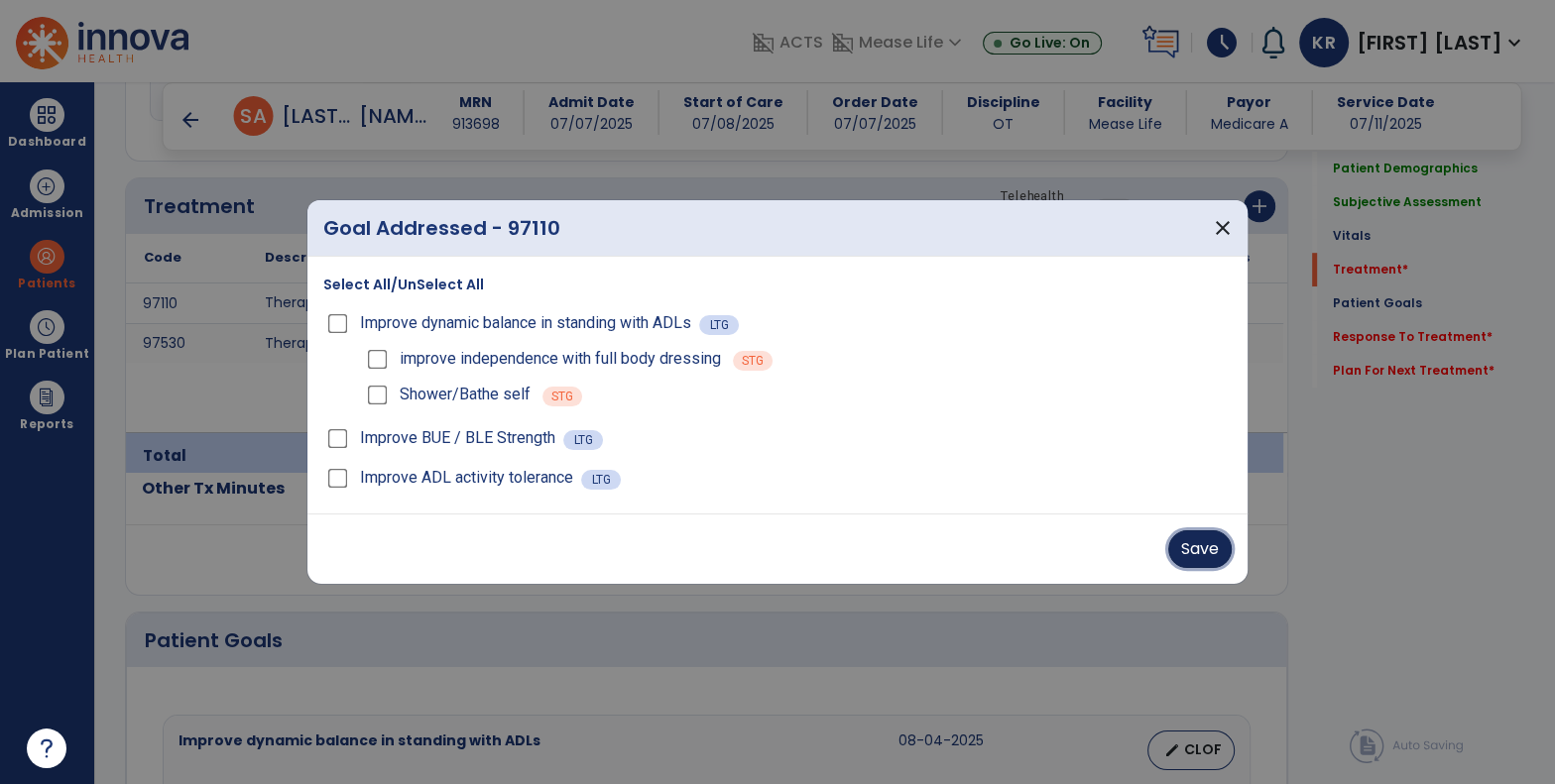 click on "Save" at bounding box center [1200, 549] 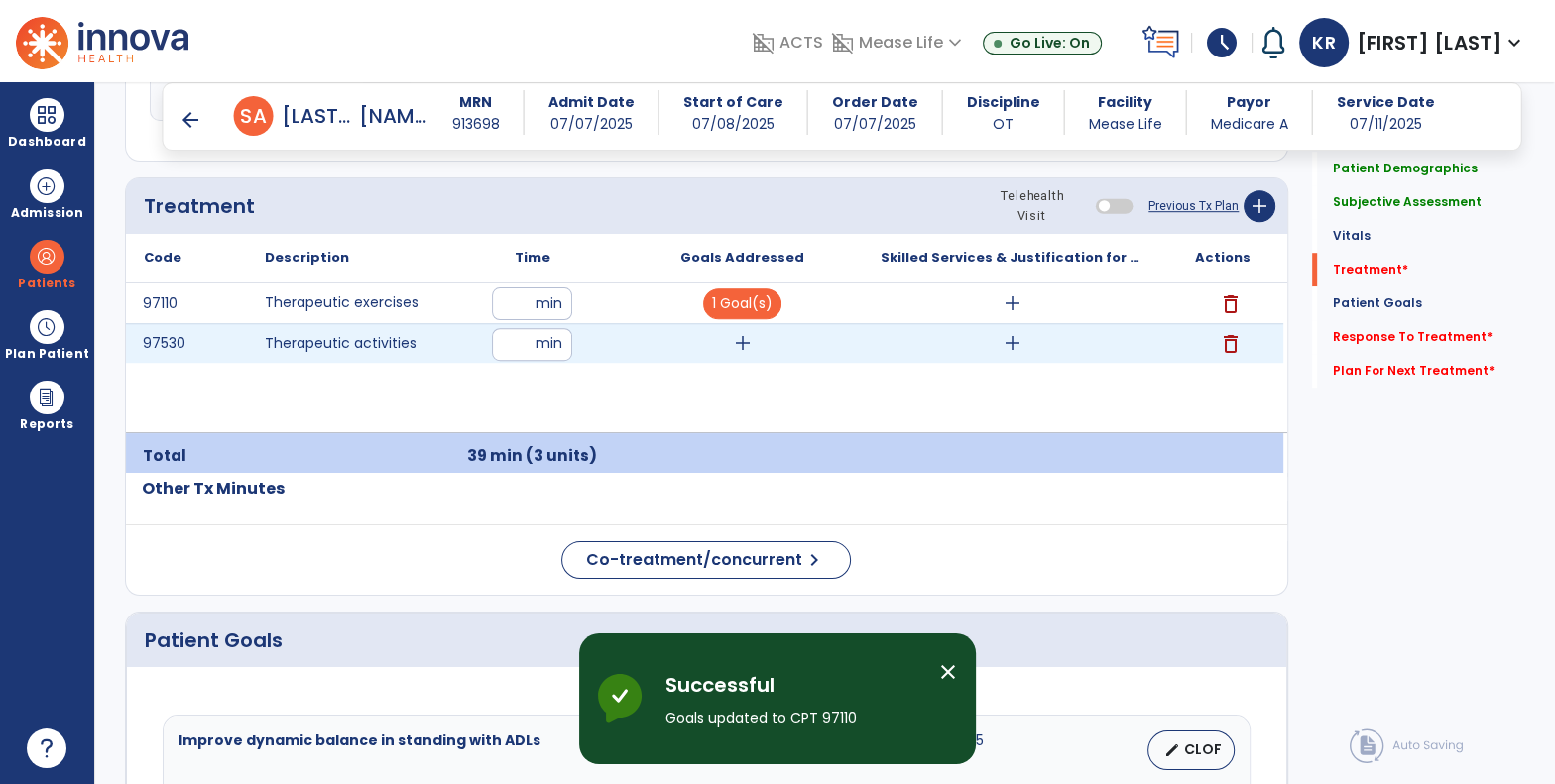 click on "add" at bounding box center (743, 343) 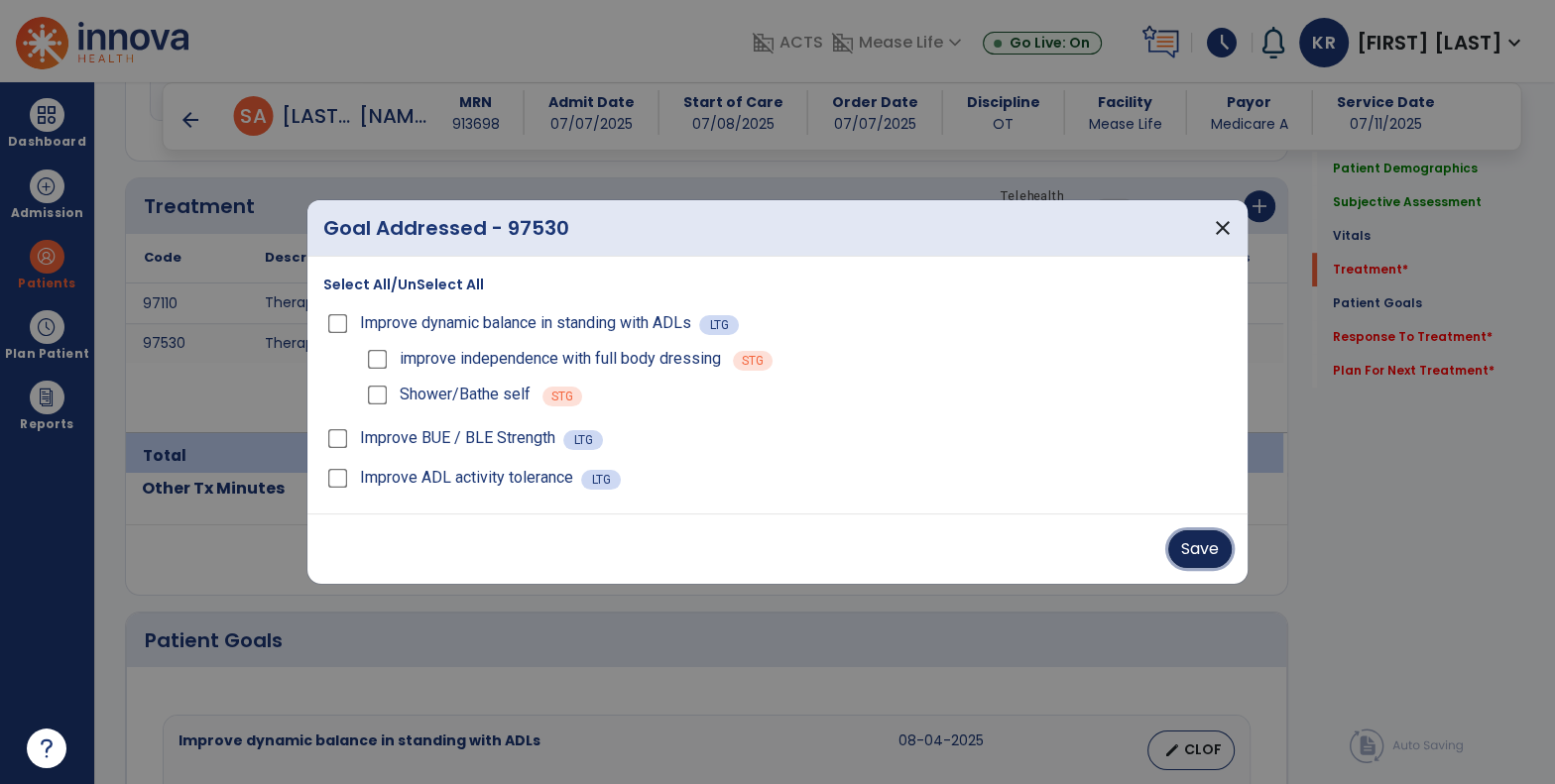 click on "Save" at bounding box center [1200, 549] 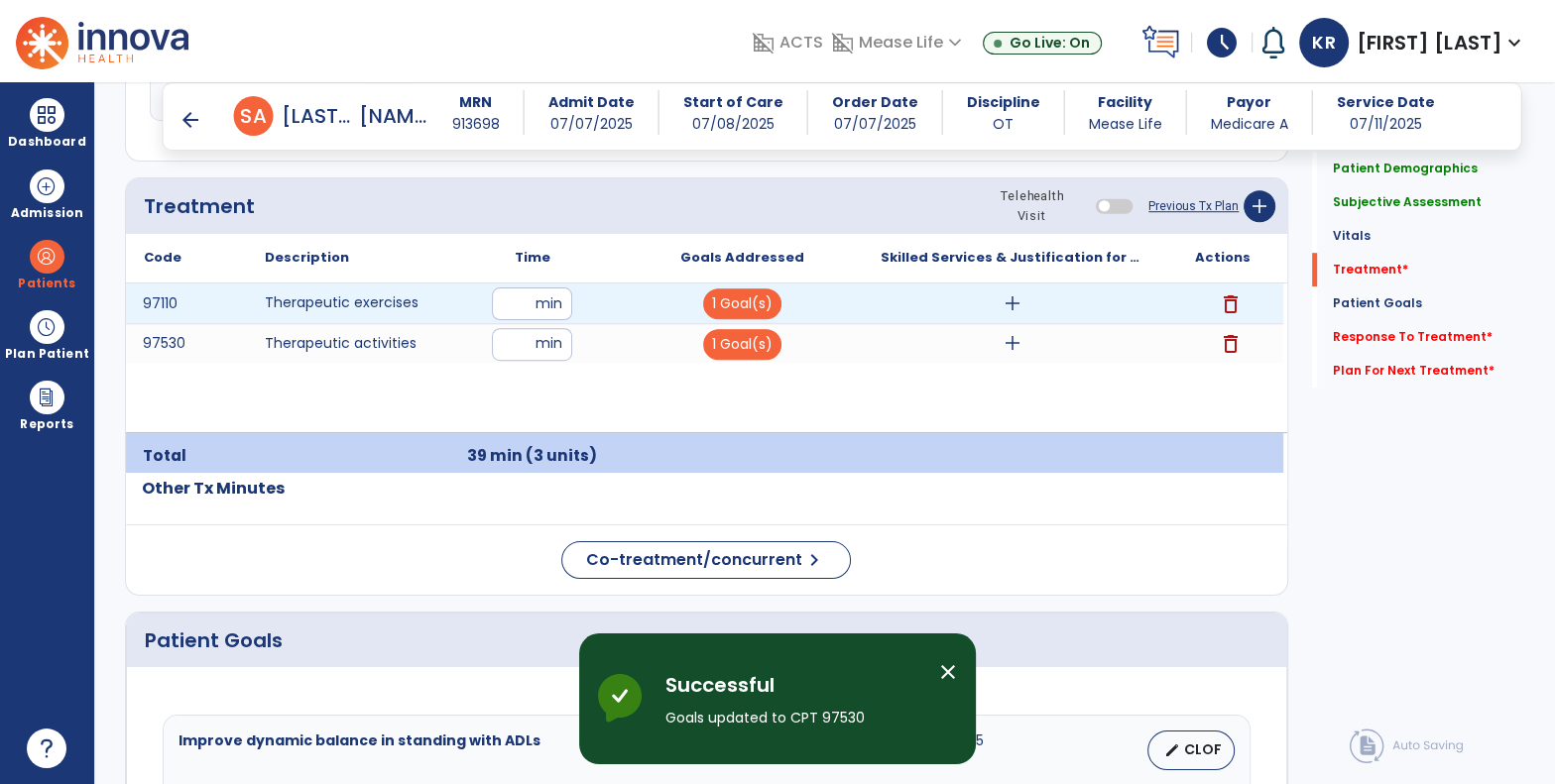 click on "add" at bounding box center [1013, 303] 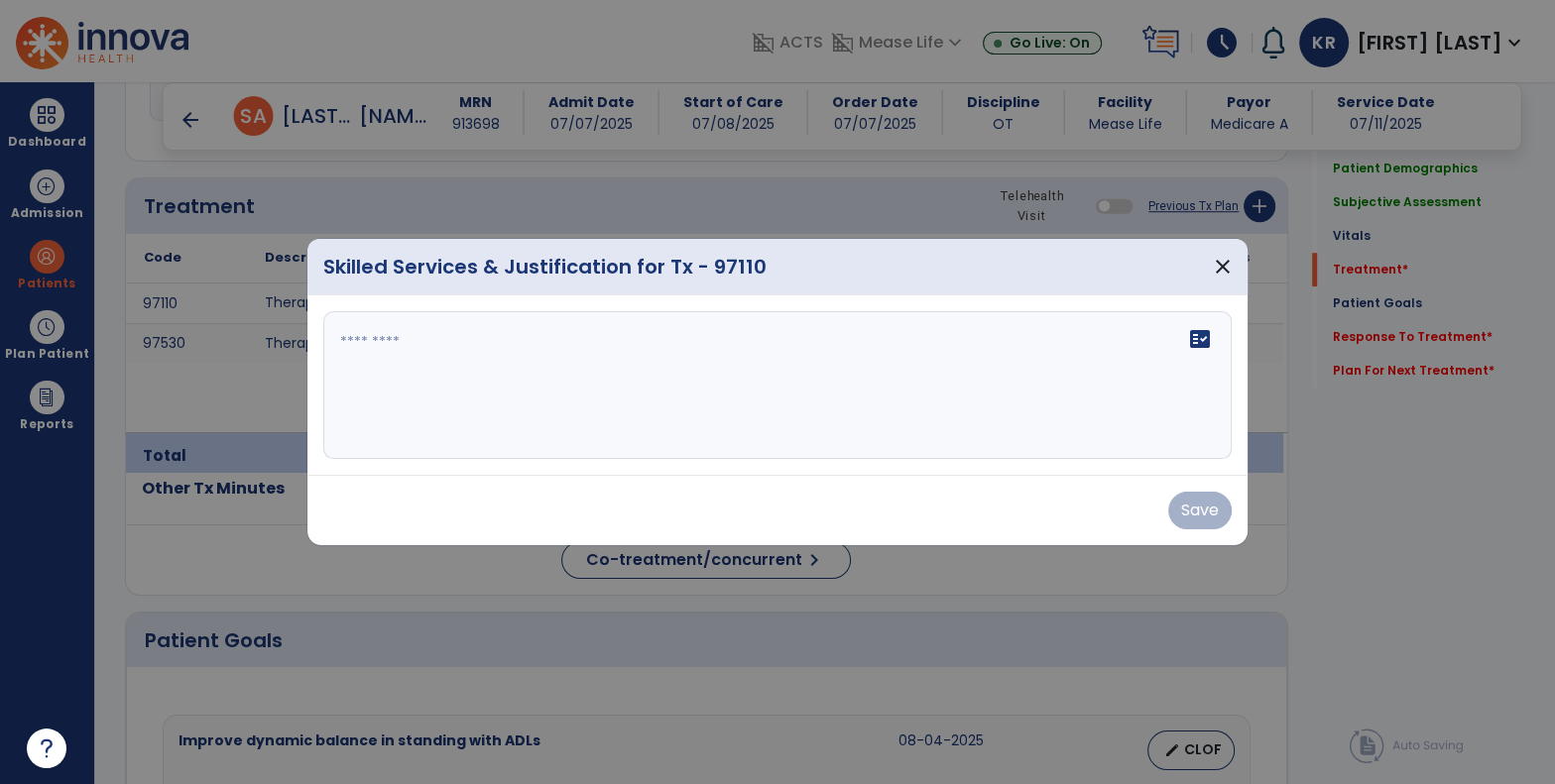click on "fact_check" at bounding box center (778, 386) 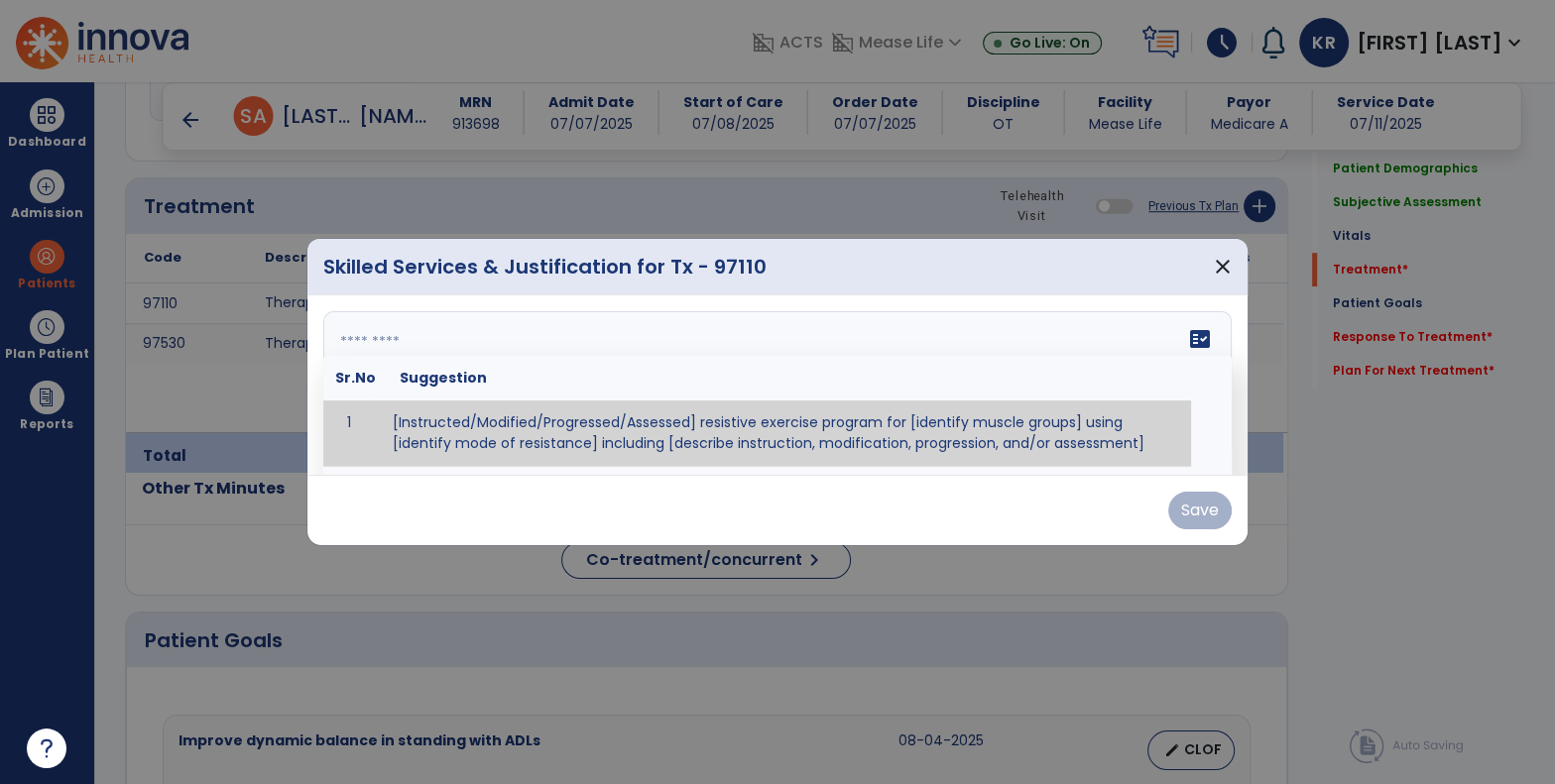paste on "**********" 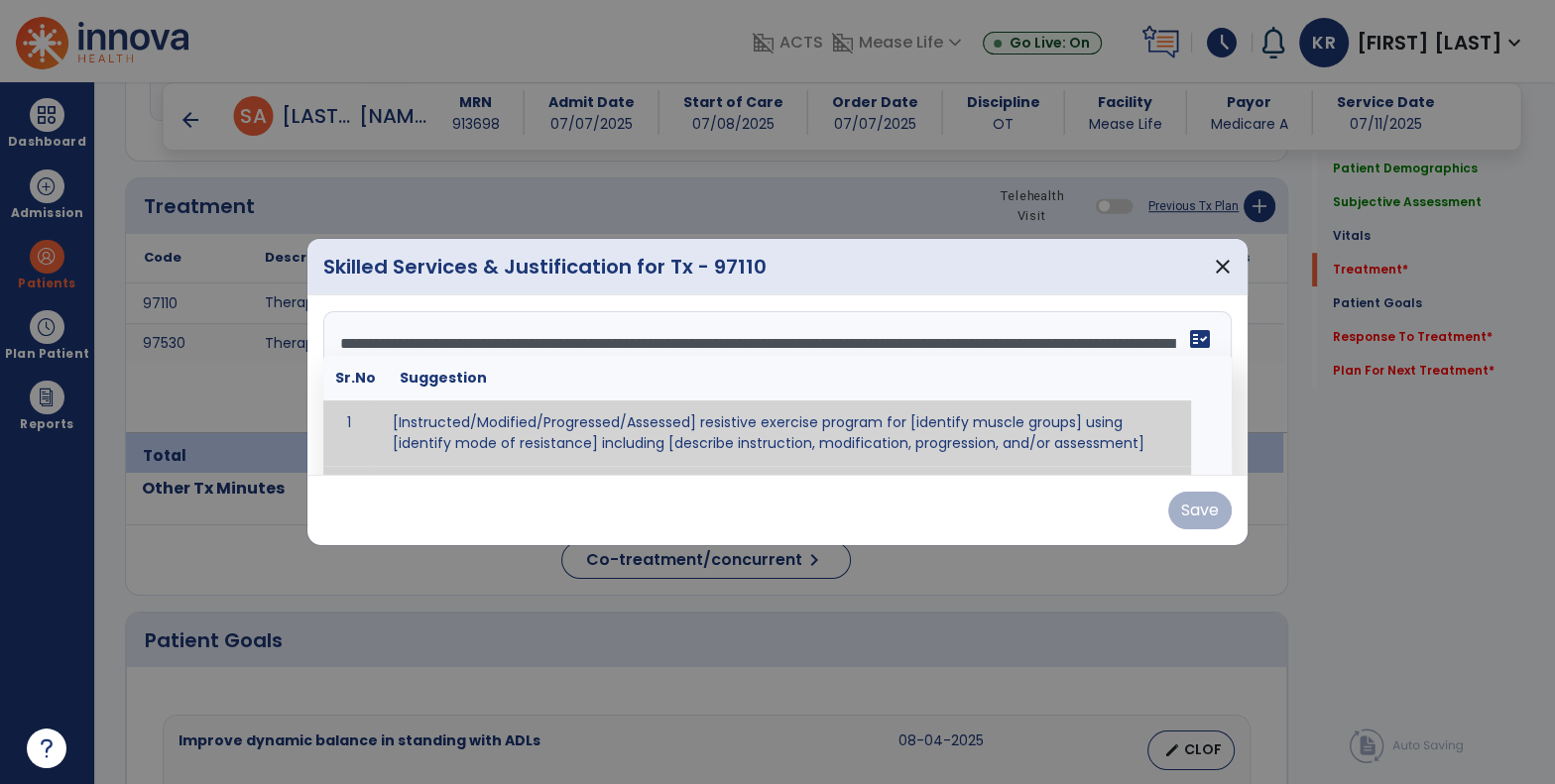 scroll, scrollTop: 15, scrollLeft: 0, axis: vertical 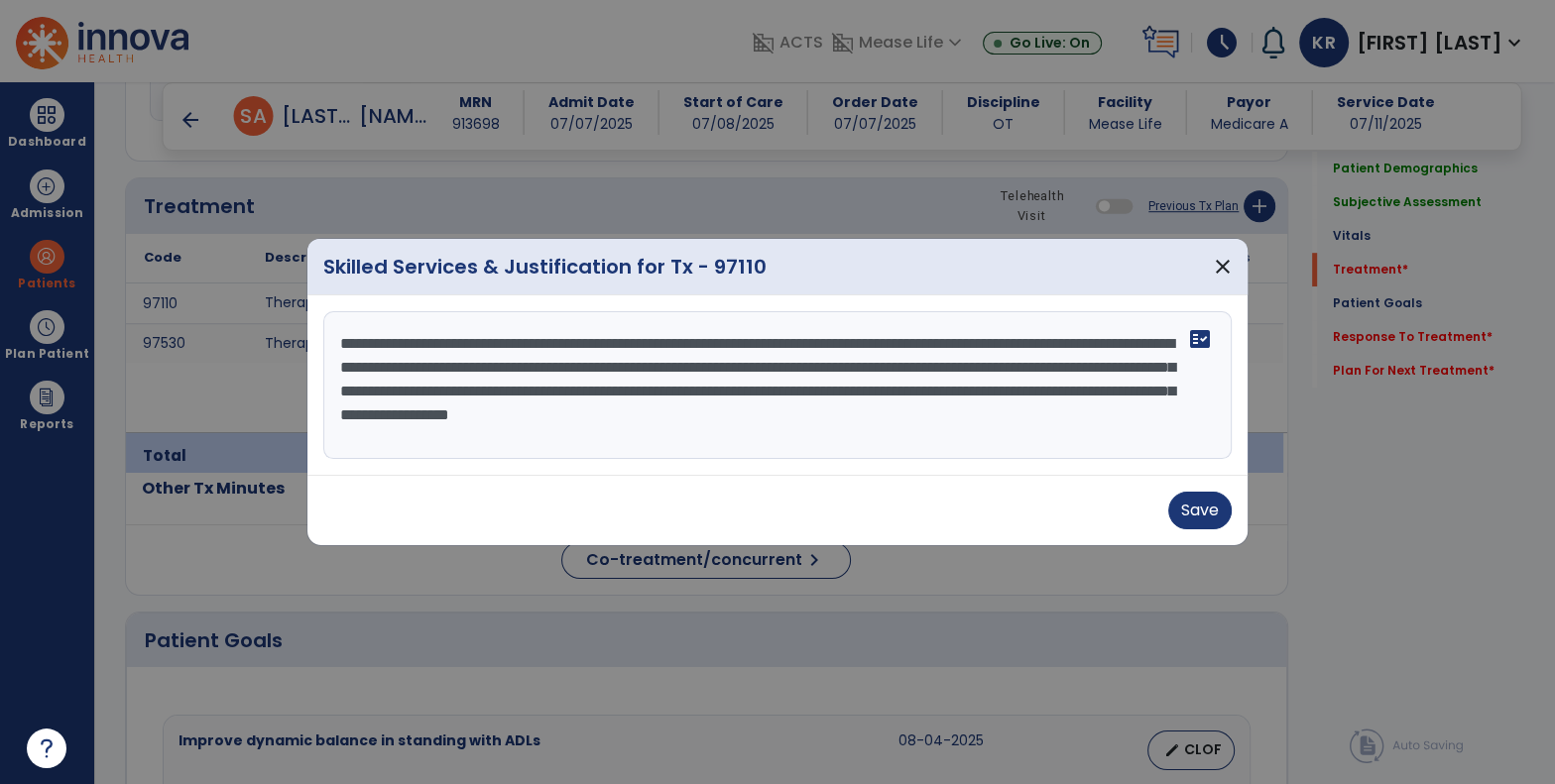 drag, startPoint x: 547, startPoint y: 322, endPoint x: 1121, endPoint y: 312, distance: 574.0871 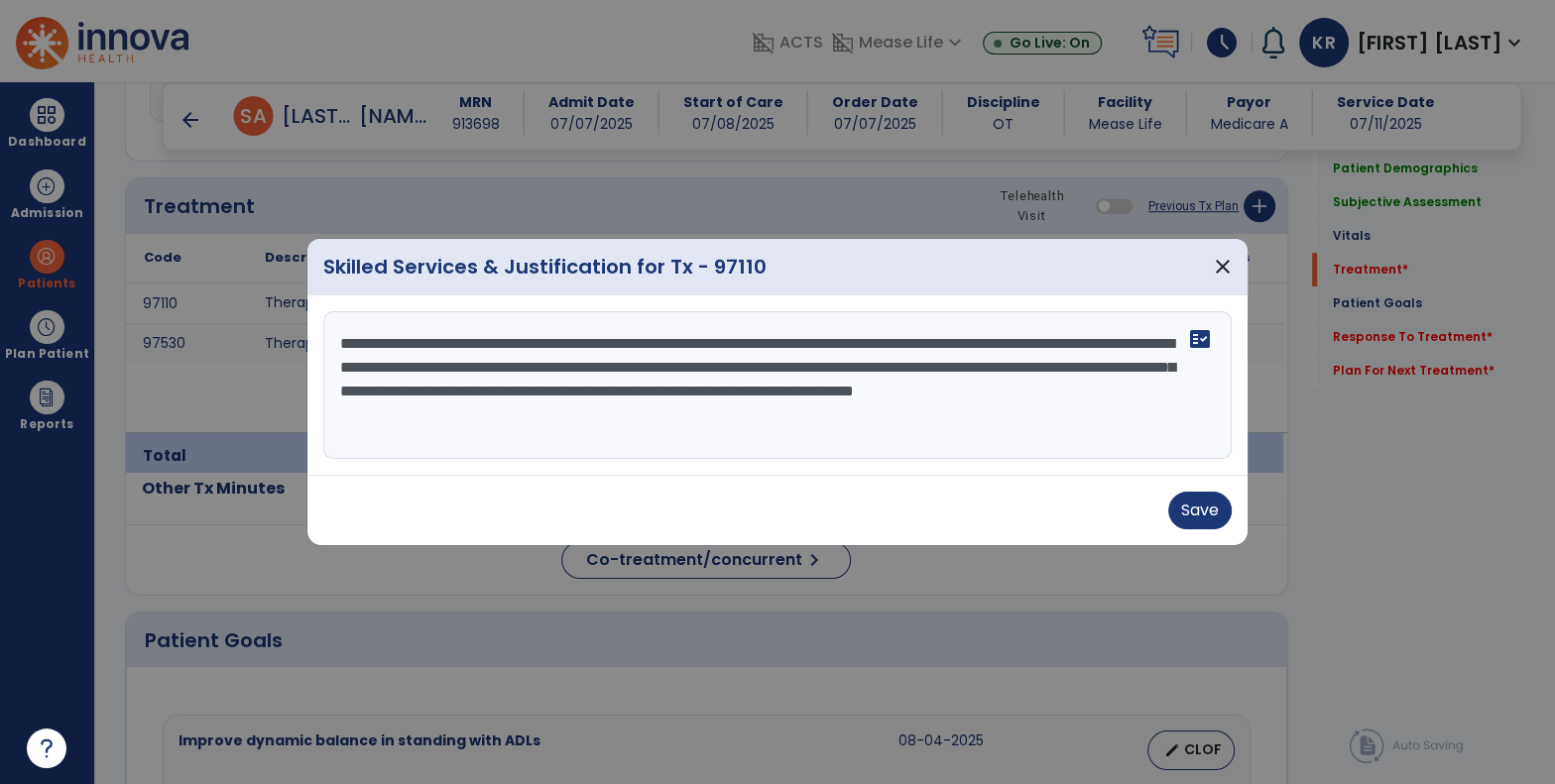 click on "**********" at bounding box center [778, 386] 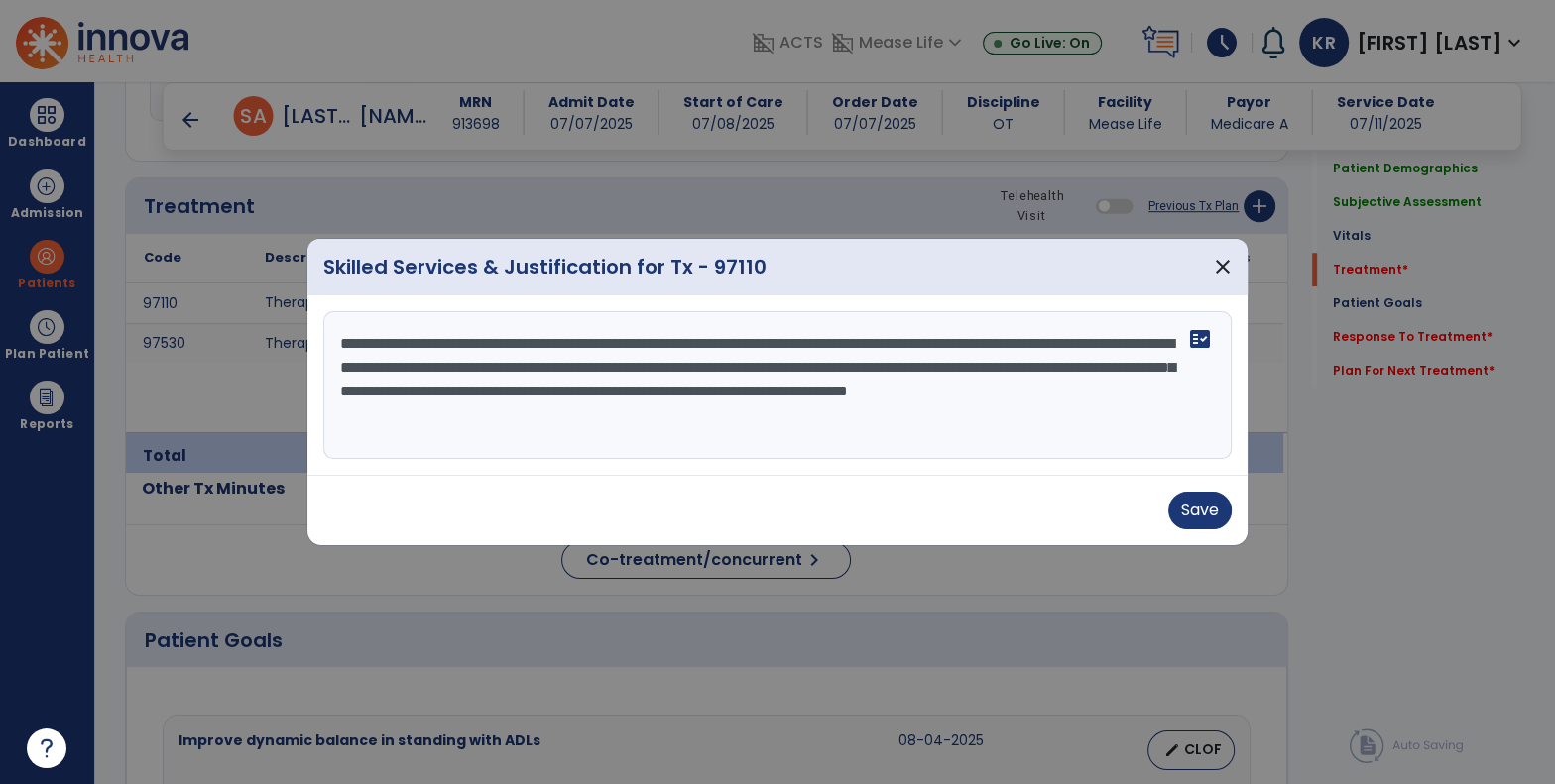 click on "**********" at bounding box center (778, 386) 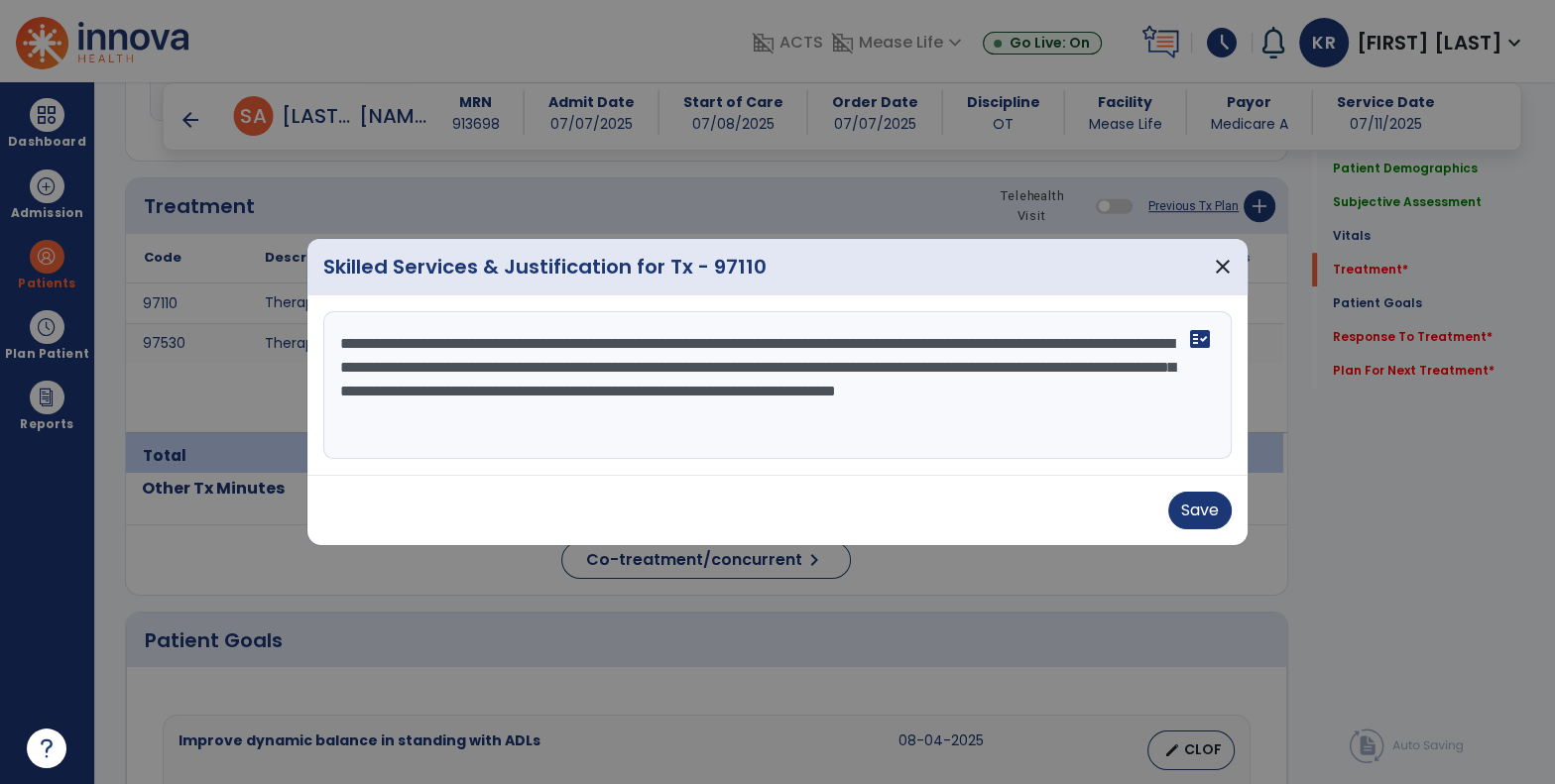 click on "**********" at bounding box center (778, 386) 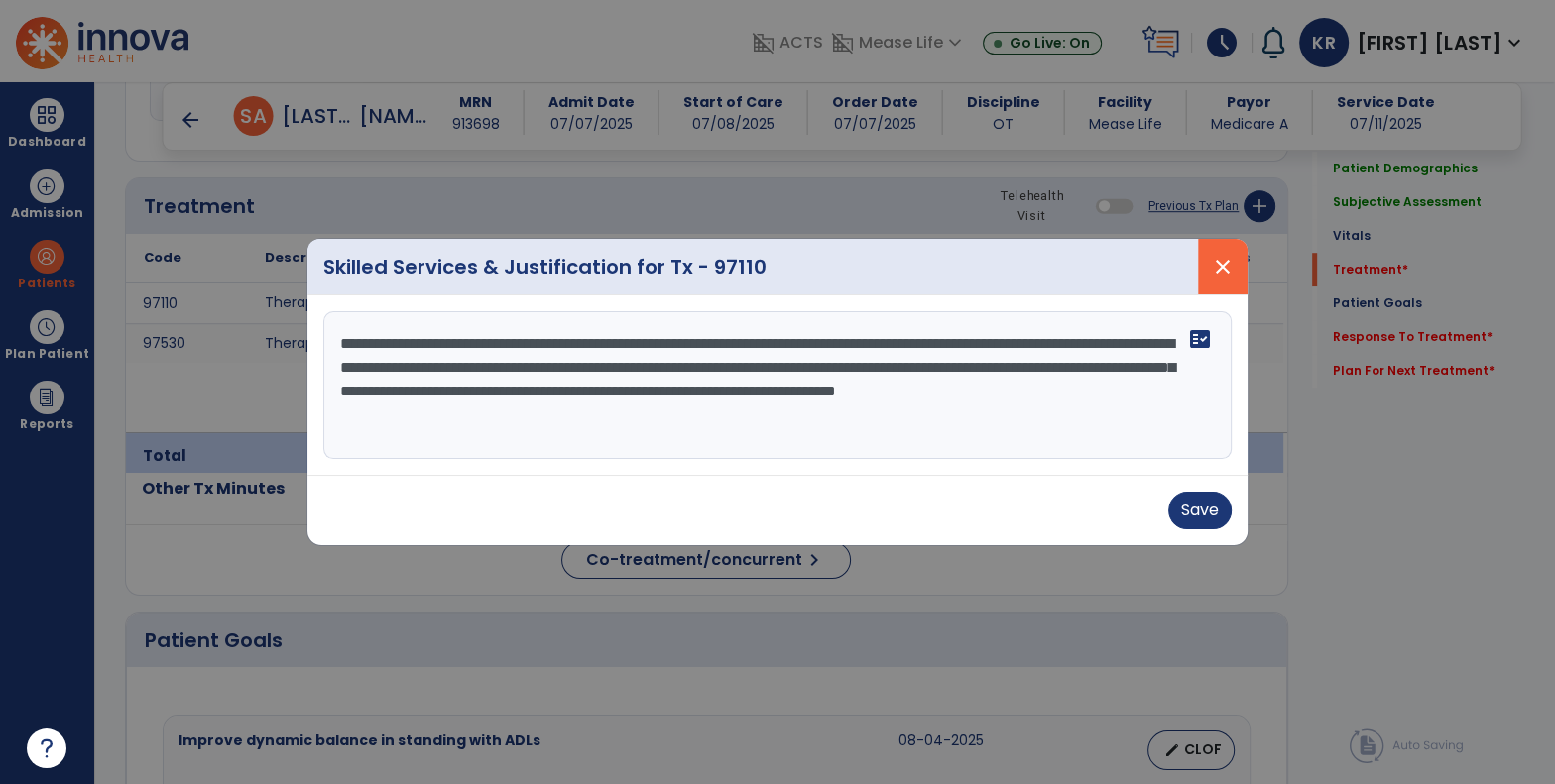 type on "**********" 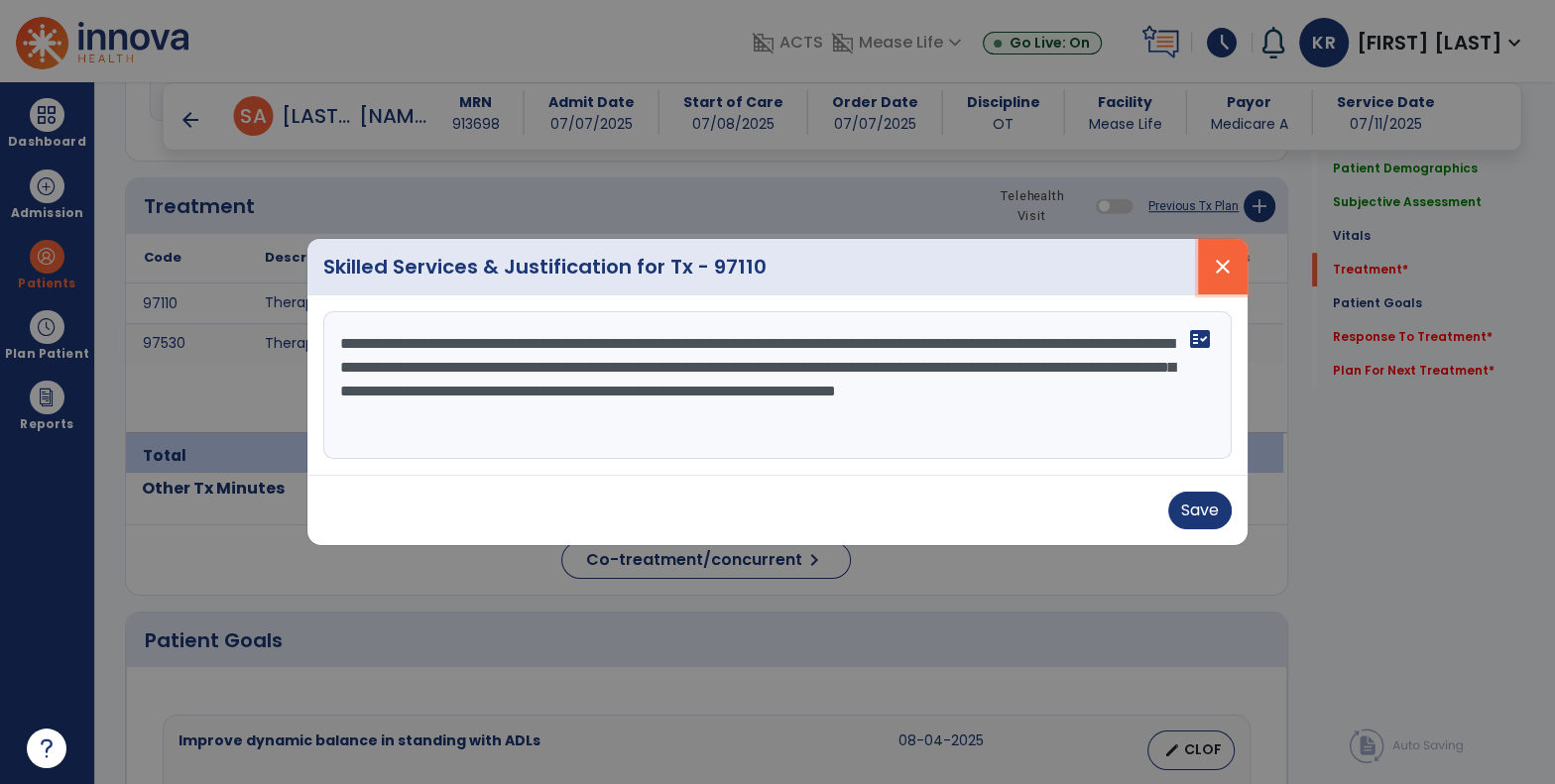 click on "close" at bounding box center (1223, 267) 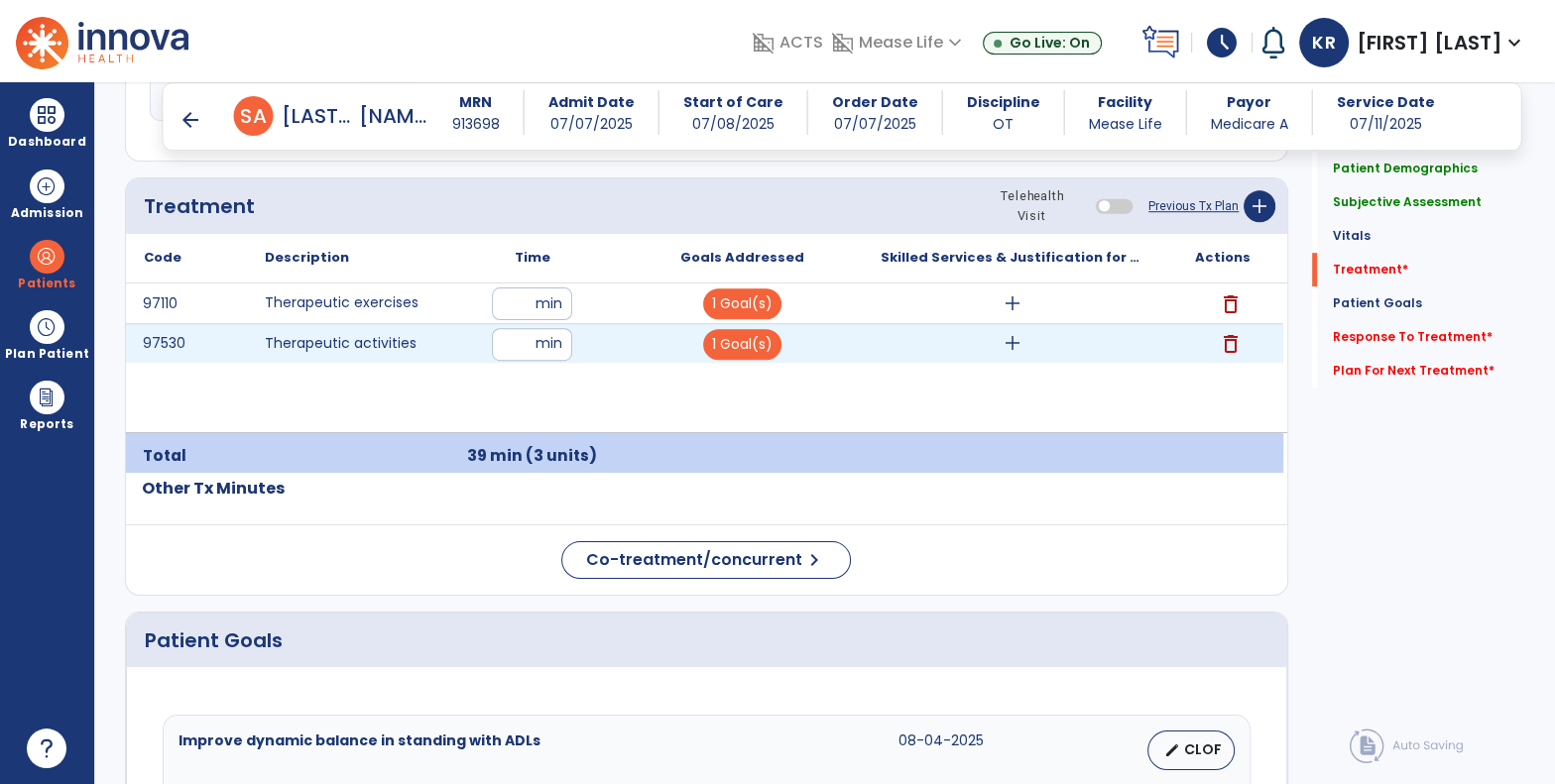 drag, startPoint x: 510, startPoint y: 345, endPoint x: 474, endPoint y: 345, distance: 36 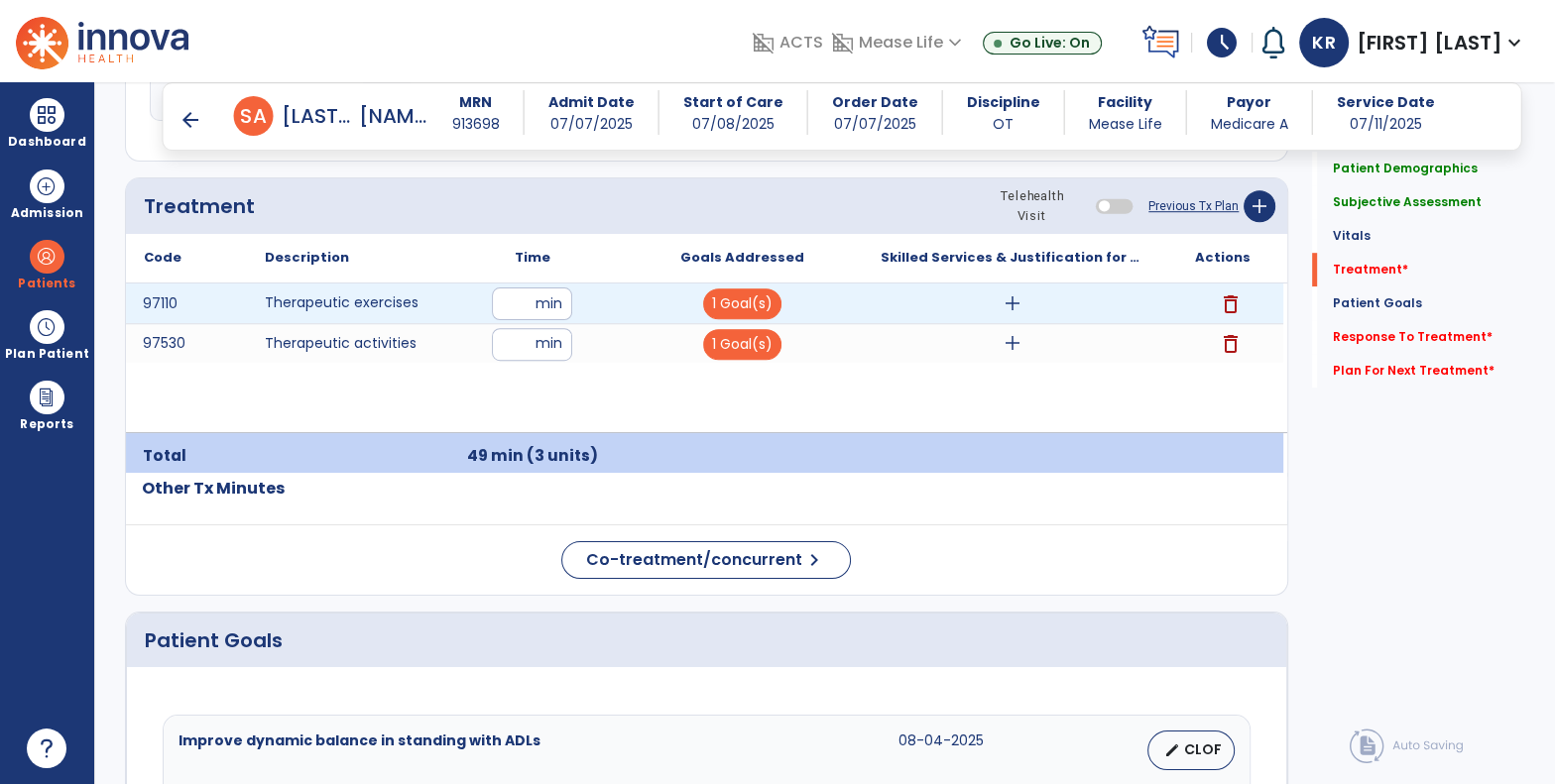 click on "delete" at bounding box center [1231, 304] 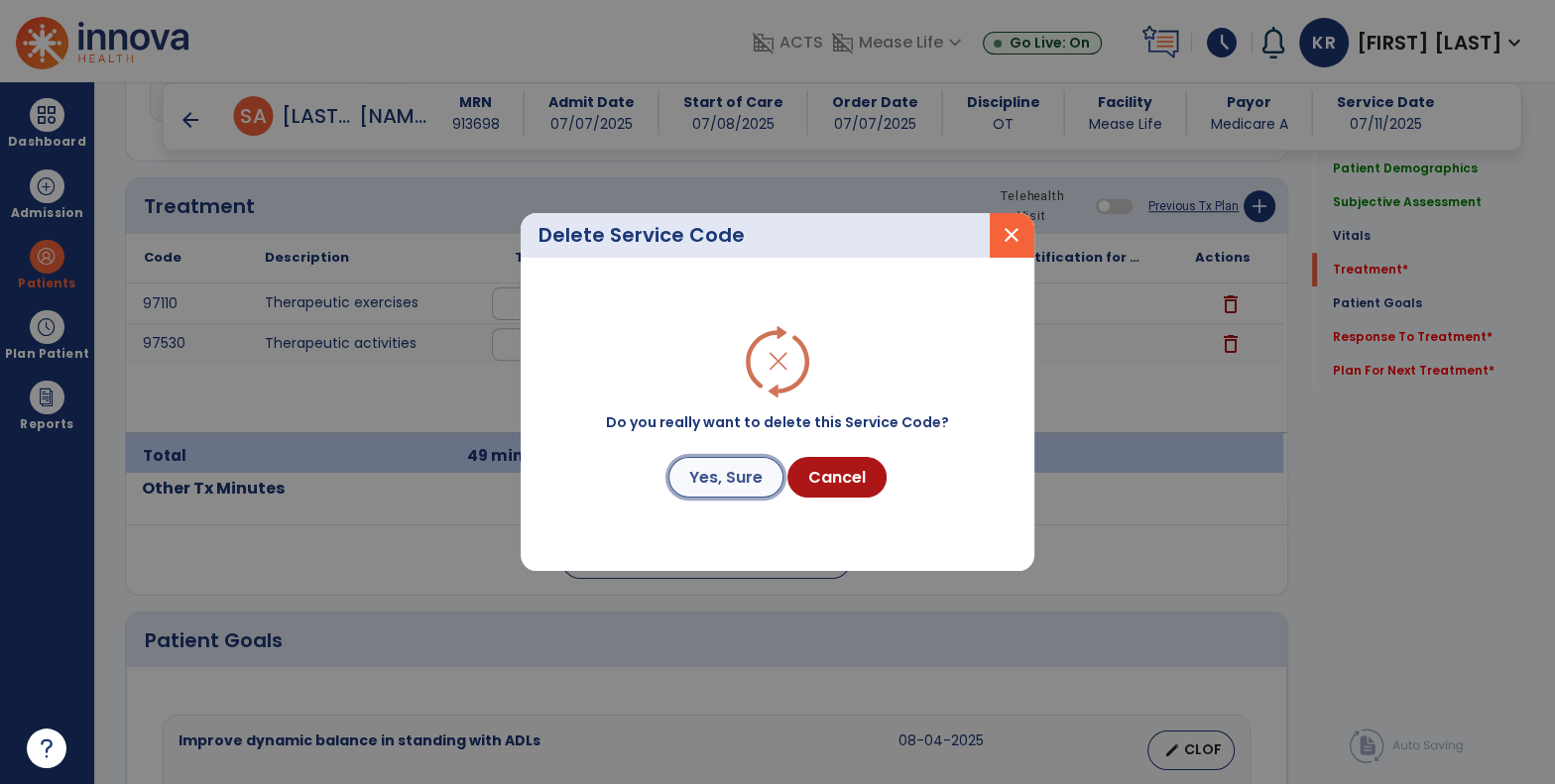 click on "Yes, Sure" at bounding box center [726, 477] 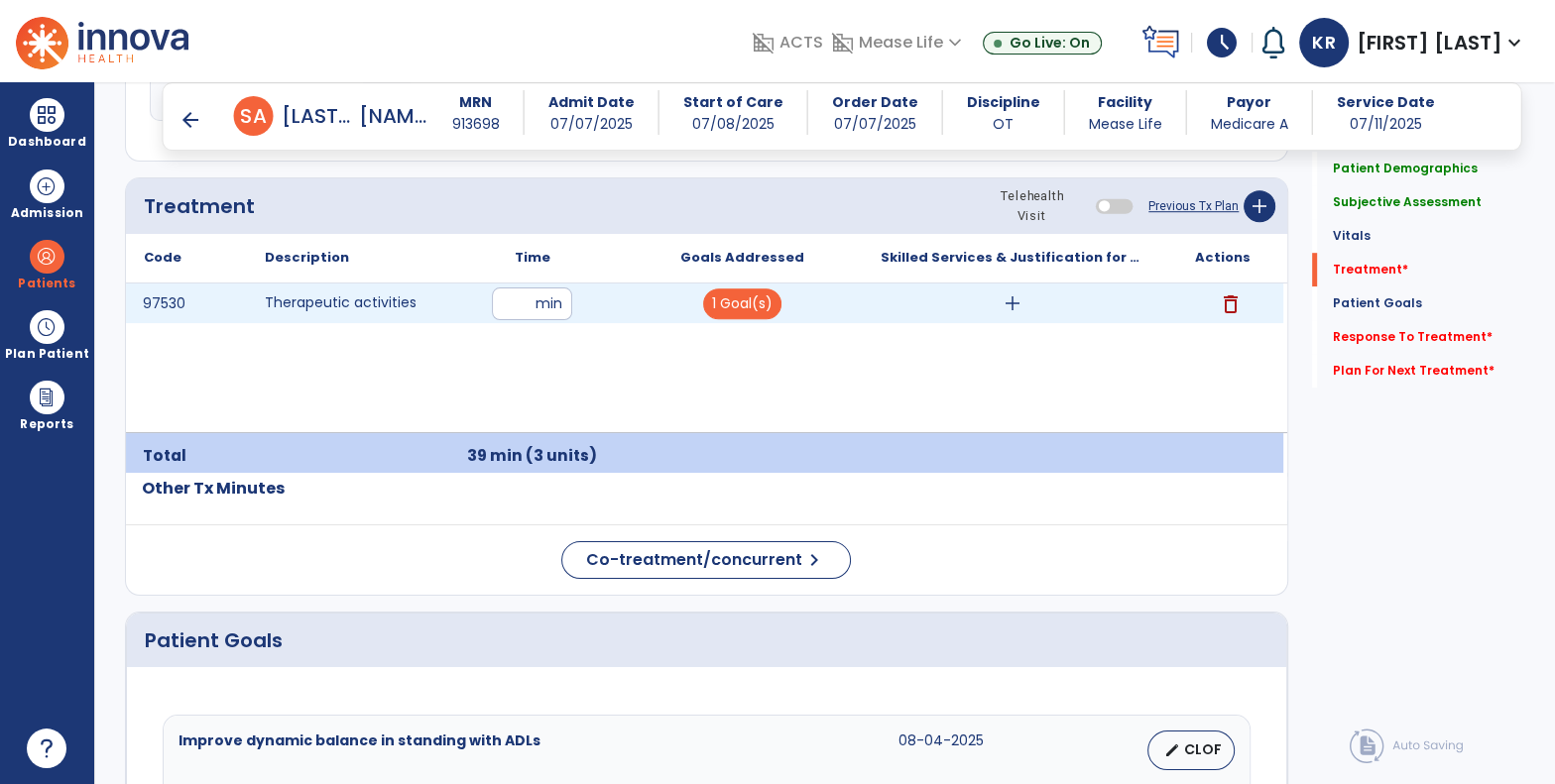 click on "add" at bounding box center [1013, 303] 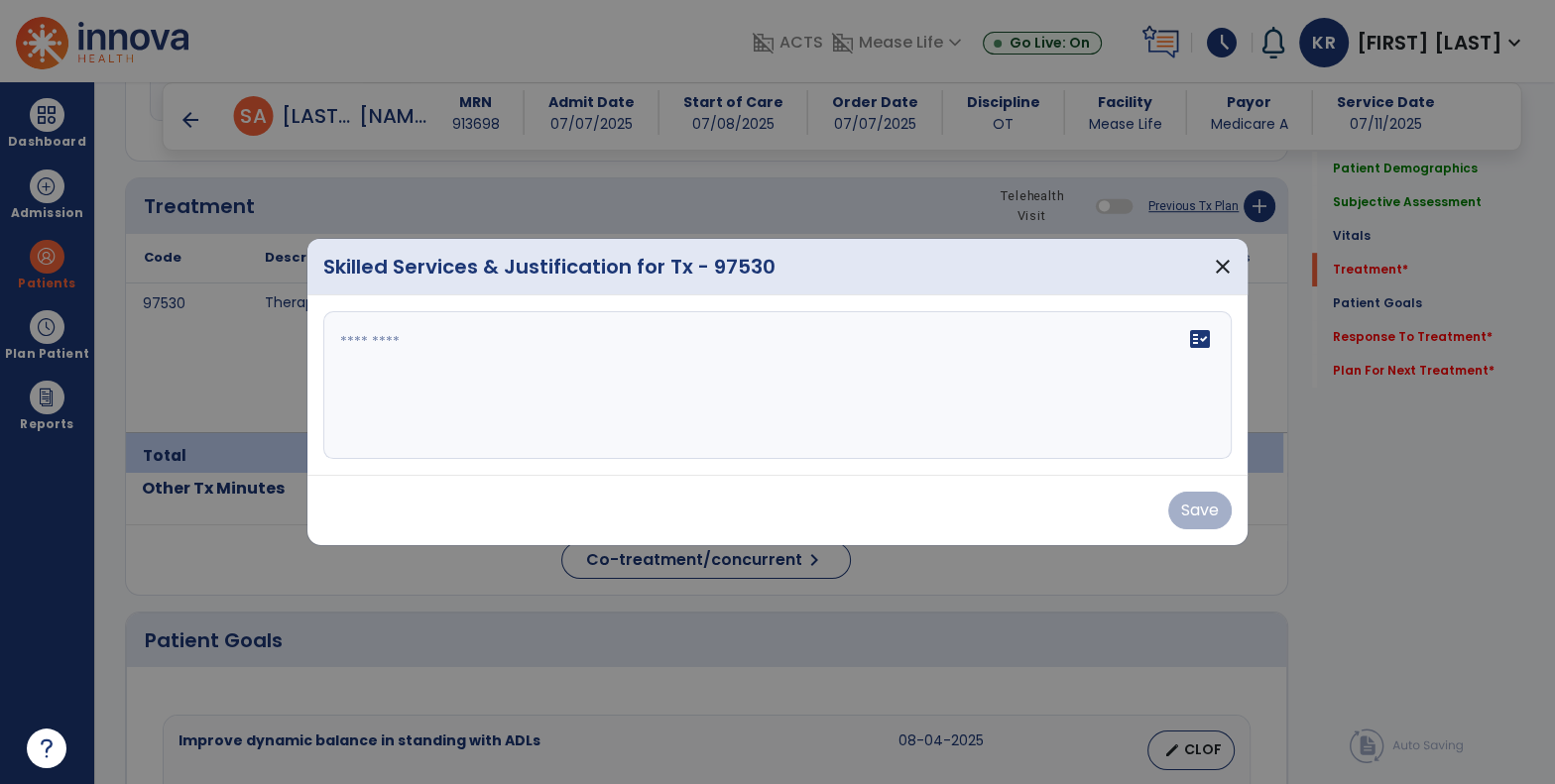 click on "fact_check" at bounding box center [778, 386] 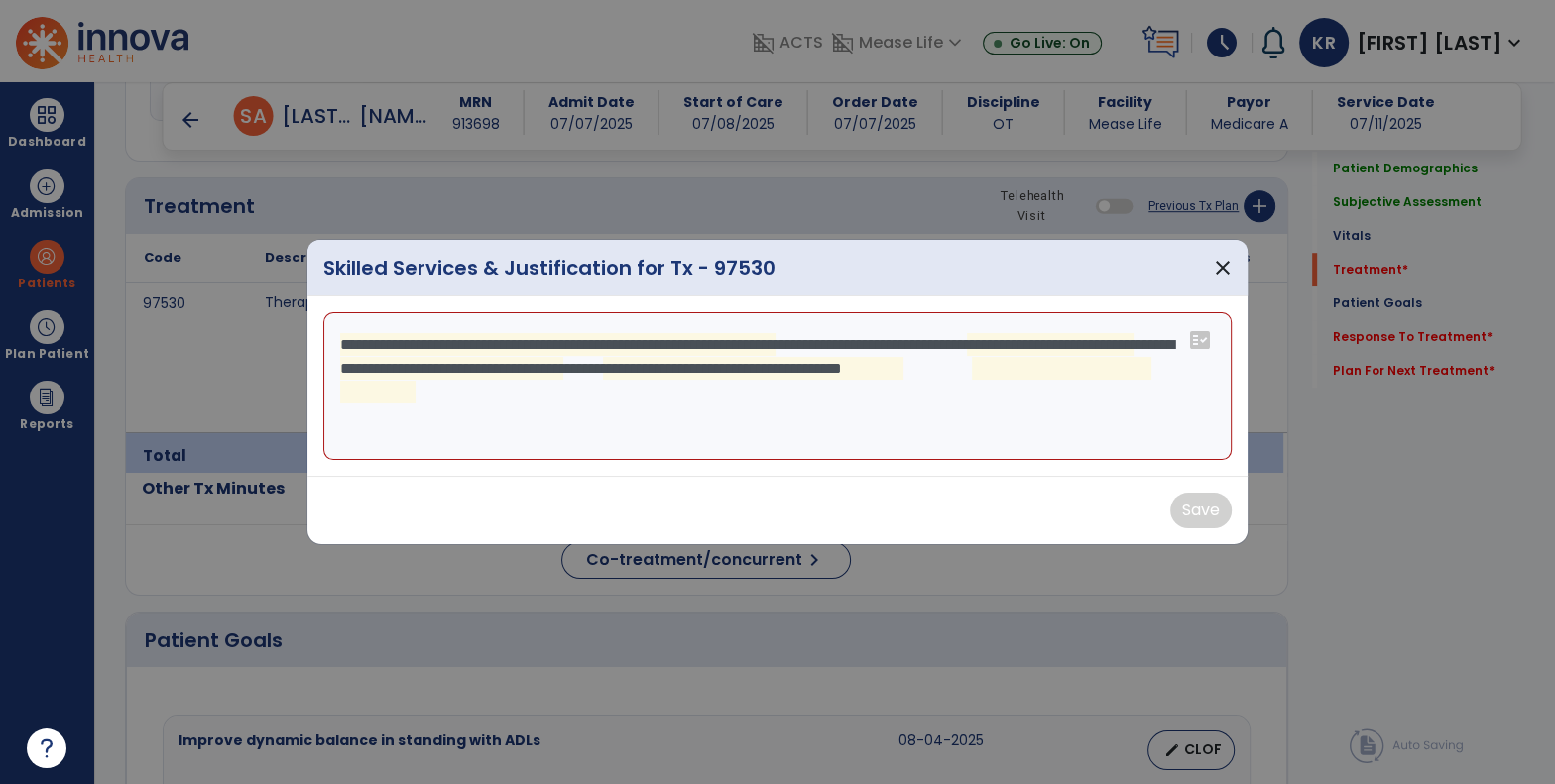 paste on "**********" 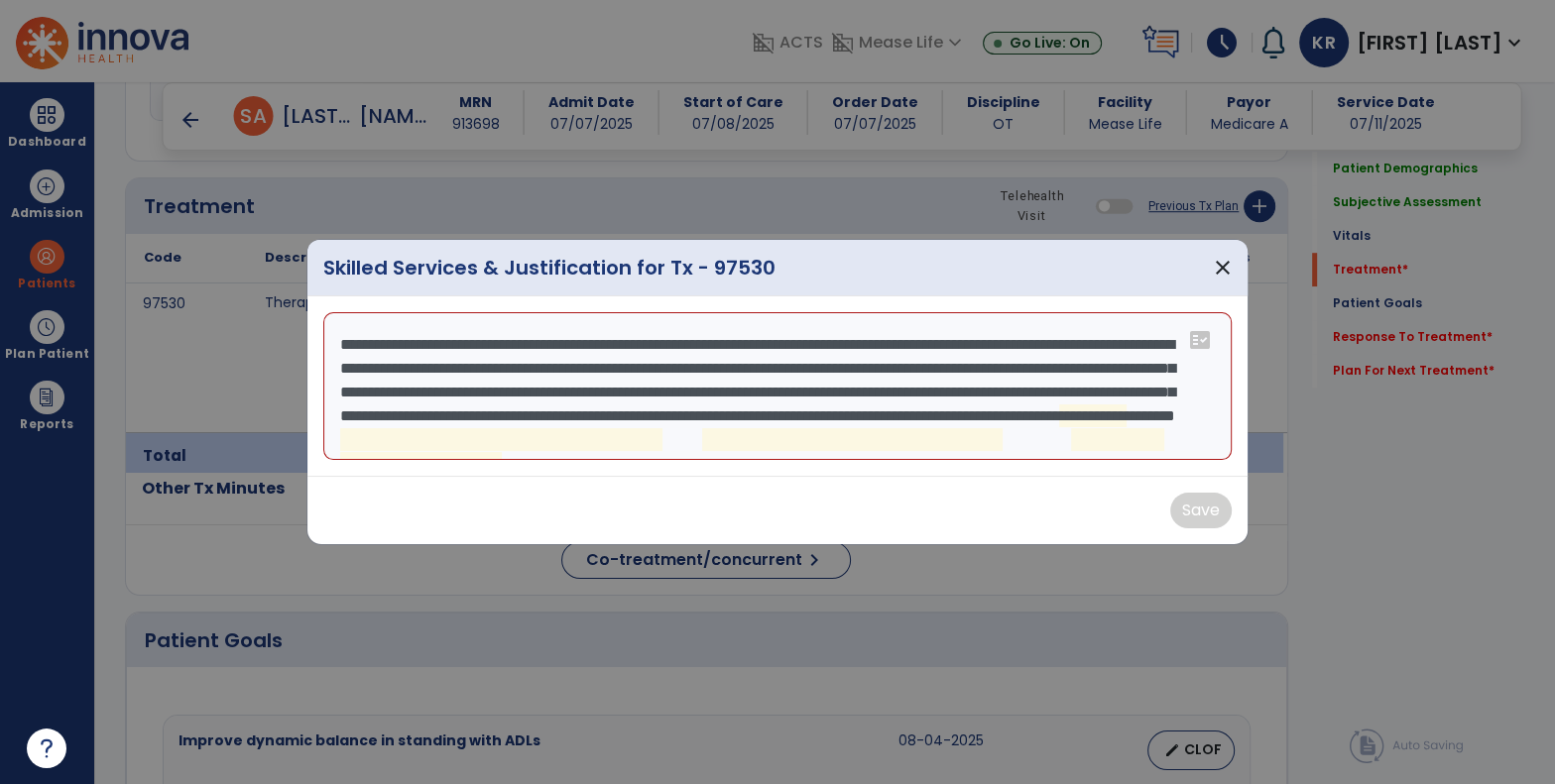 click on "**********" at bounding box center [778, 387] 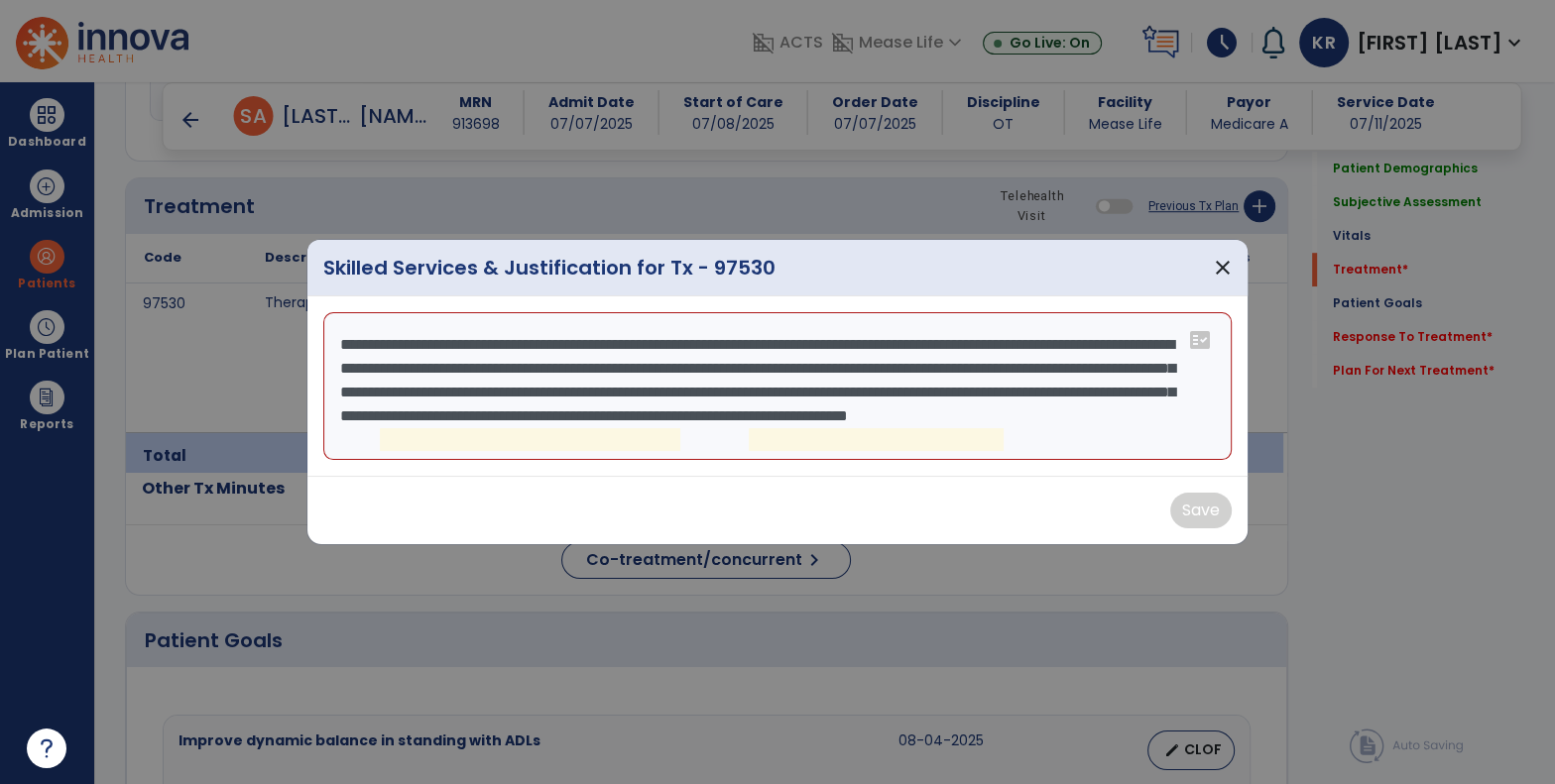 click on "**********" at bounding box center (778, 387) 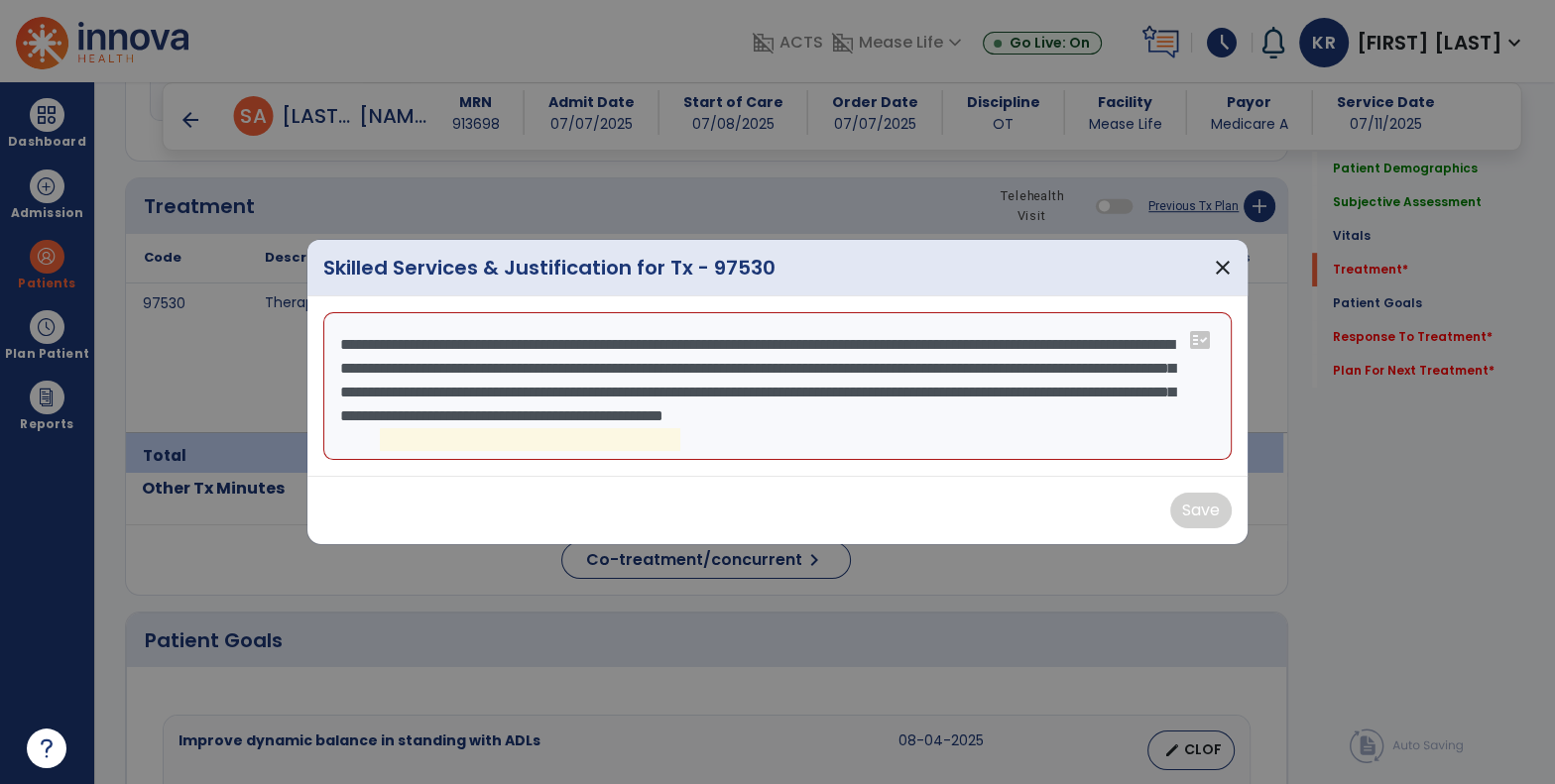 click on "**********" at bounding box center [778, 387] 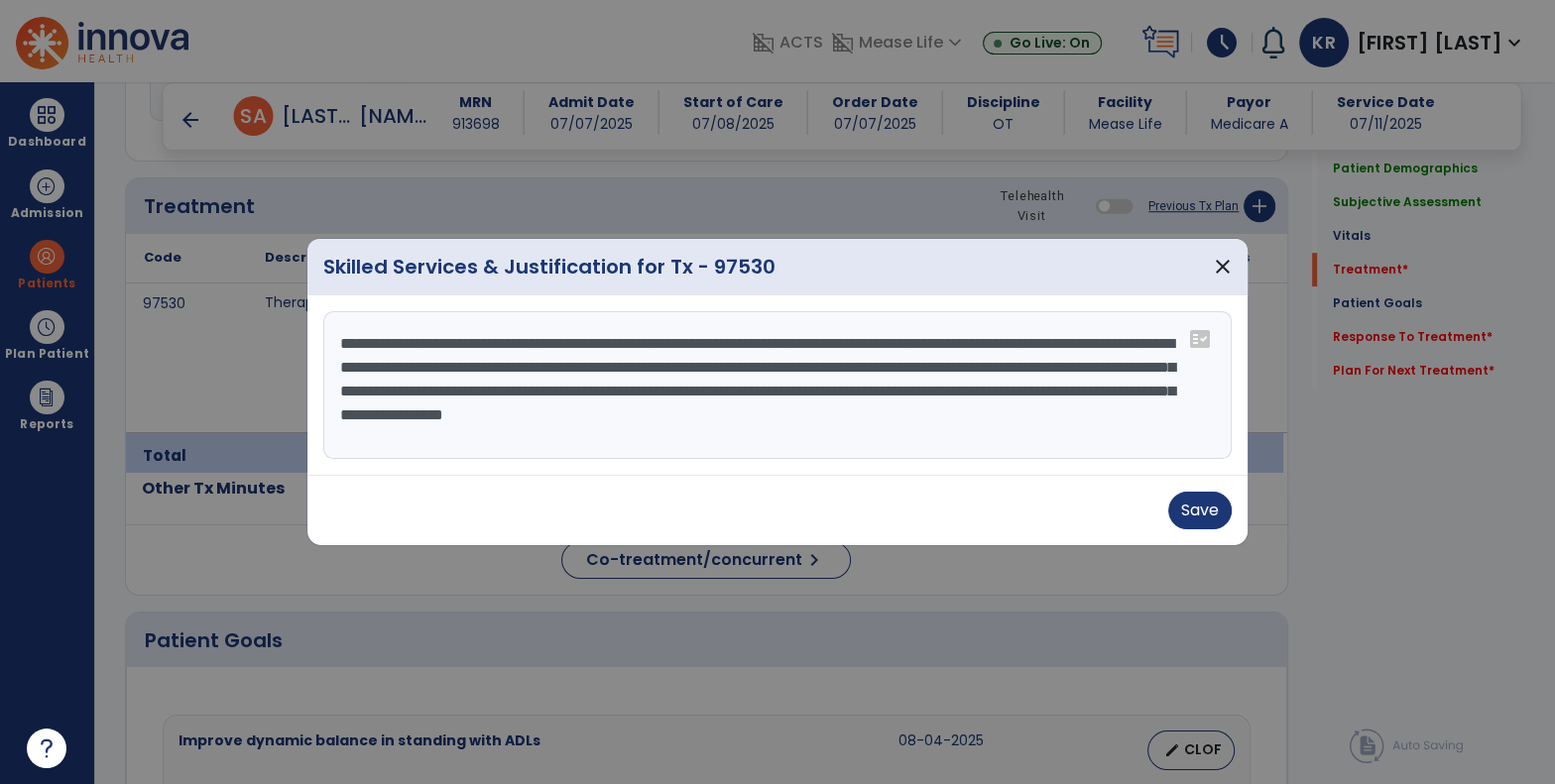 drag, startPoint x: 863, startPoint y: 414, endPoint x: 880, endPoint y: 468, distance: 56.61272 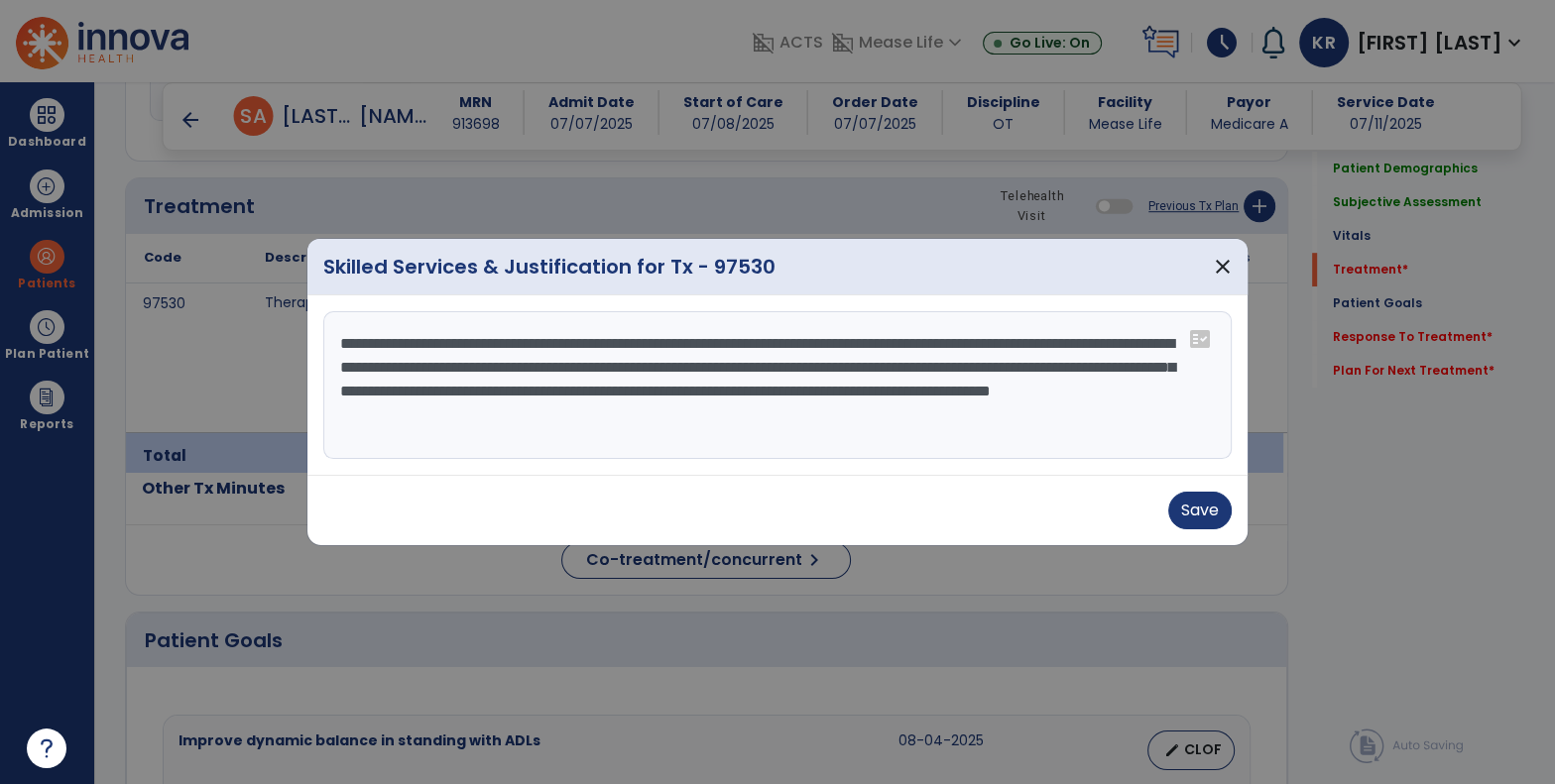 click on "Save" at bounding box center (778, 509) 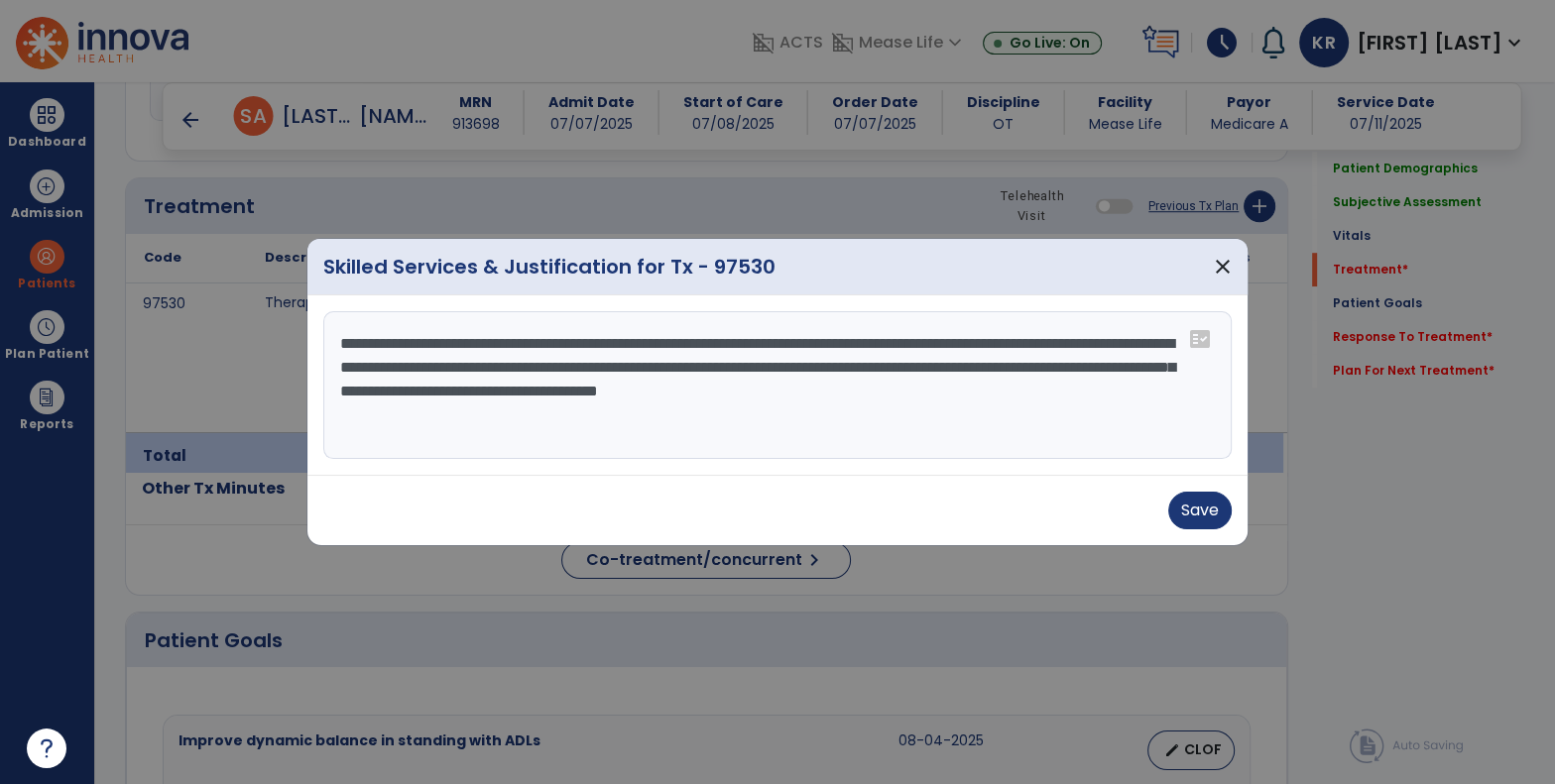 drag, startPoint x: 921, startPoint y: 342, endPoint x: 479, endPoint y: 372, distance: 443.01693 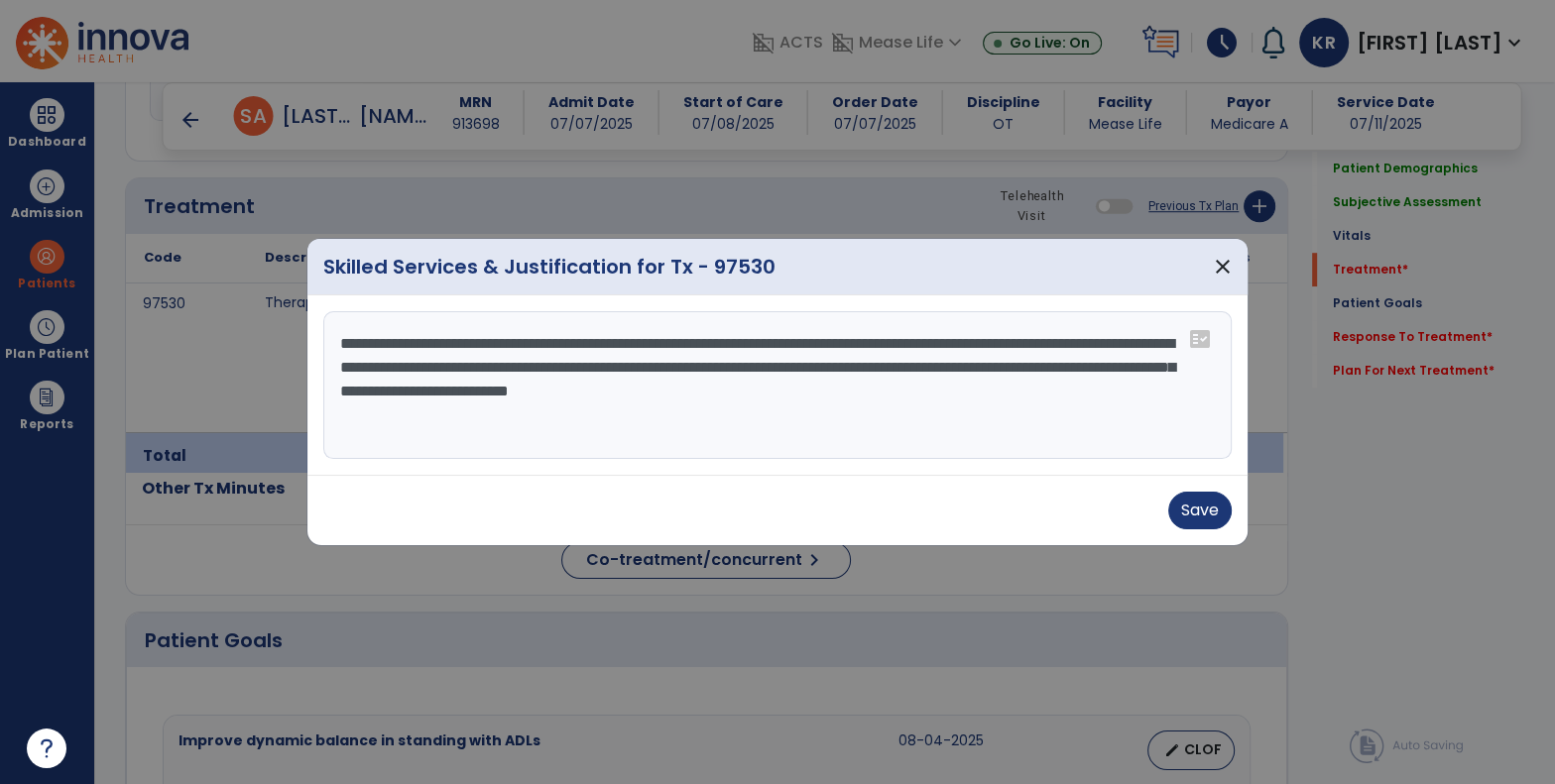 drag, startPoint x: 529, startPoint y: 366, endPoint x: 419, endPoint y: 388, distance: 112.17843 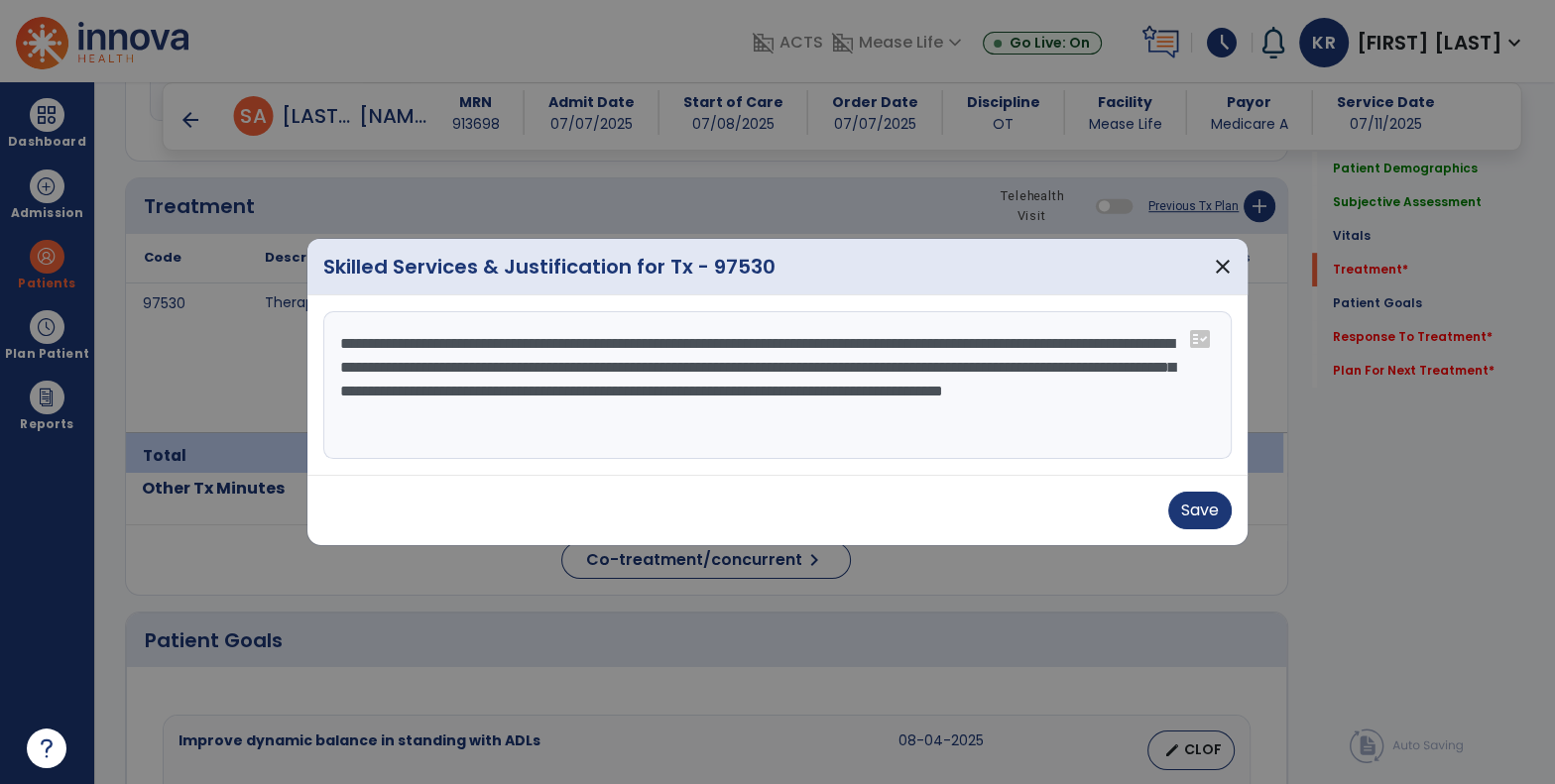 drag, startPoint x: 491, startPoint y: 415, endPoint x: 1060, endPoint y: 423, distance: 569.0562 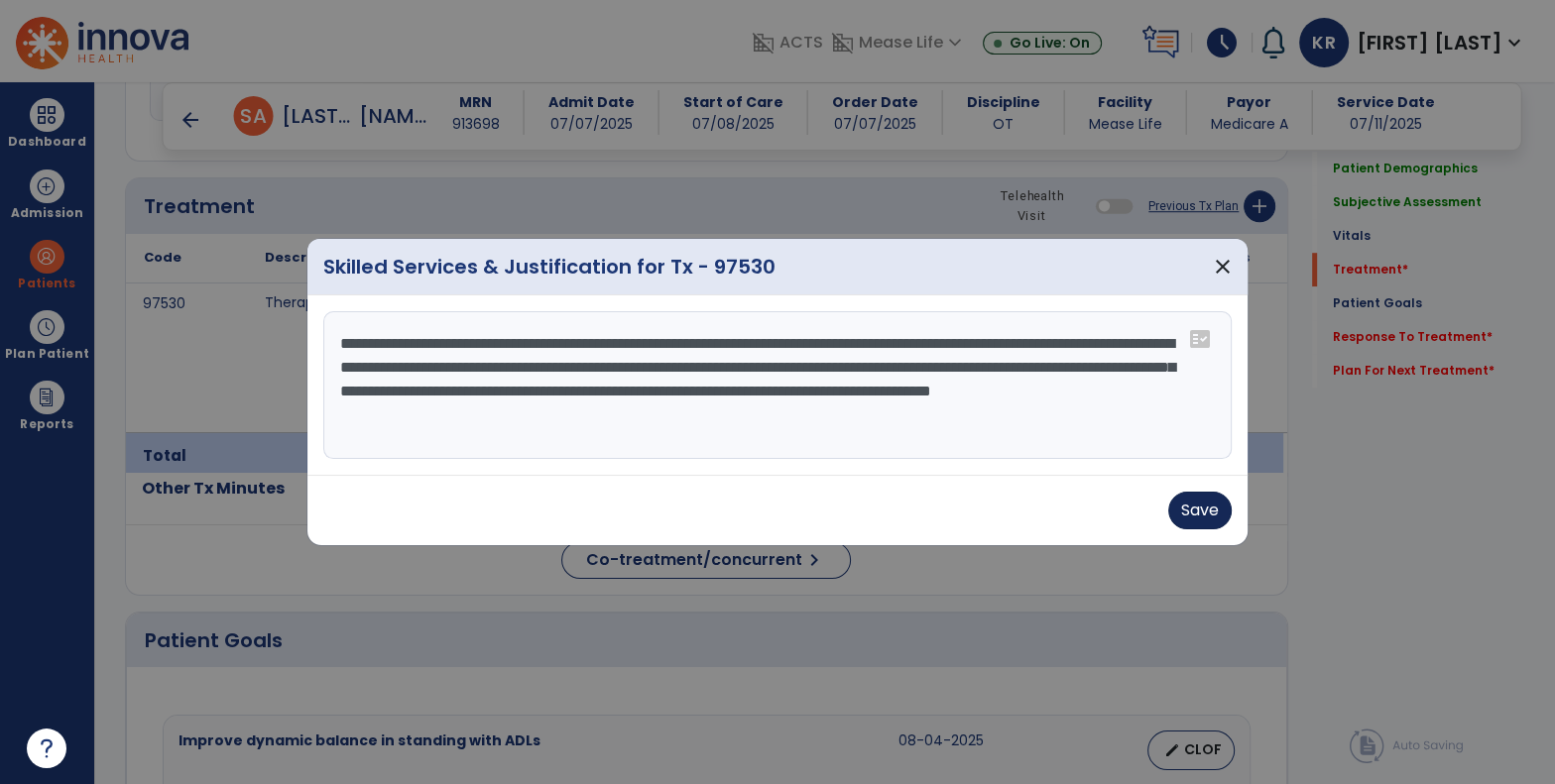 type on "**********" 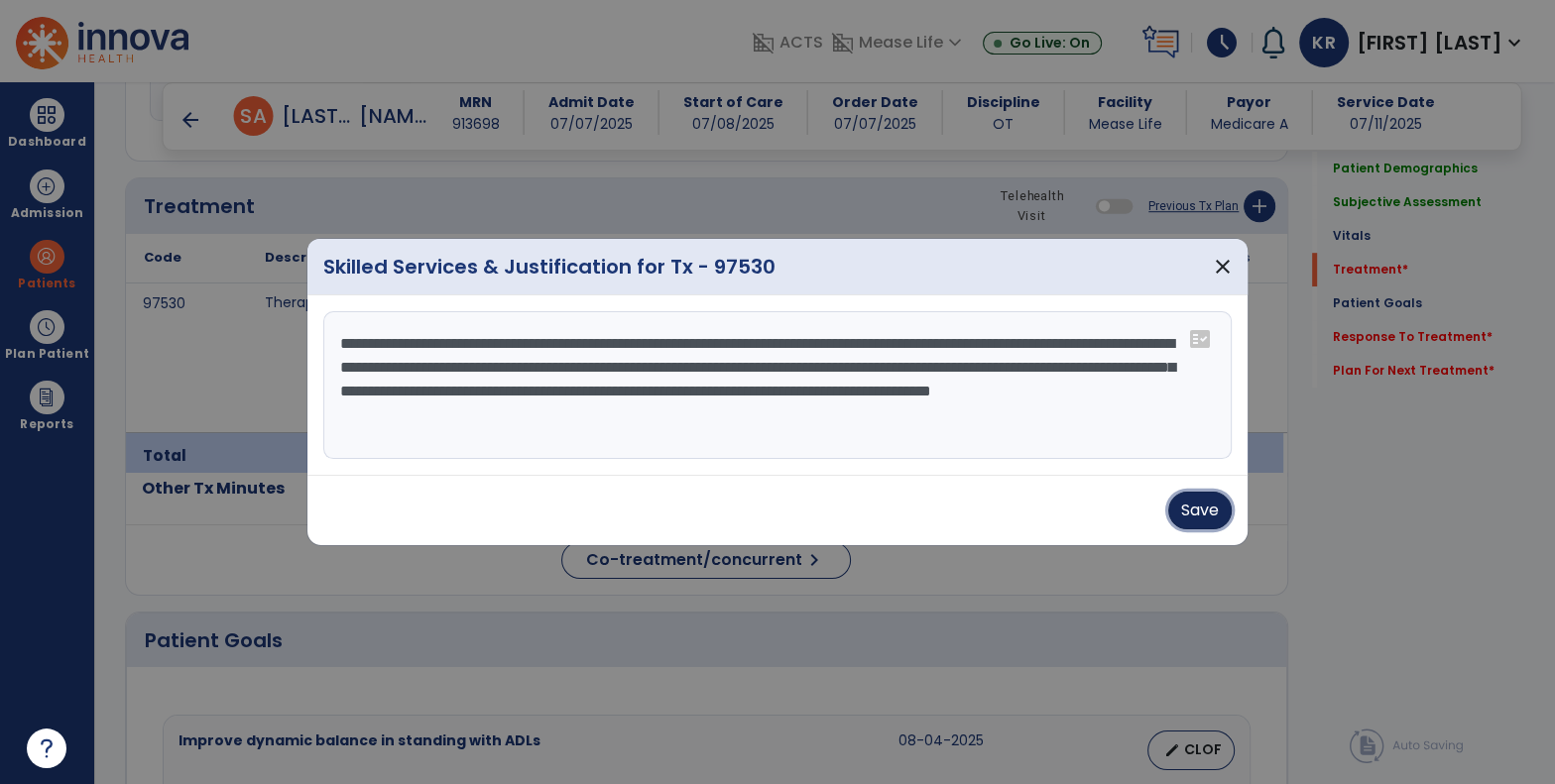 click on "Save" at bounding box center (1200, 510) 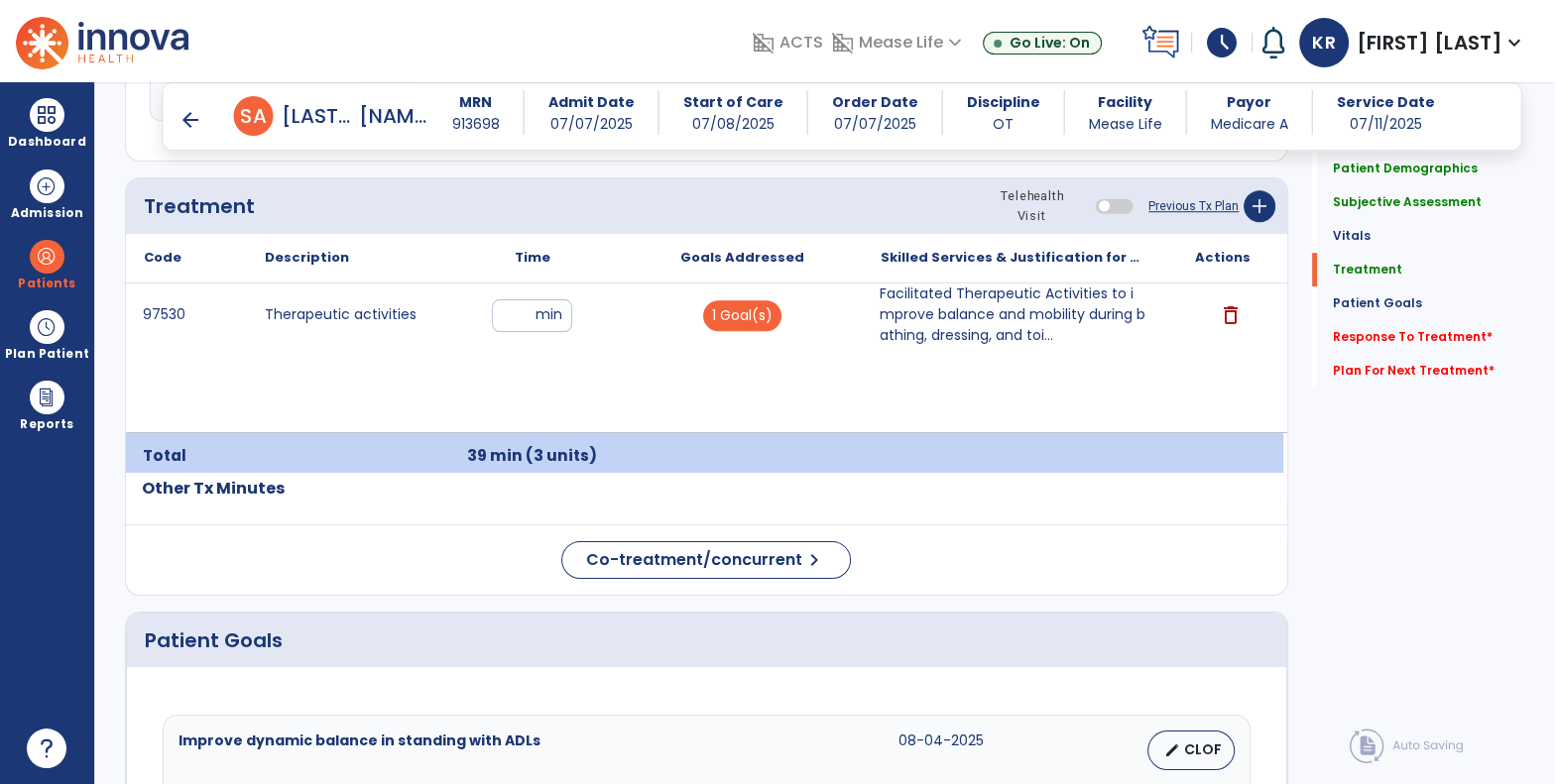 click on "Quick Links  Patient Demographics   Patient Demographics   Subjective Assessment   Subjective Assessment   Vitals   Vitals   Treatment   Treatment   Patient Goals   Patient Goals   Response To Treatment   *  Response To Treatment   *  Plan For Next Treatment   *  Plan For Next Treatment   *" 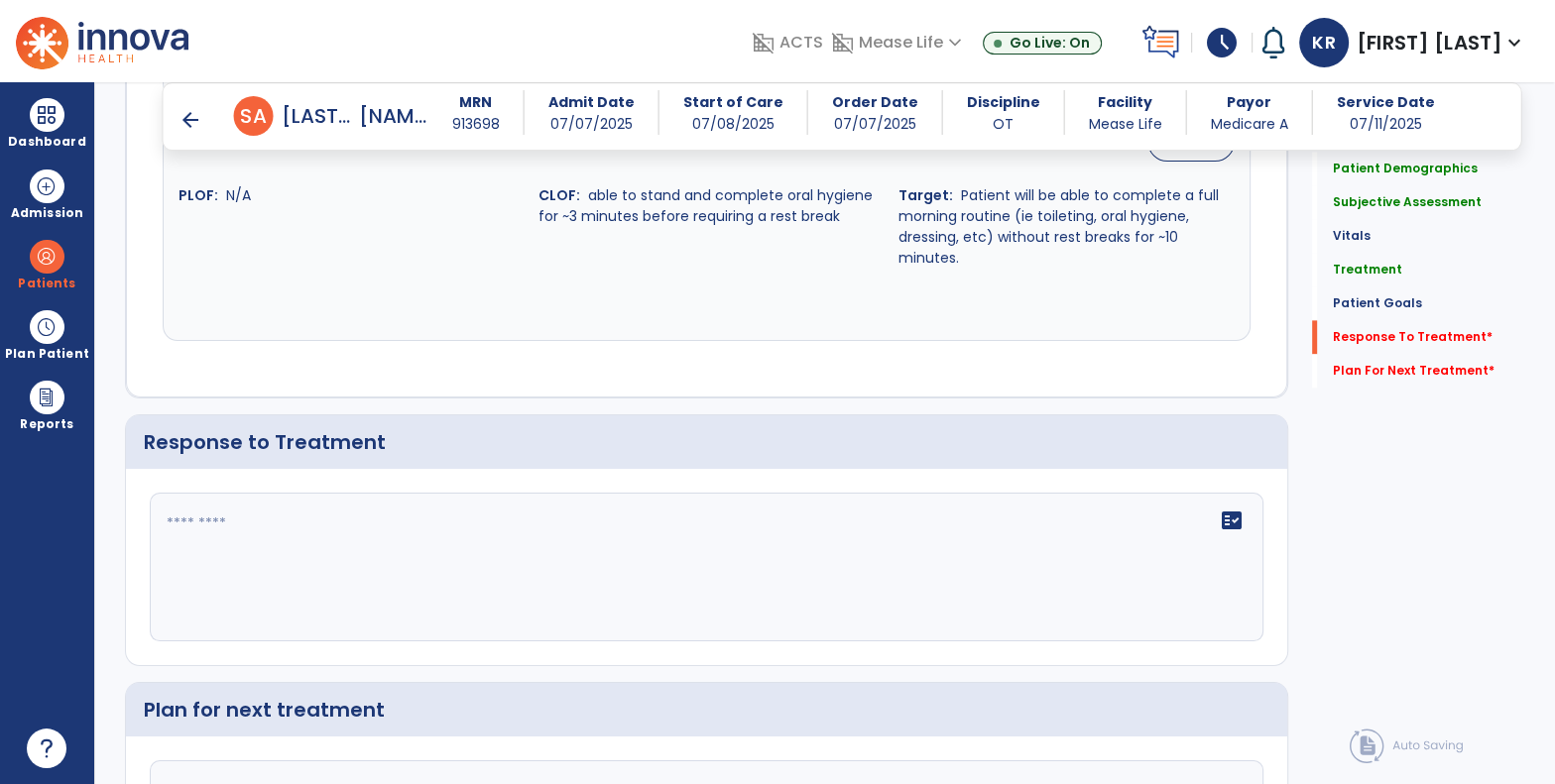 scroll, scrollTop: 2568, scrollLeft: 0, axis: vertical 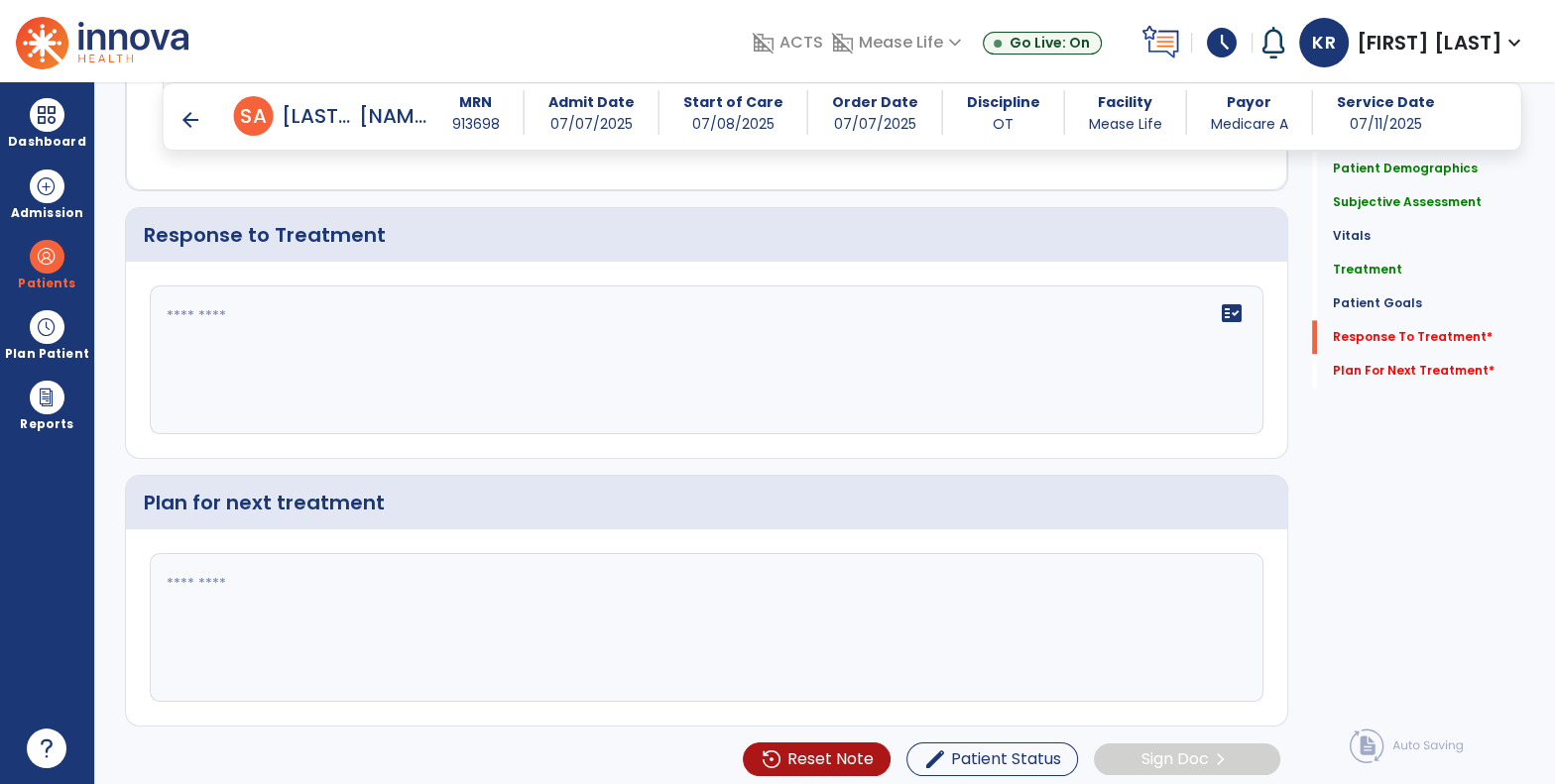 click 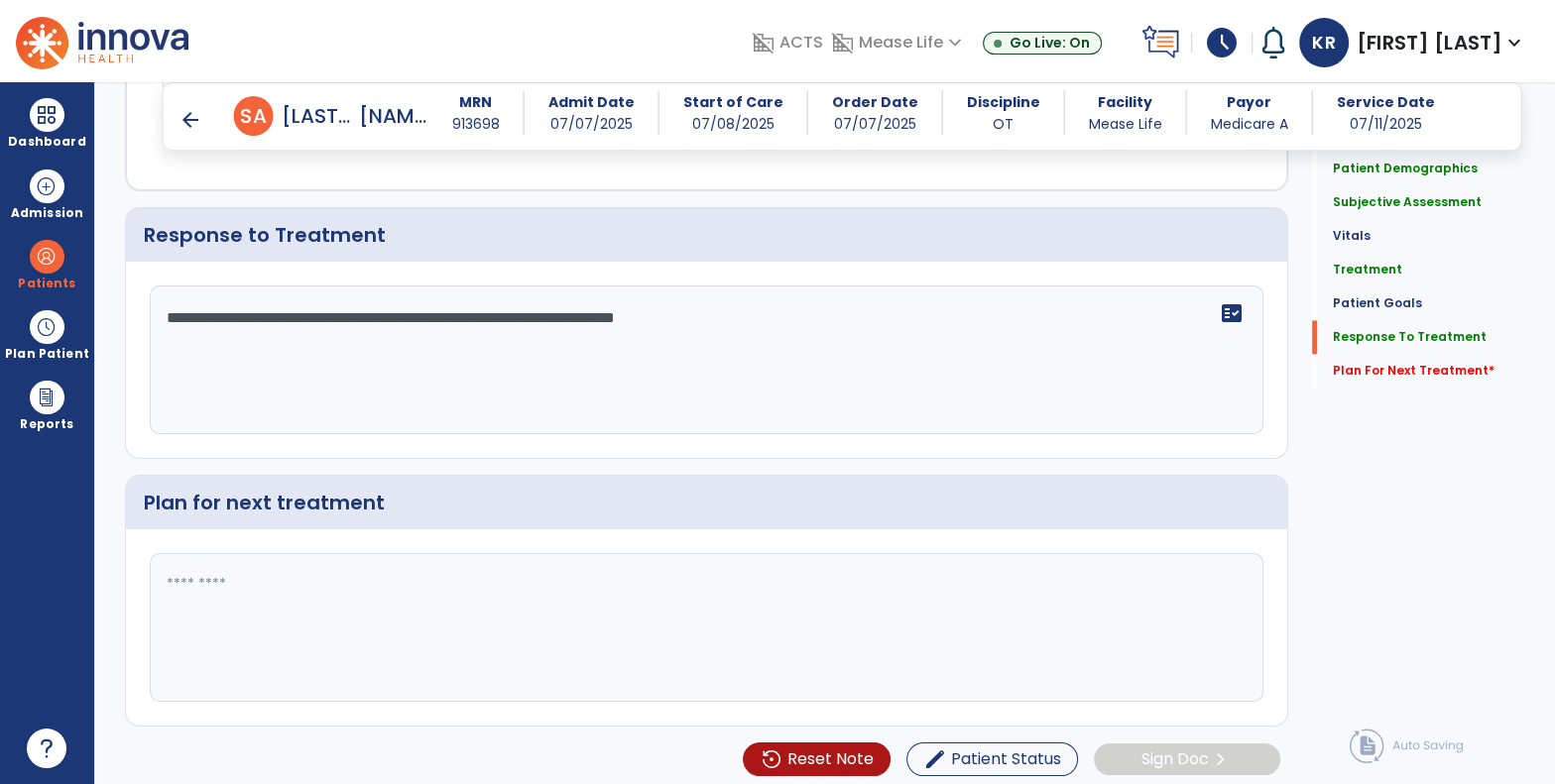 type on "**********" 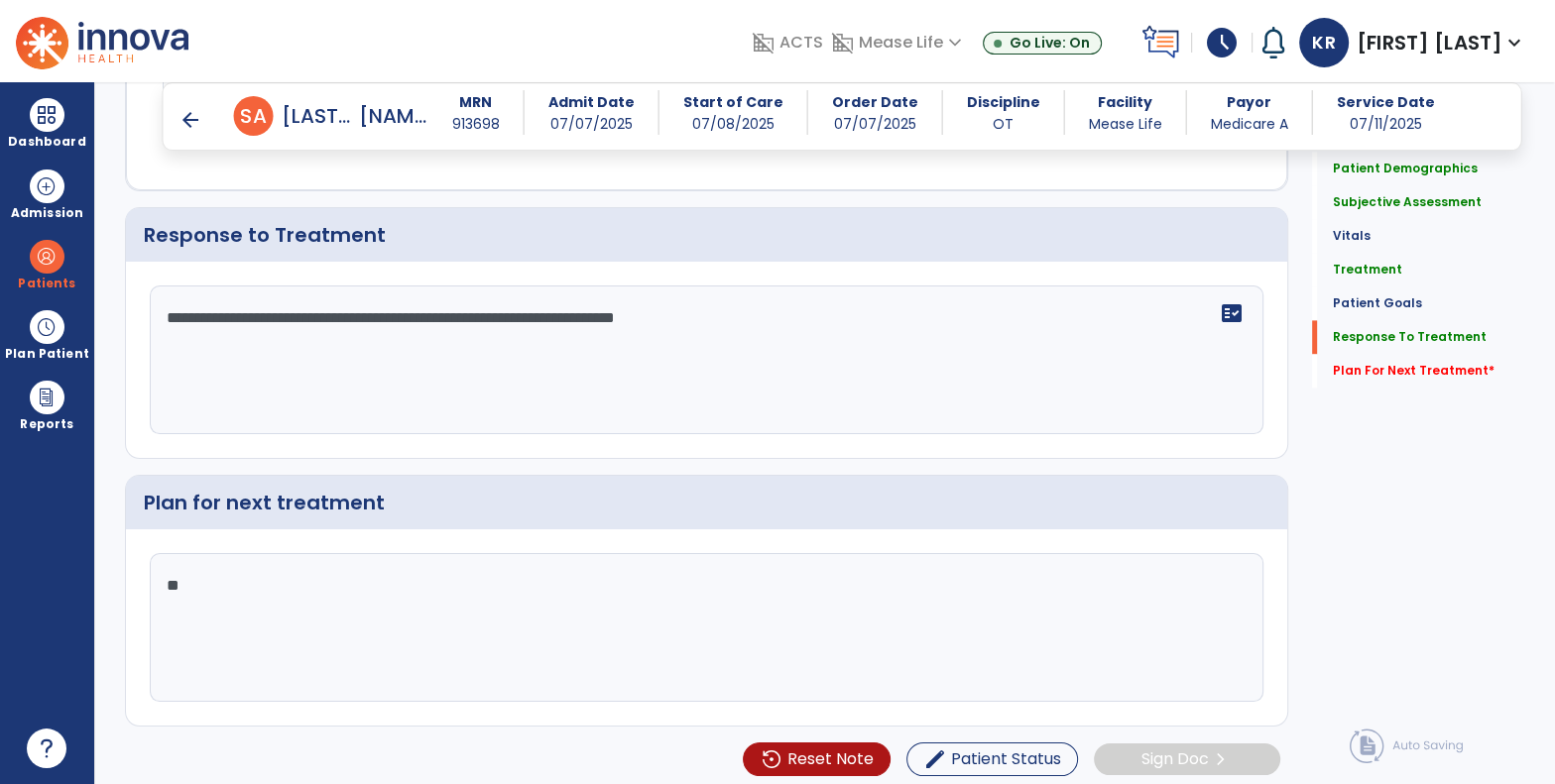 type on "*" 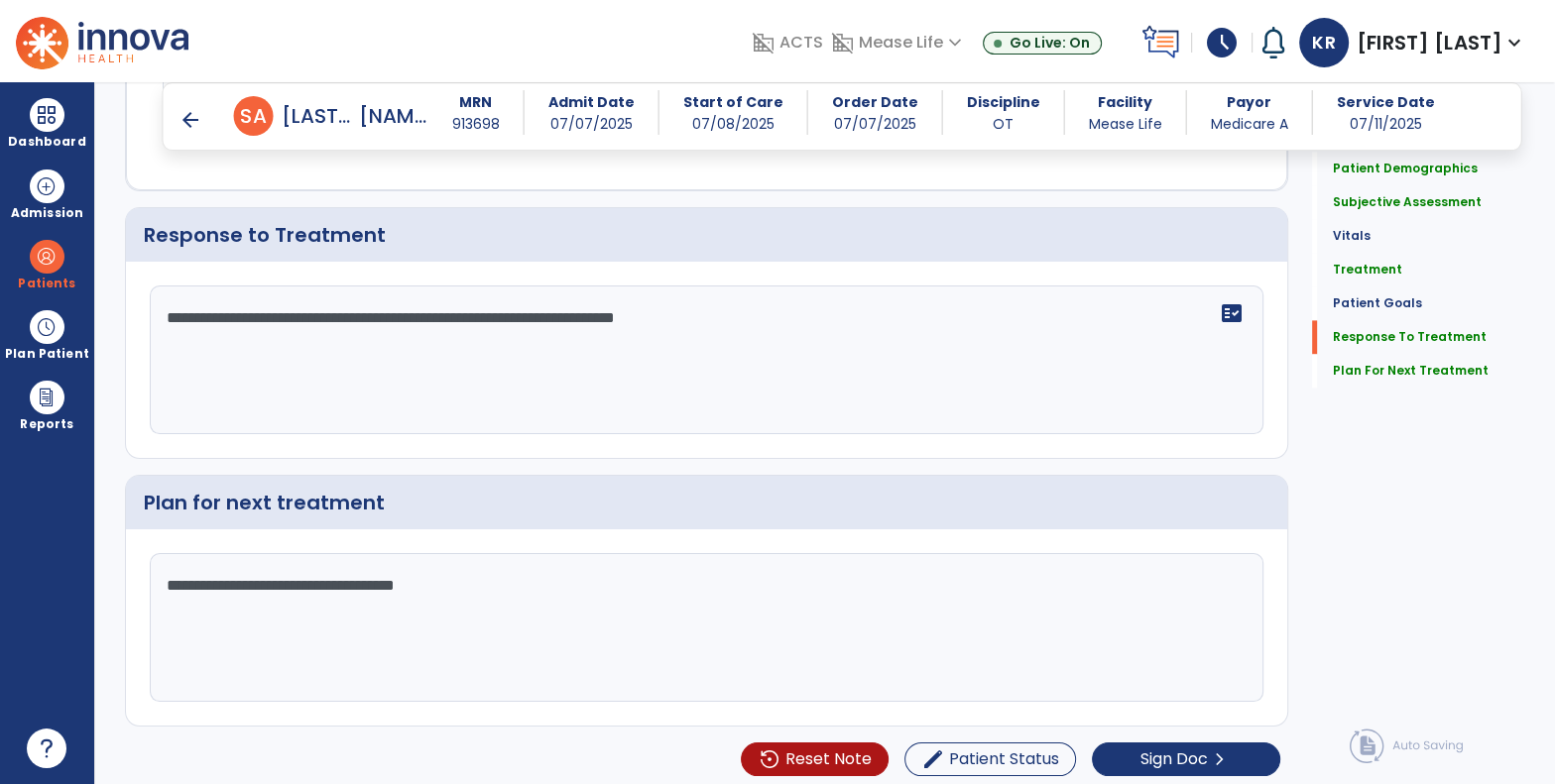 click on "**********" 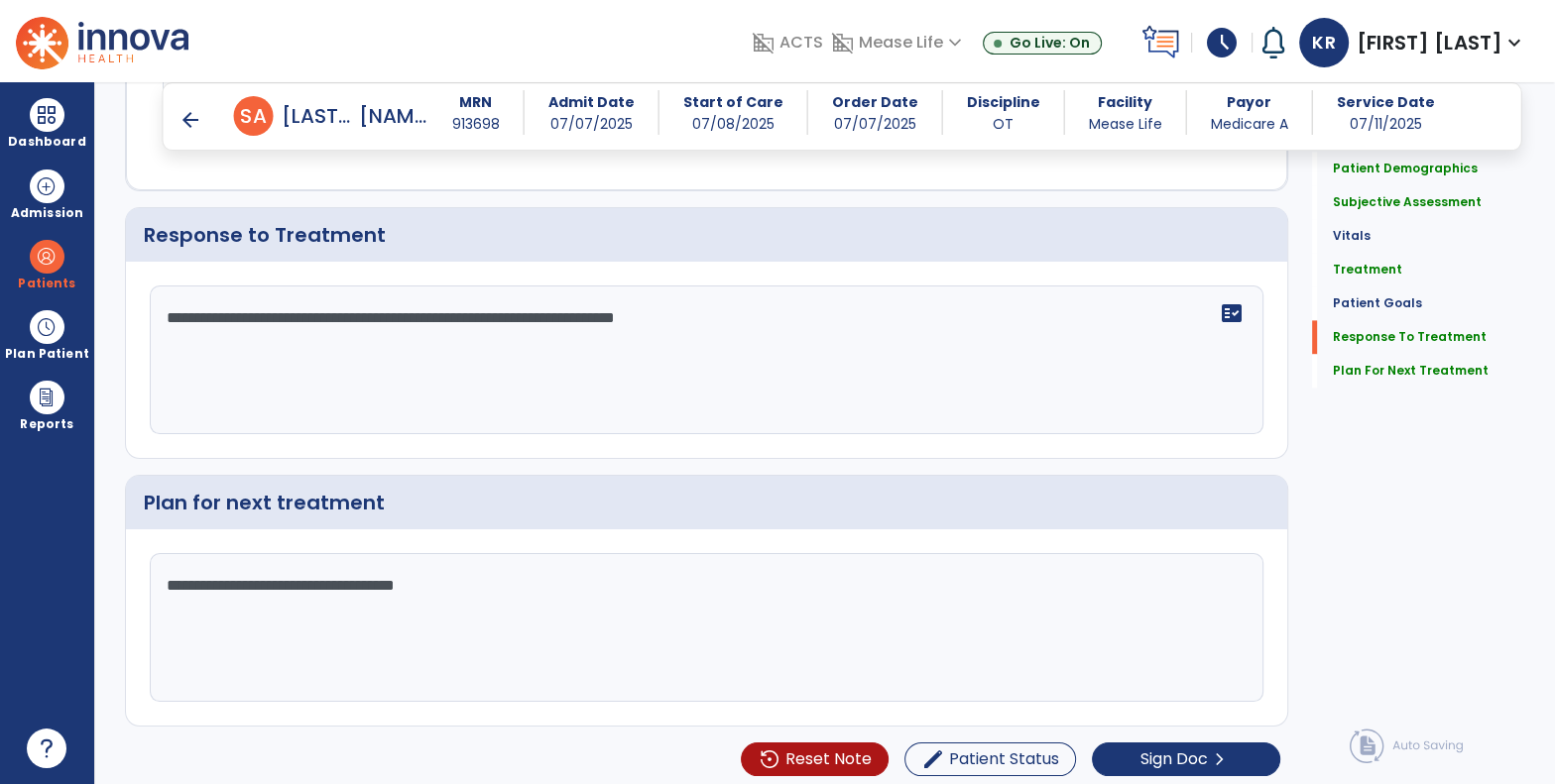 click on "**********" 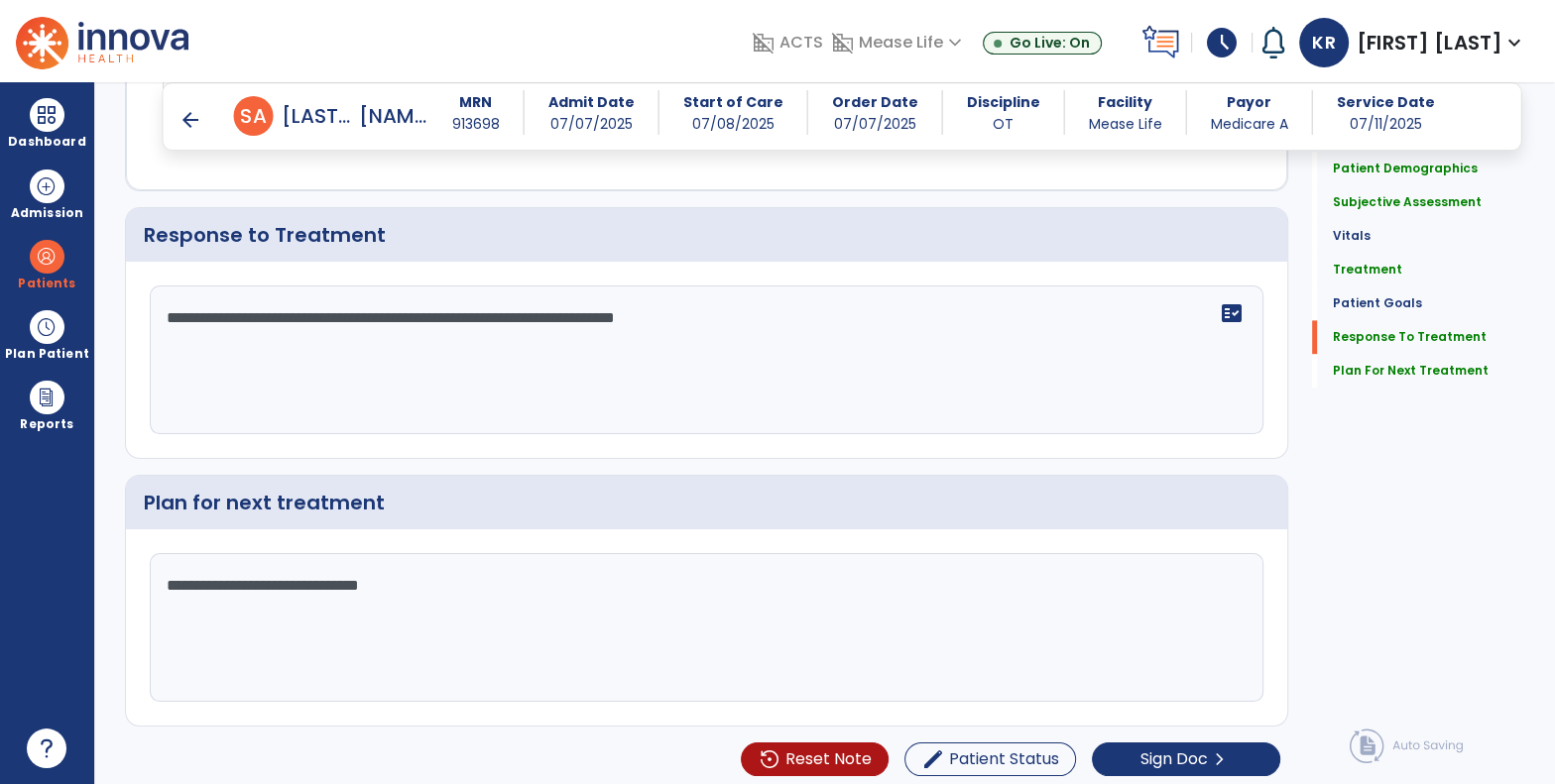 click on "**********" 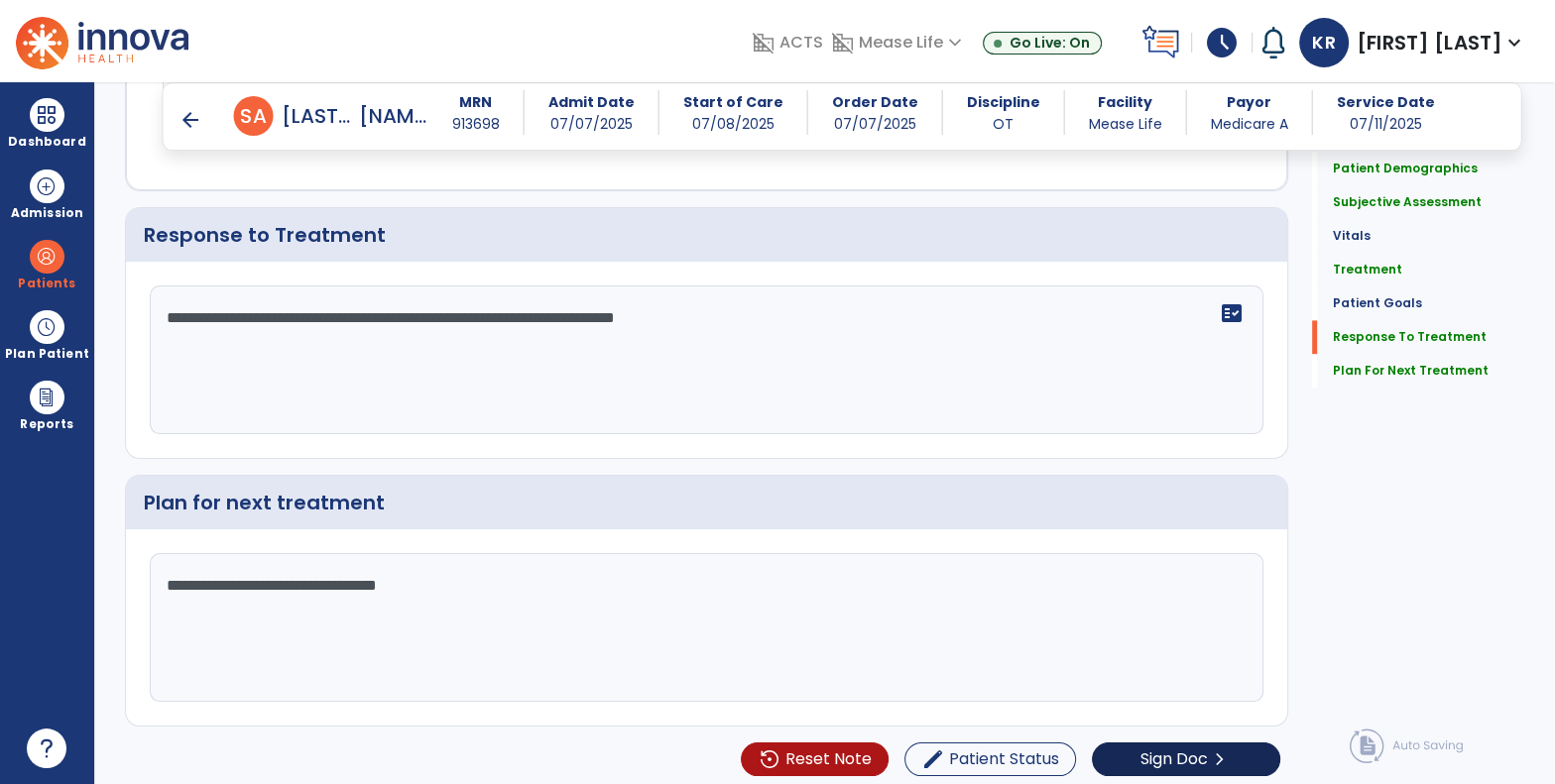 type on "**********" 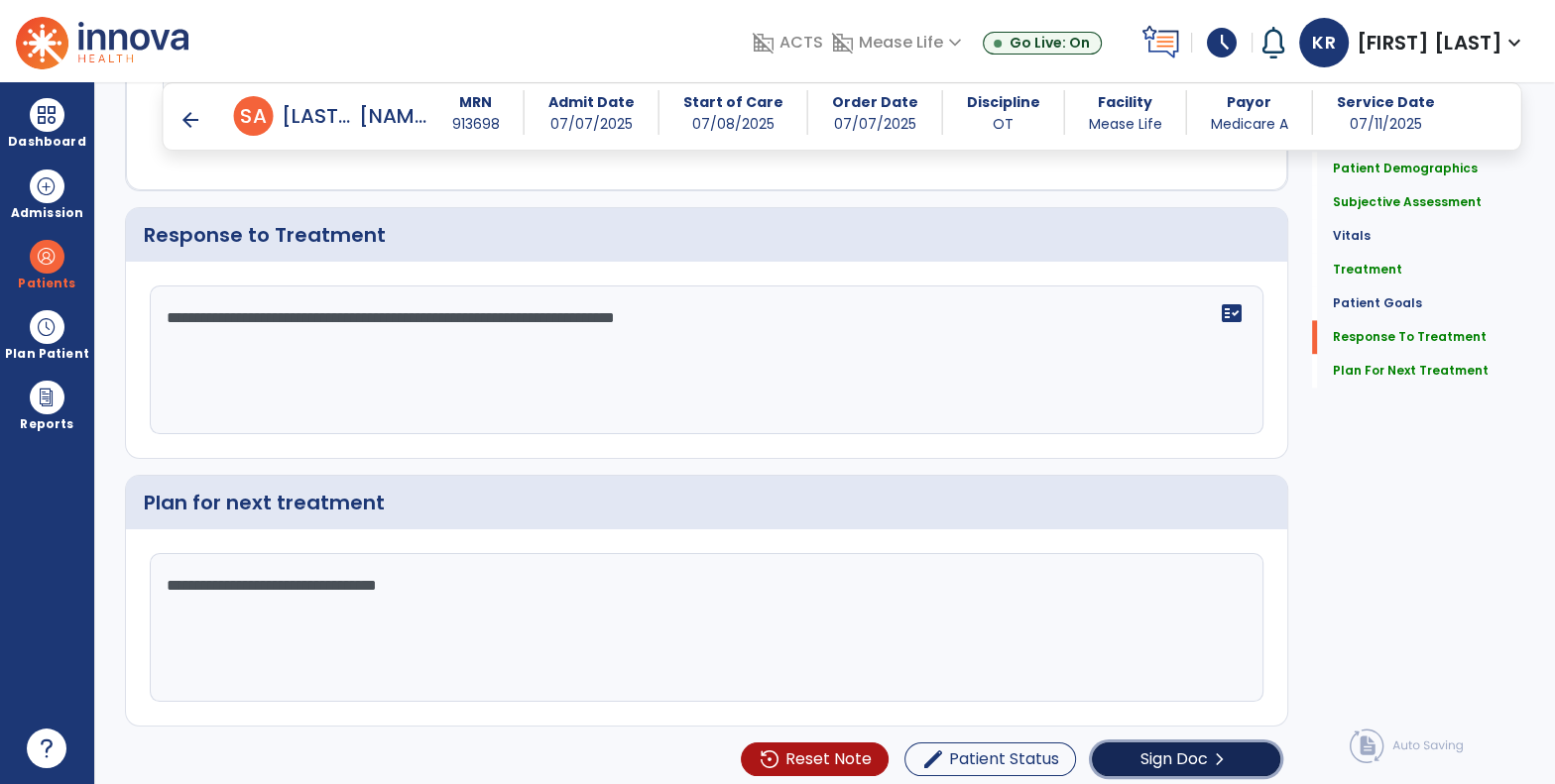 click on "chevron_right" 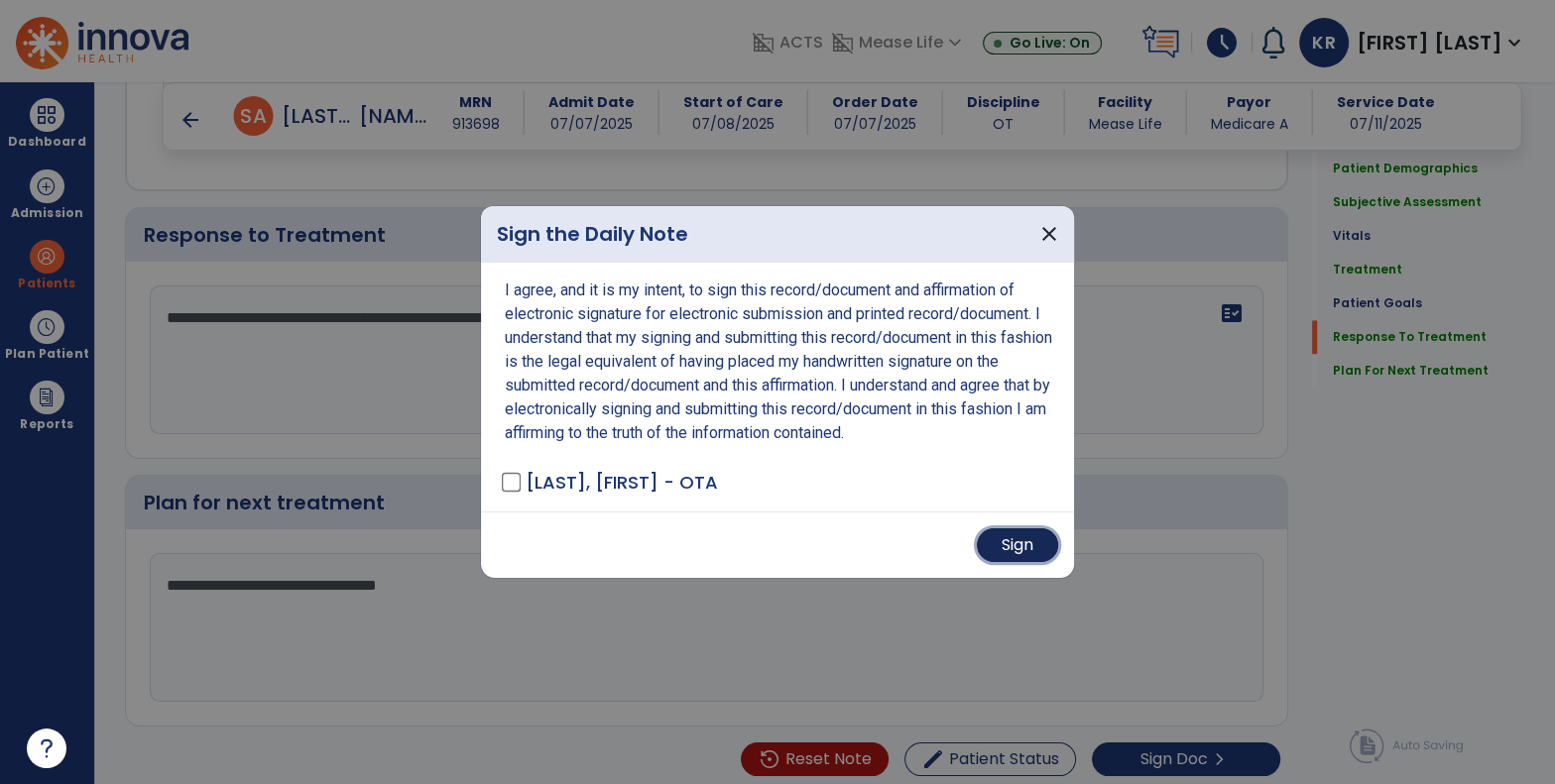 click on "Sign" at bounding box center (1017, 545) 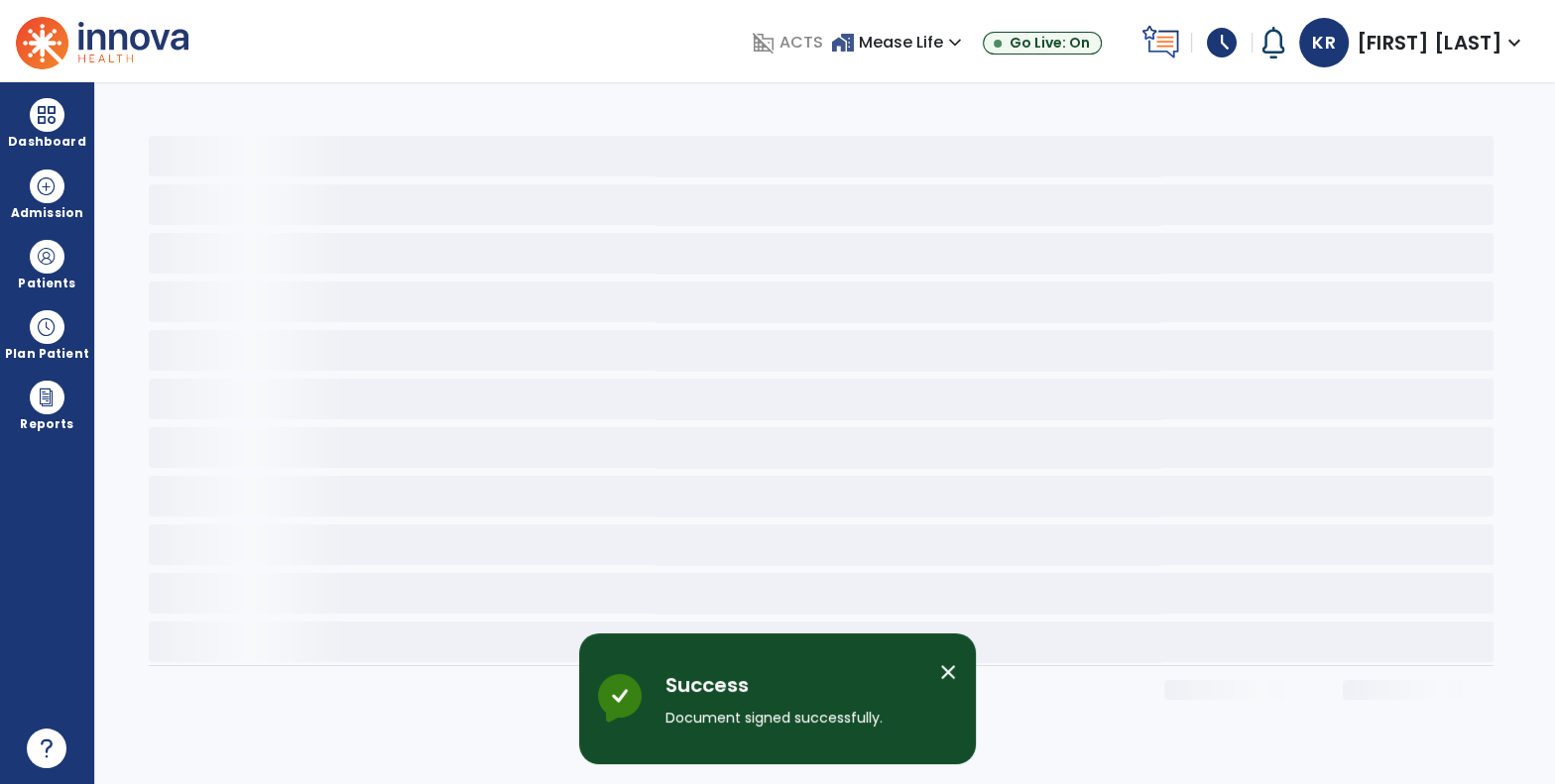 scroll, scrollTop: 0, scrollLeft: 0, axis: both 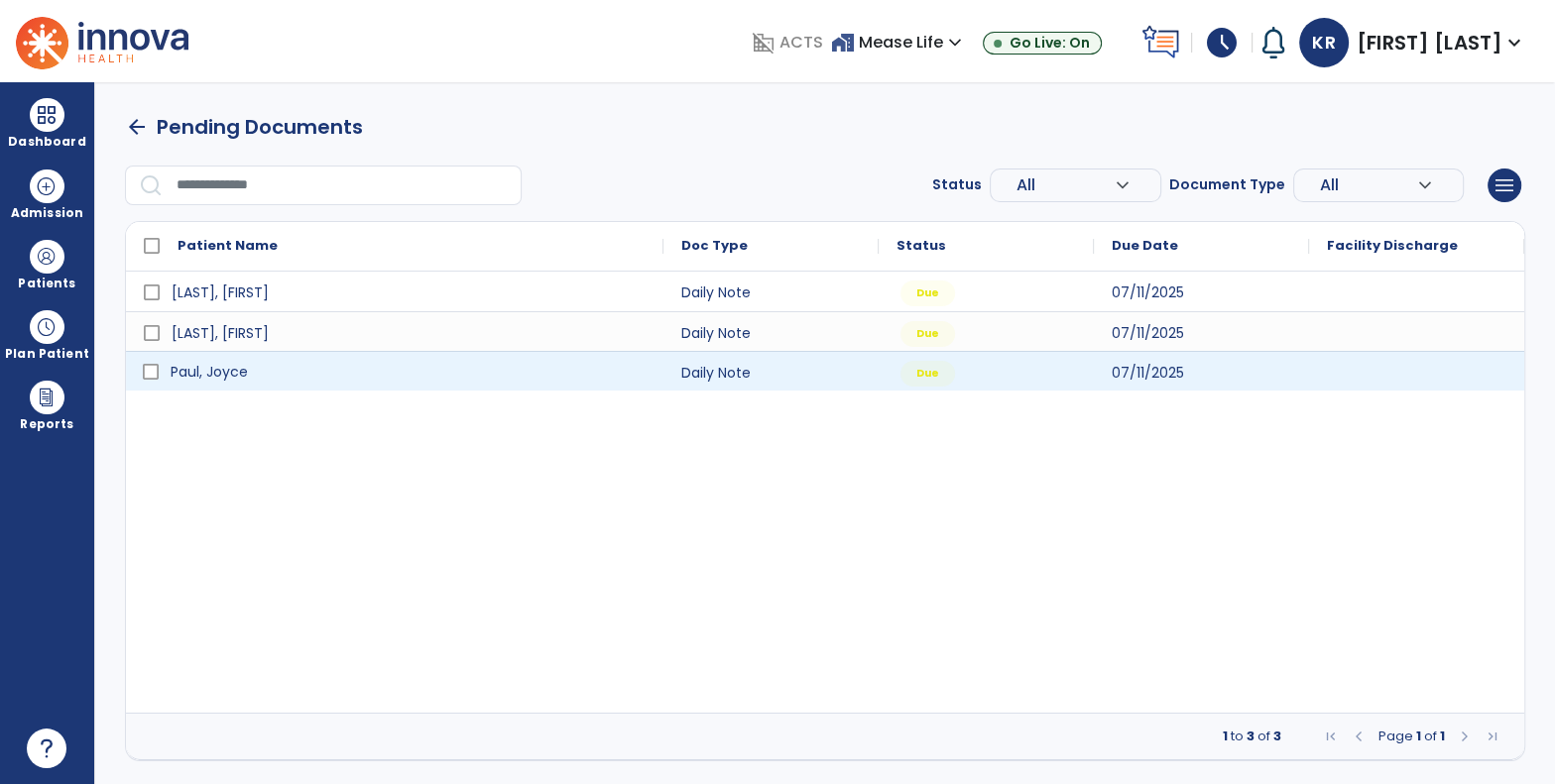click on "Paul, Joyce" at bounding box center [409, 372] 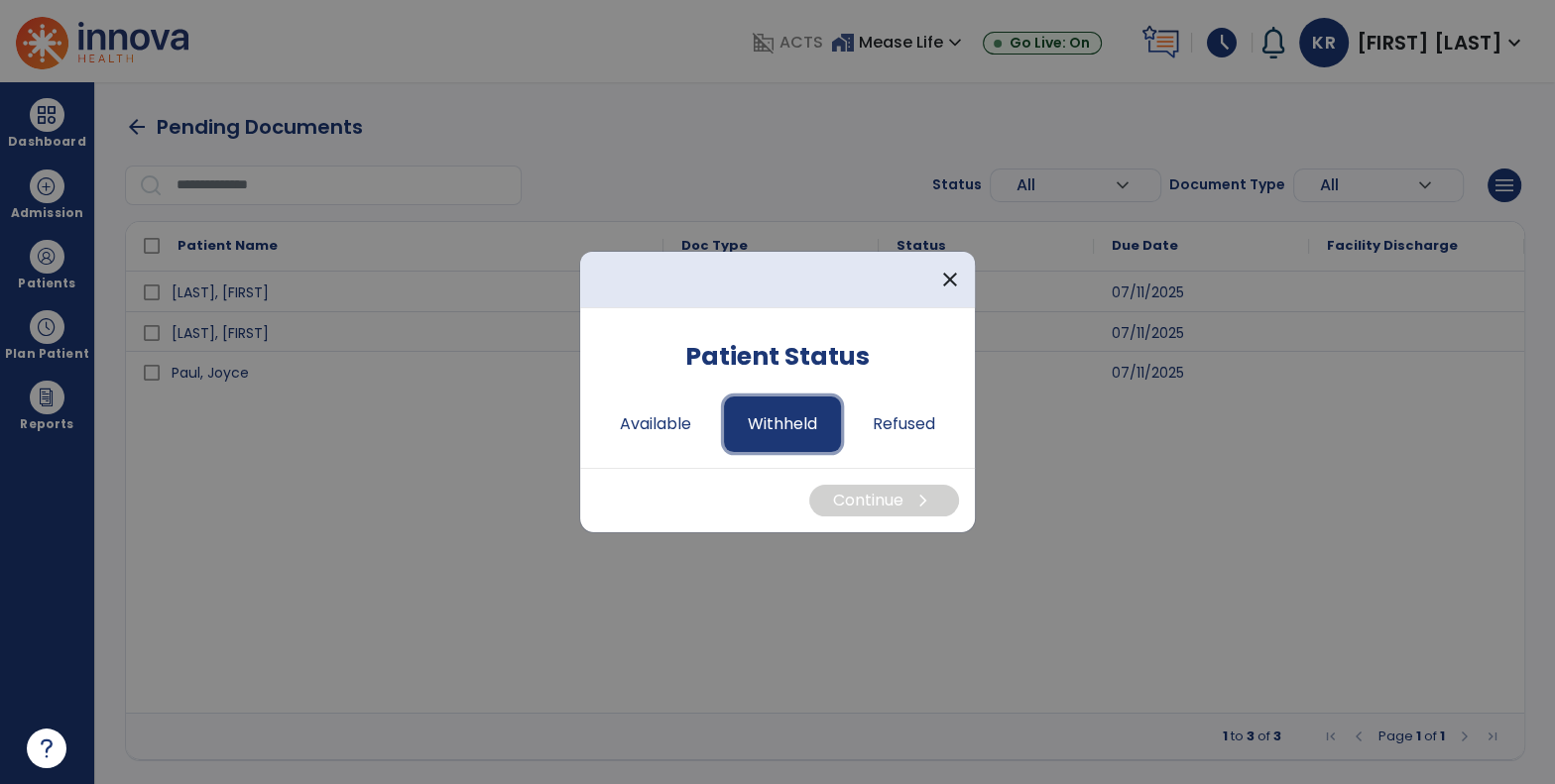 click on "Withheld" at bounding box center (782, 424) 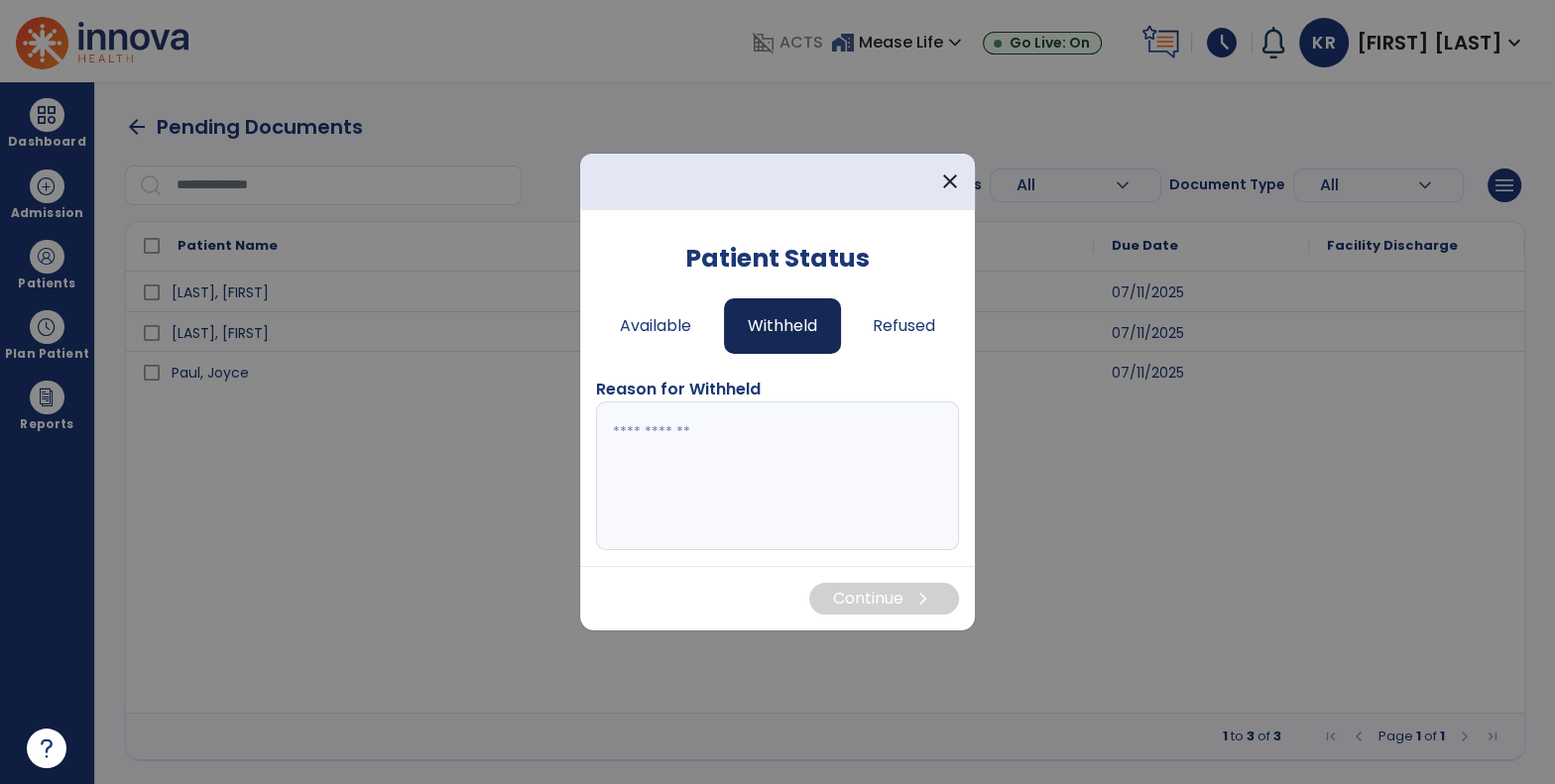click at bounding box center [778, 476] 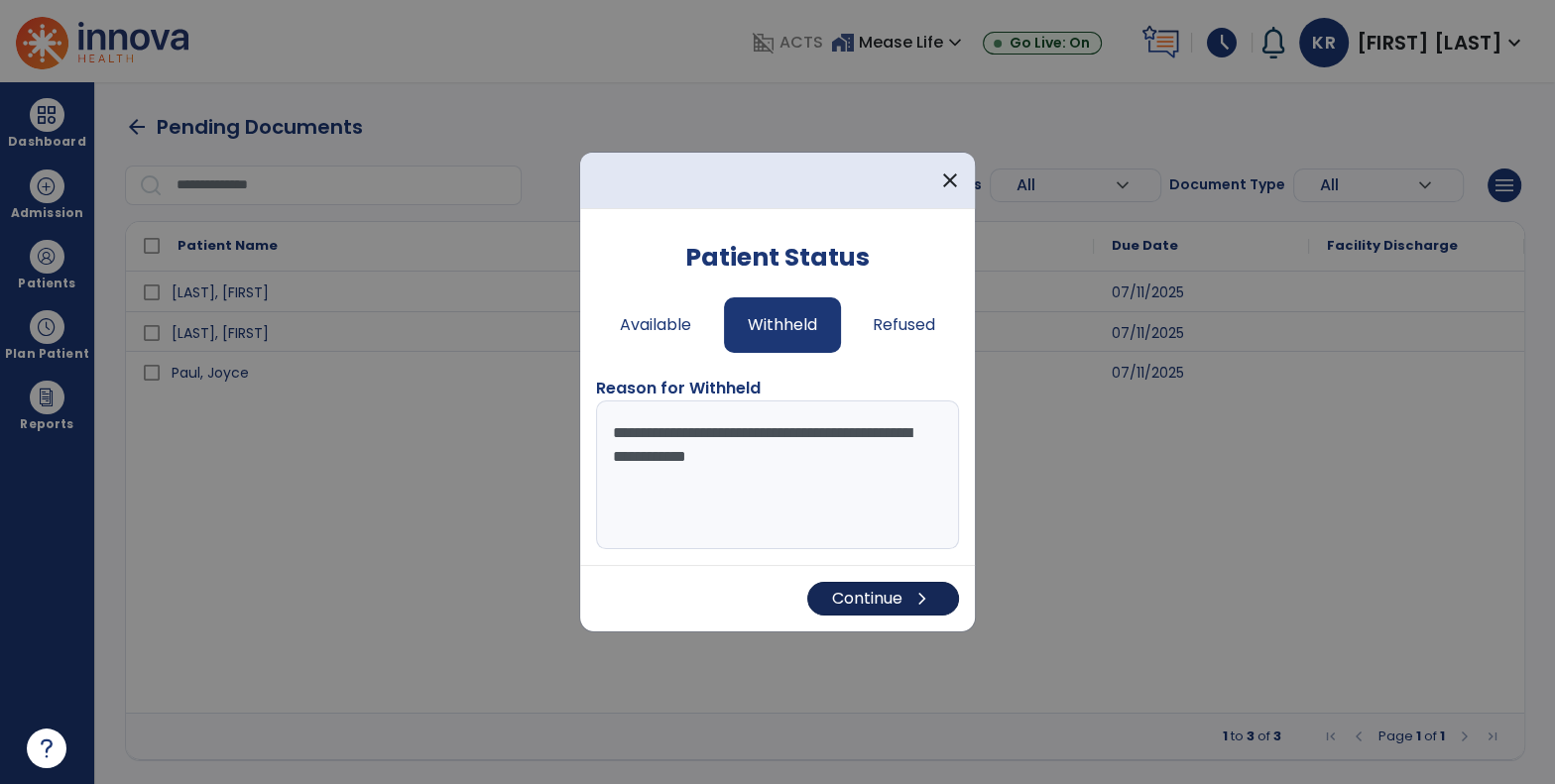 type on "**********" 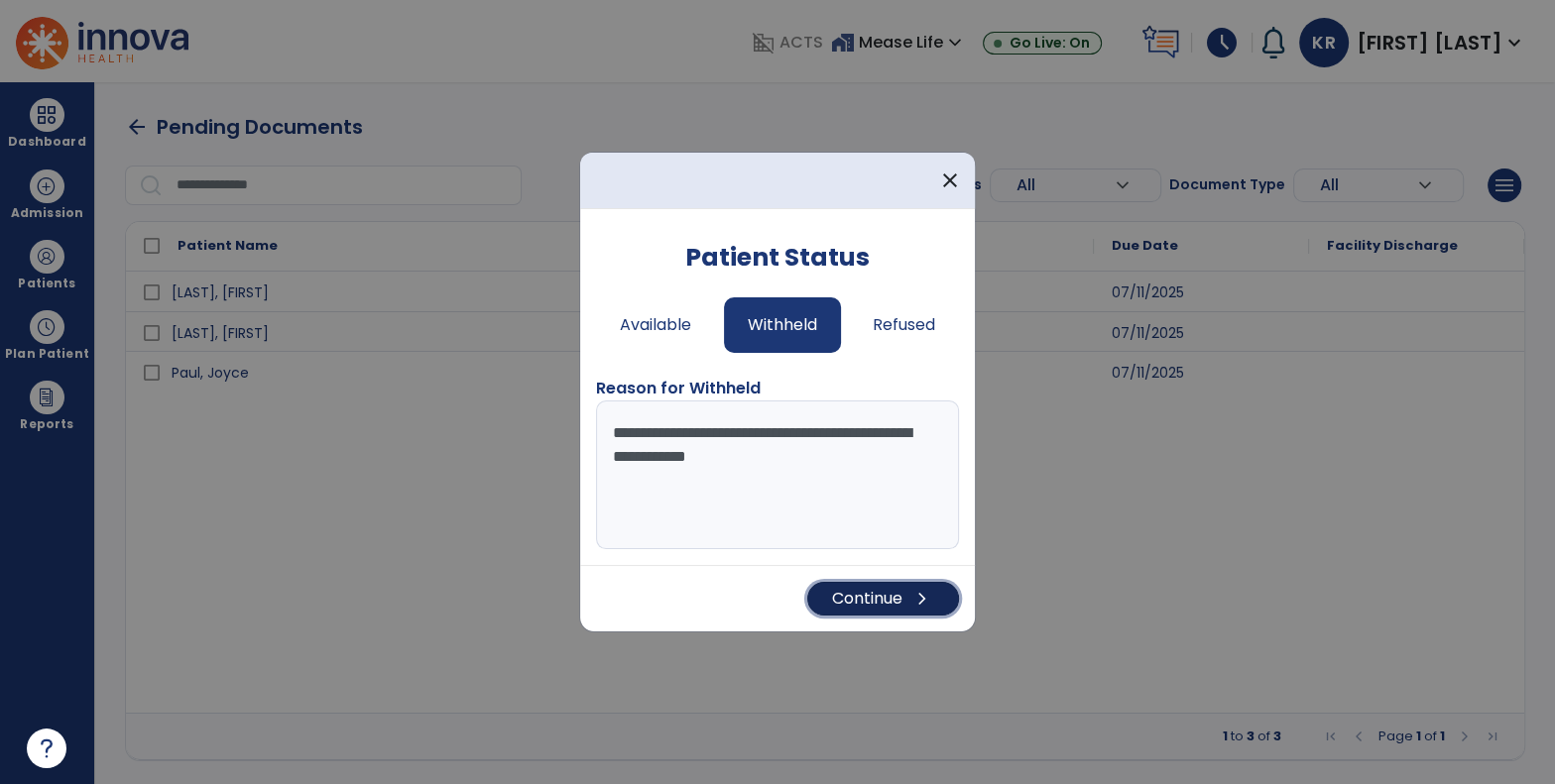 click on "Continue   chevron_right" at bounding box center [883, 599] 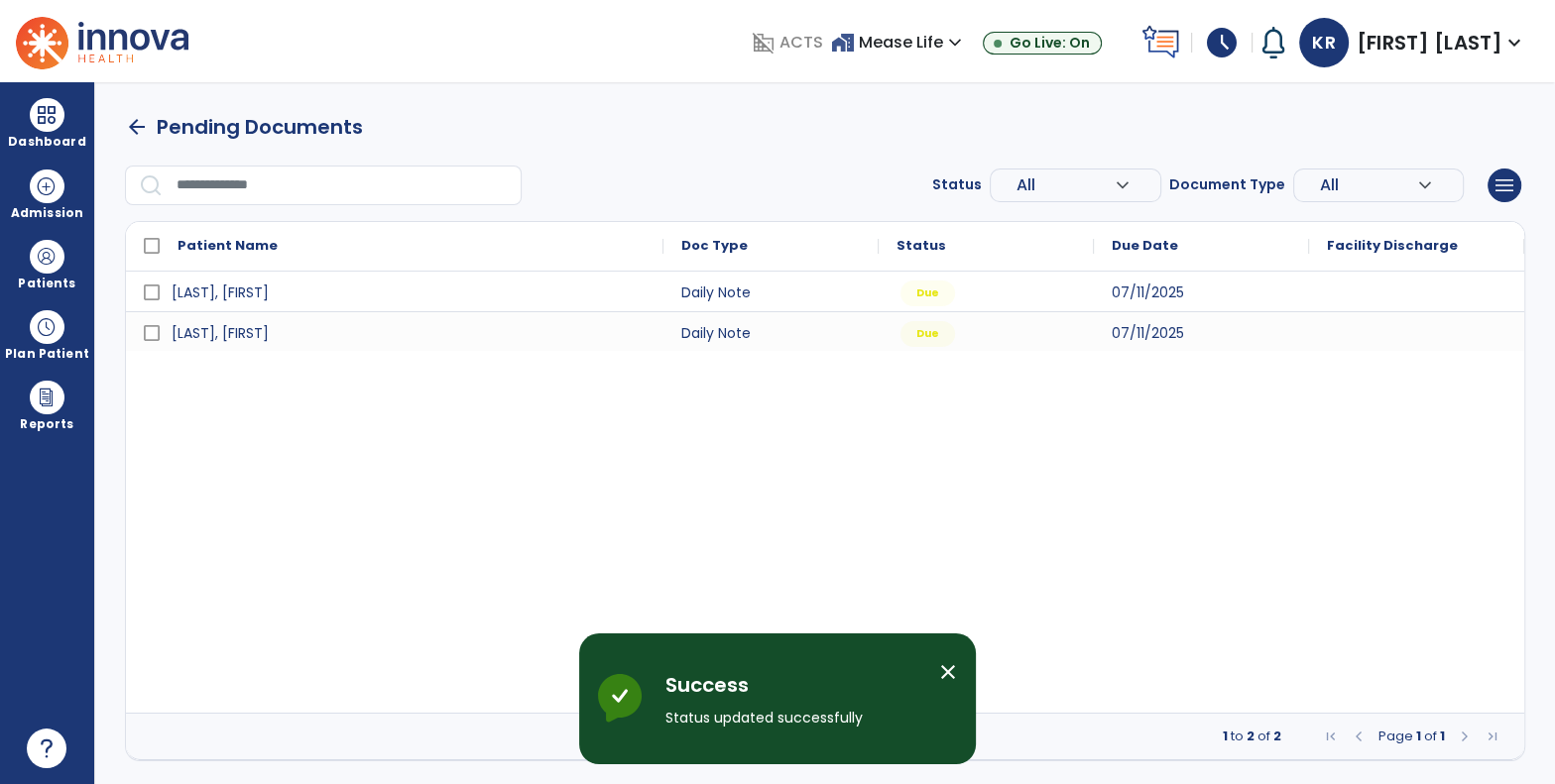 click on "[LAST NAME], [FIRST NAME] Daily Note Due [DATE]
[LAST NAME], [FIRST NAME] Daily Note Due [DATE]" at bounding box center [825, 492] 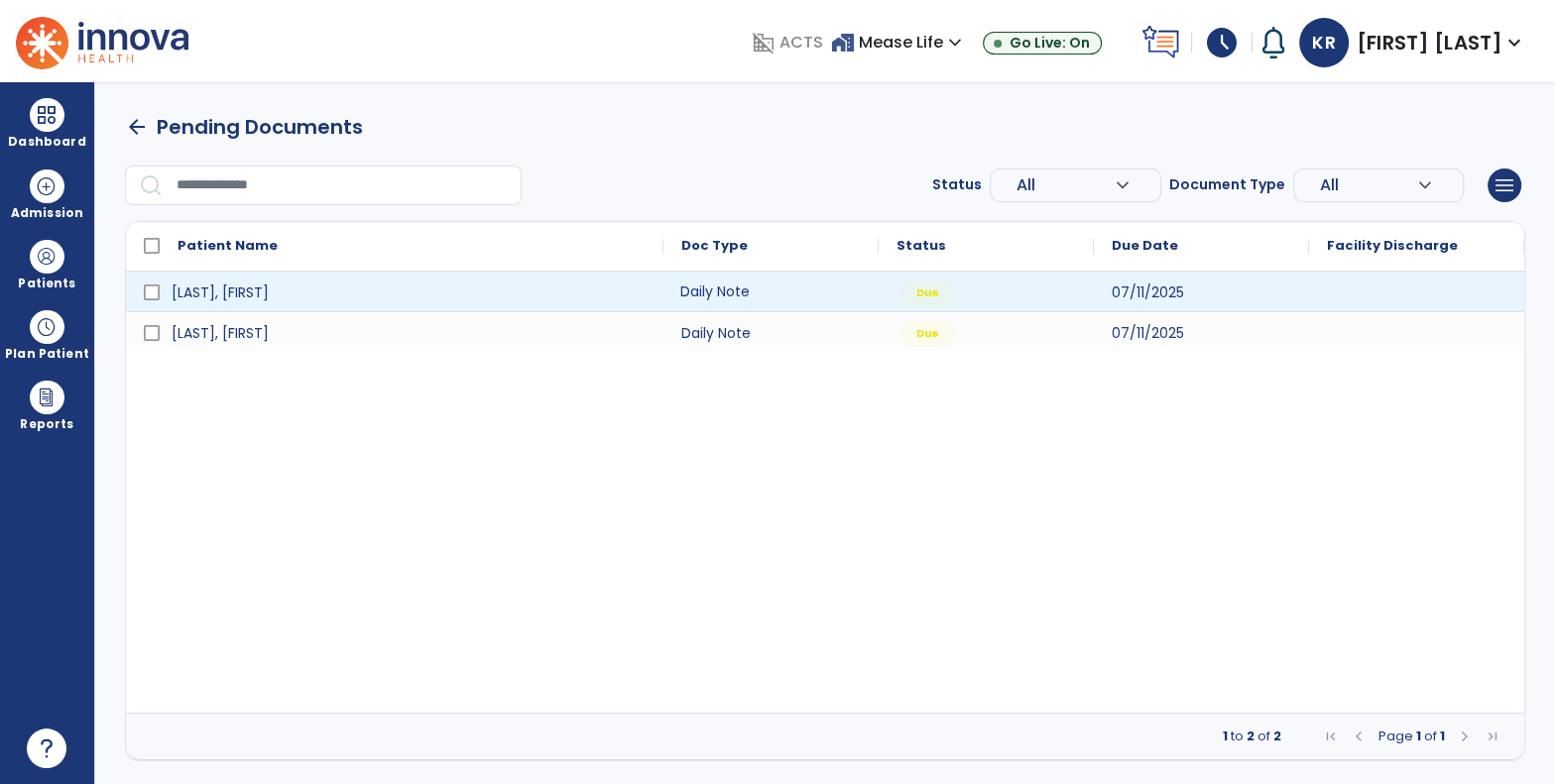 click on "Daily Note" at bounding box center (771, 291) 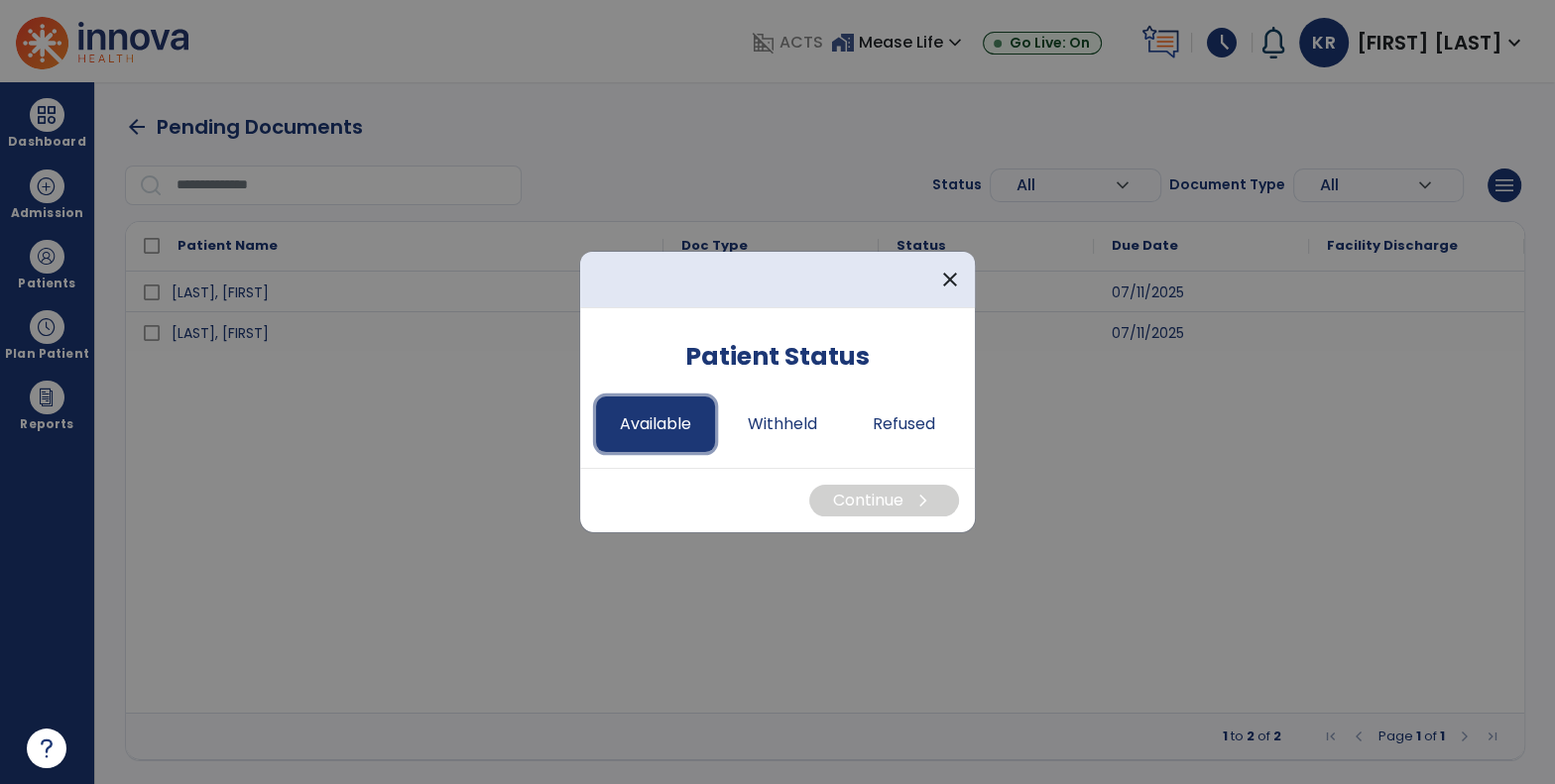 click on "Available" at bounding box center (656, 424) 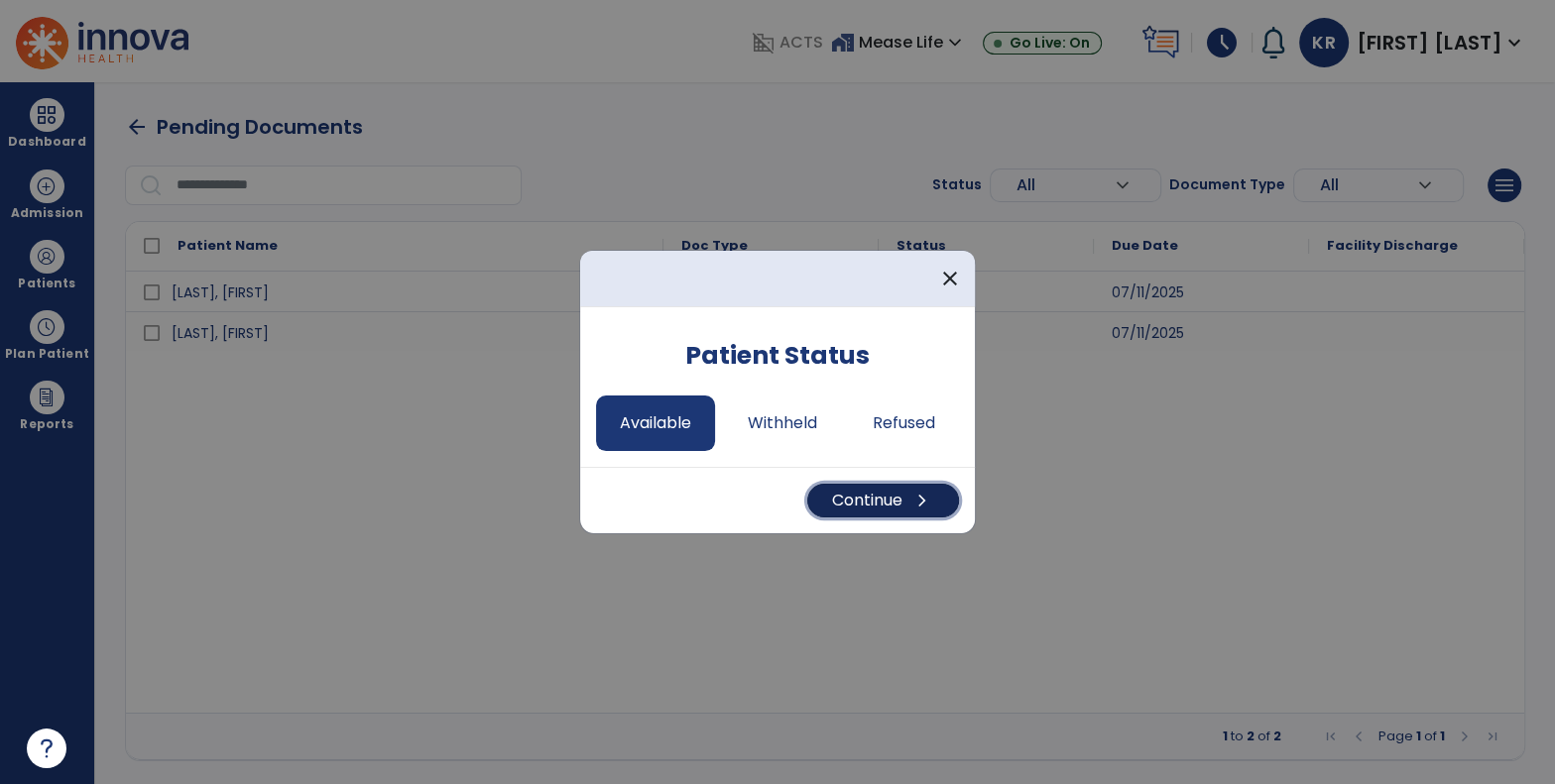 click on "chevron_right" at bounding box center (922, 501) 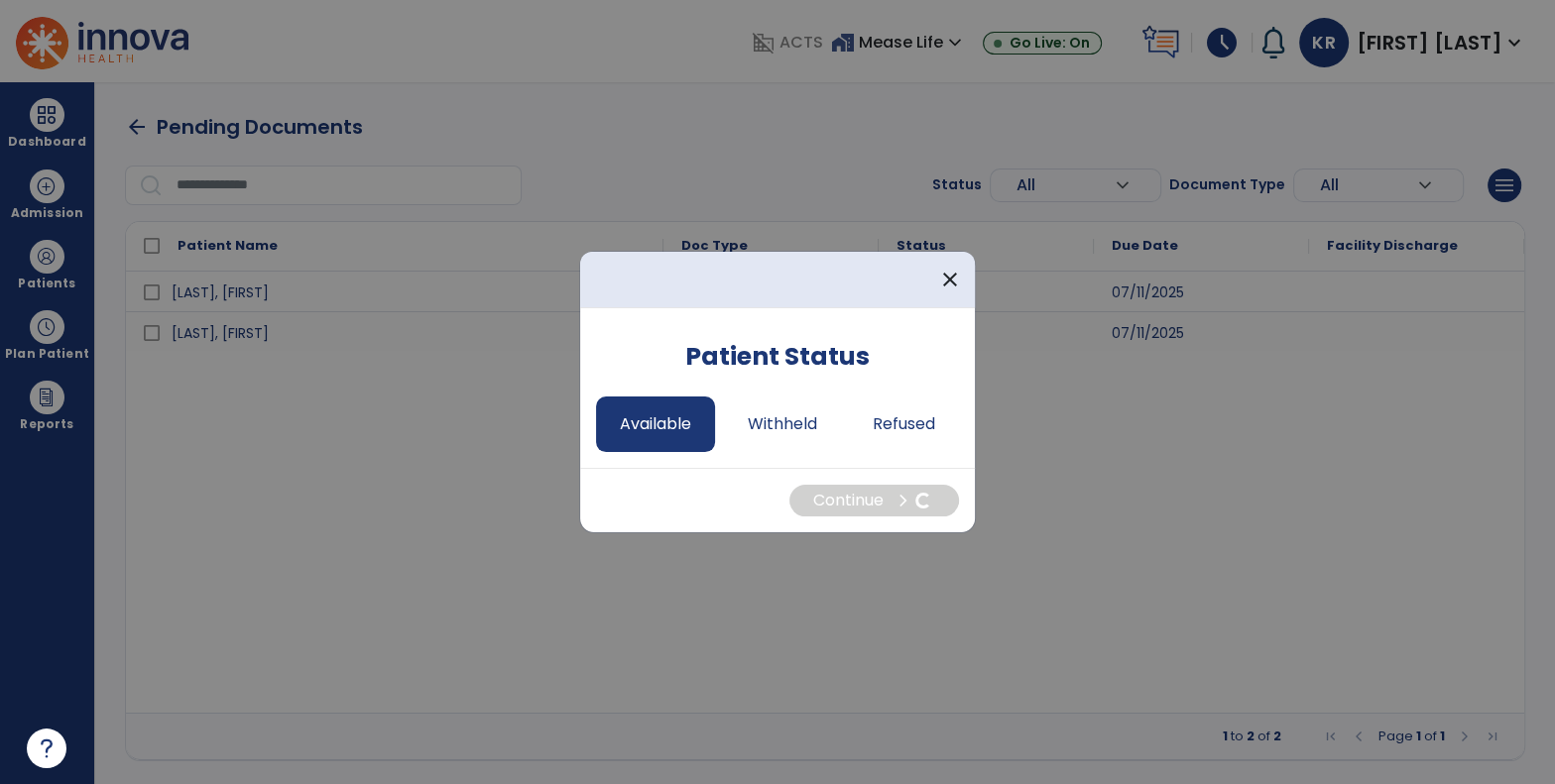 select on "*" 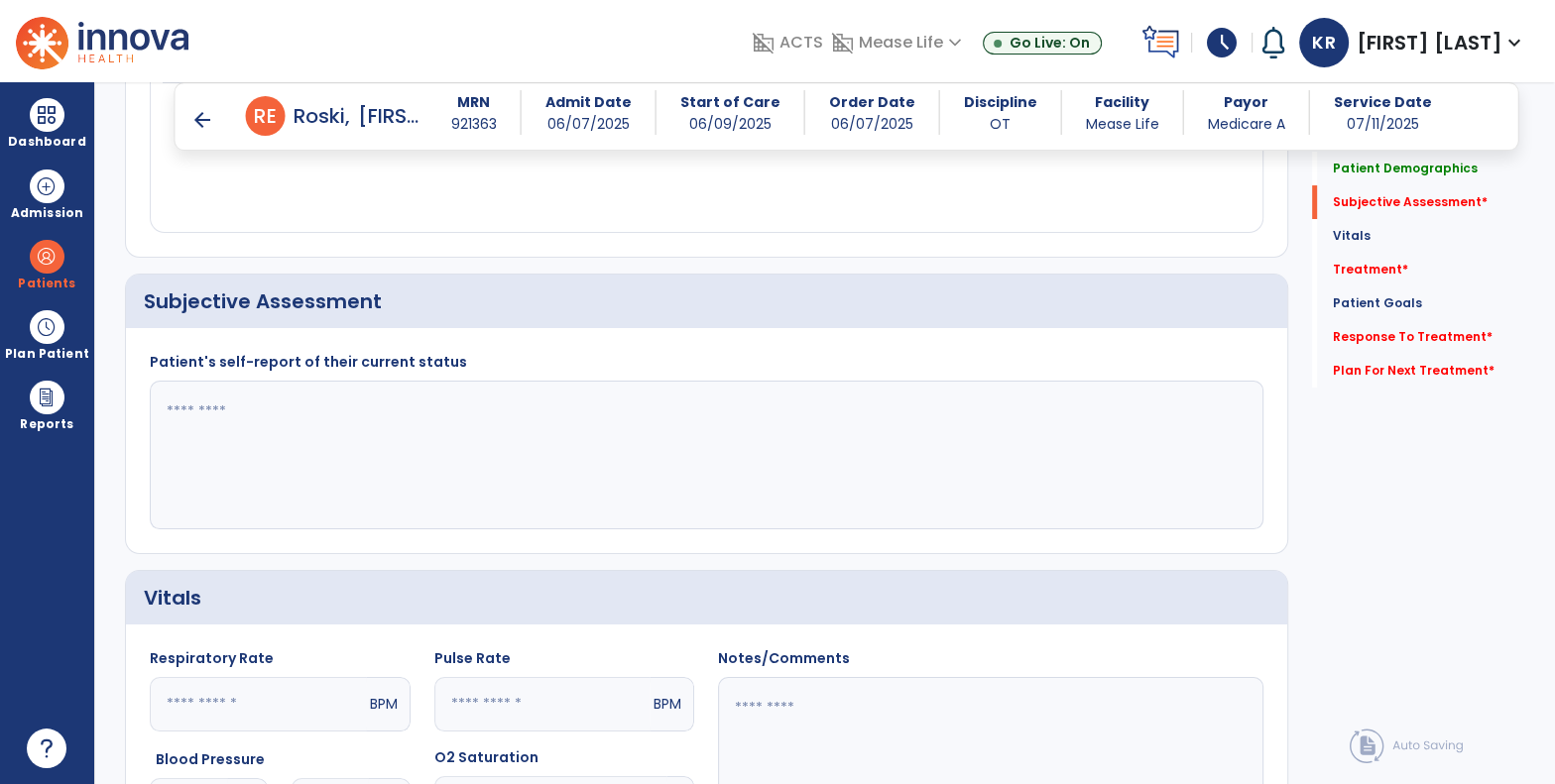 scroll, scrollTop: 414, scrollLeft: 0, axis: vertical 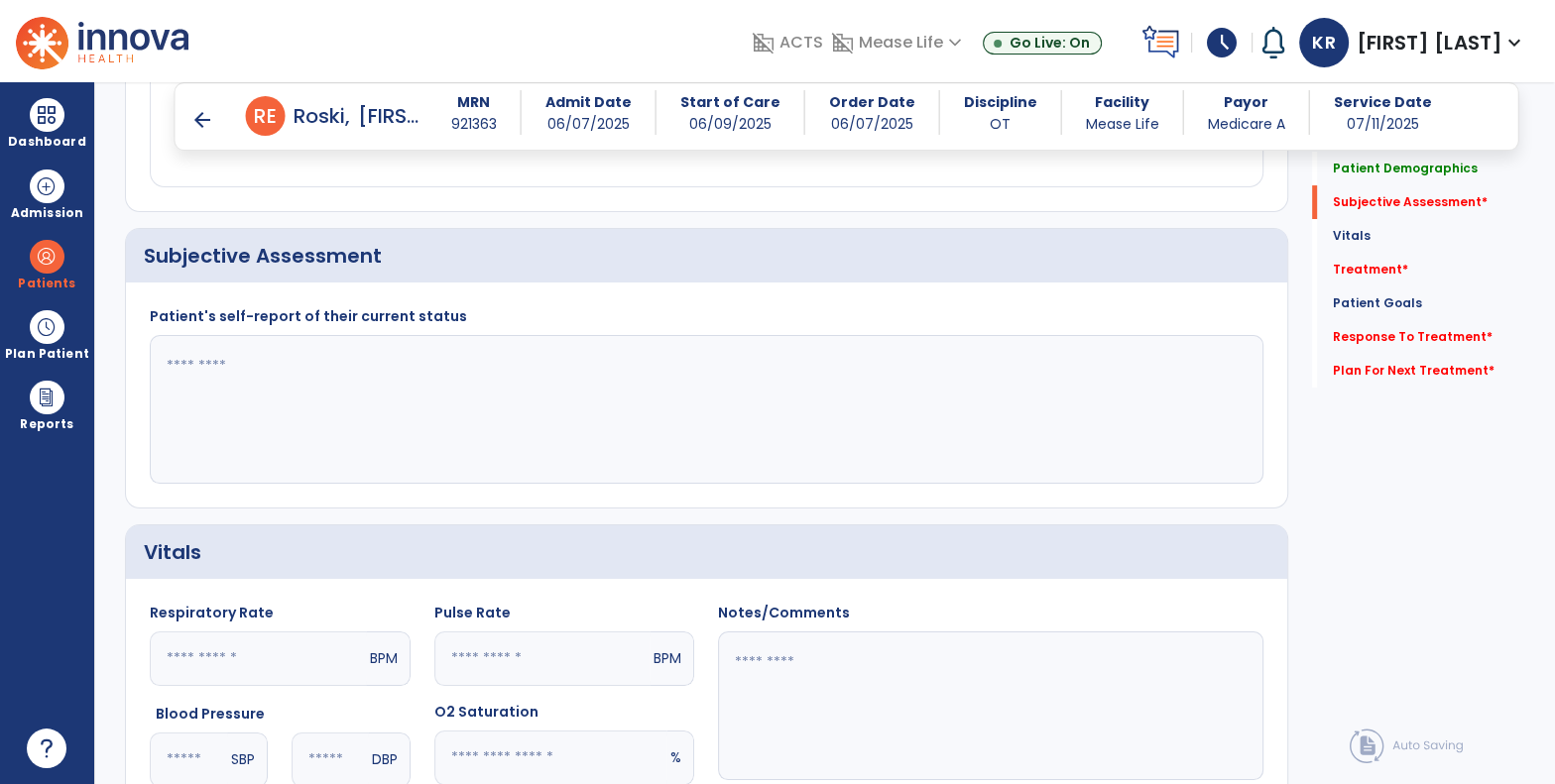 click 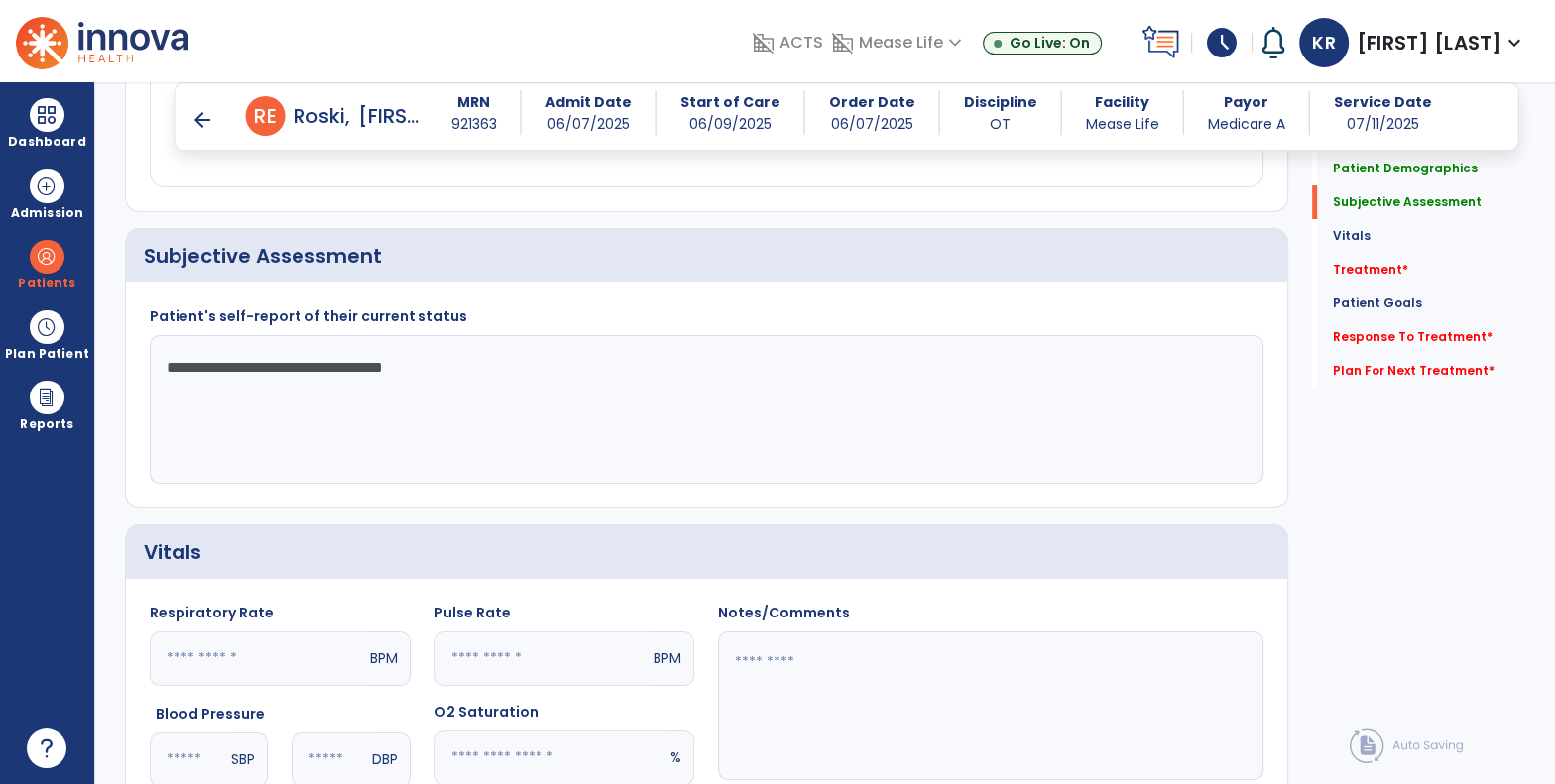 click on "**********" 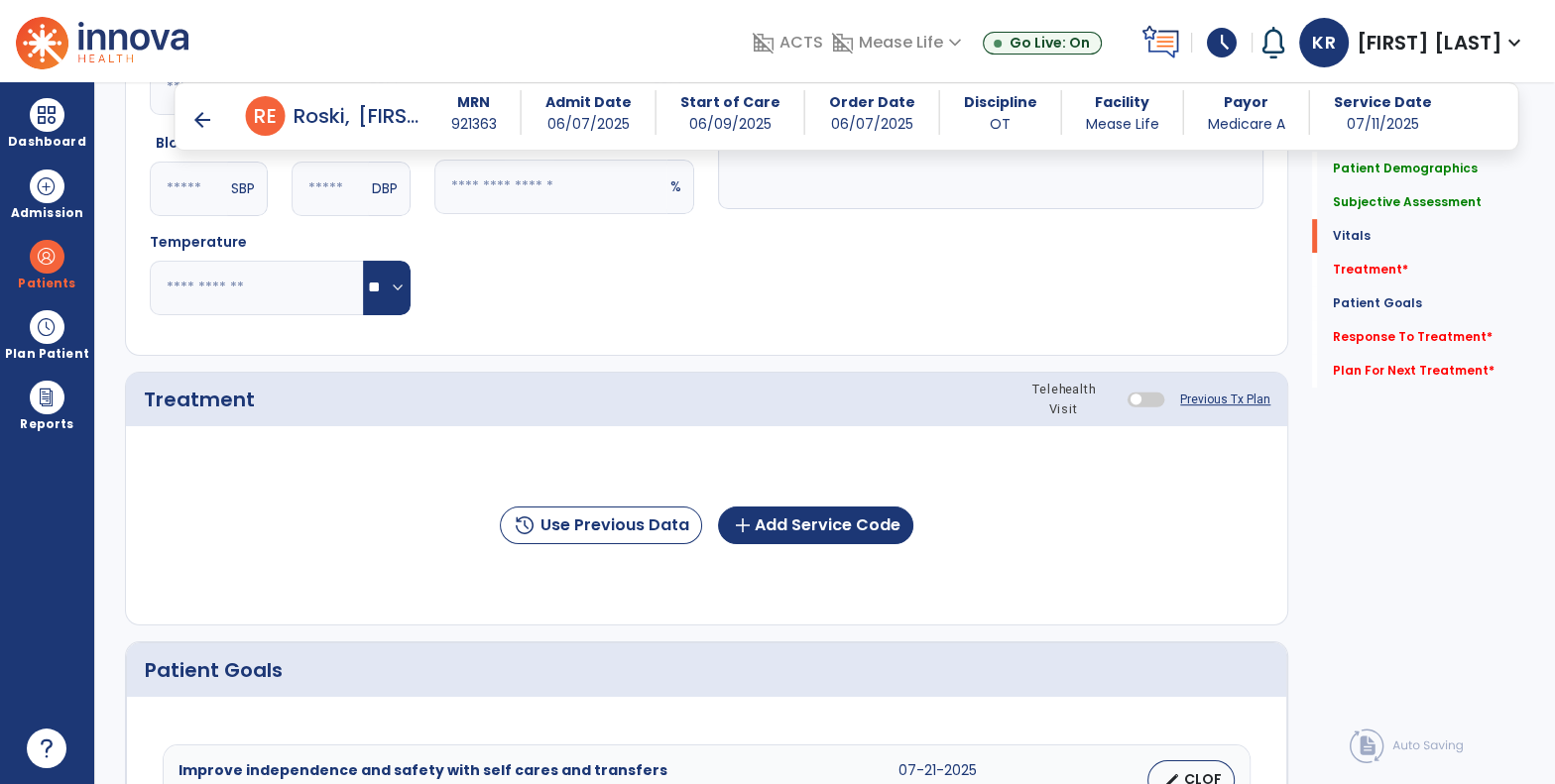 scroll, scrollTop: 997, scrollLeft: 0, axis: vertical 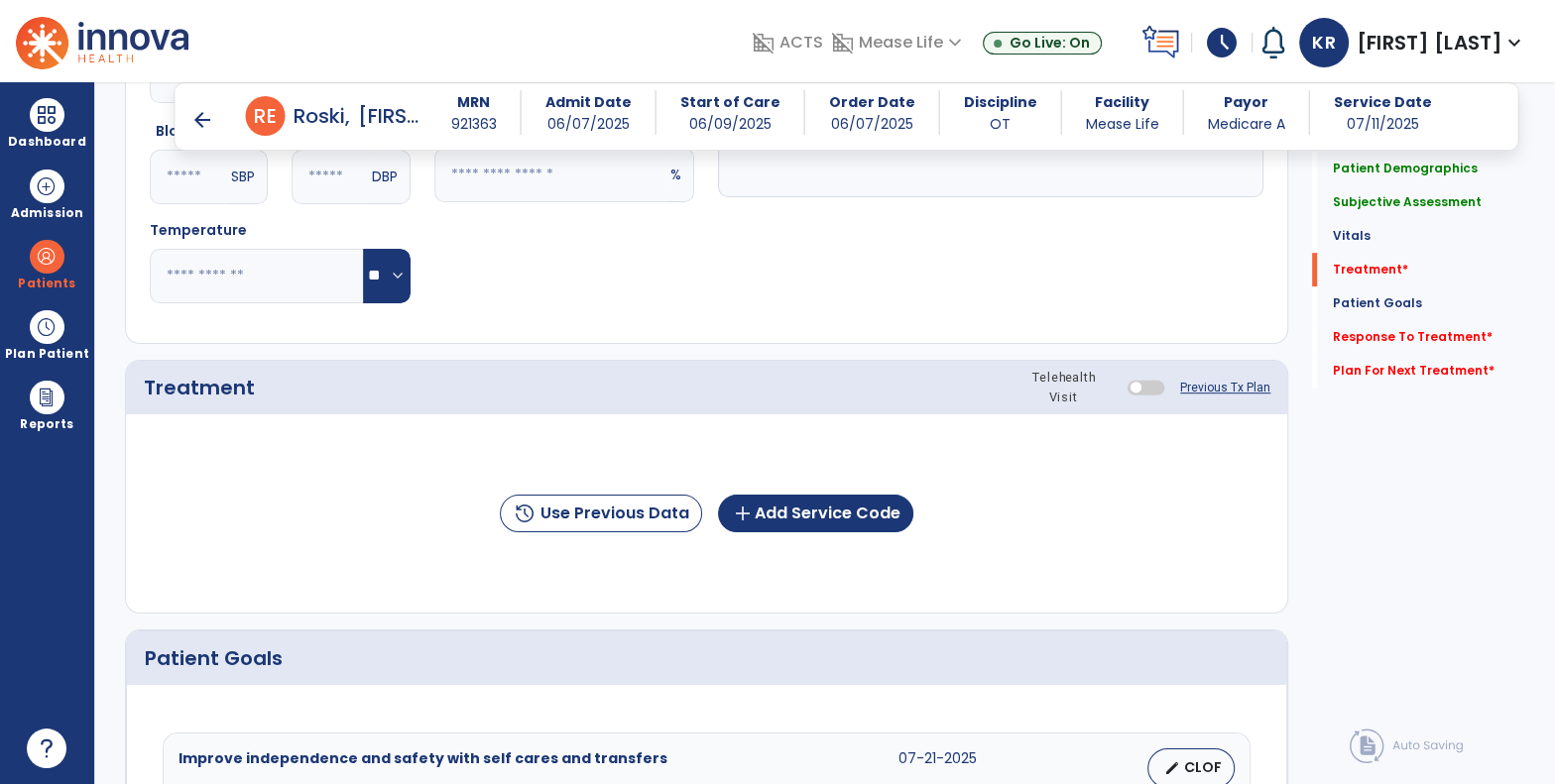 type on "**********" 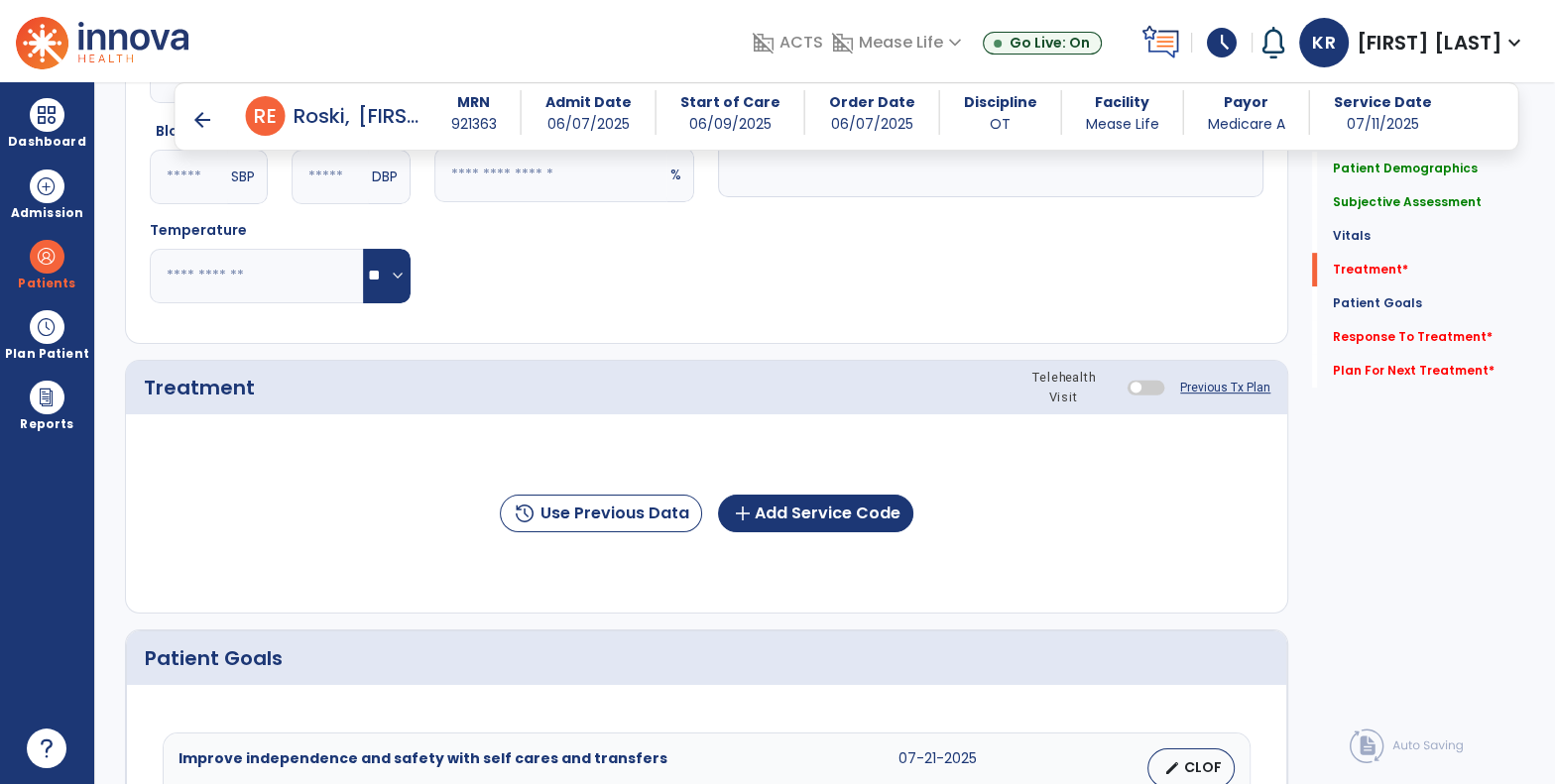 click on "history  Use Previous Data  add  Add Service Code" 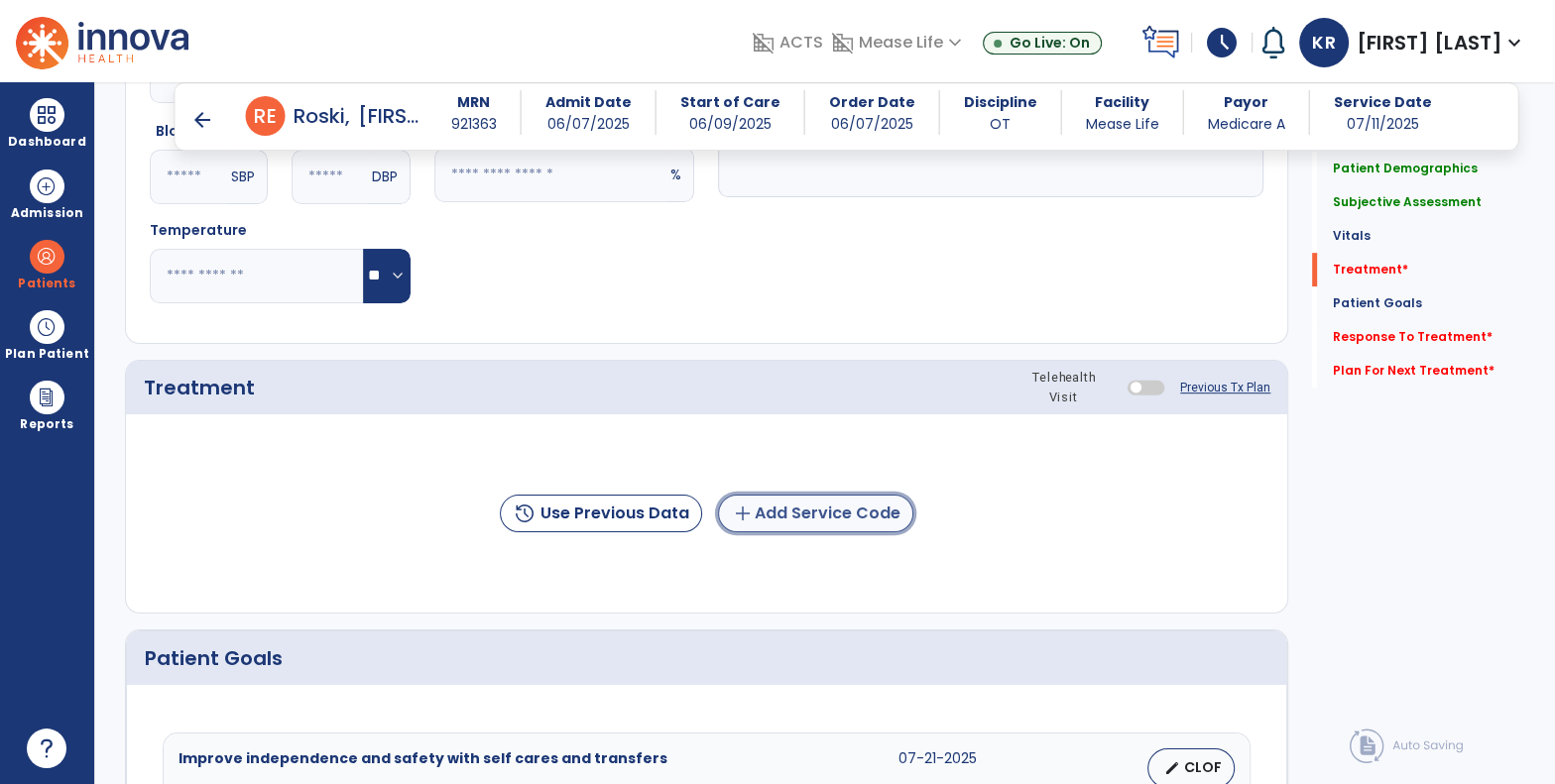 click on "add  Add Service Code" 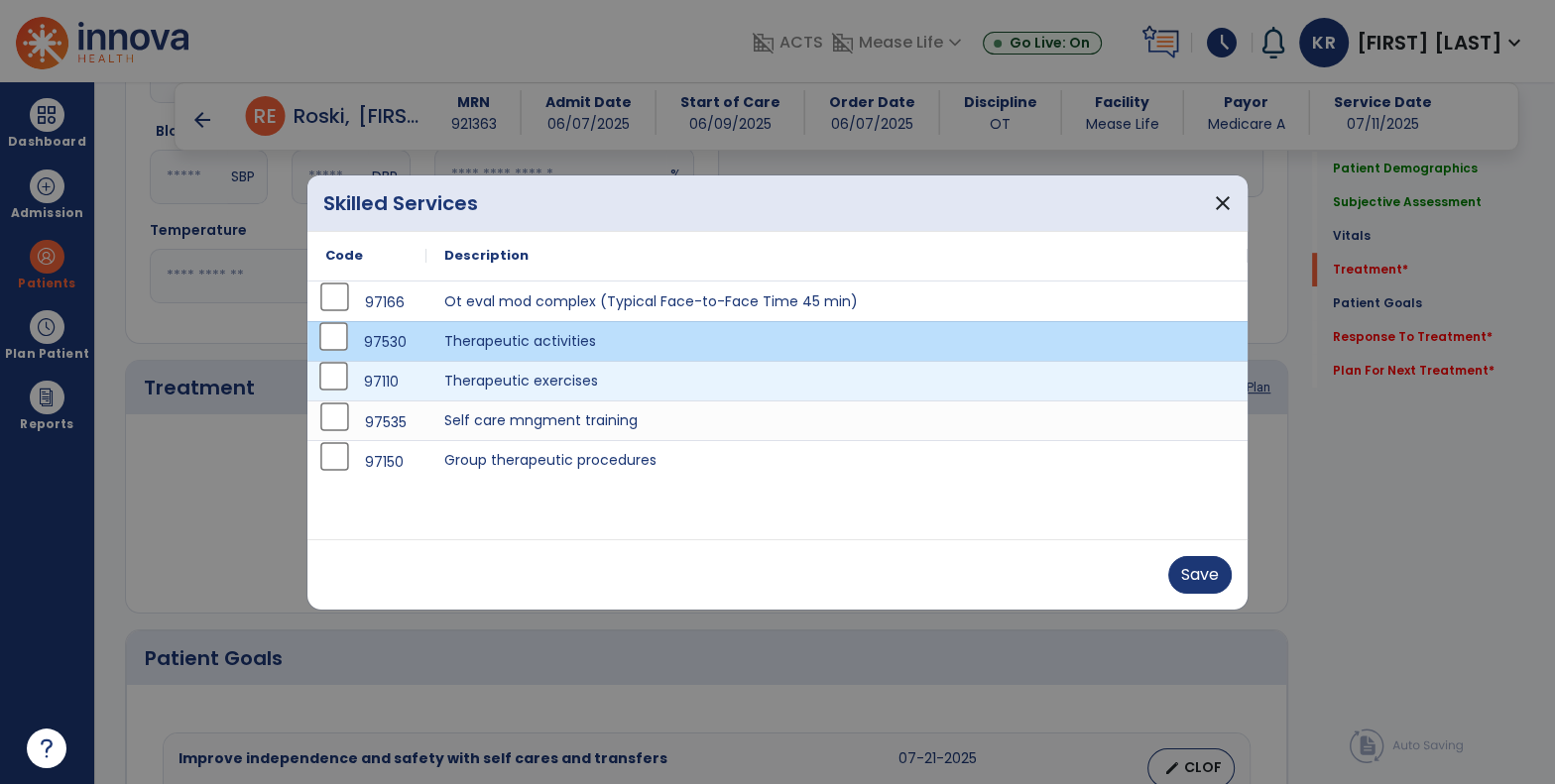 click on "97110" at bounding box center [367, 382] 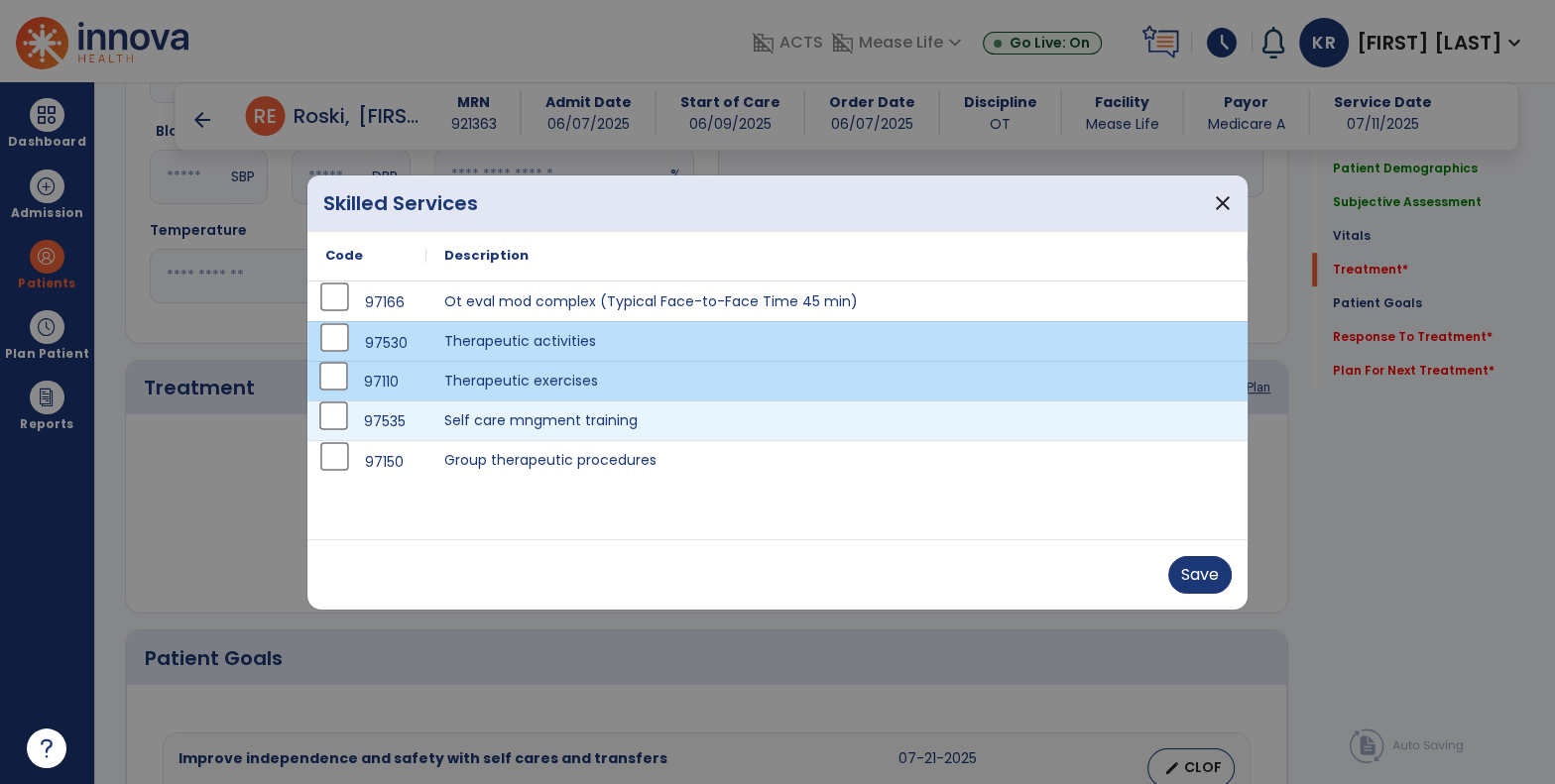 click on "97535" at bounding box center (367, 421) 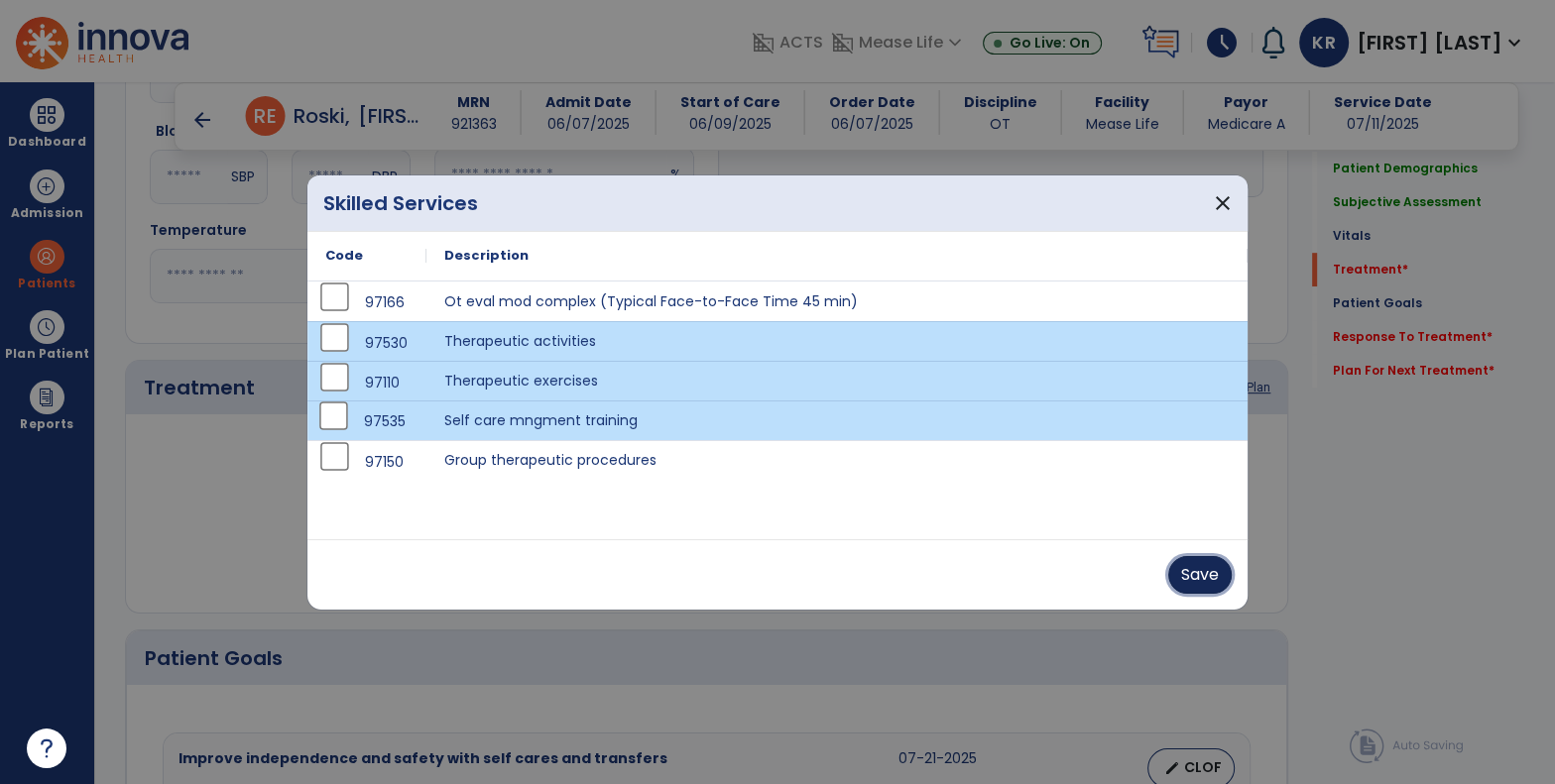 click on "Save" at bounding box center (1200, 575) 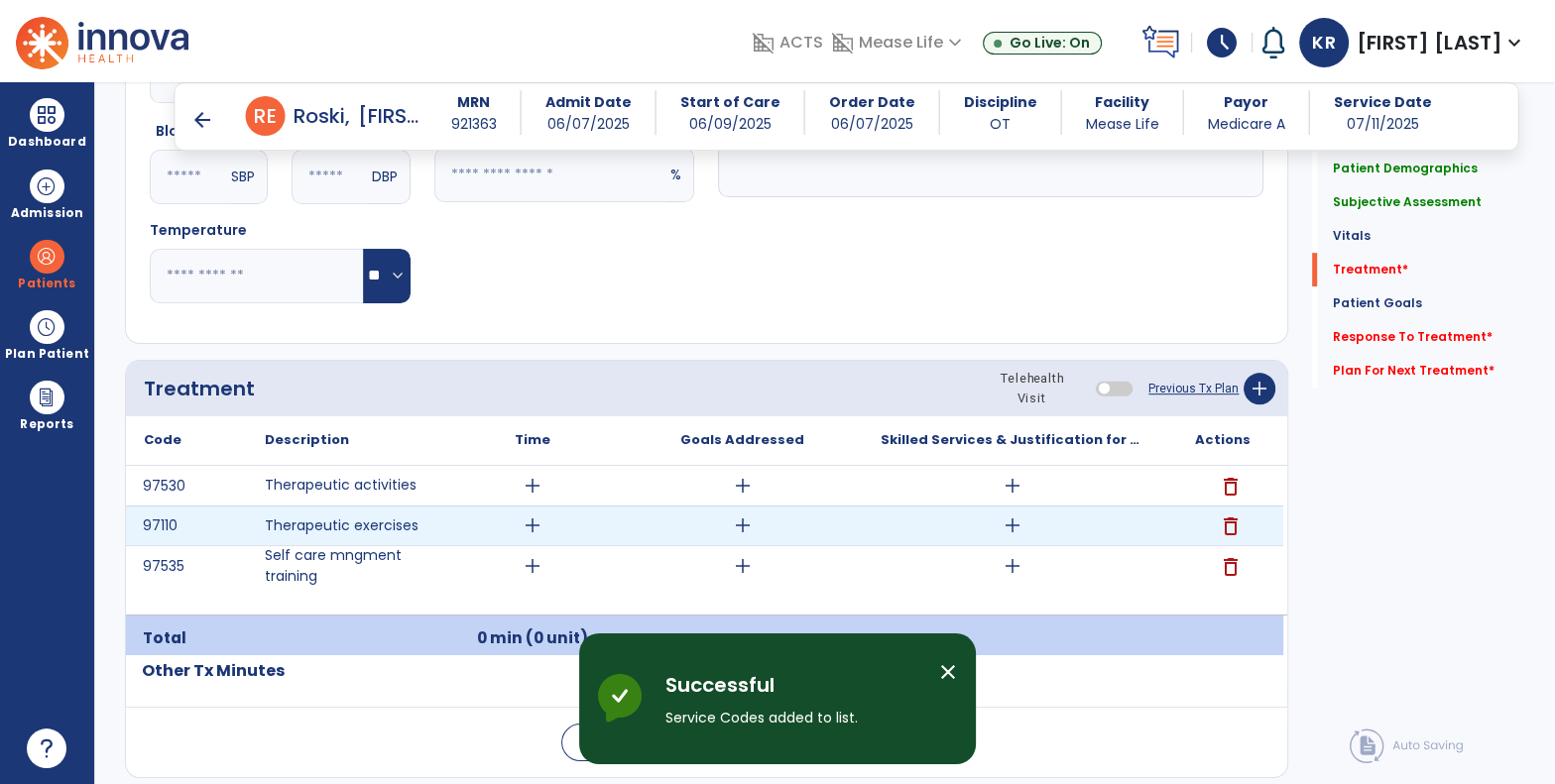 click on "add" at bounding box center [533, 525] 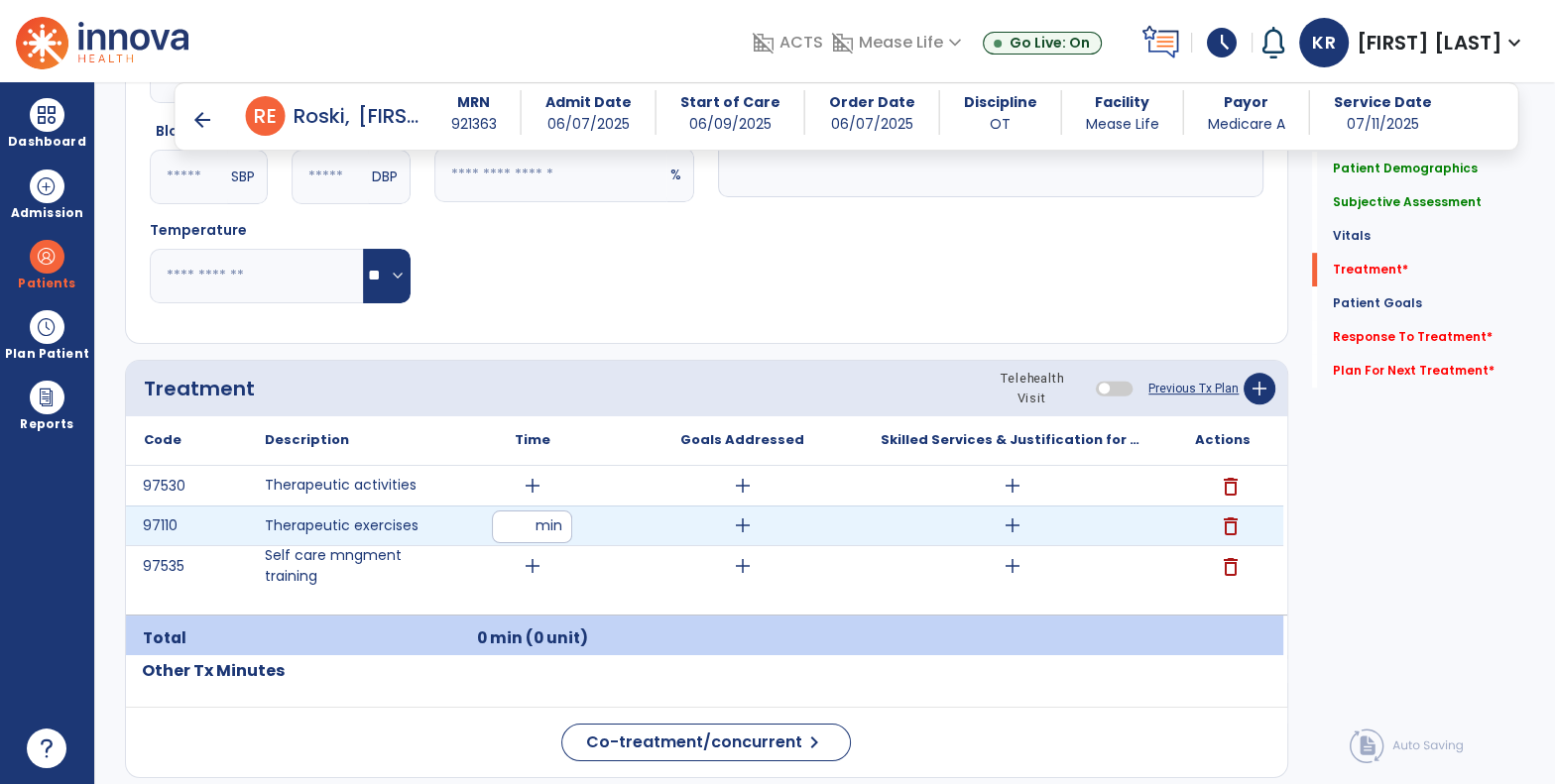 type on "**" 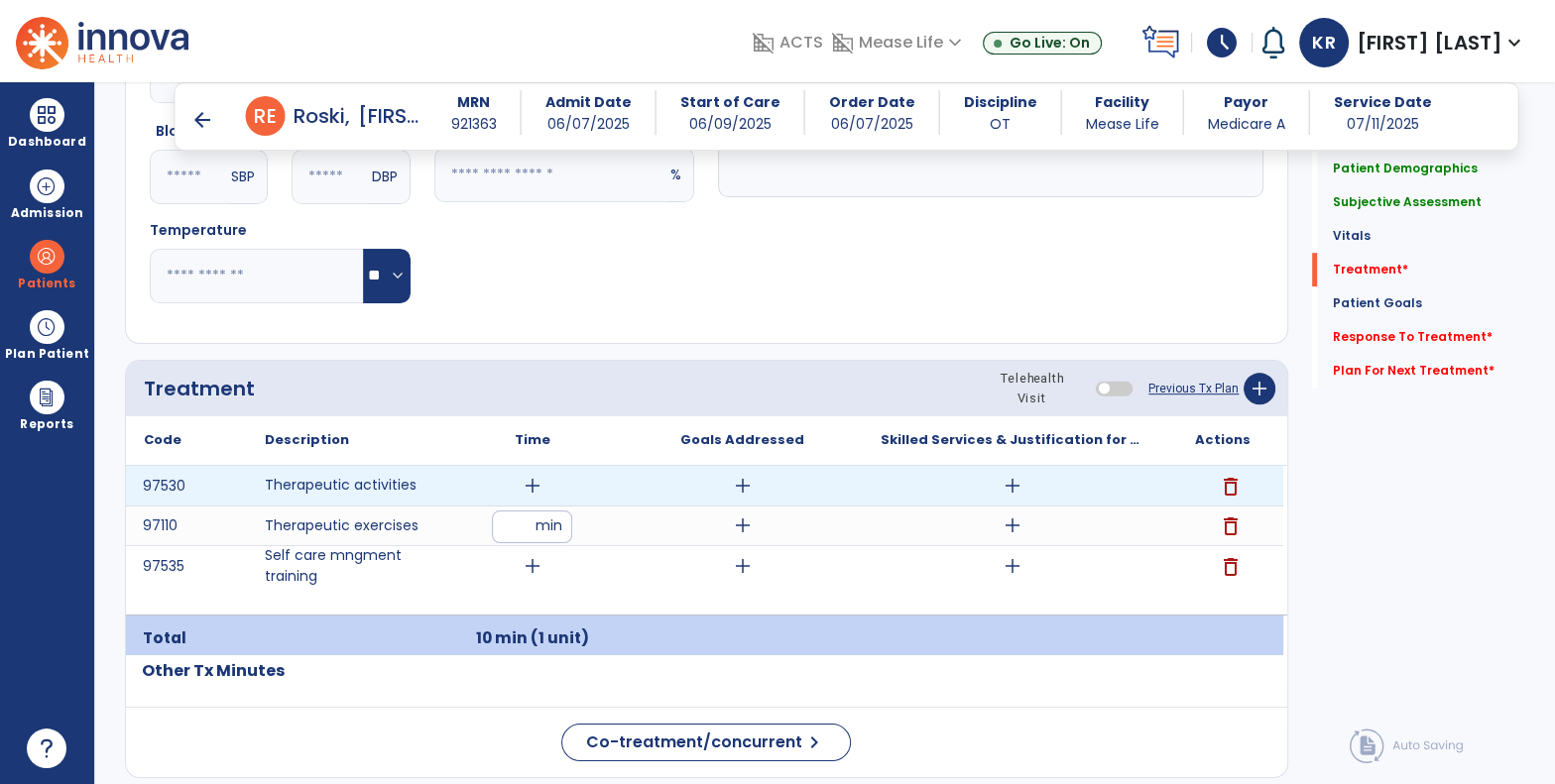 click on "add" at bounding box center (533, 486) 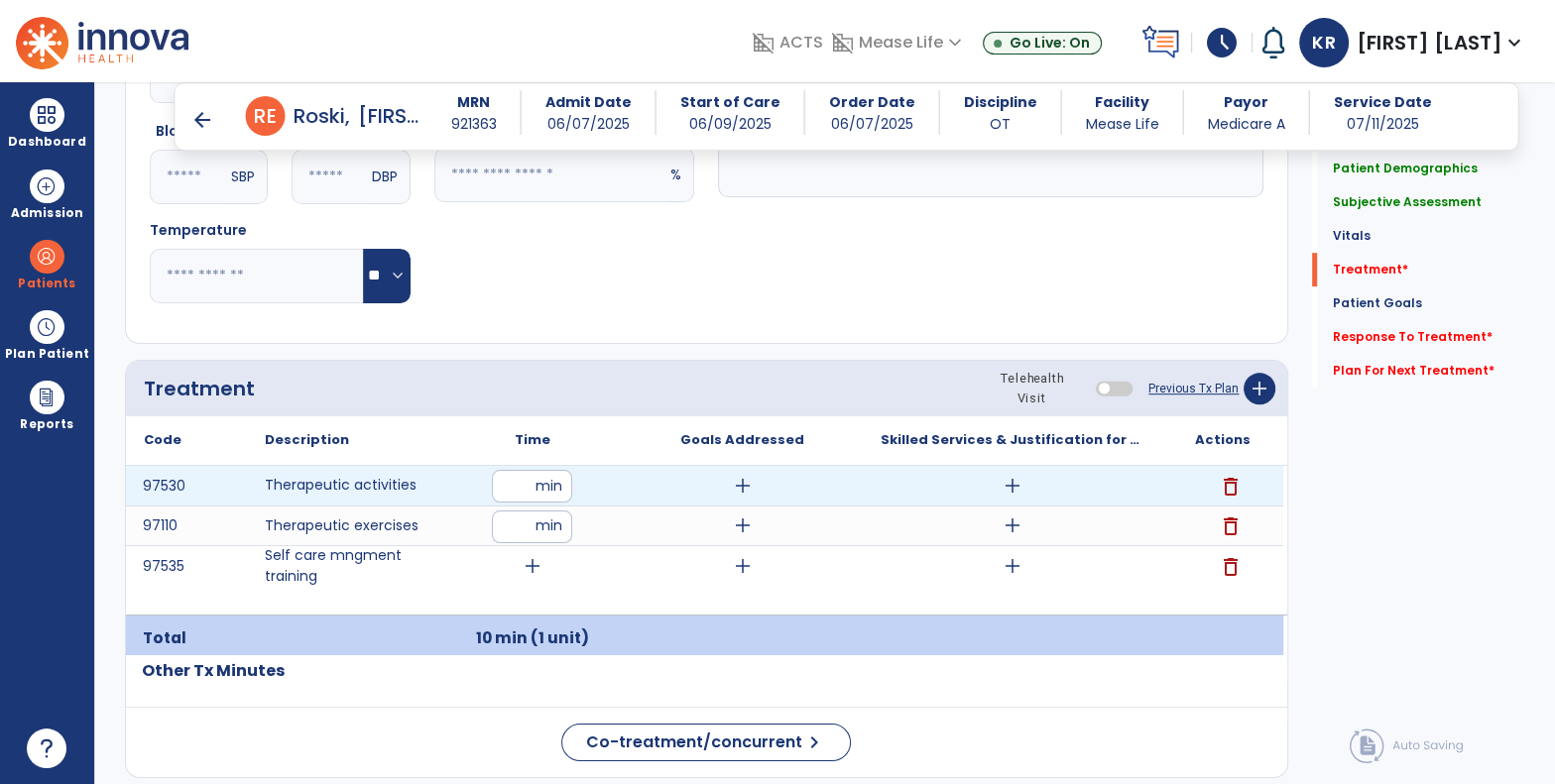 click at bounding box center [532, 486] 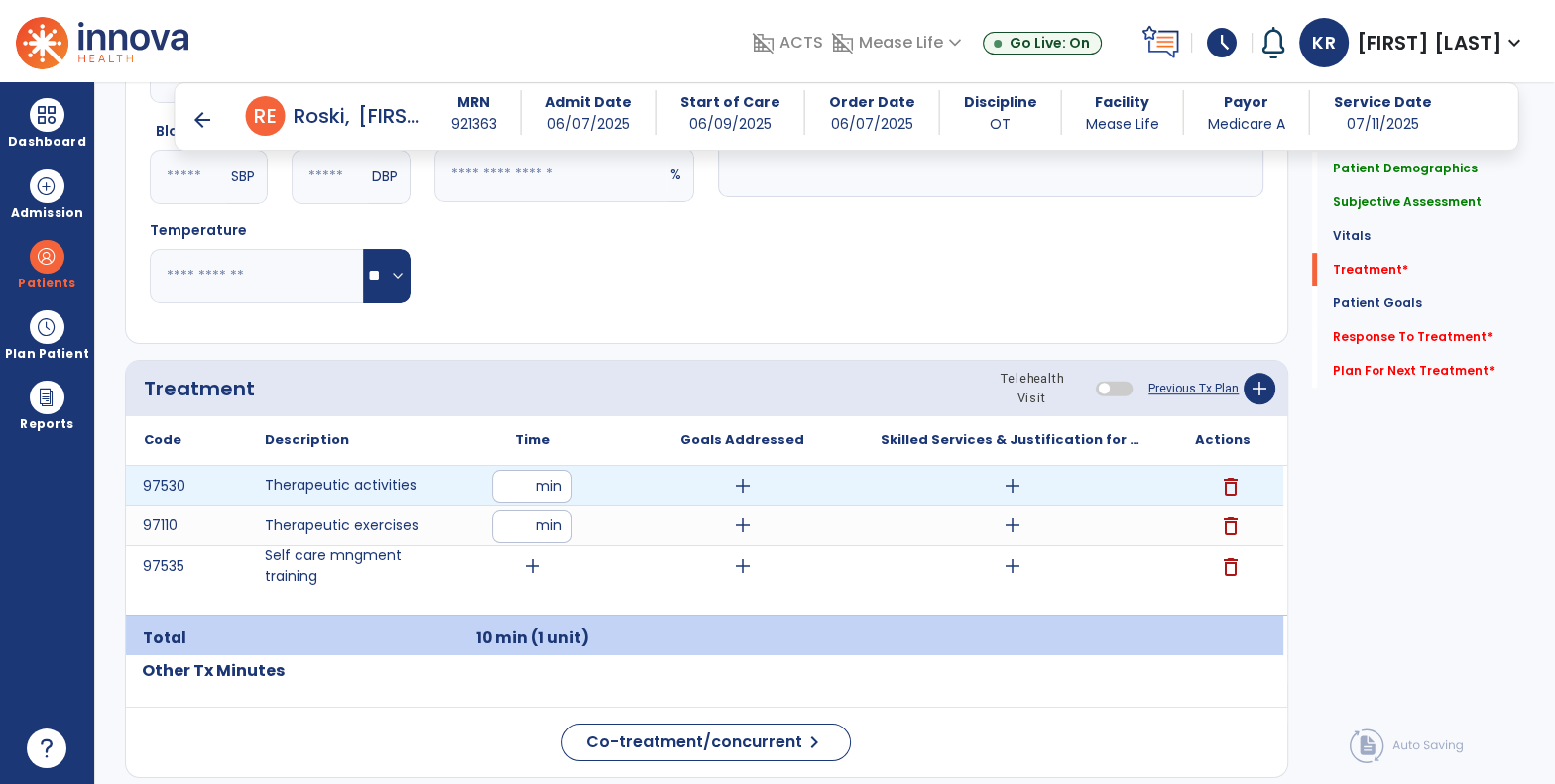 click at bounding box center [532, 486] 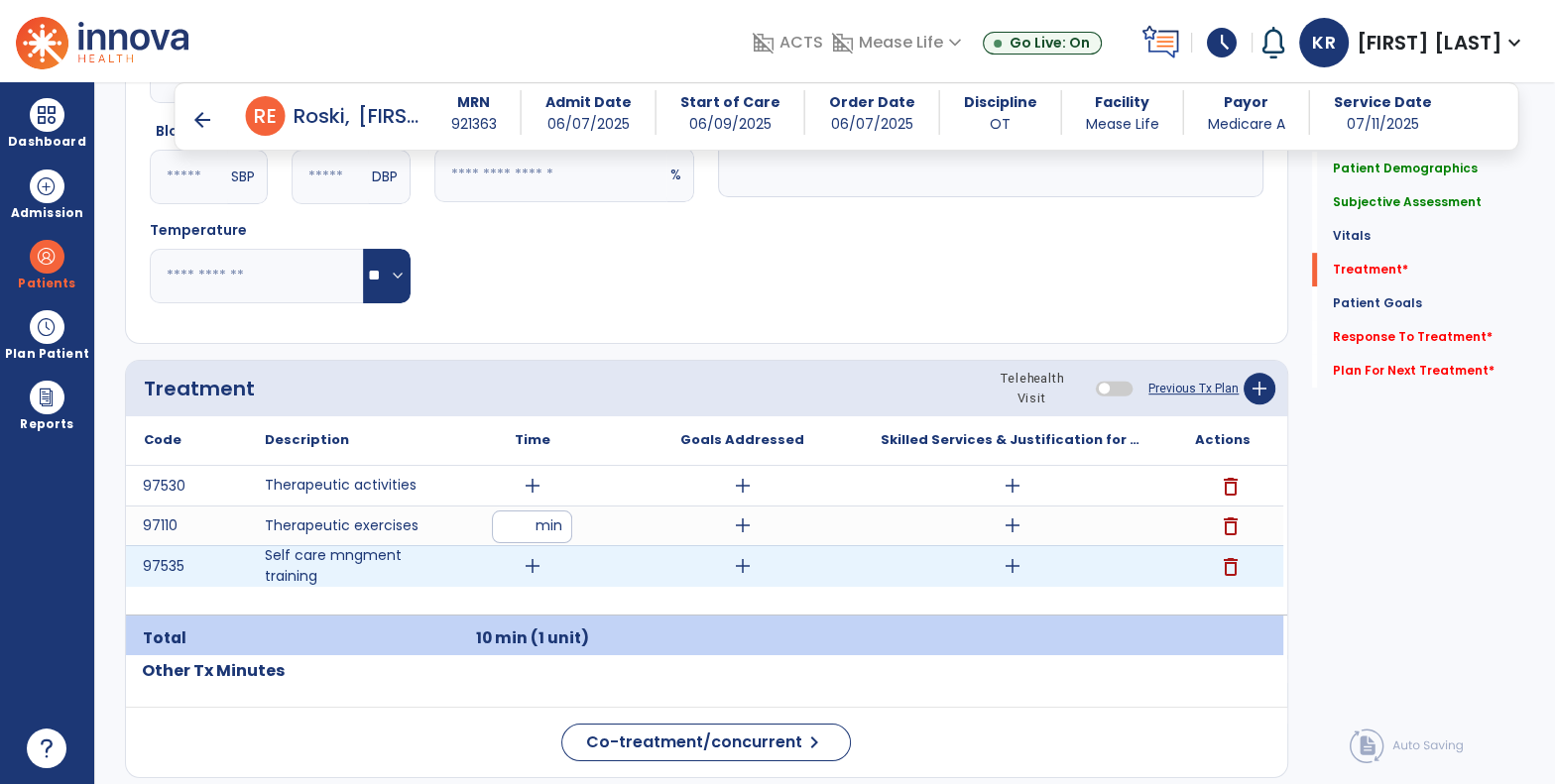 click on "add" at bounding box center (533, 566) 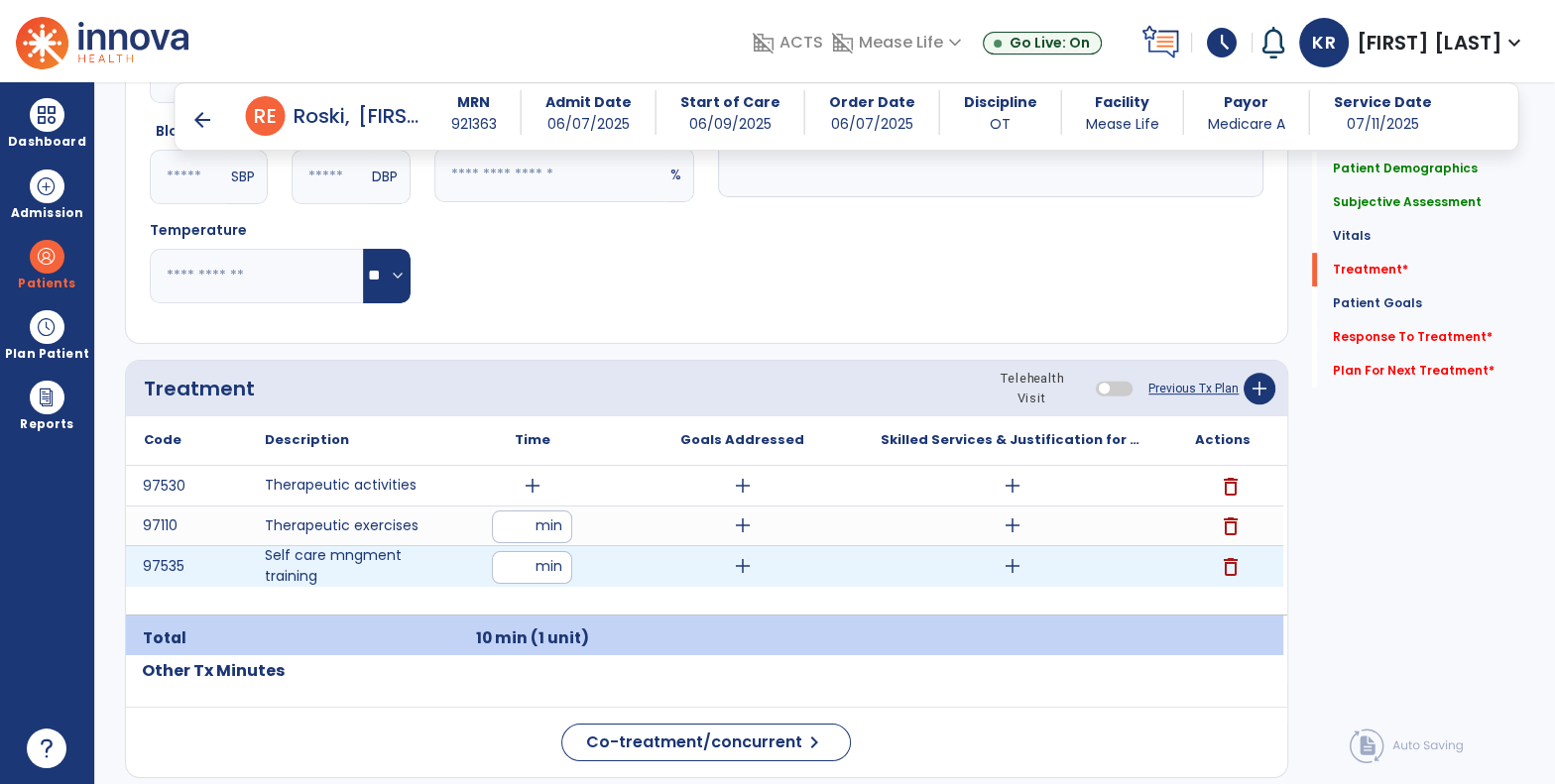 type on "**" 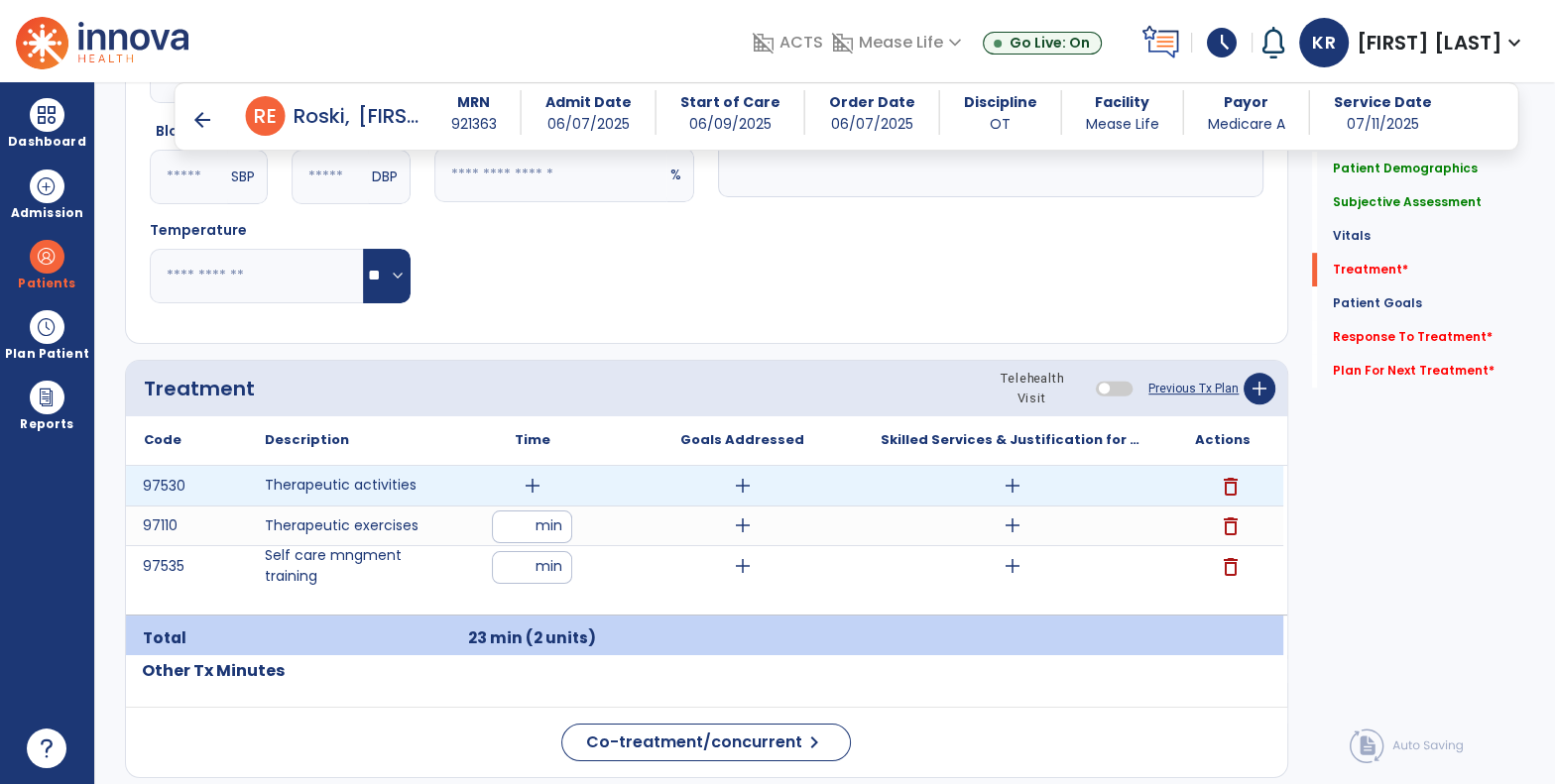 click on "add" at bounding box center (533, 486) 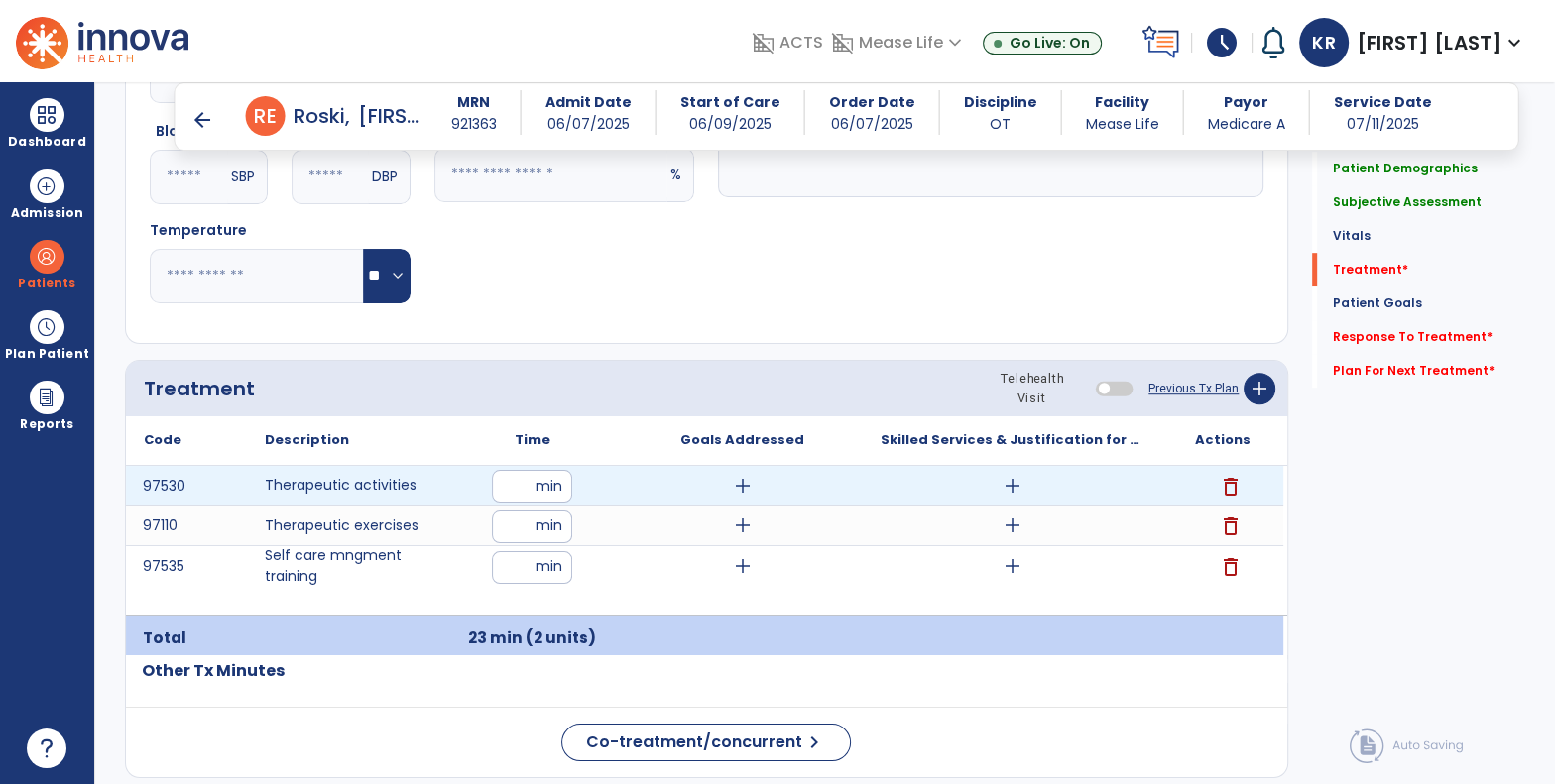 type on "**" 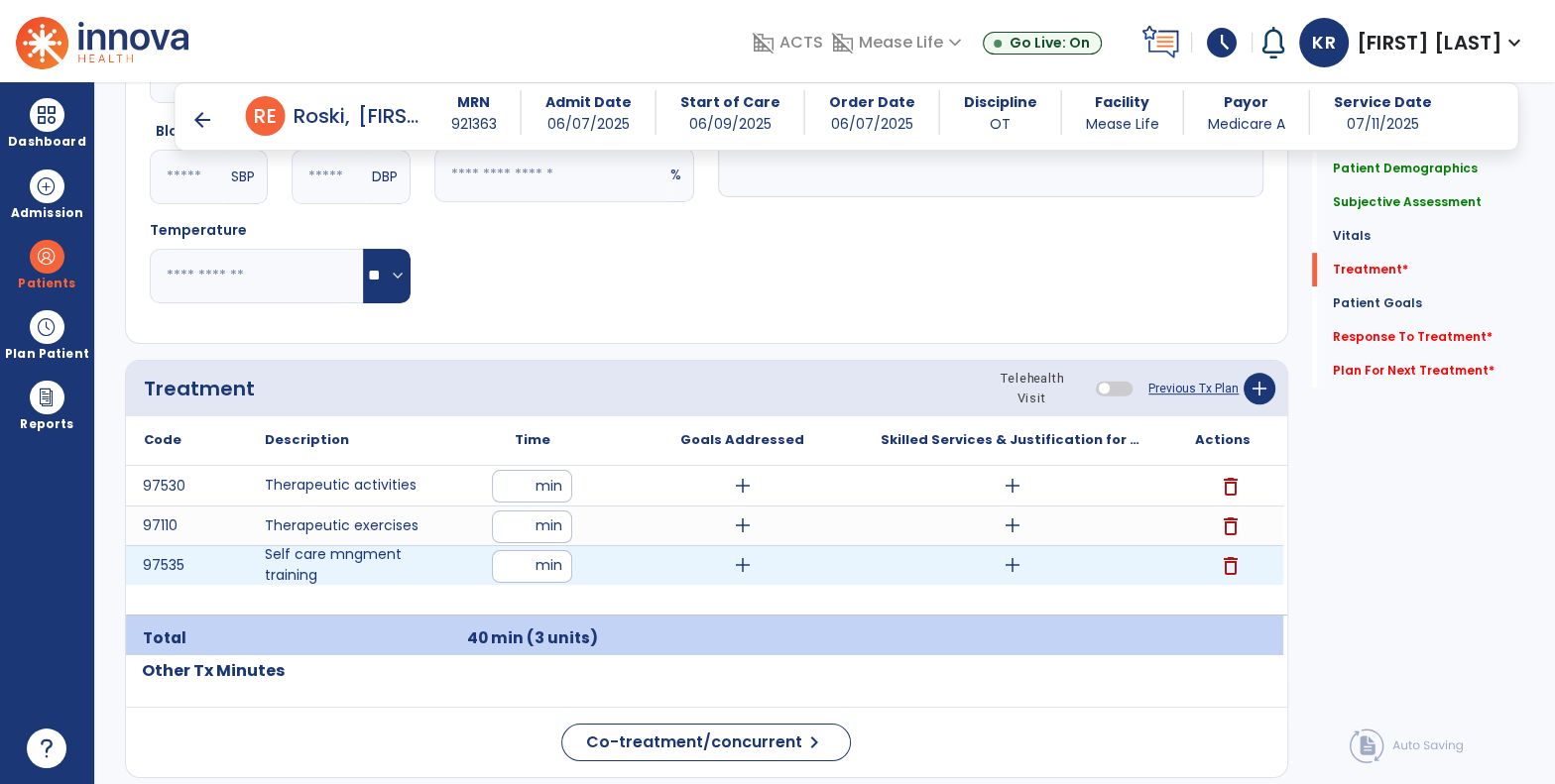 click on "add" at bounding box center [743, 565] 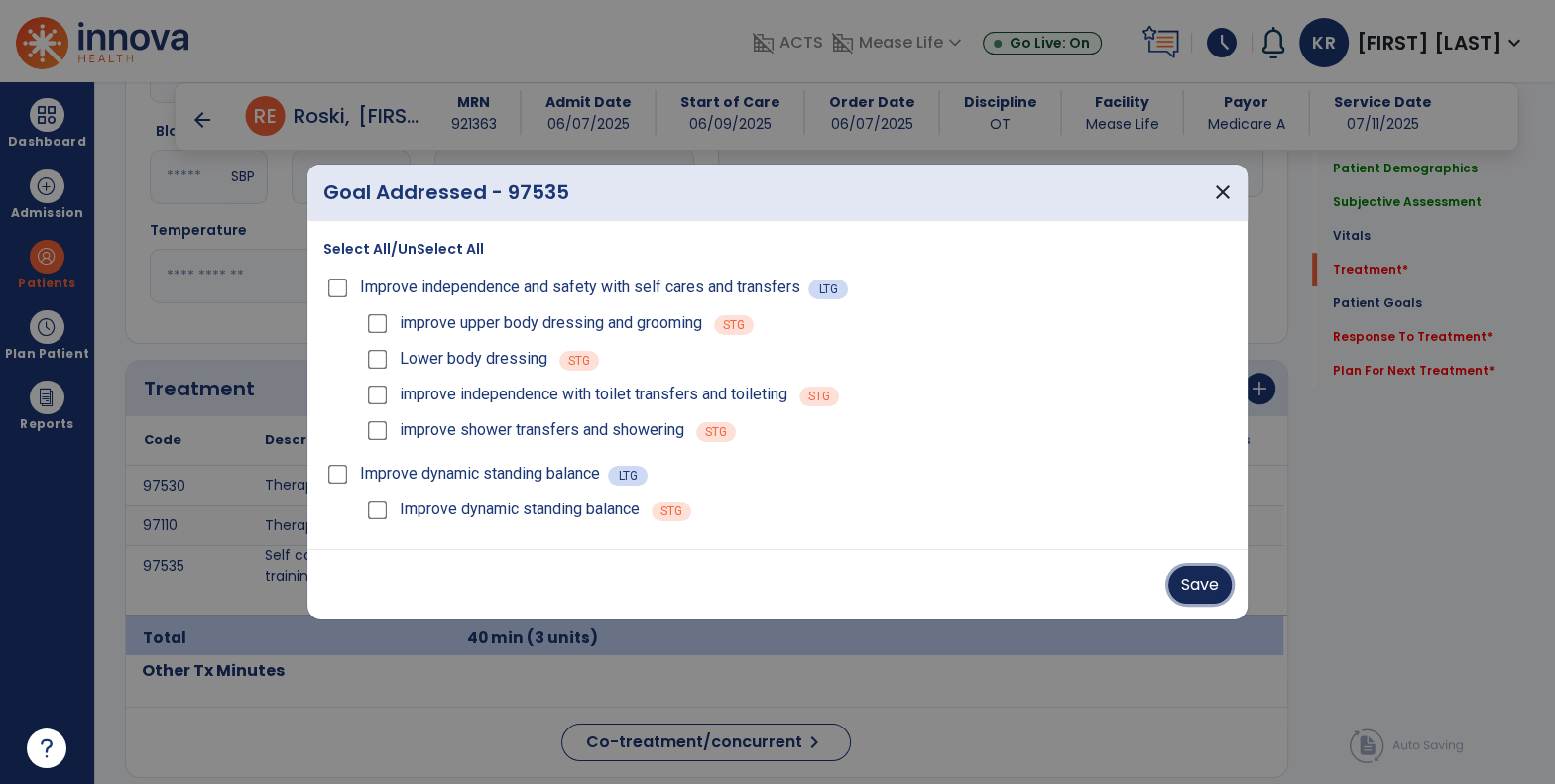click on "Save" at bounding box center [1200, 585] 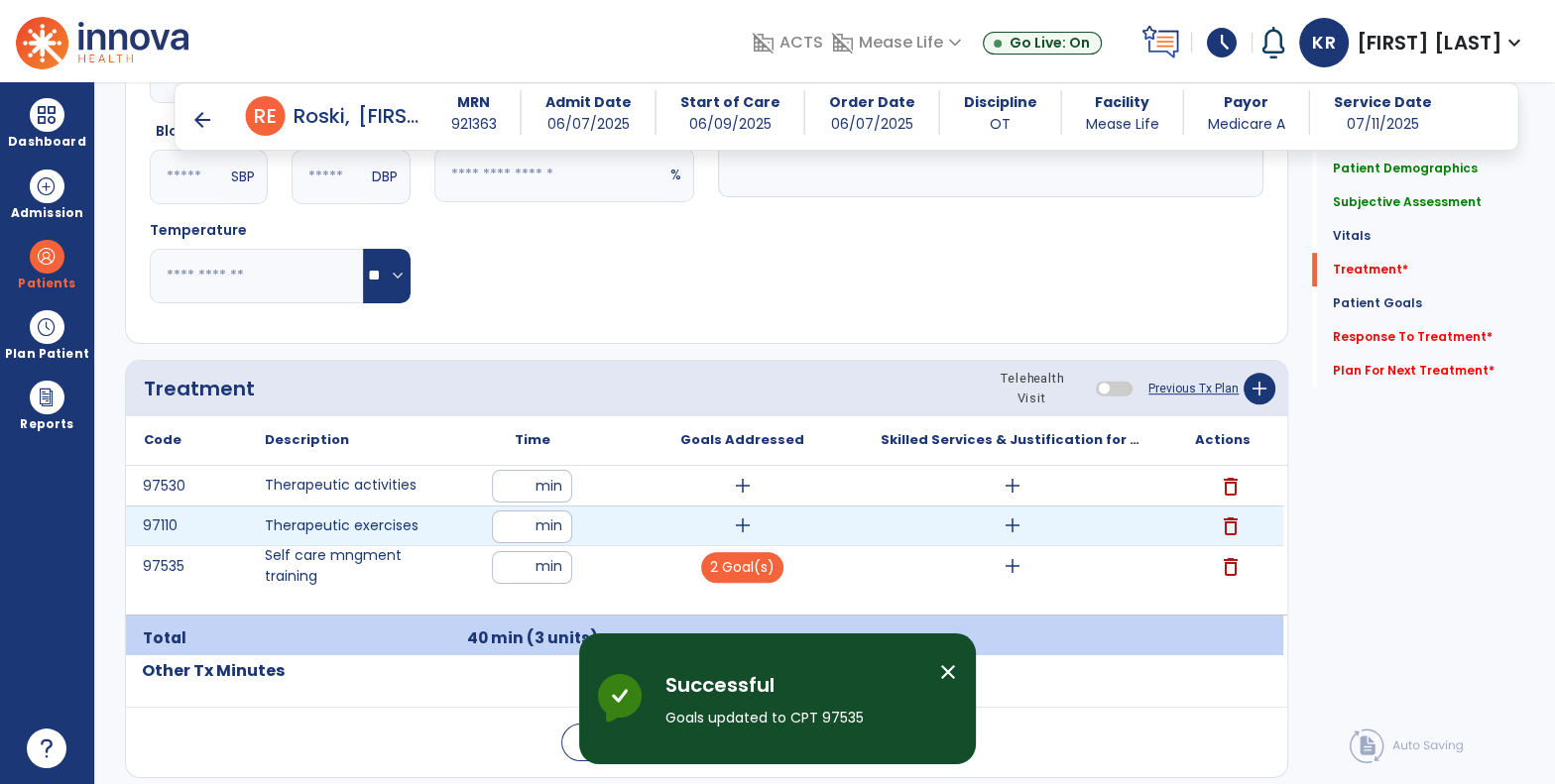 click on "add" at bounding box center (743, 525) 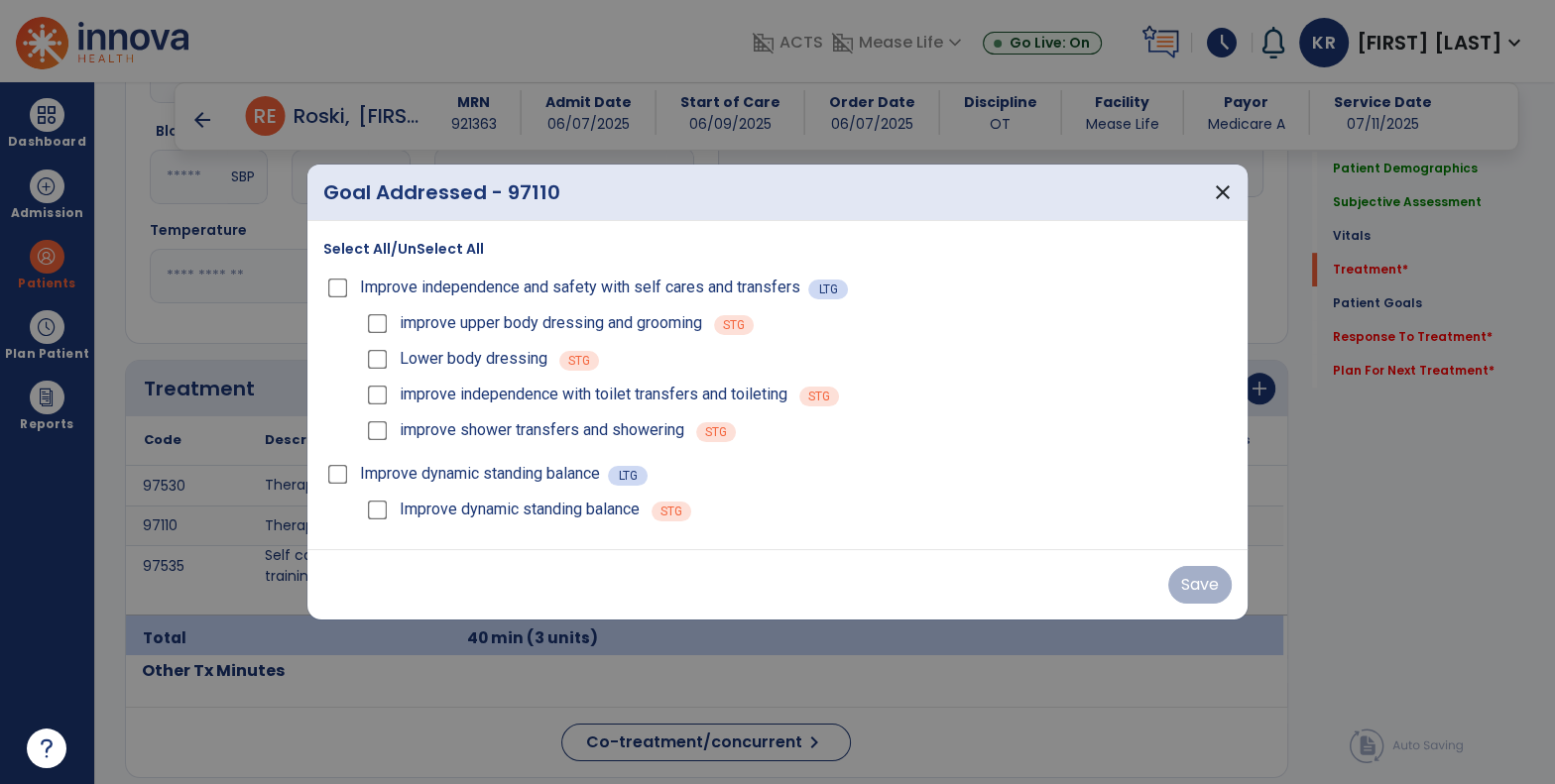 click on "Improve independence and safety with self cares and transfers" at bounding box center (565, 287) 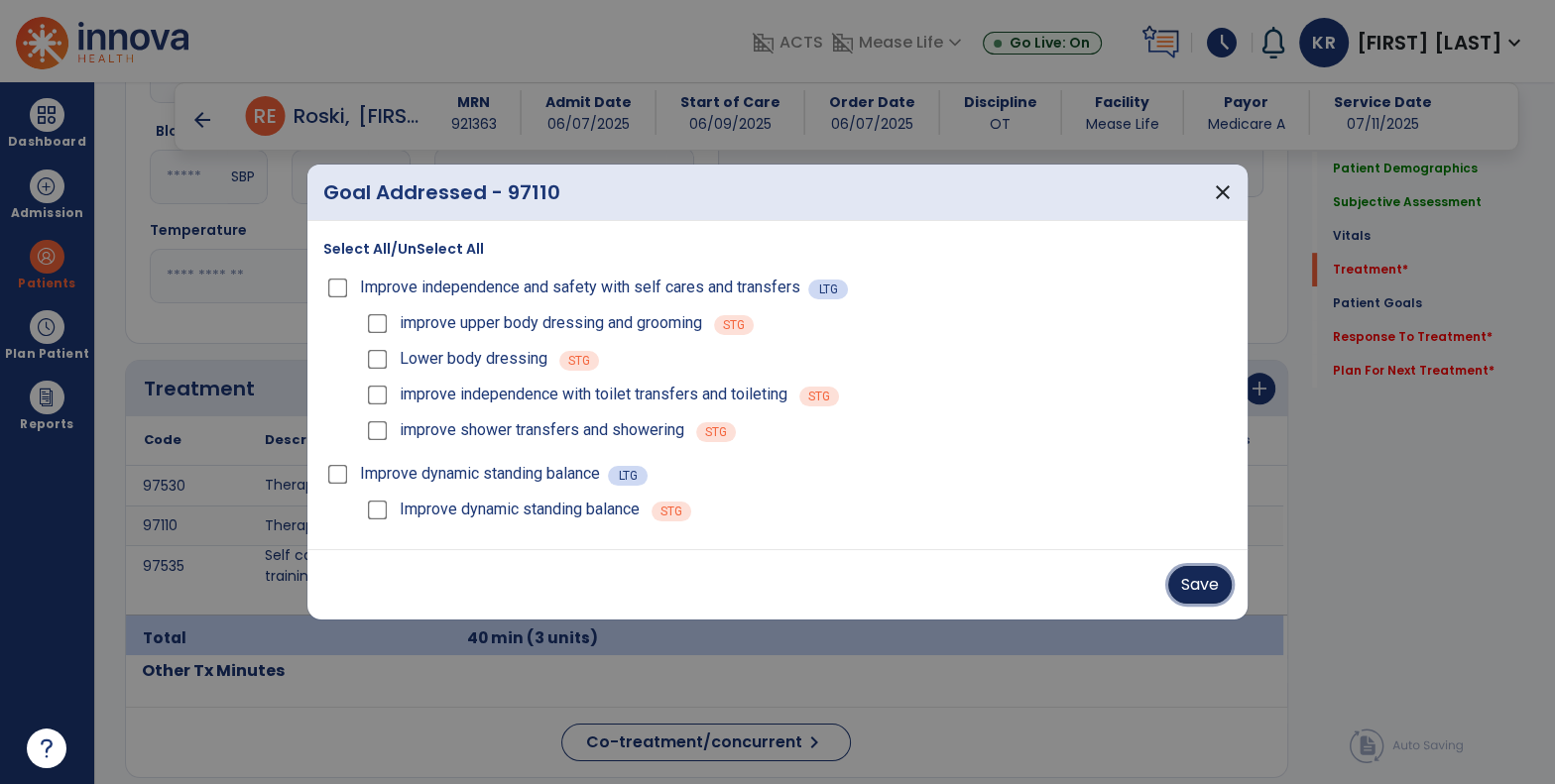 click on "Save" at bounding box center [1200, 585] 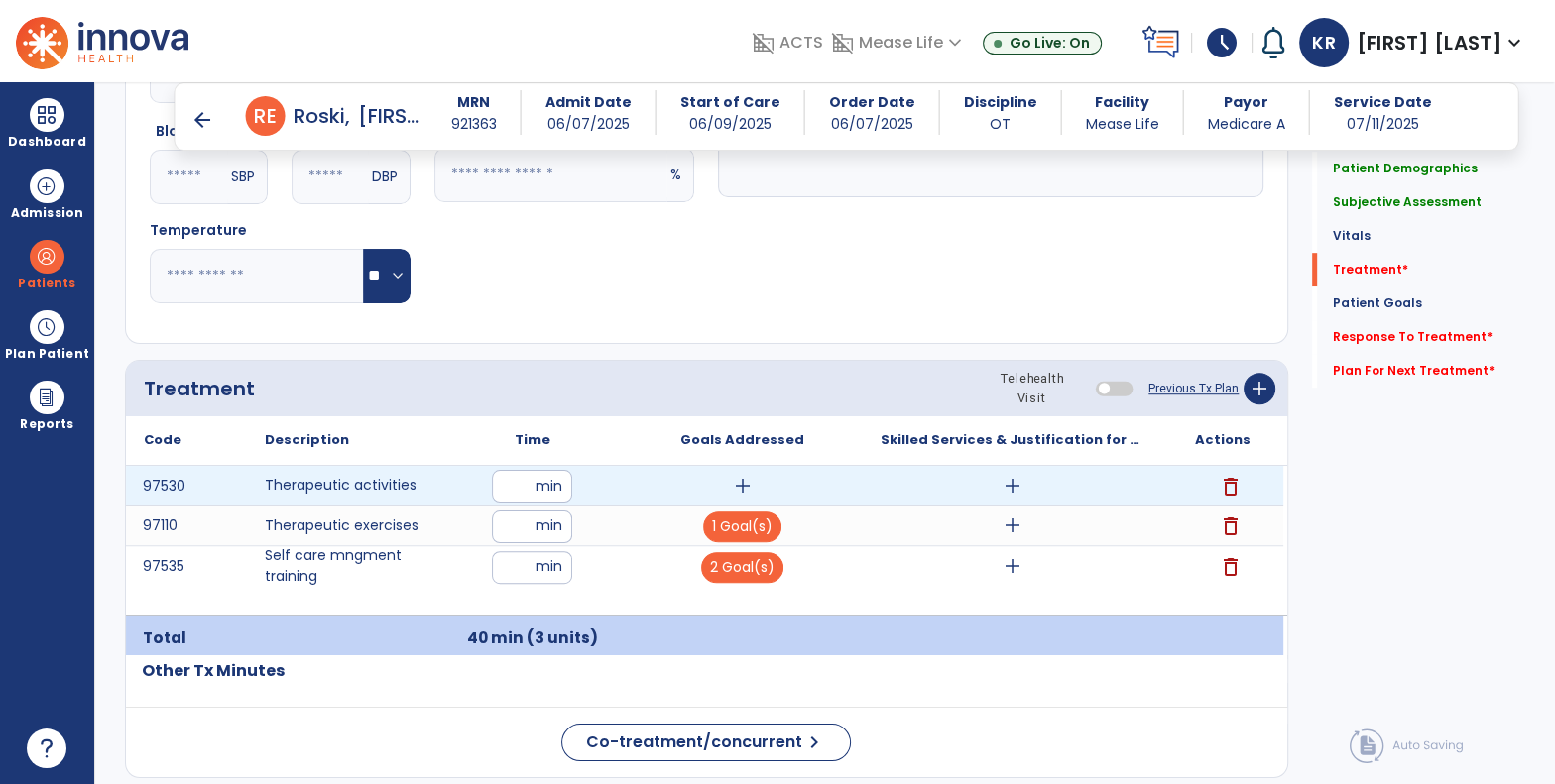 click on "add" at bounding box center [743, 486] 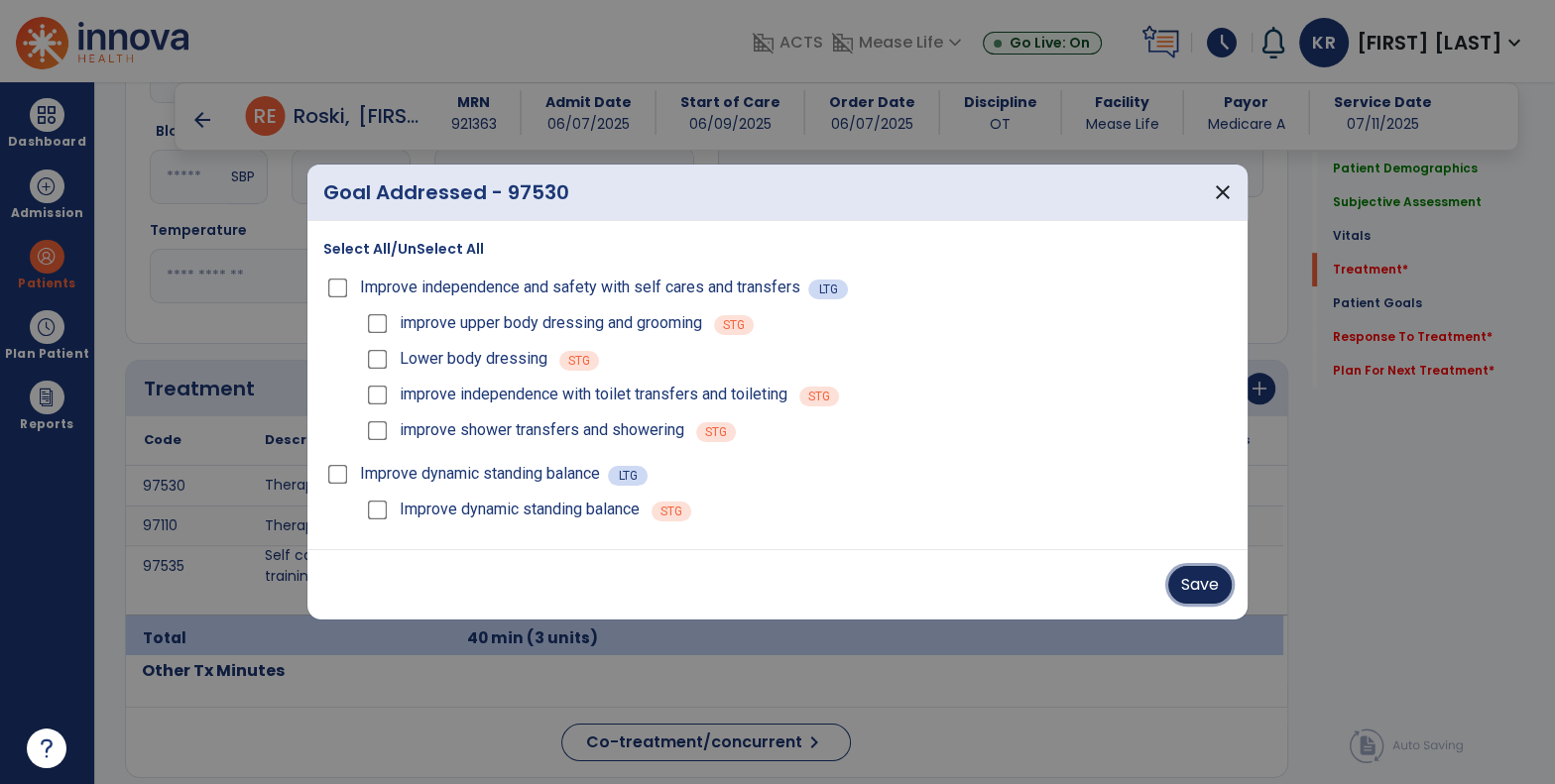click on "Save" at bounding box center [1200, 585] 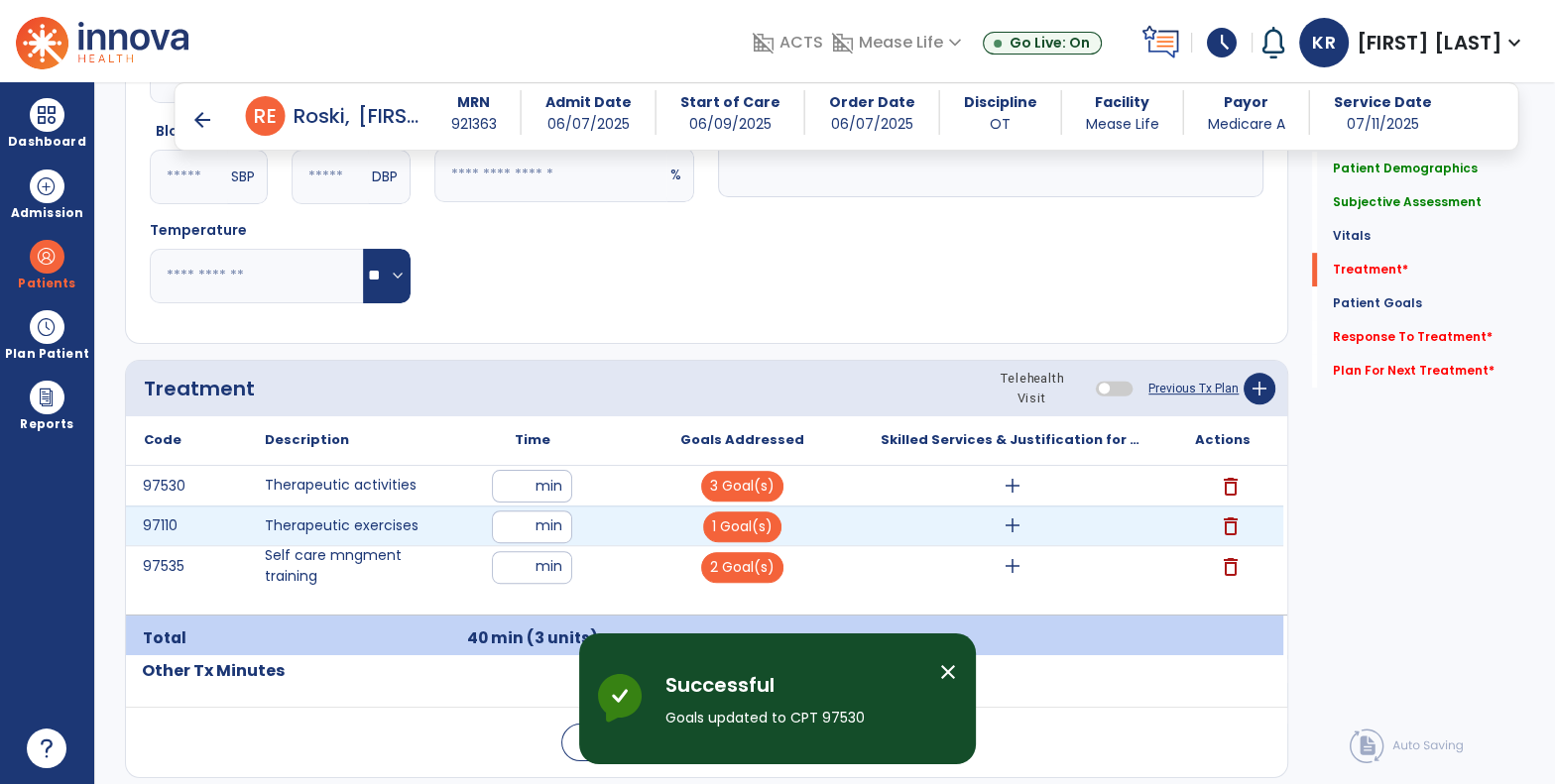 click on "add" at bounding box center [1013, 525] 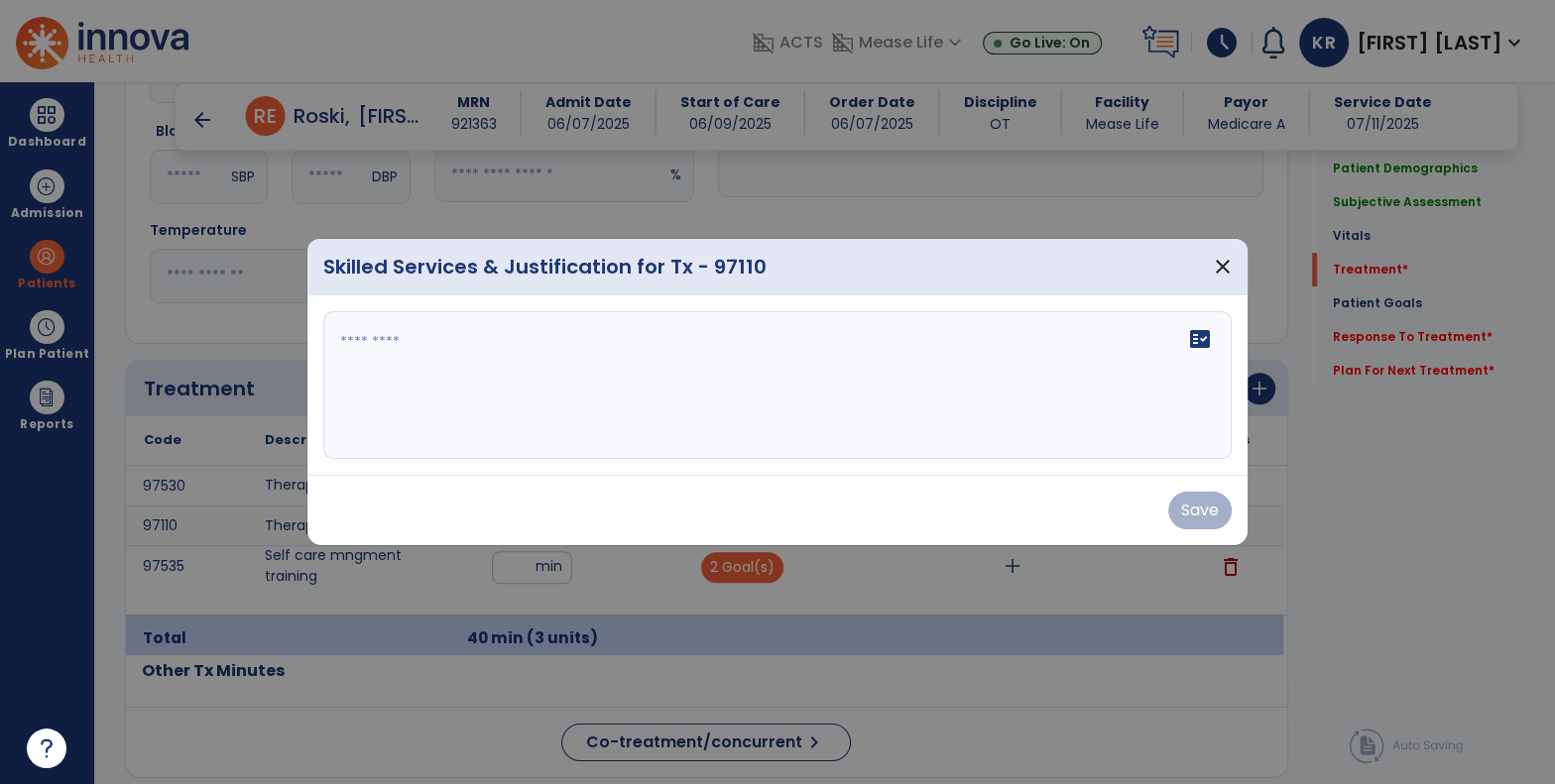 click on "fact_check" at bounding box center (778, 386) 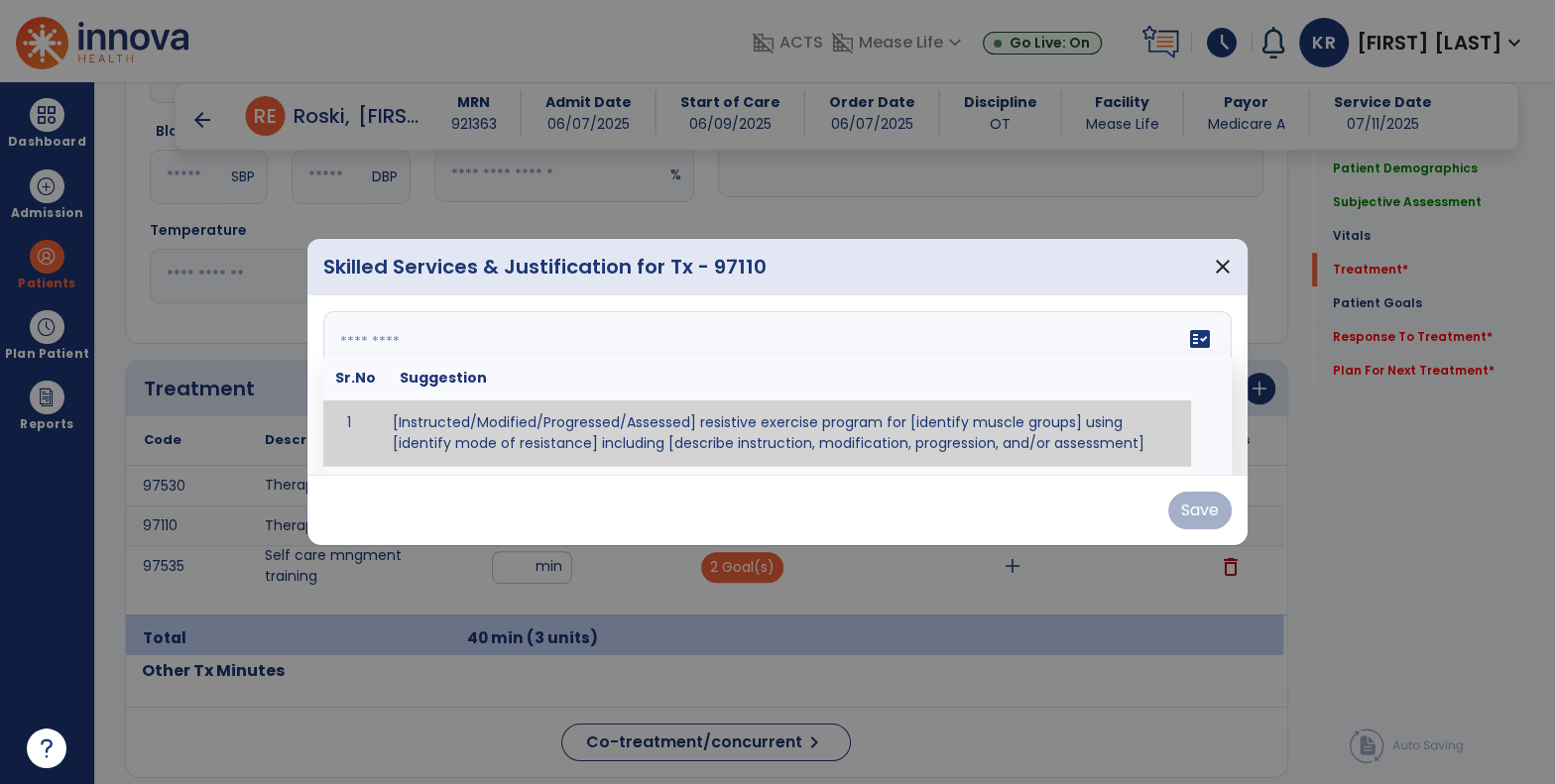 paste on "**********" 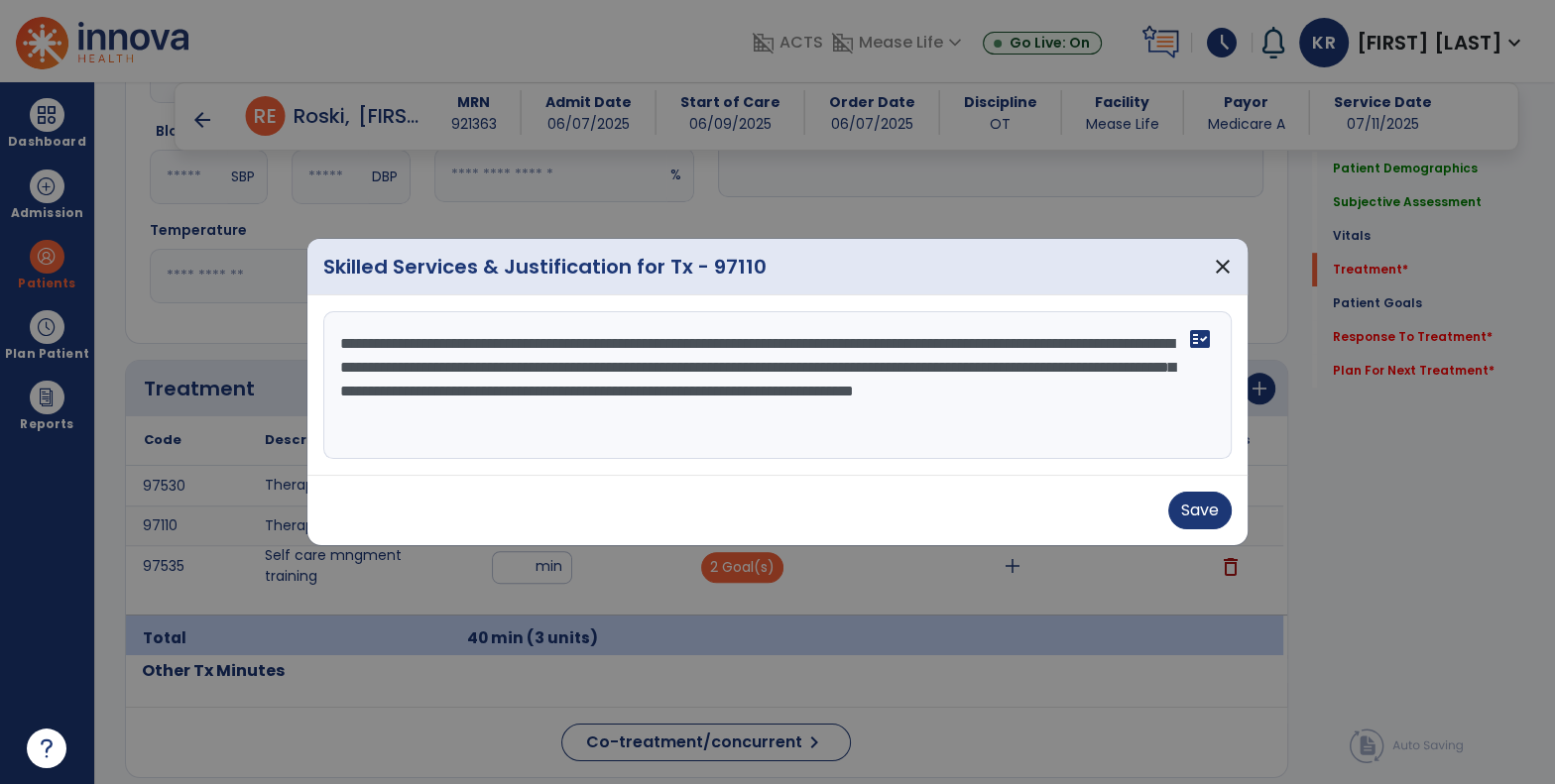 drag, startPoint x: 544, startPoint y: 339, endPoint x: 1184, endPoint y: 315, distance: 640.44984 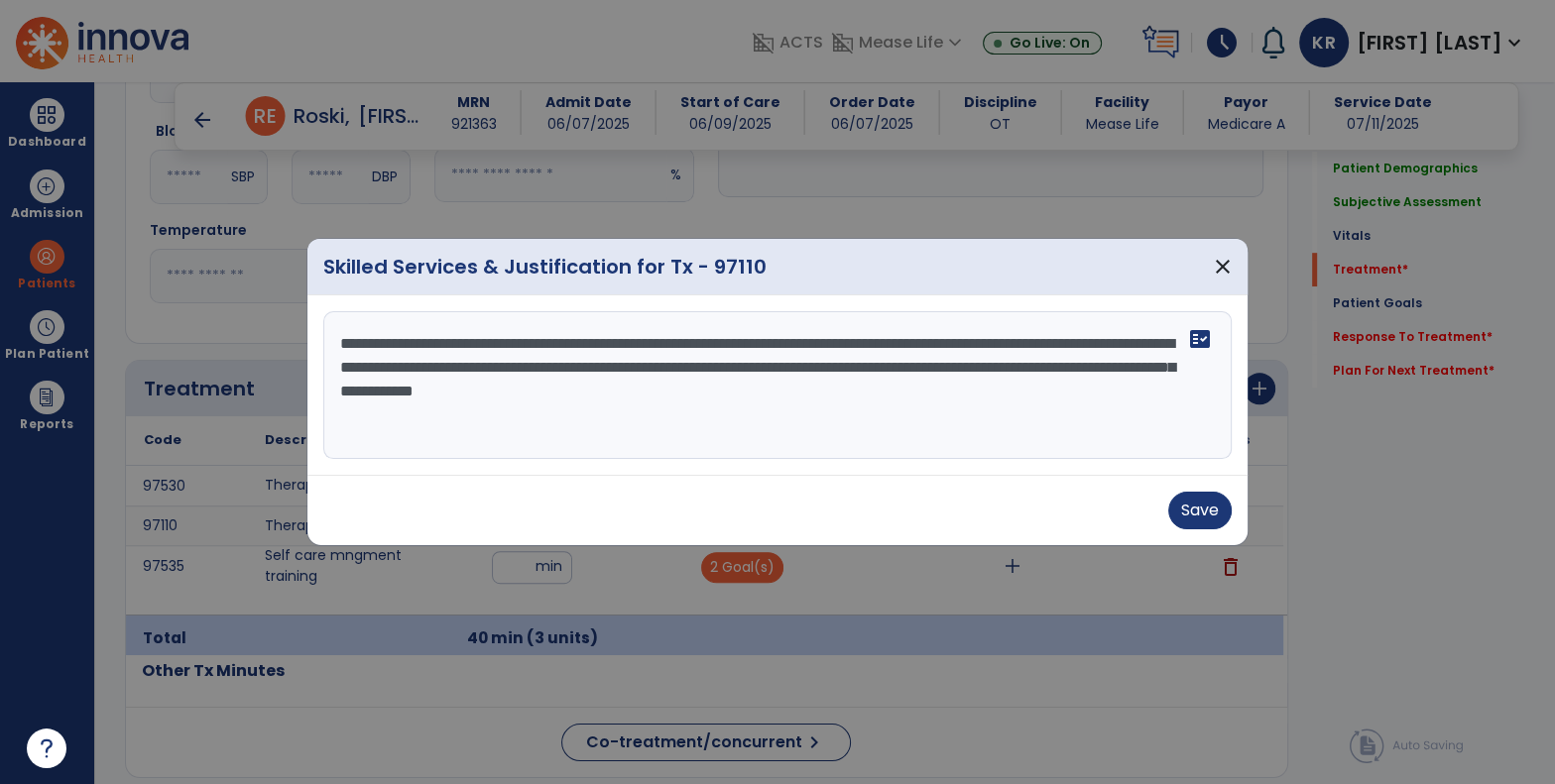 click on "**********" at bounding box center (778, 386) 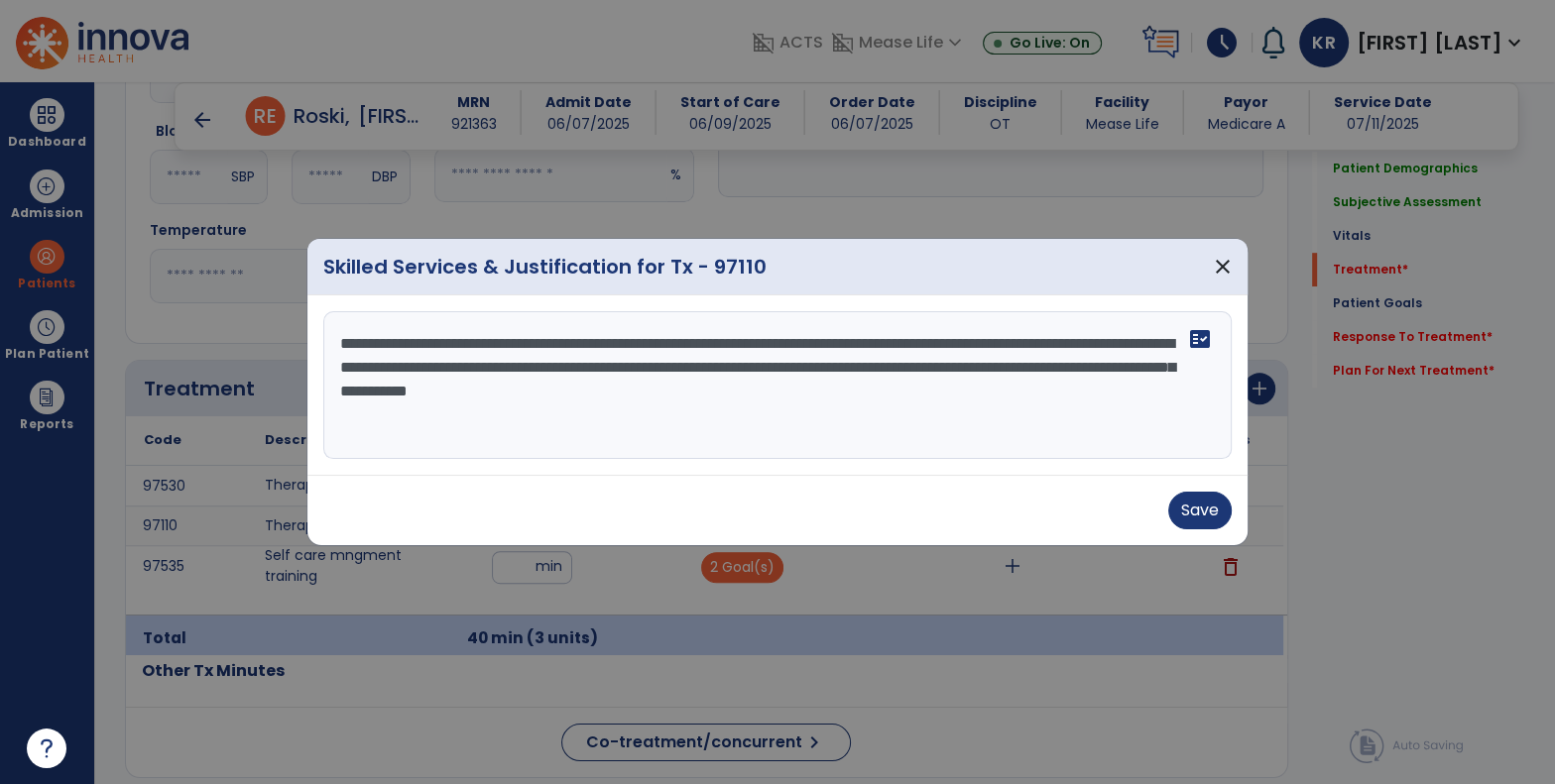drag, startPoint x: 865, startPoint y: 337, endPoint x: 1226, endPoint y: 344, distance: 361.0679 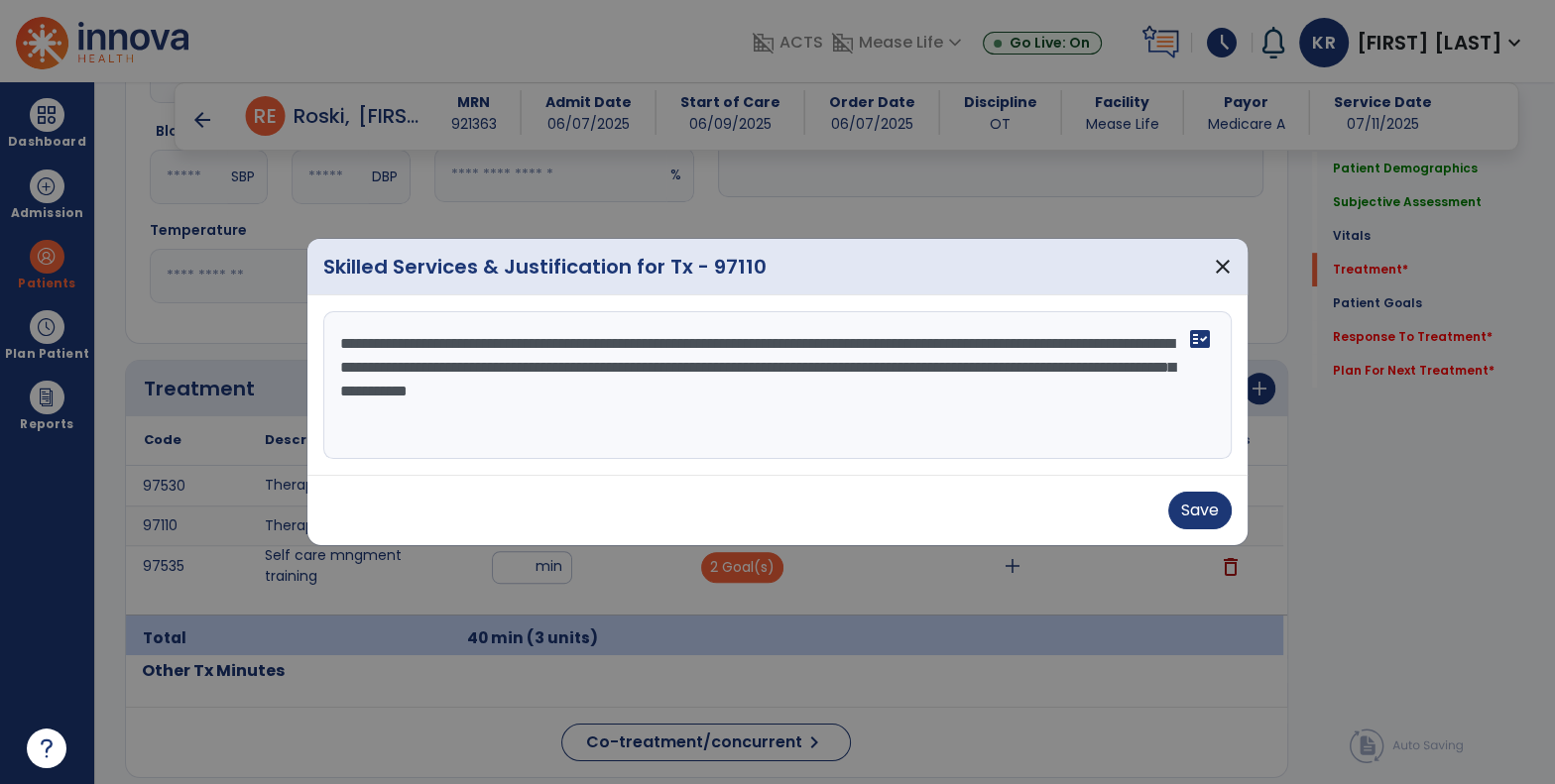 click on "**********" at bounding box center [778, 386] 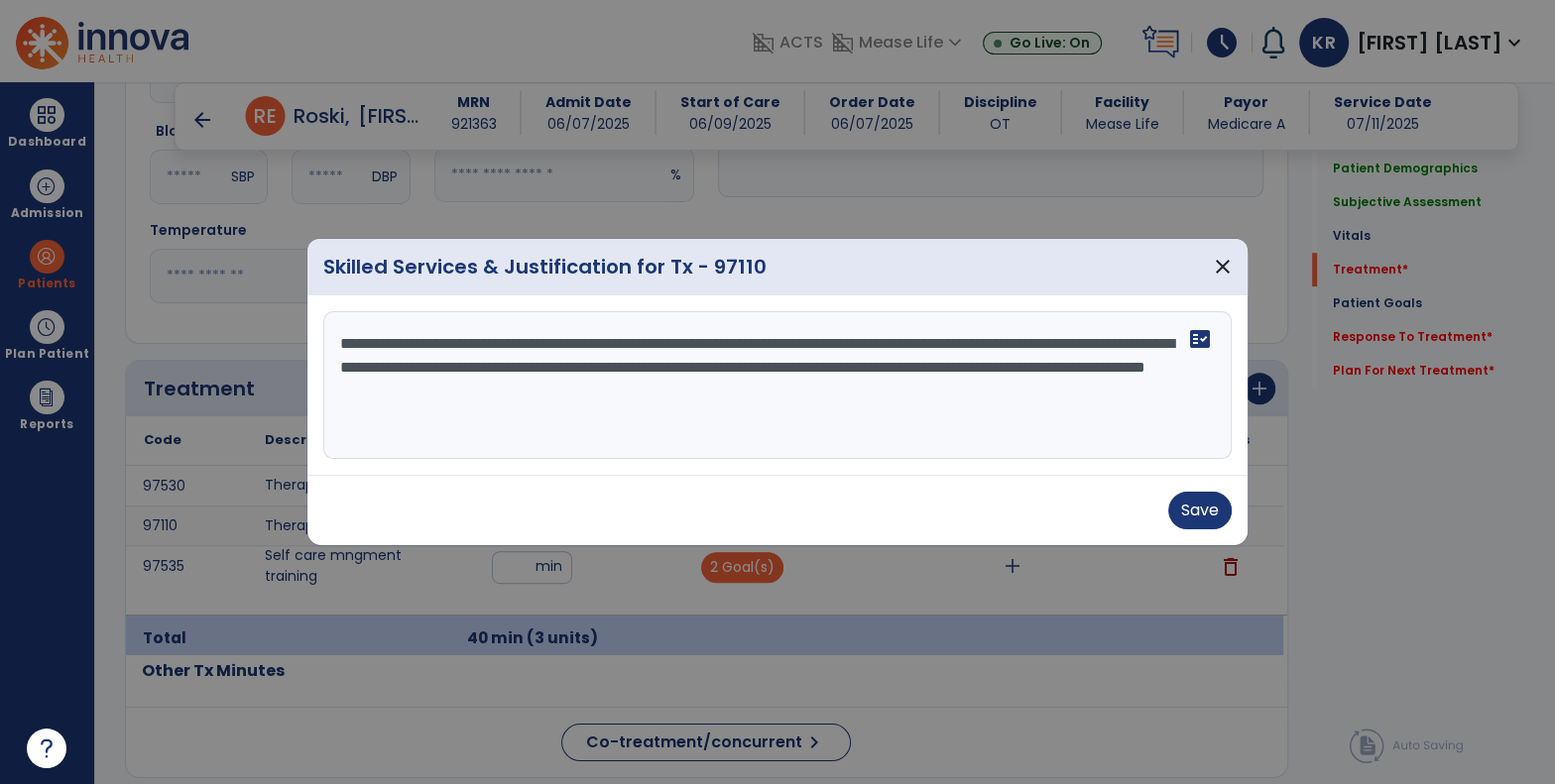 drag, startPoint x: 1080, startPoint y: 341, endPoint x: 650, endPoint y: 381, distance: 431.85646 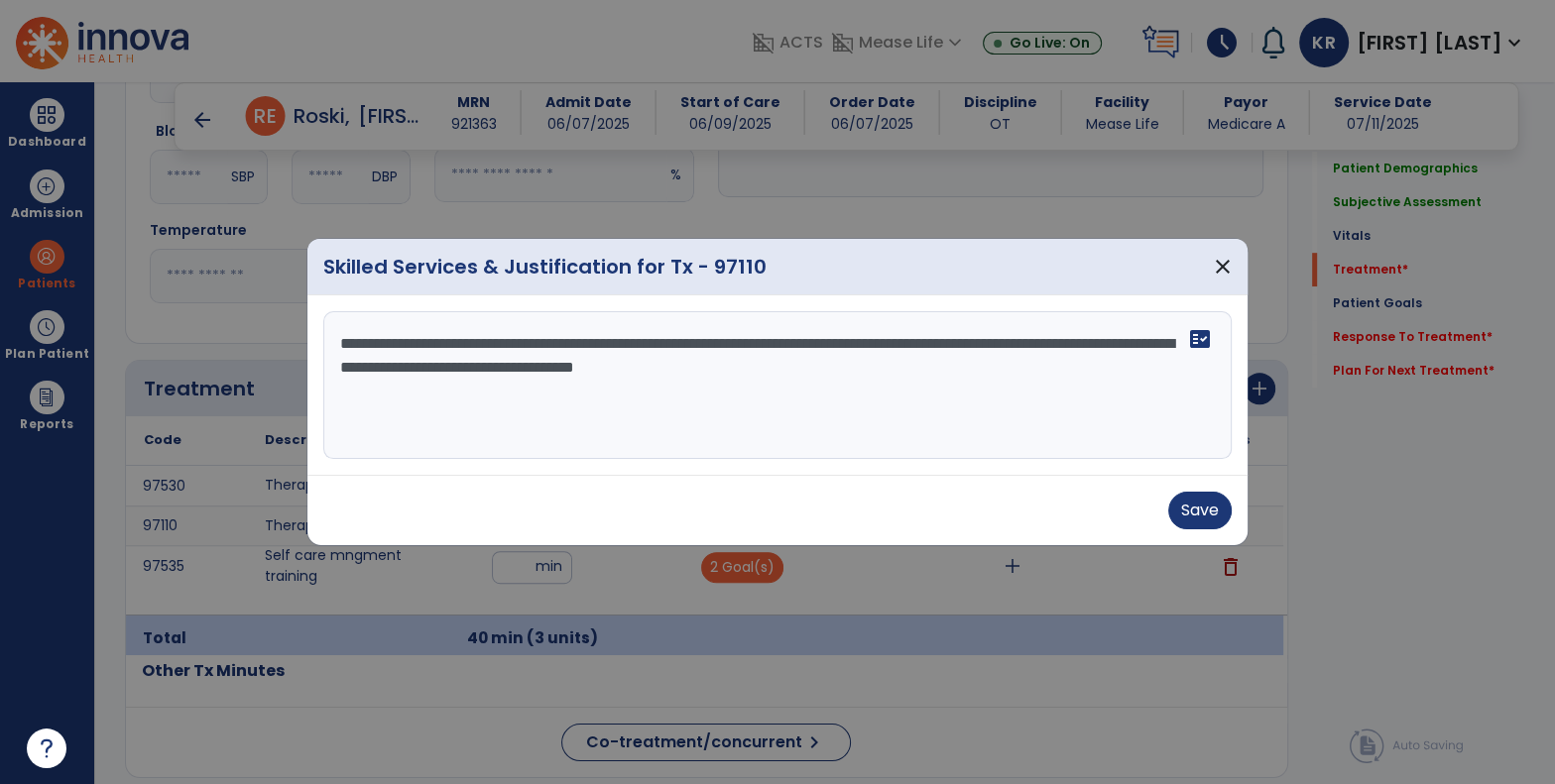 type on "**********" 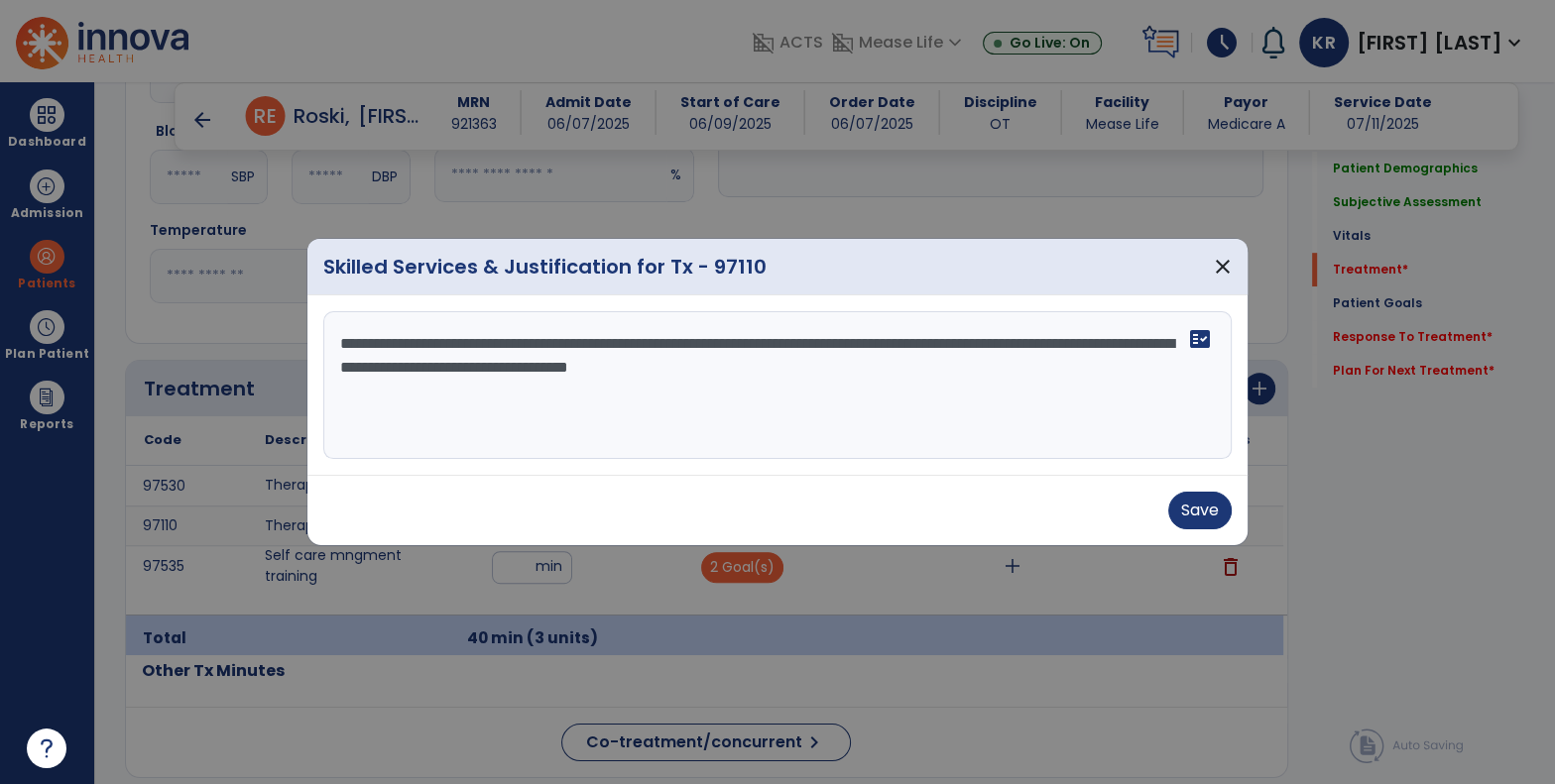 click on "**********" at bounding box center (778, 386) 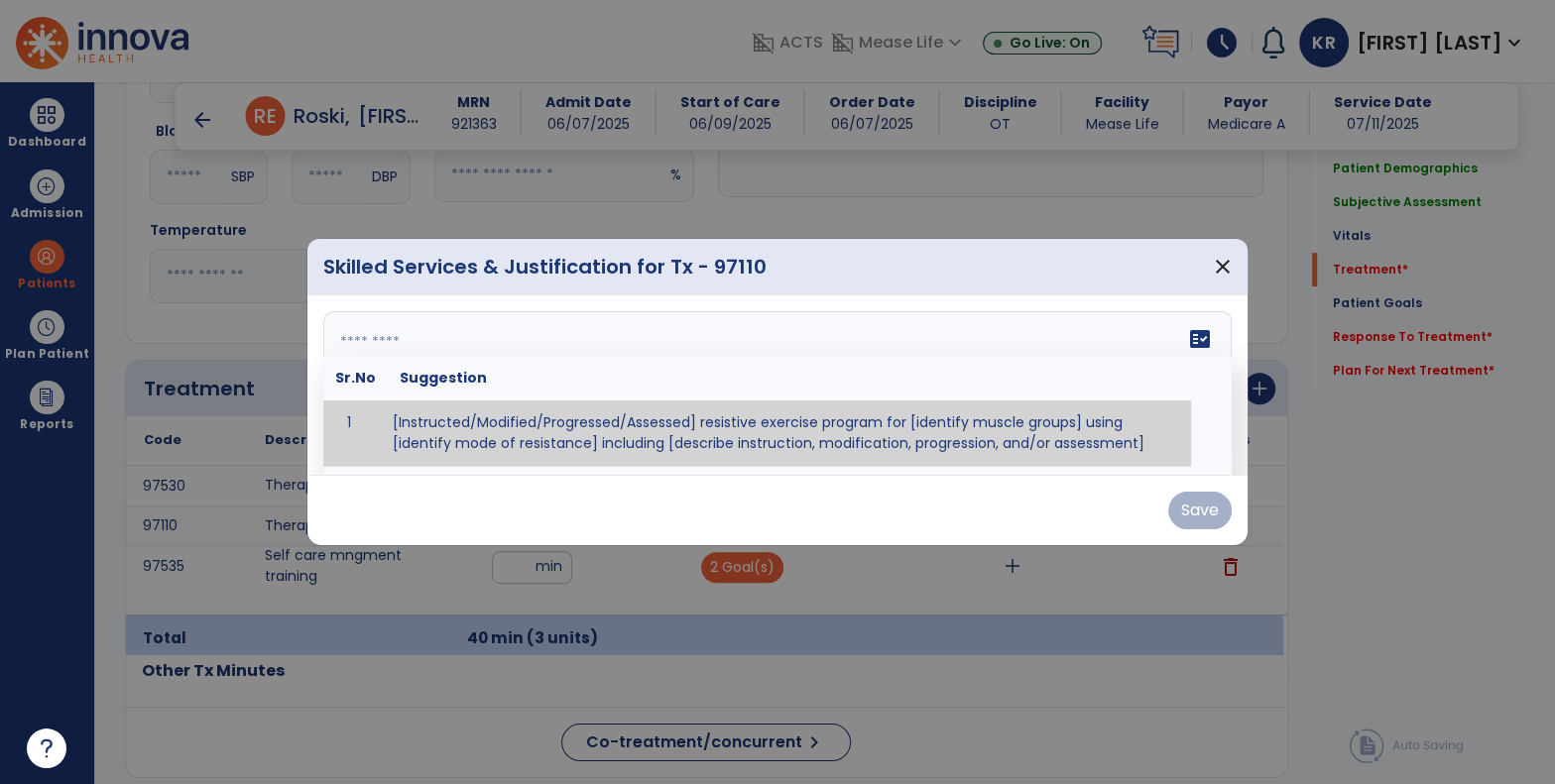 paste on "**********" 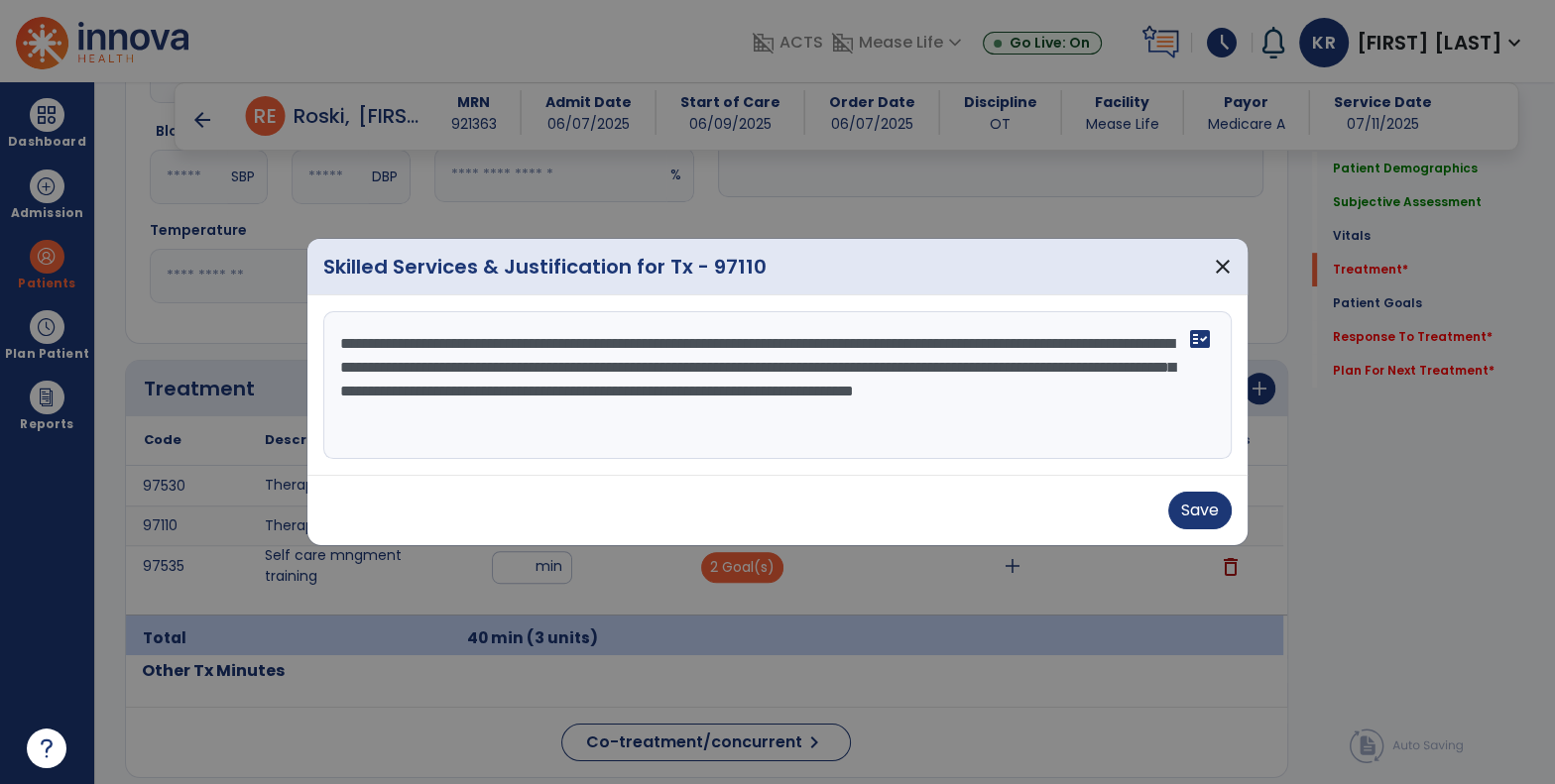 drag, startPoint x: 543, startPoint y: 344, endPoint x: 1140, endPoint y: 334, distance: 597.08375 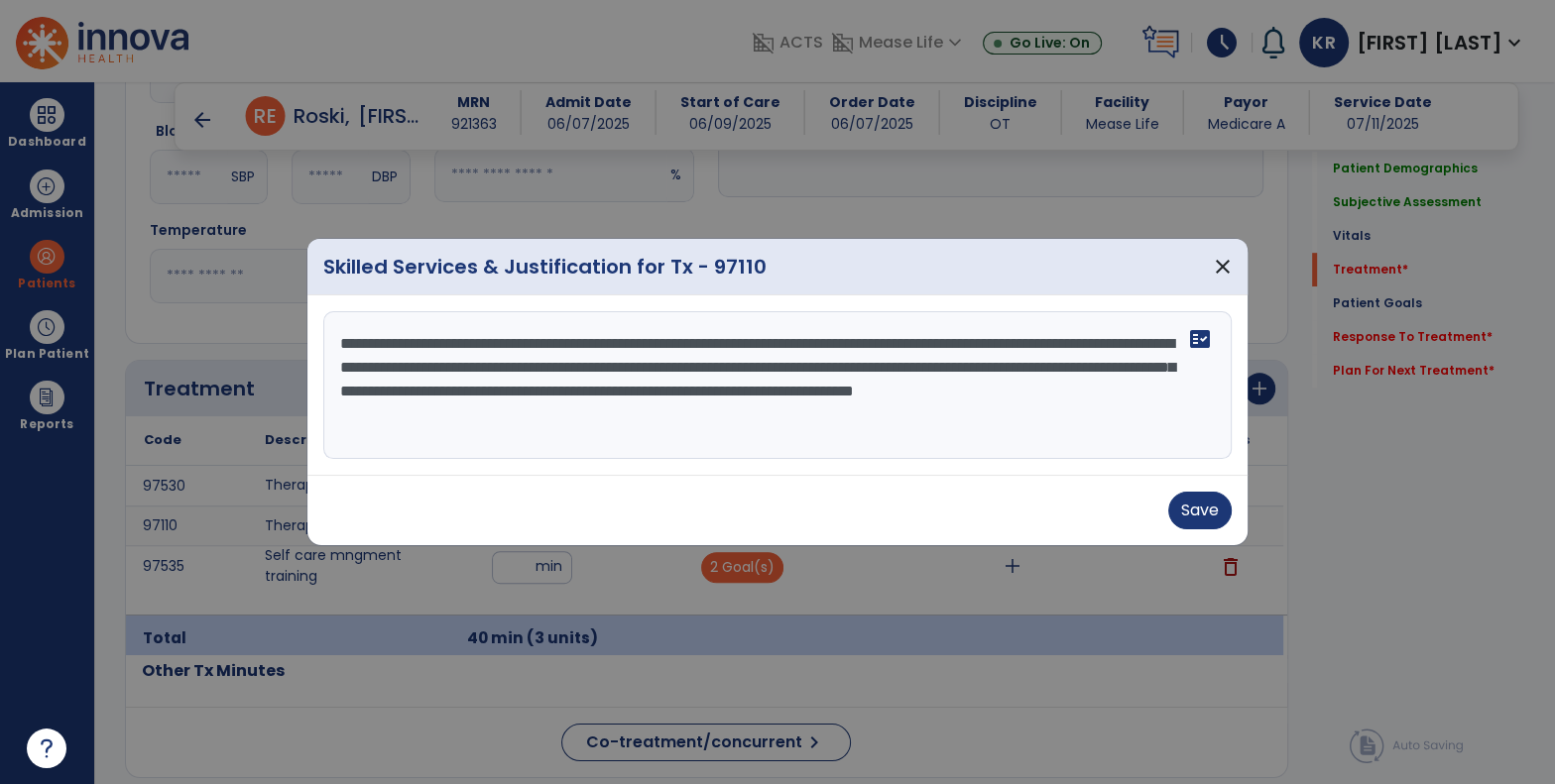 click on "**********" at bounding box center [778, 386] 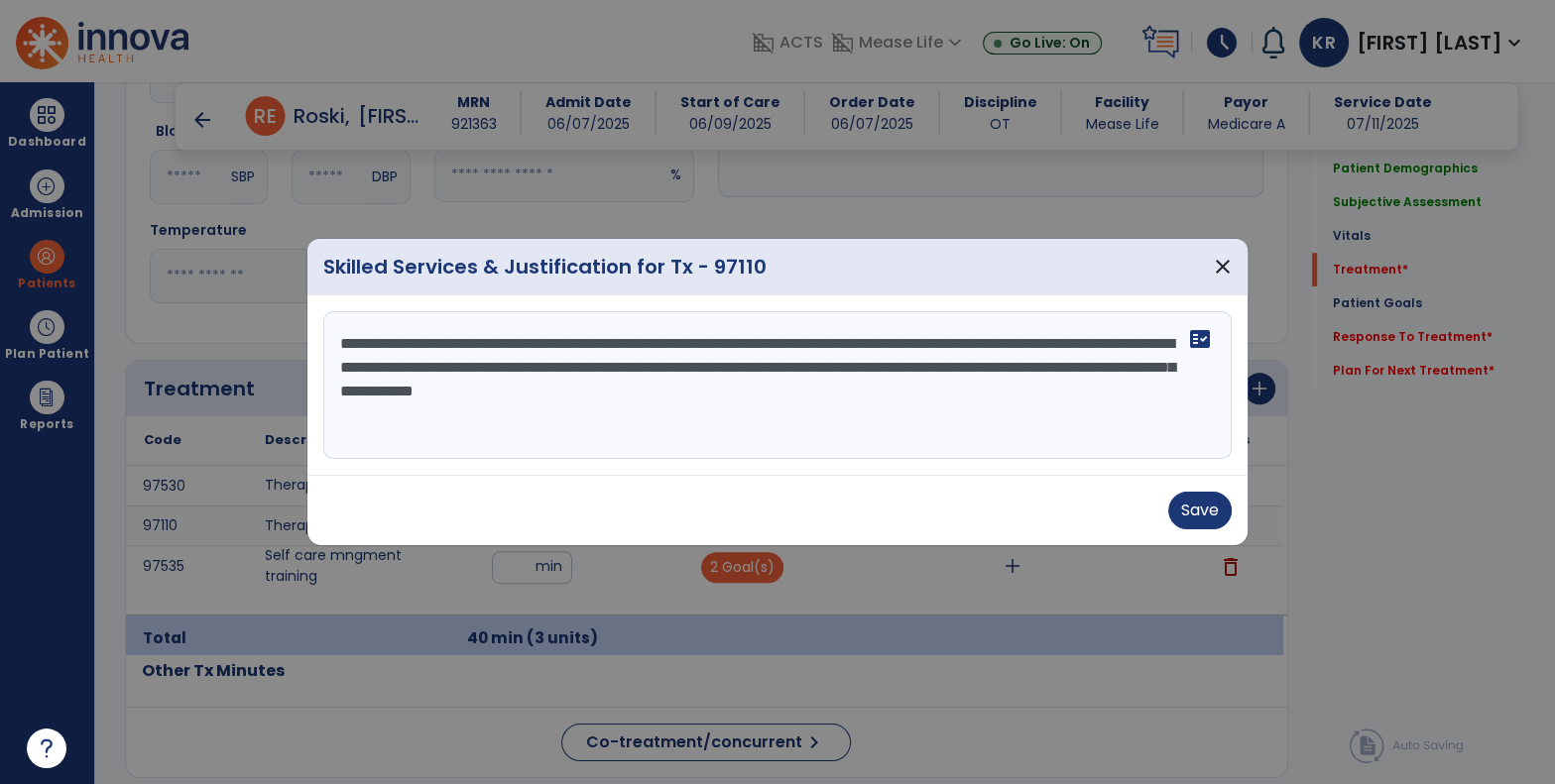 click on "**********" at bounding box center [778, 386] 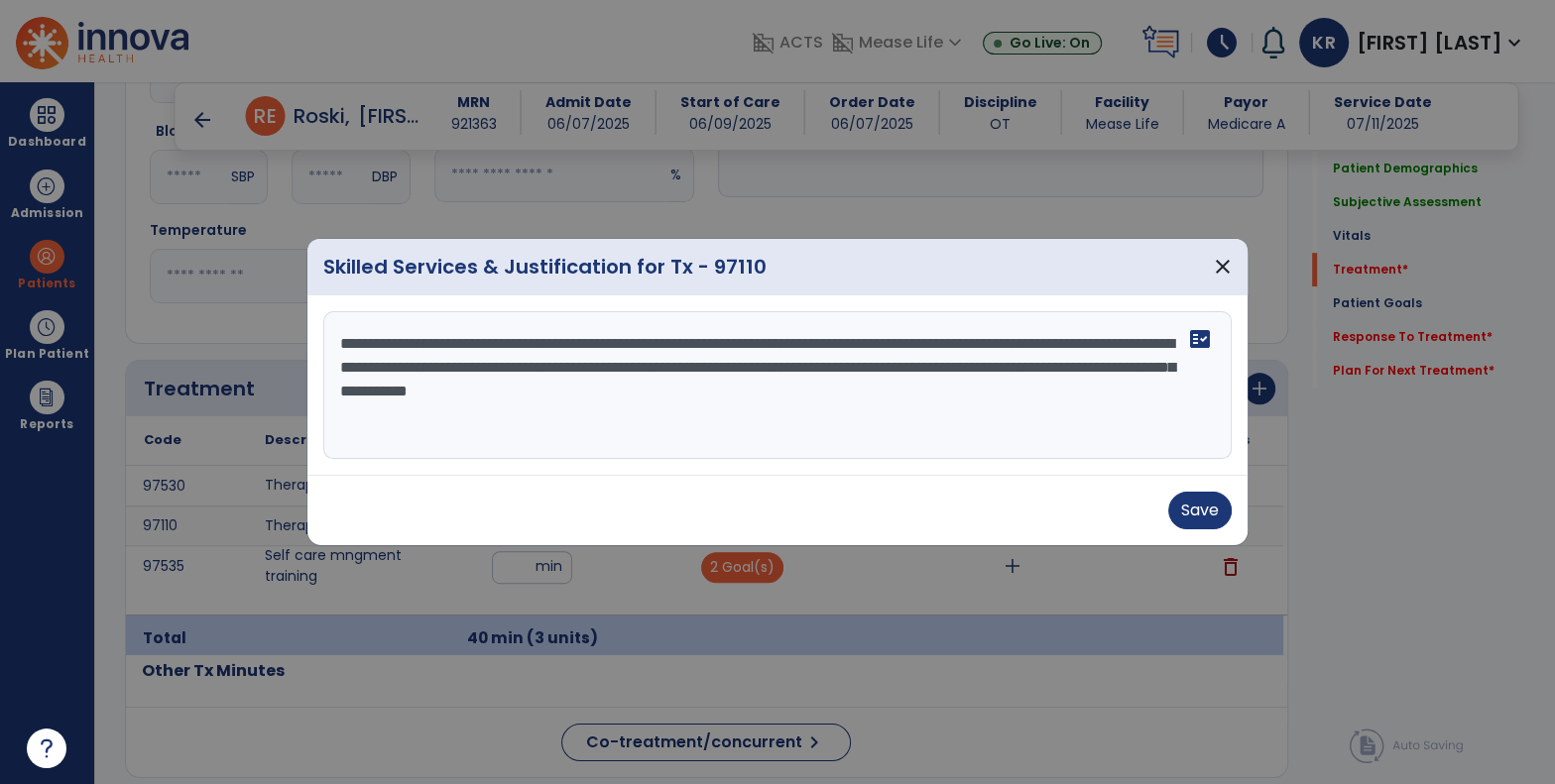 click on "**********" at bounding box center (778, 386) 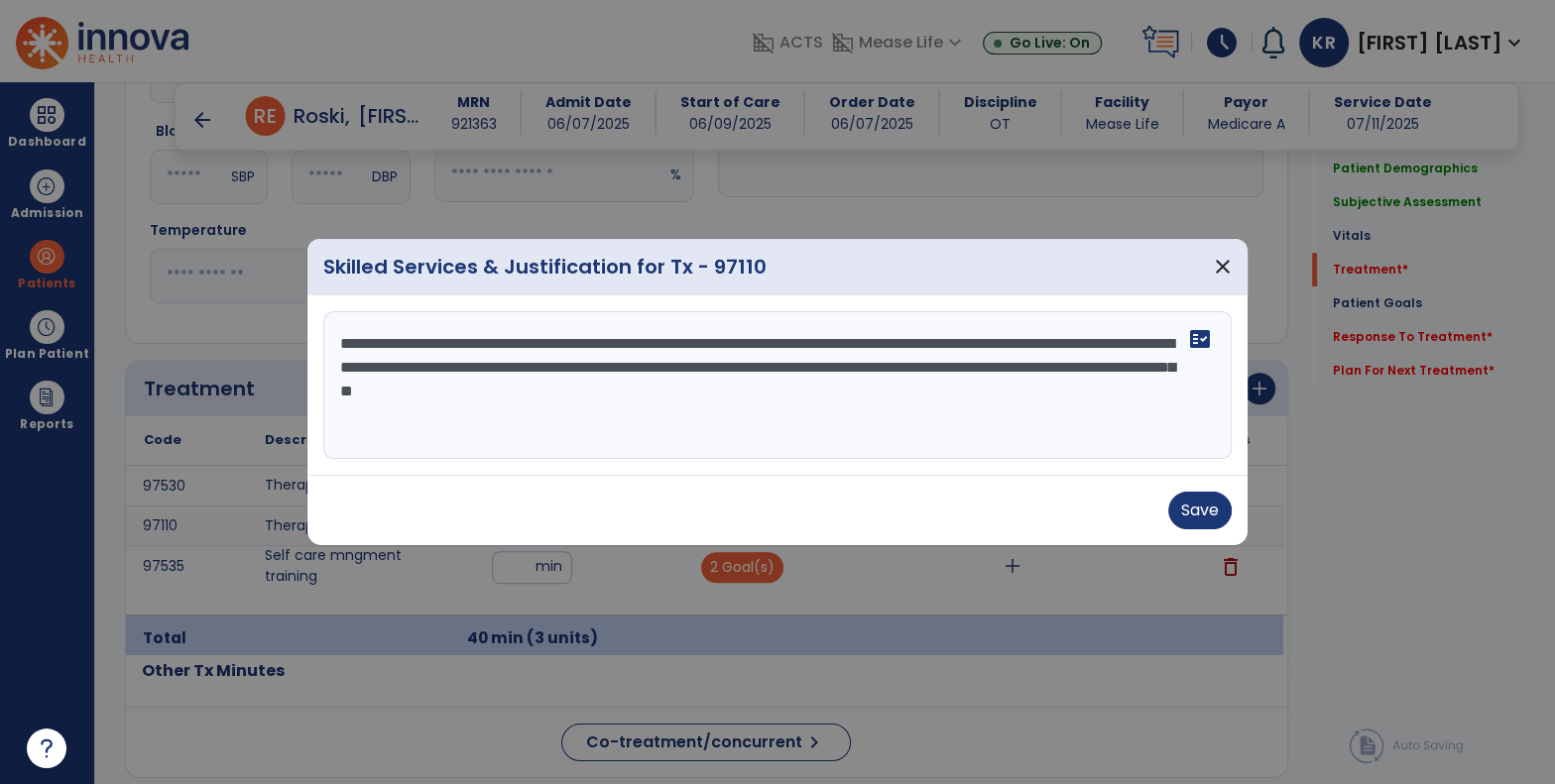 drag, startPoint x: 337, startPoint y: 368, endPoint x: 701, endPoint y: 358, distance: 364.1373 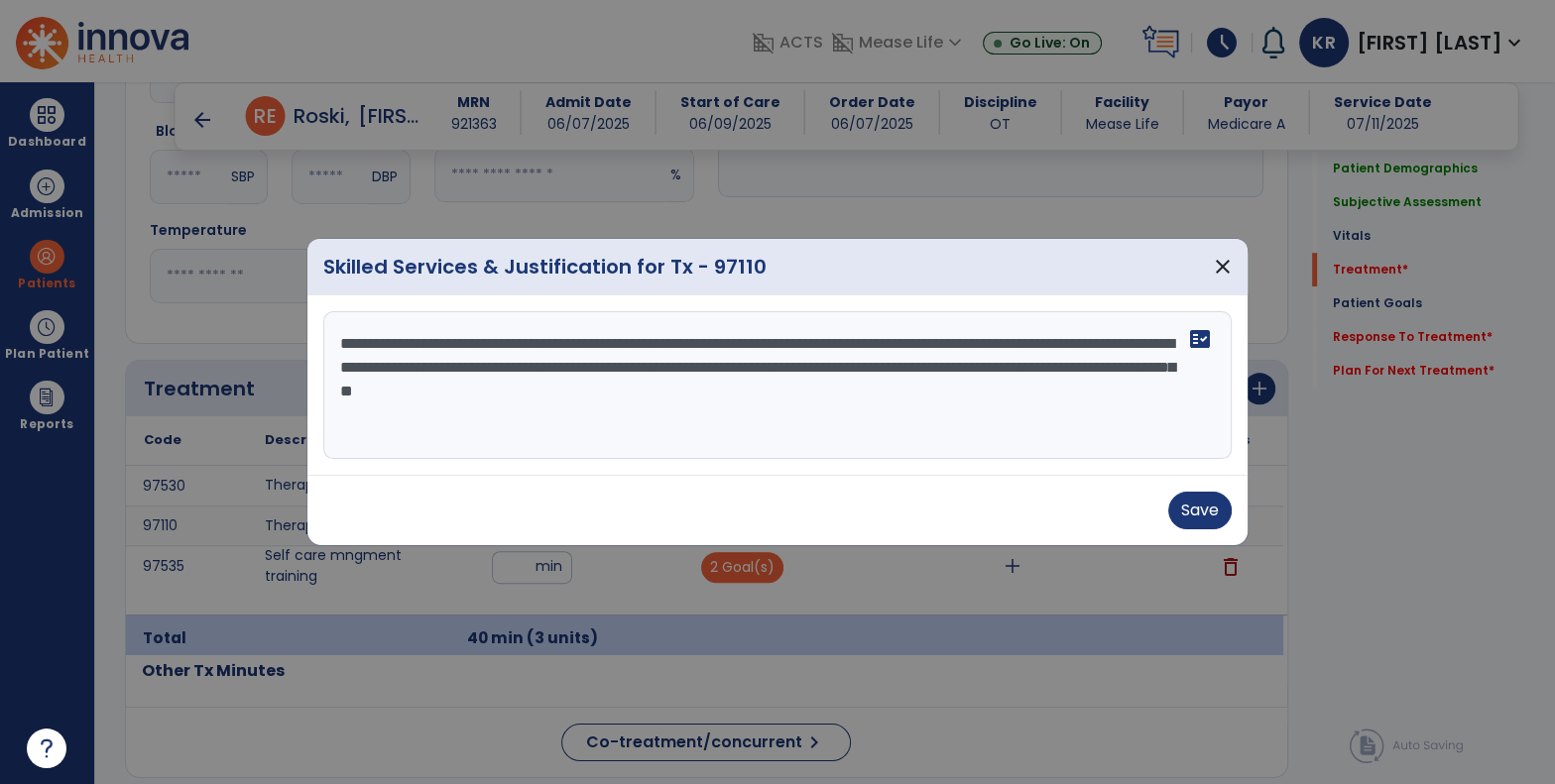 click on "**********" at bounding box center (778, 386) 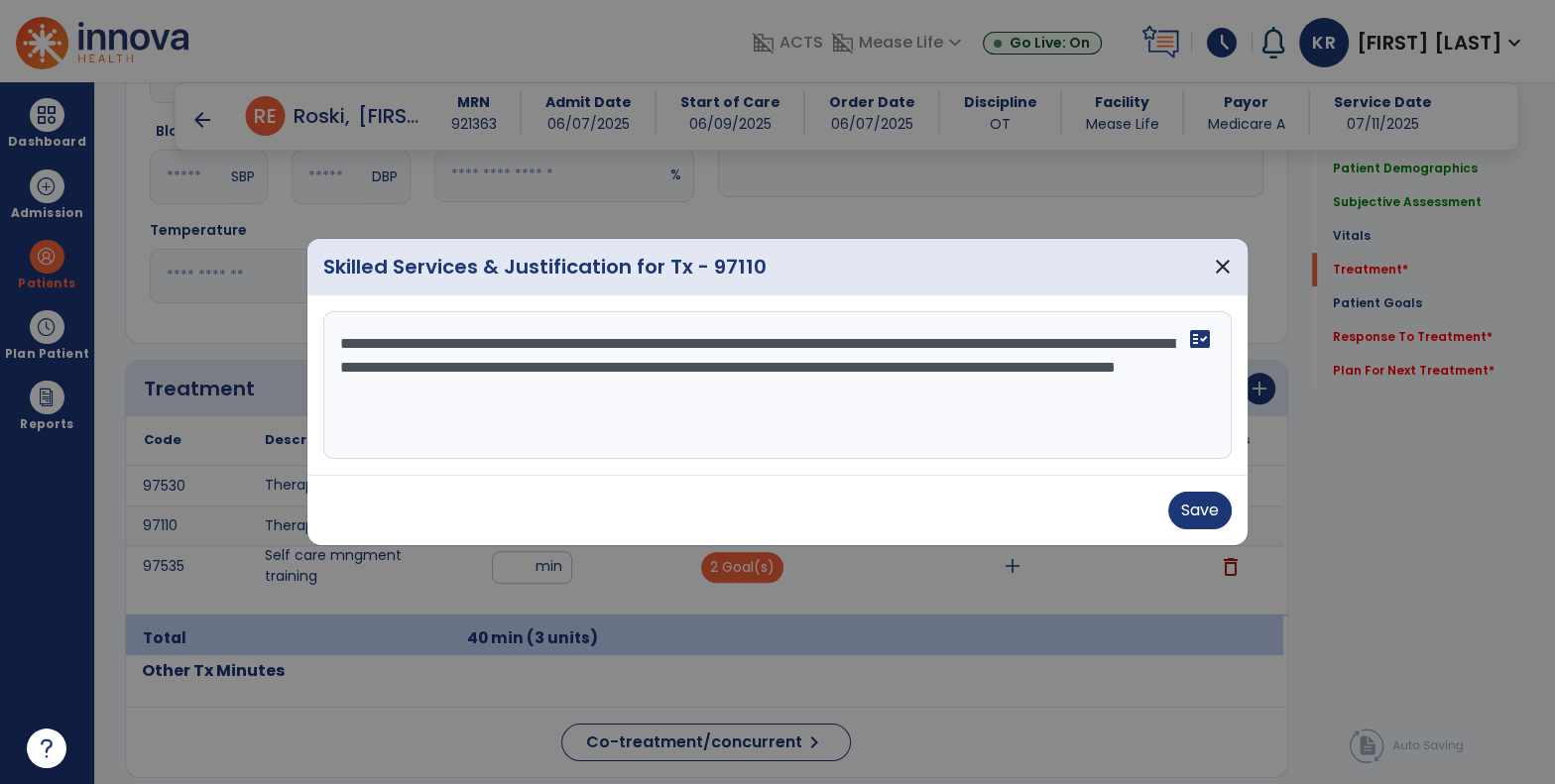 drag, startPoint x: 725, startPoint y: 374, endPoint x: 744, endPoint y: 439, distance: 67.72001 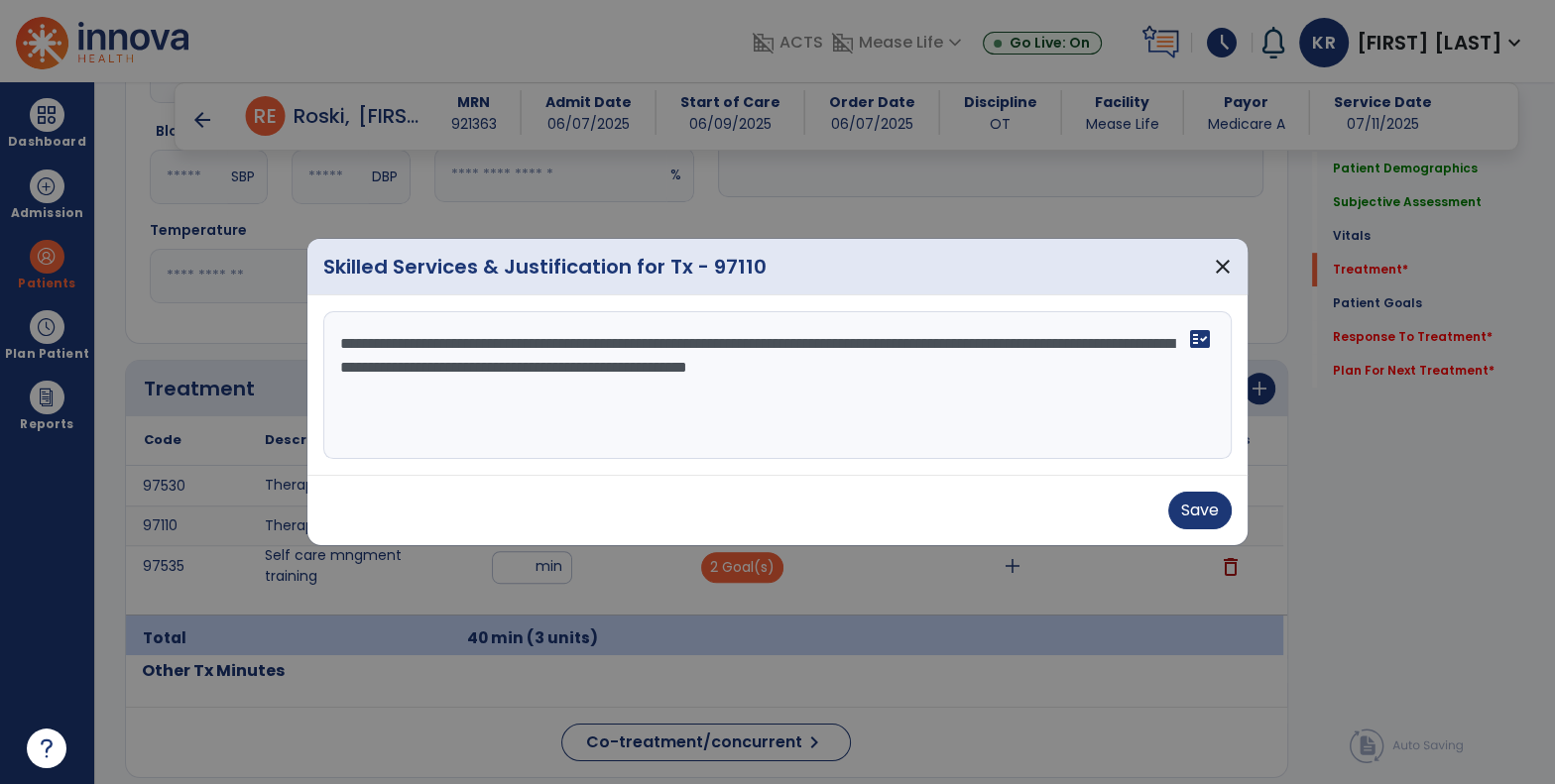 drag, startPoint x: 922, startPoint y: 342, endPoint x: 875, endPoint y: 348, distance: 47.381431 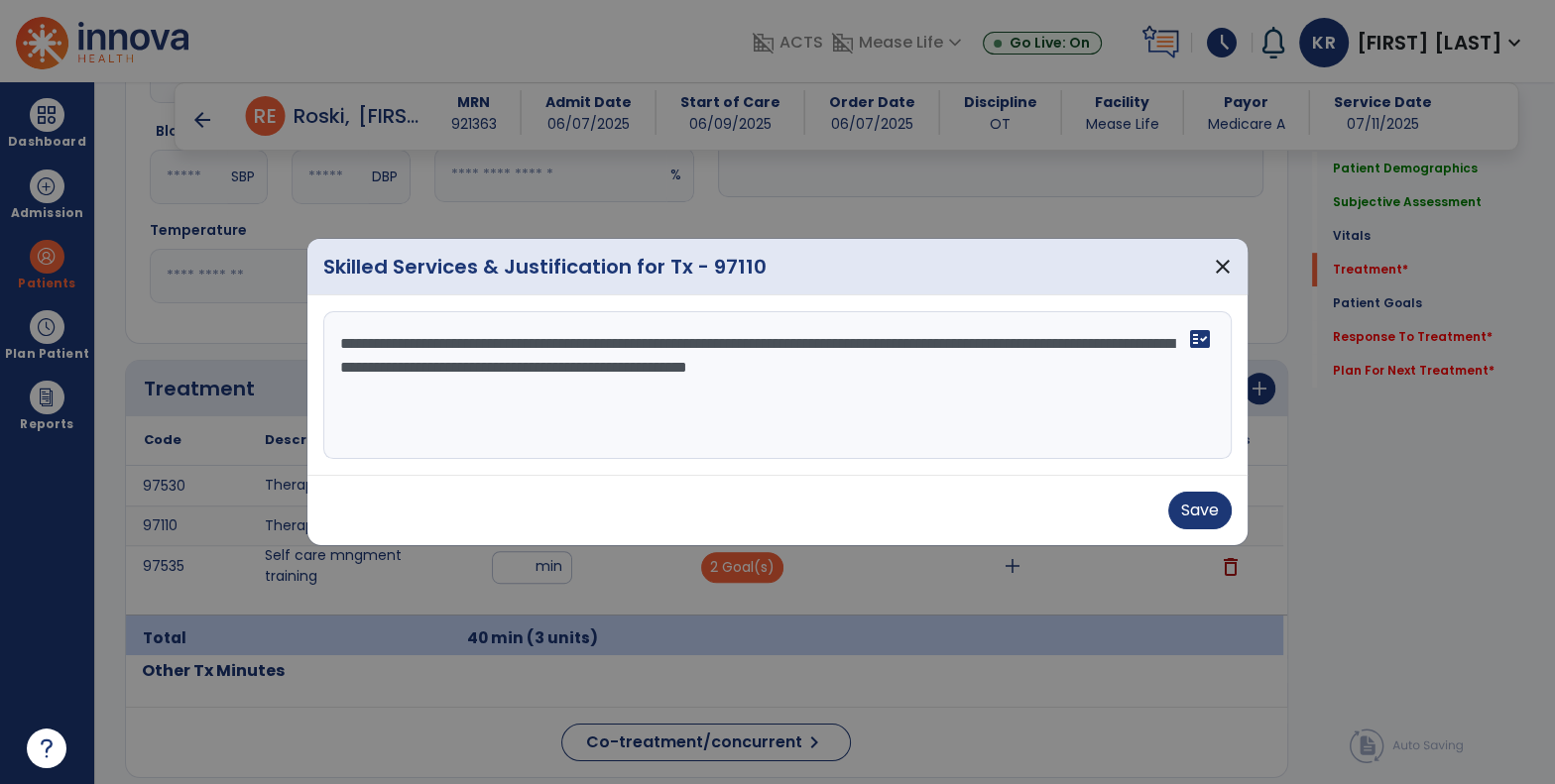 click on "**********" at bounding box center (778, 386) 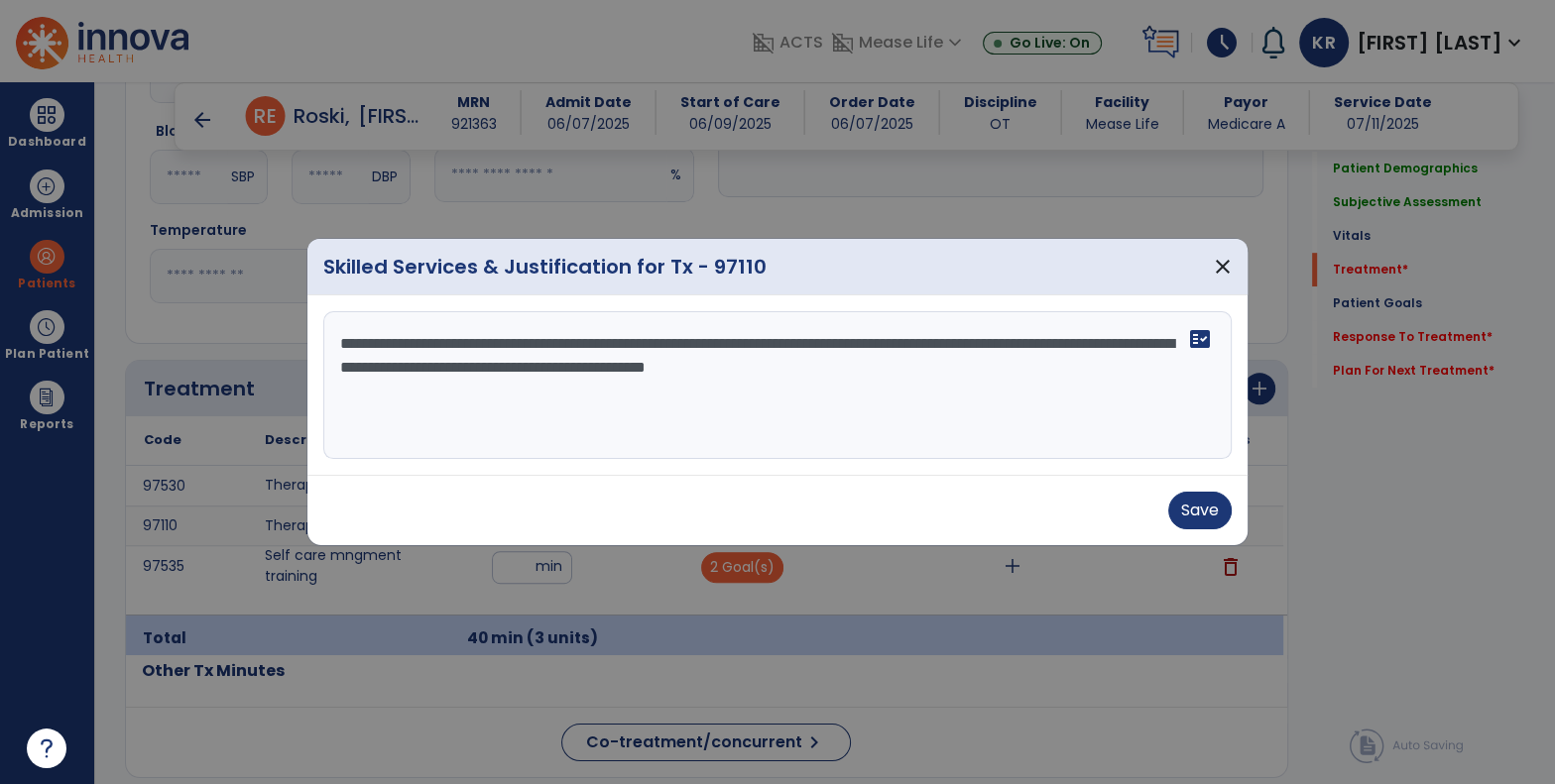 click on "**********" at bounding box center (778, 386) 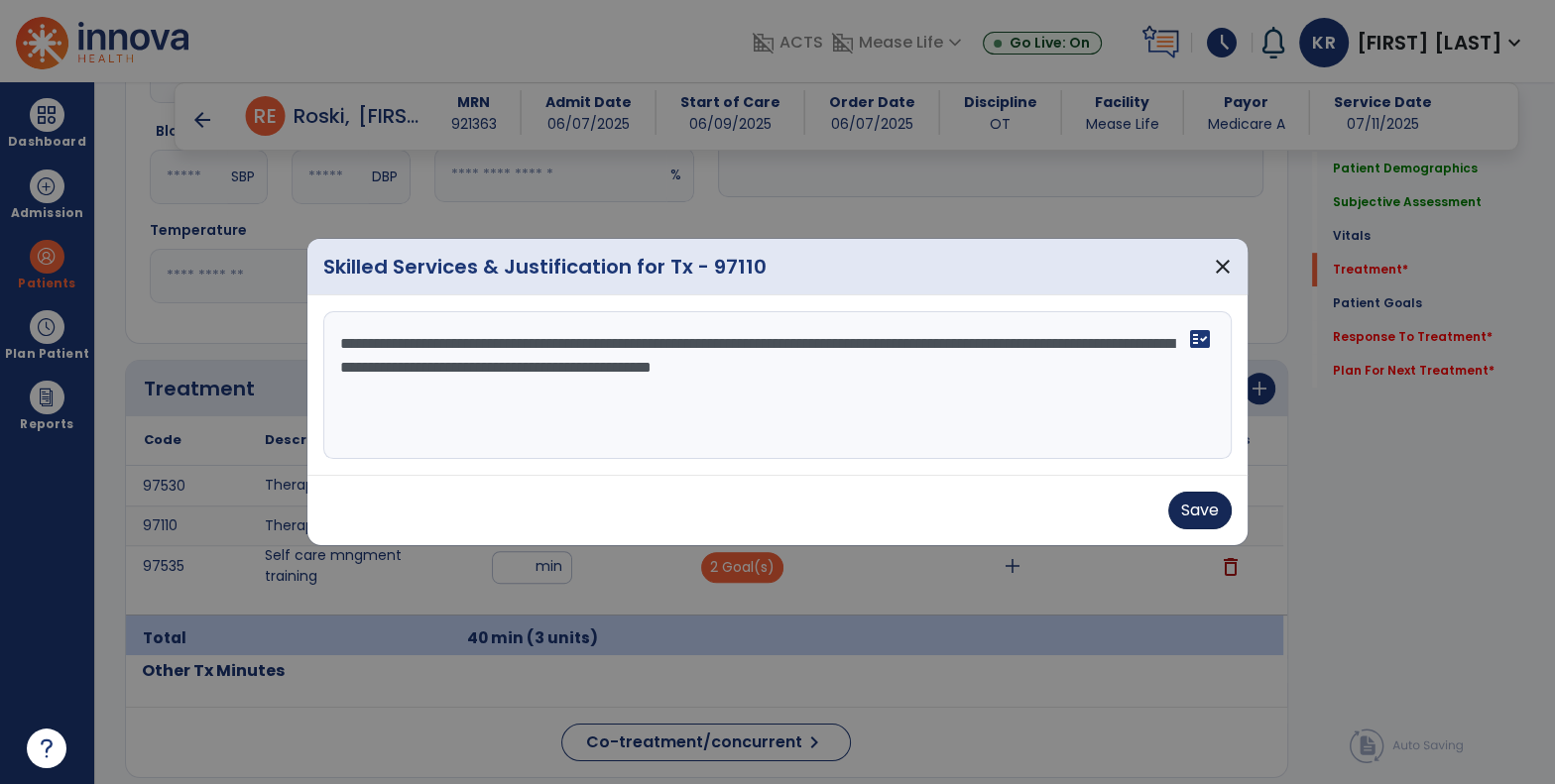 type on "**********" 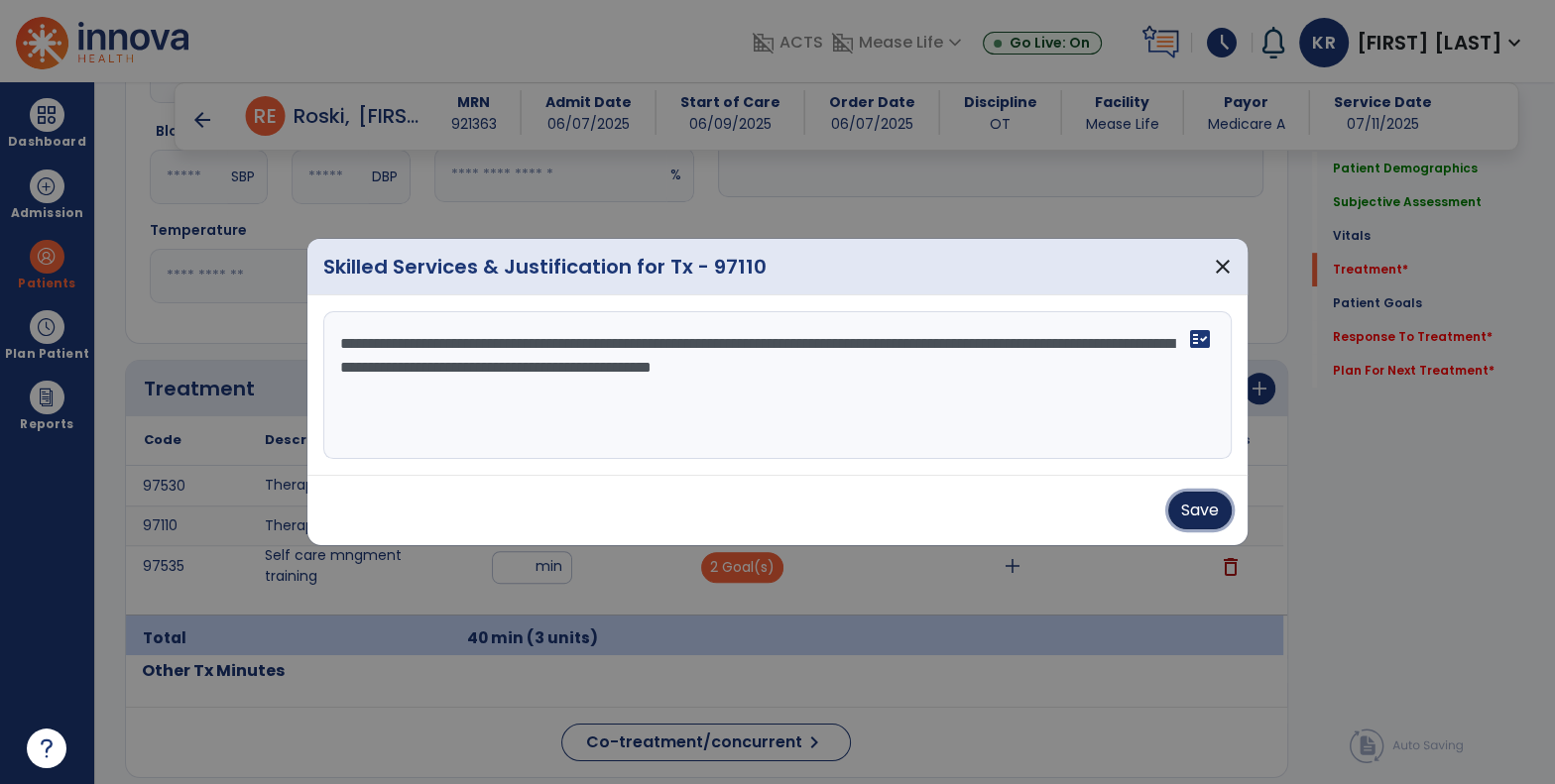 click on "Save" at bounding box center [1200, 510] 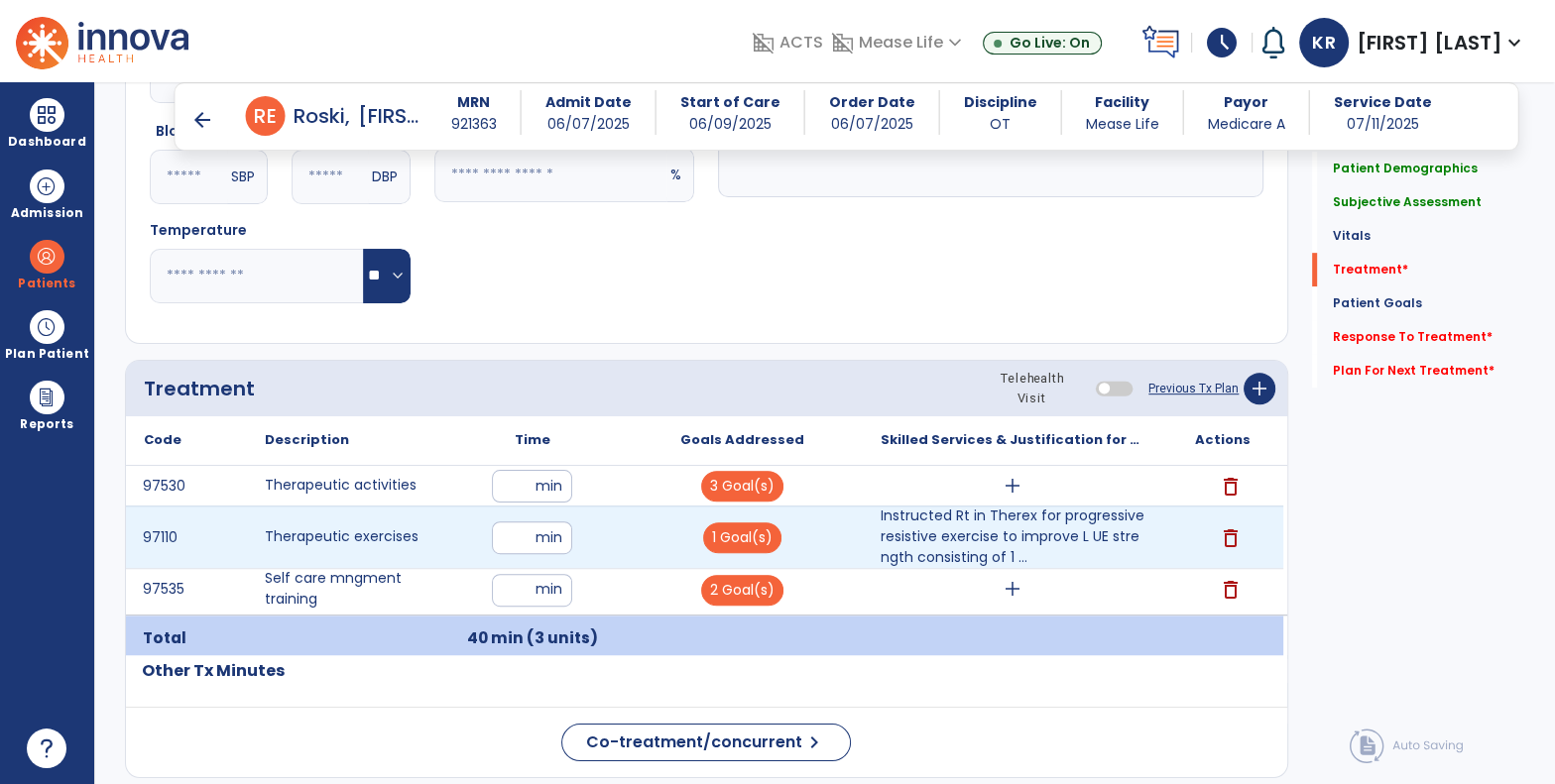 click on "**" at bounding box center [532, 537] 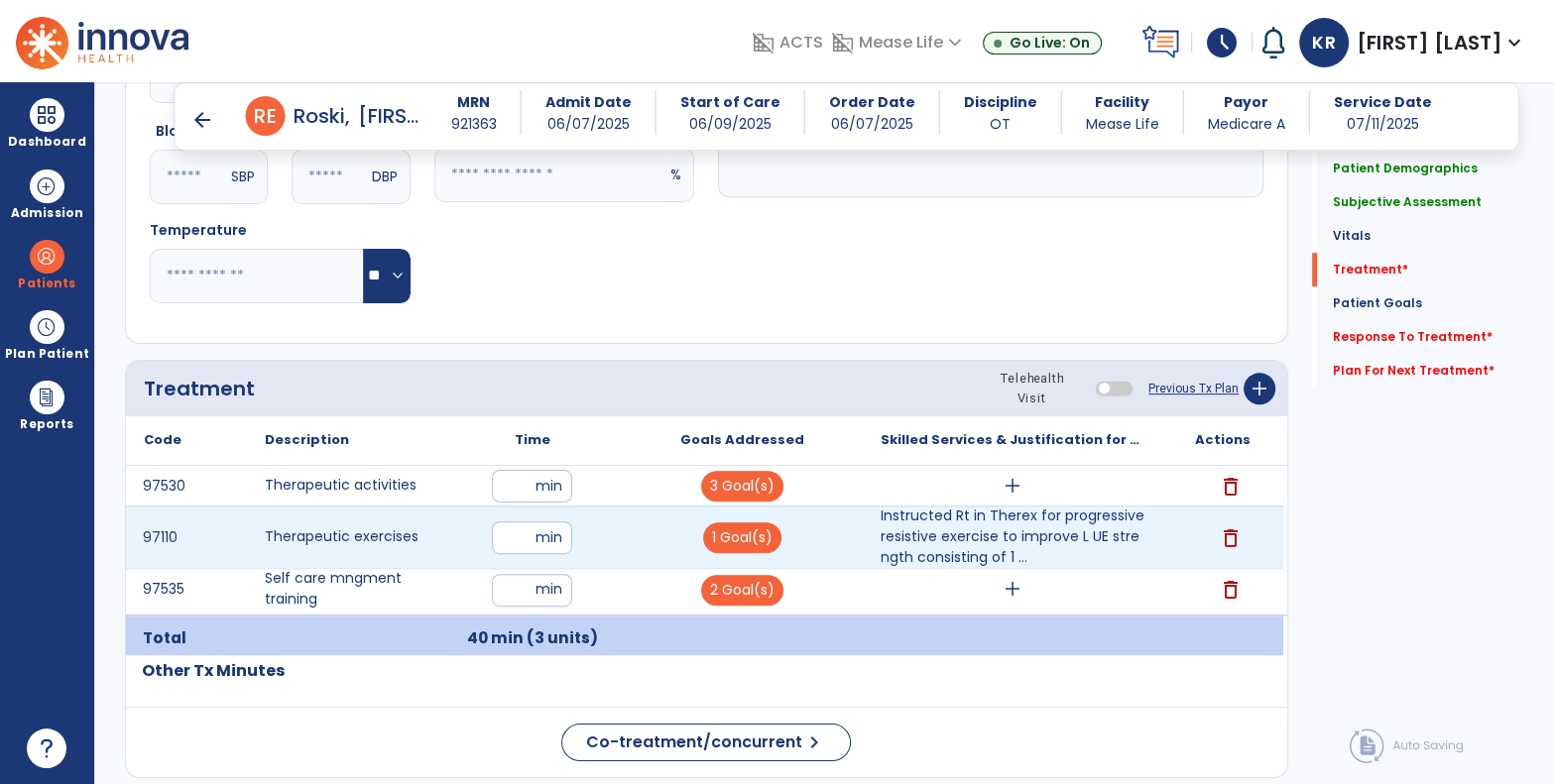 type on "*" 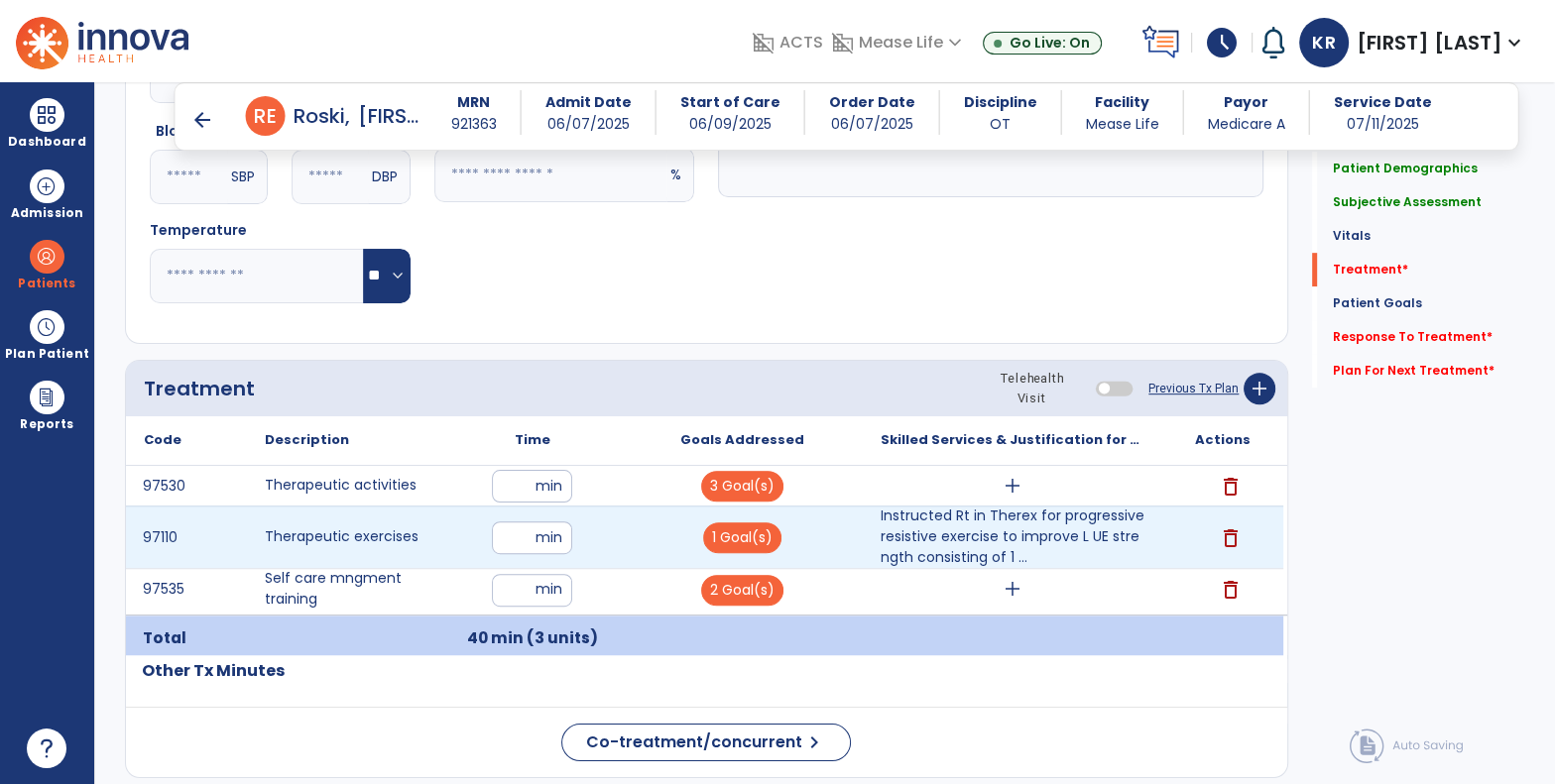 type on "*" 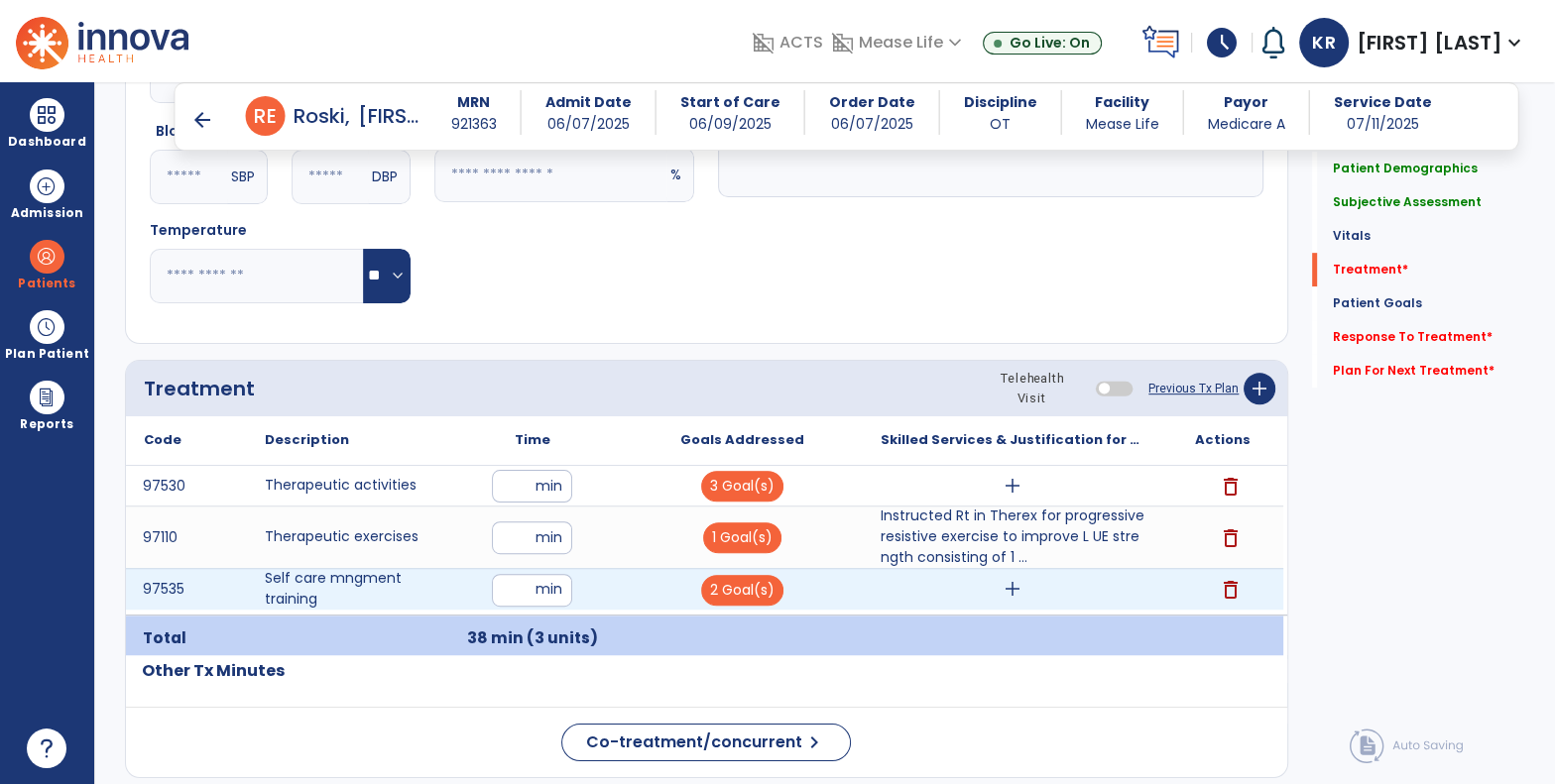 click on "**" at bounding box center (532, 590) 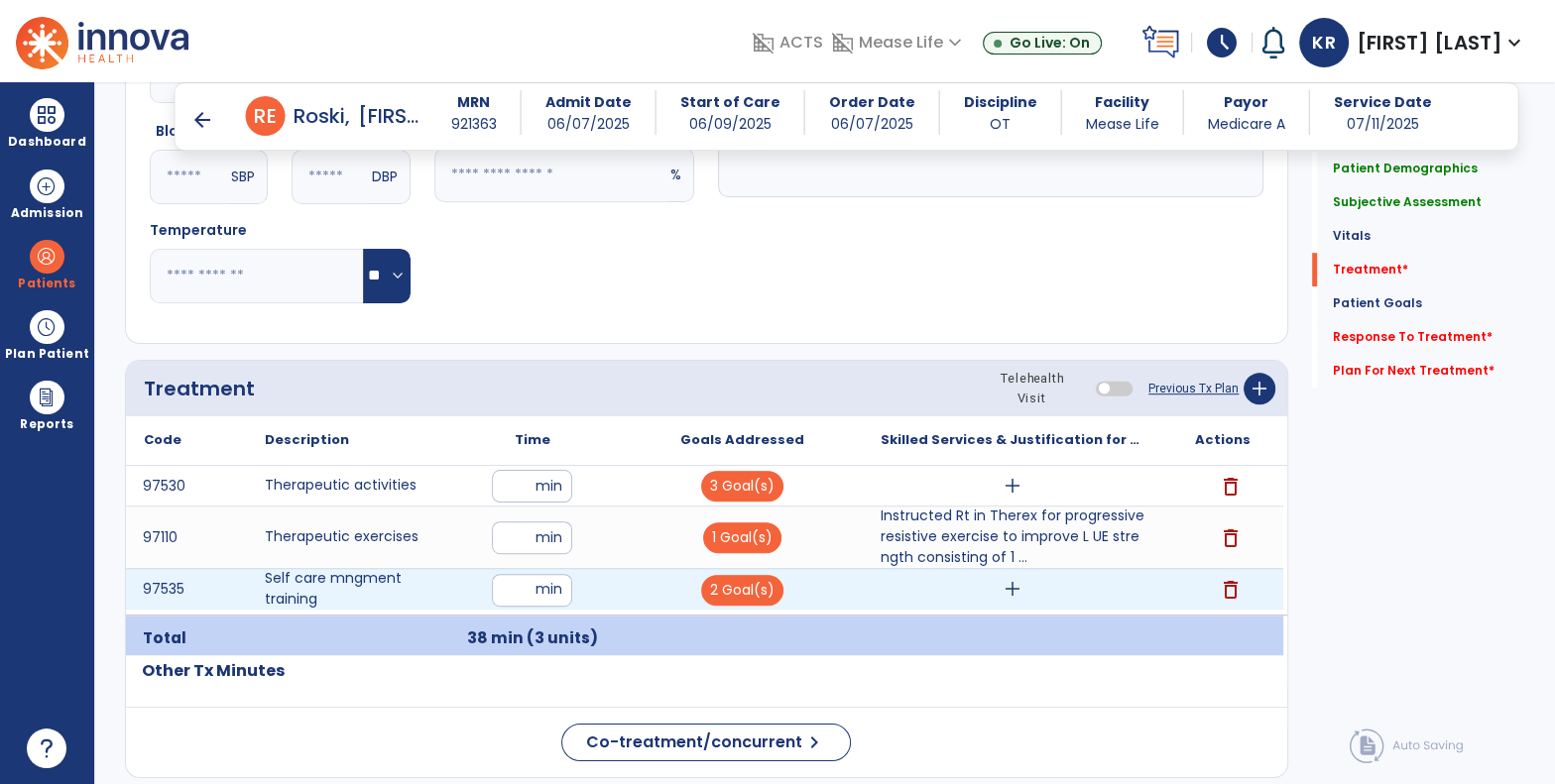 type on "**" 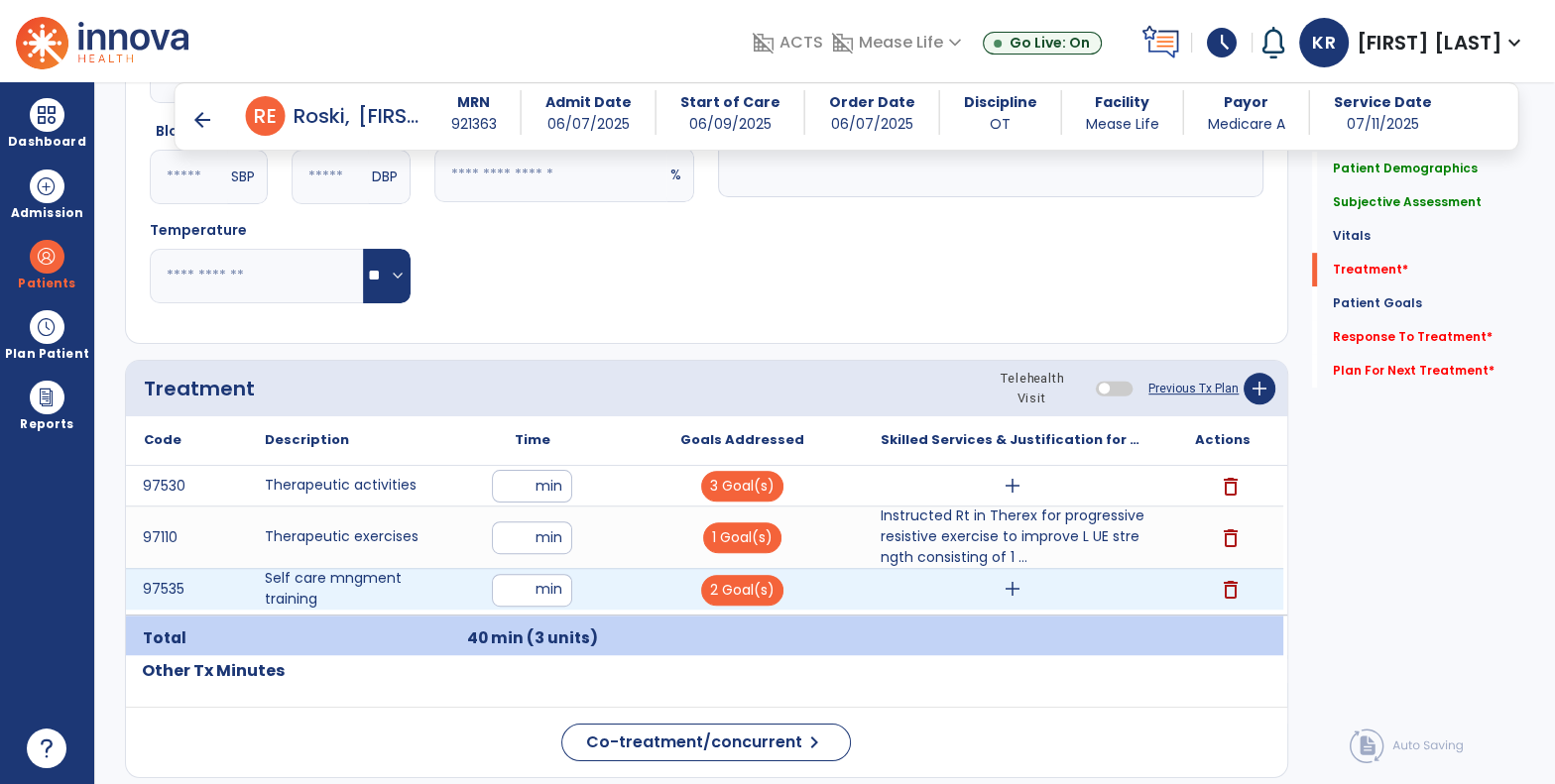 click on "add" at bounding box center [1013, 589] 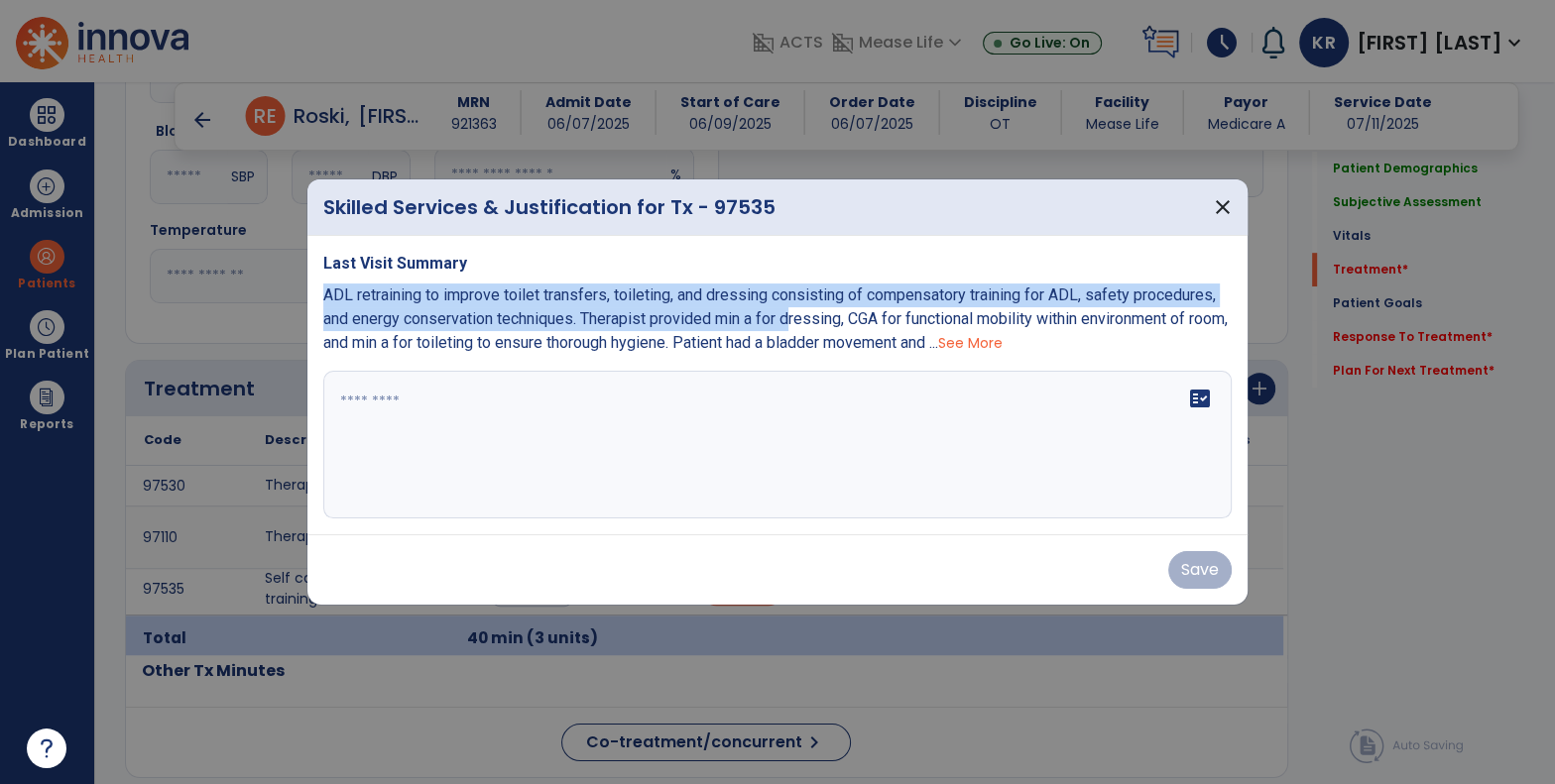 drag, startPoint x: 328, startPoint y: 292, endPoint x: 796, endPoint y: 310, distance: 468.346 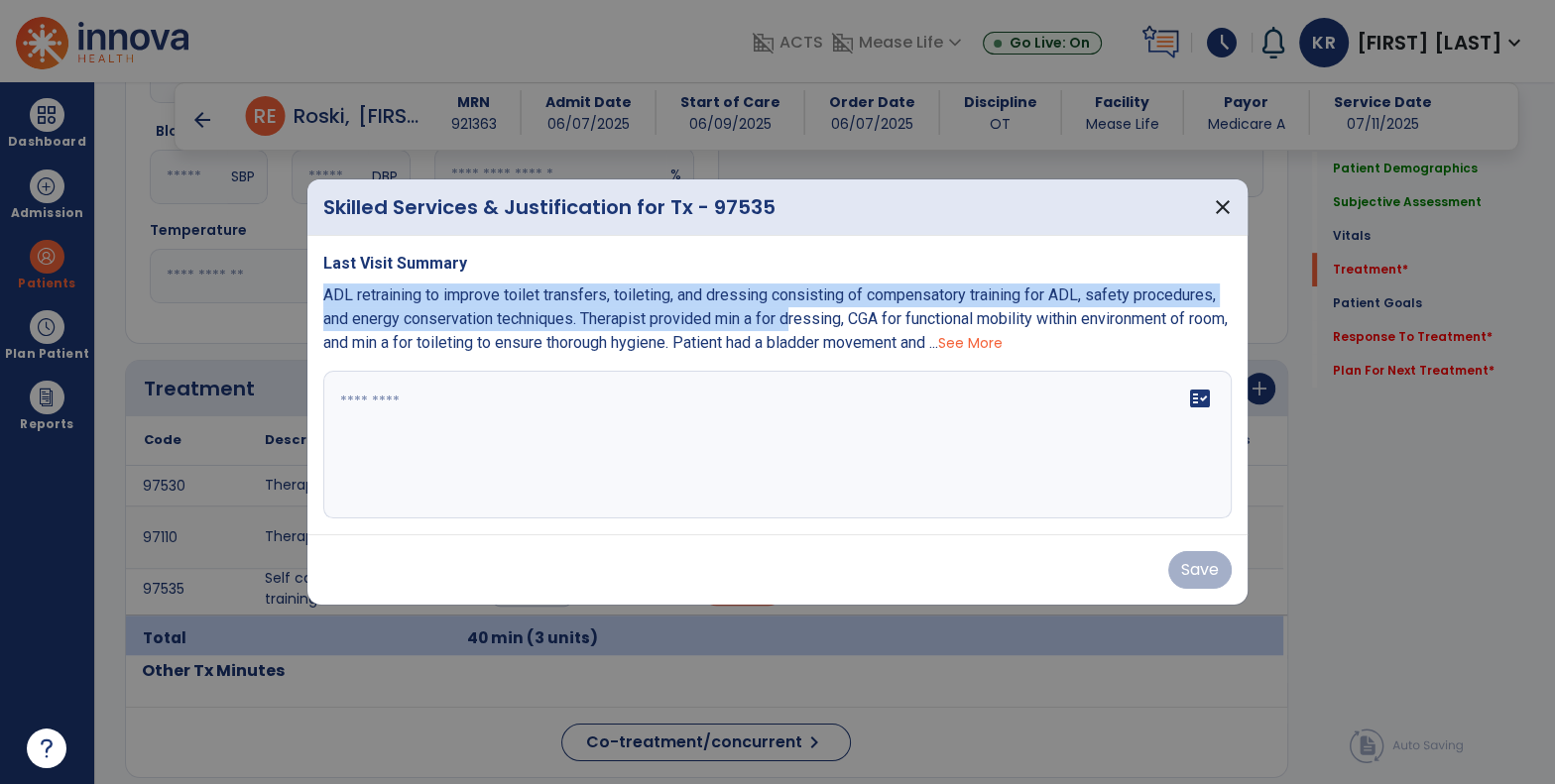 click on "Last Visit Summary ADL retraining to improve toilet transfers, toileting, and dressing consisting of compensatory training for ADL, safety procedures, and energy conservation techniques. Therapist provided min a for dressing, CGA for functional mobility within environment of room, and min a for toileting to ensure thorough hygiene. Patient had a bladder movement and ... See More fact_check" at bounding box center [778, 386] 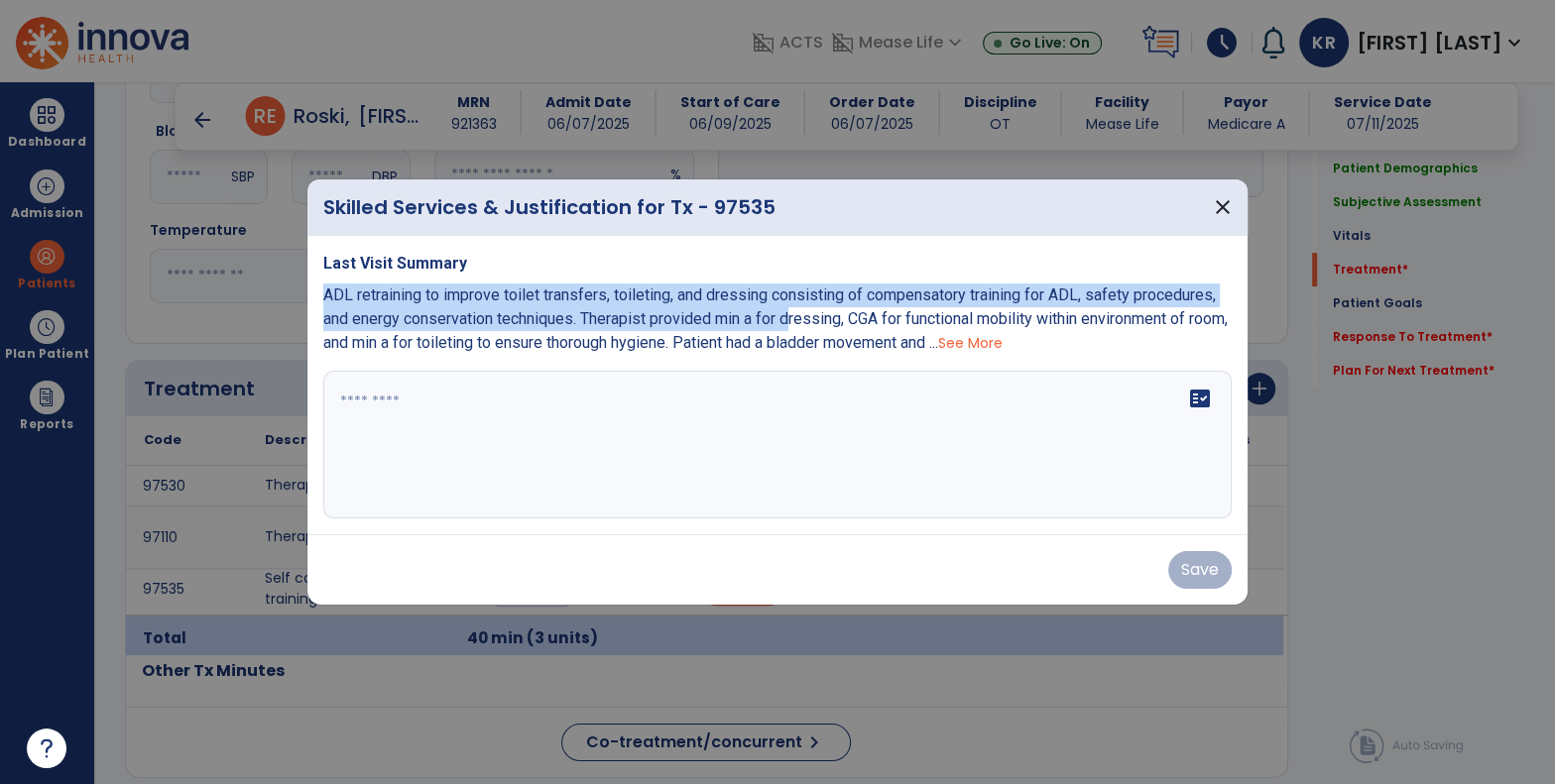 copy on "ADL retraining to improve toilet transfers, toileting, and dressing consisting of compensatory training for ADL, safety procedures, and energy conservation techniques. Therapist provided min a for d" 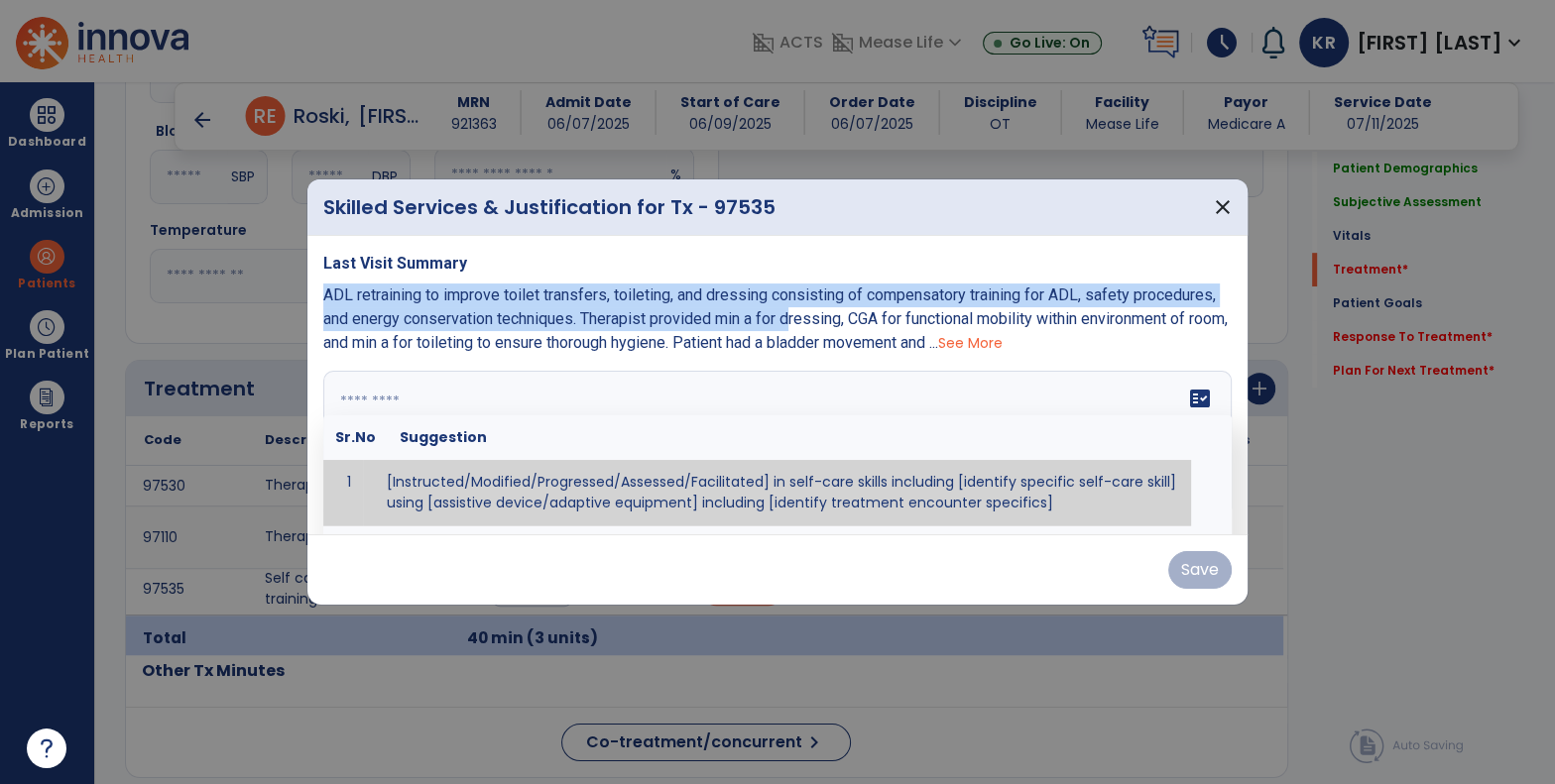 click on "fact_check  Sr.No Suggestion 1 [Instructed/Modified/Progressed/Assessed/Facilitated] in self-care skills including [identify specific self-care skill] using [assistive device/adaptive equipment] including [identify treatment encounter specifics]" at bounding box center (778, 445) 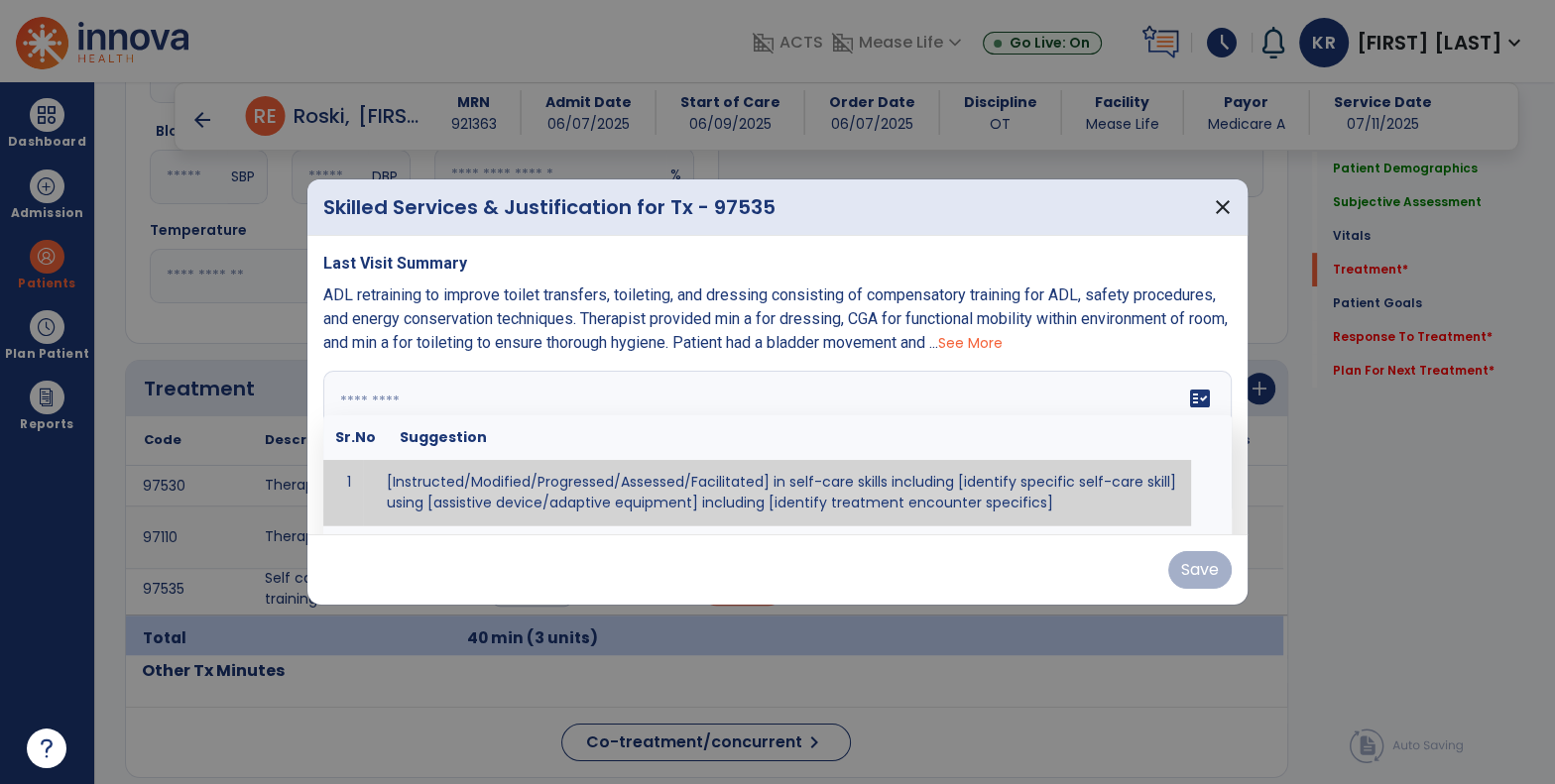 click at bounding box center [776, 445] 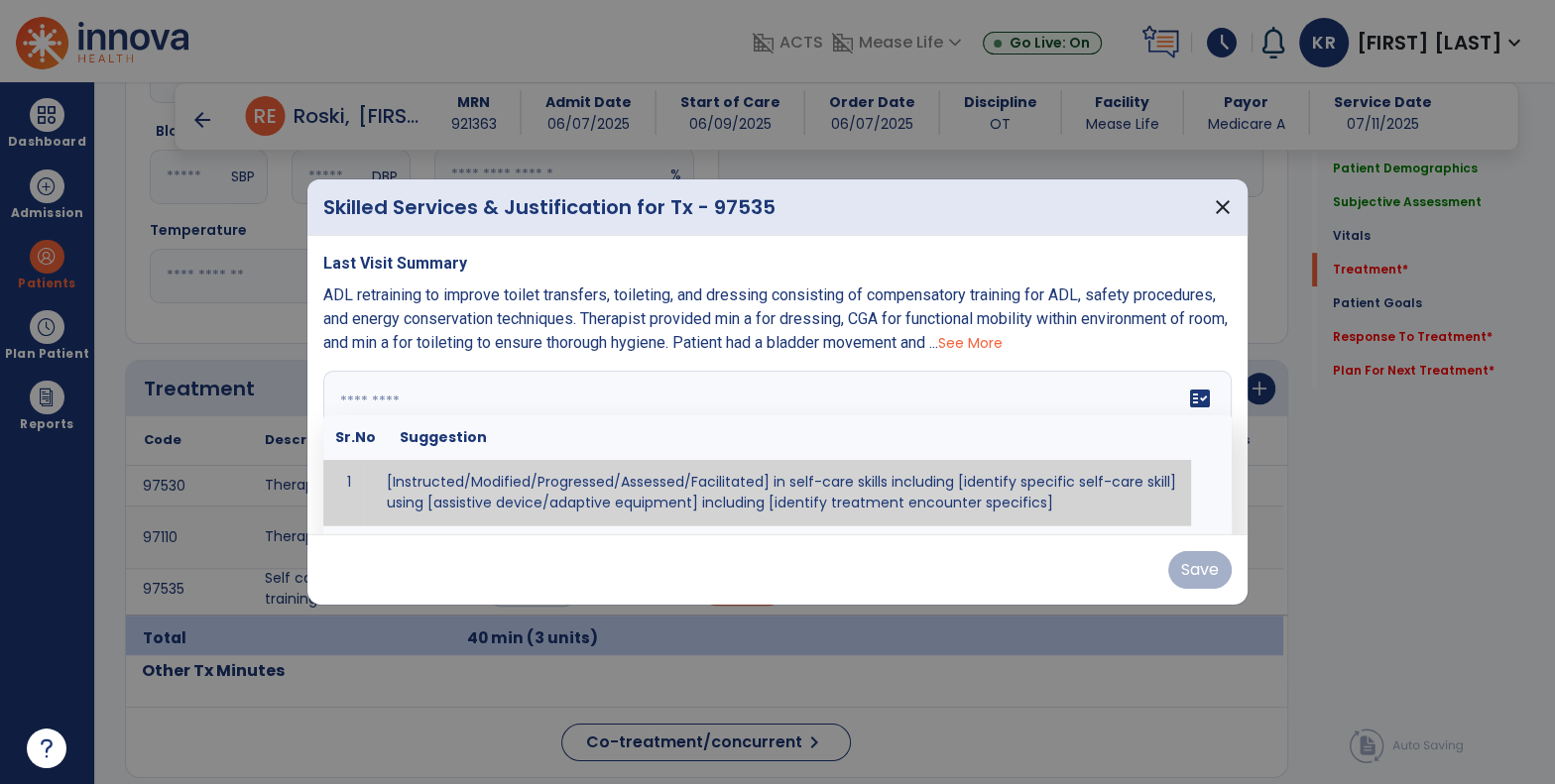paste on "**********" 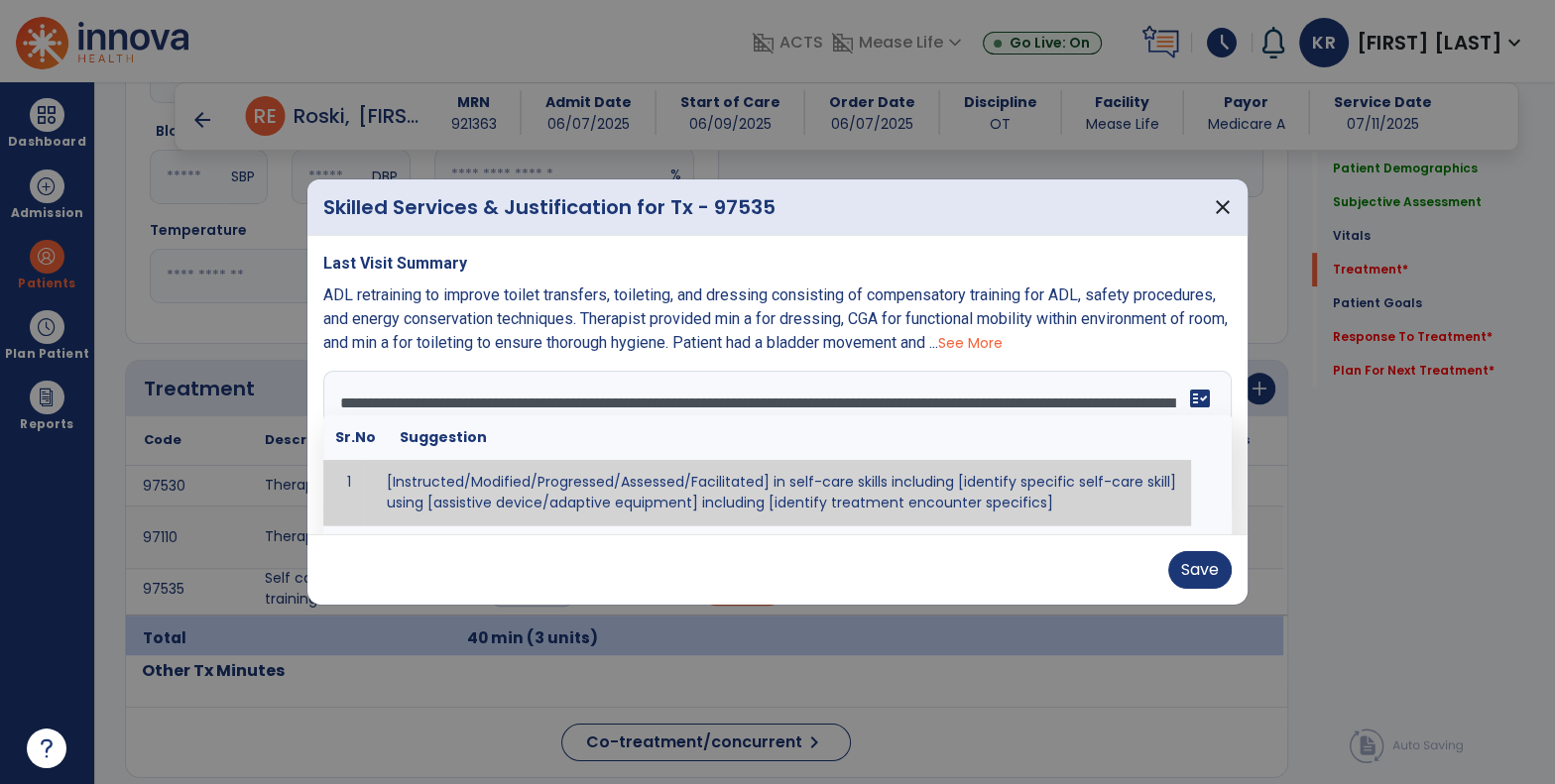 click on "**********" at bounding box center [776, 445] 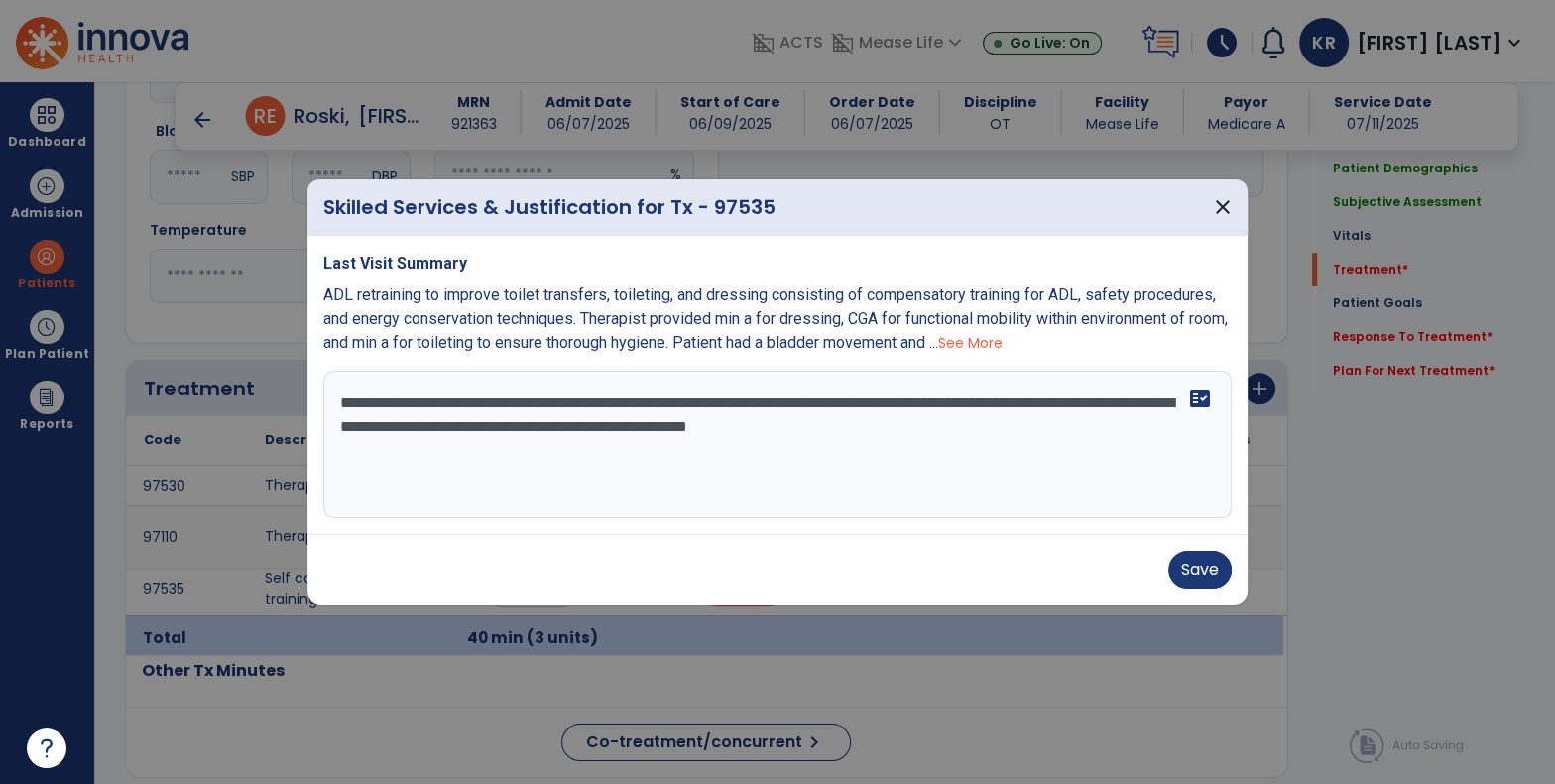 drag, startPoint x: 729, startPoint y: 400, endPoint x: 836, endPoint y: 394, distance: 107.16809 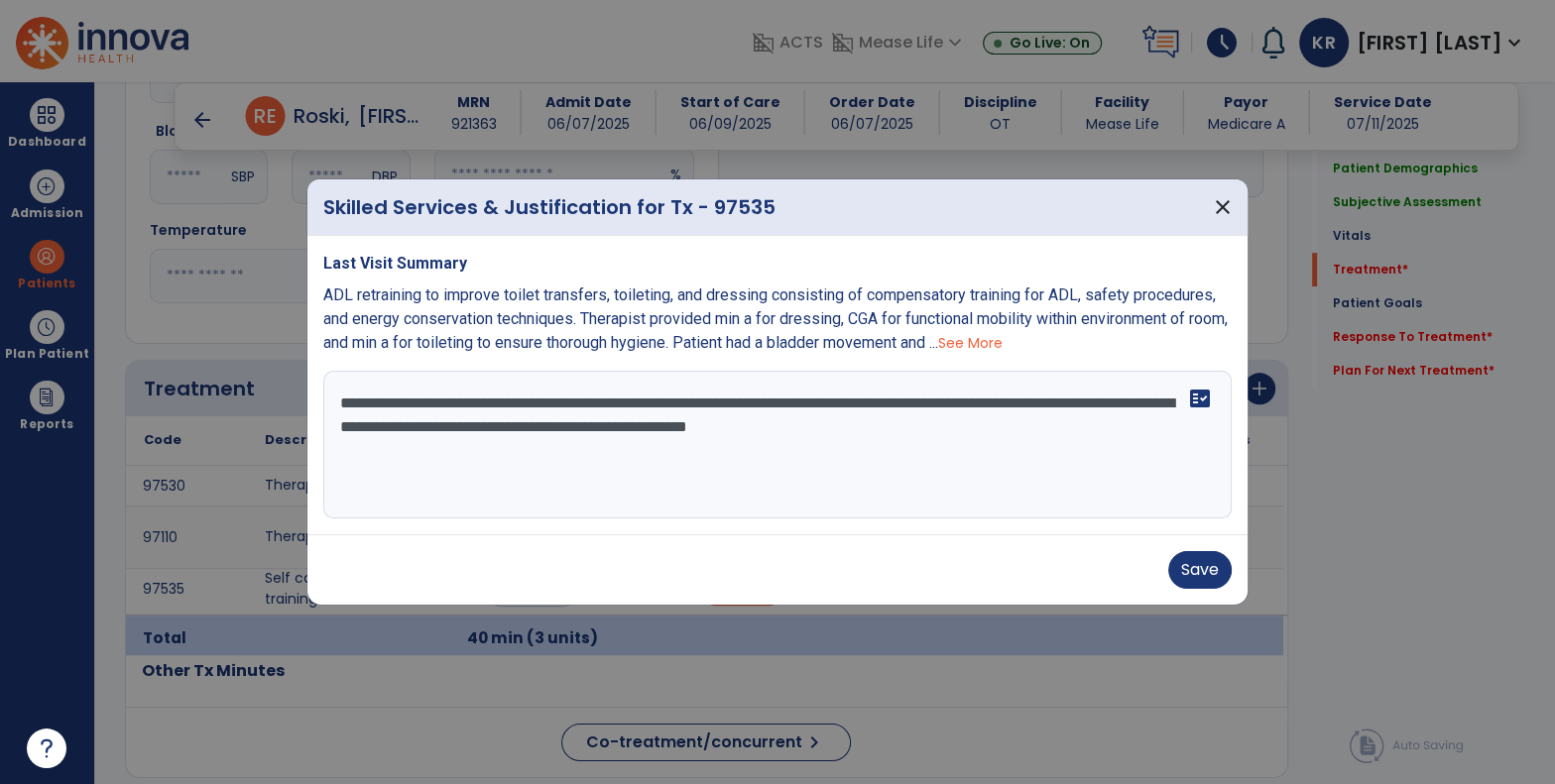 click on "**********" at bounding box center (778, 445) 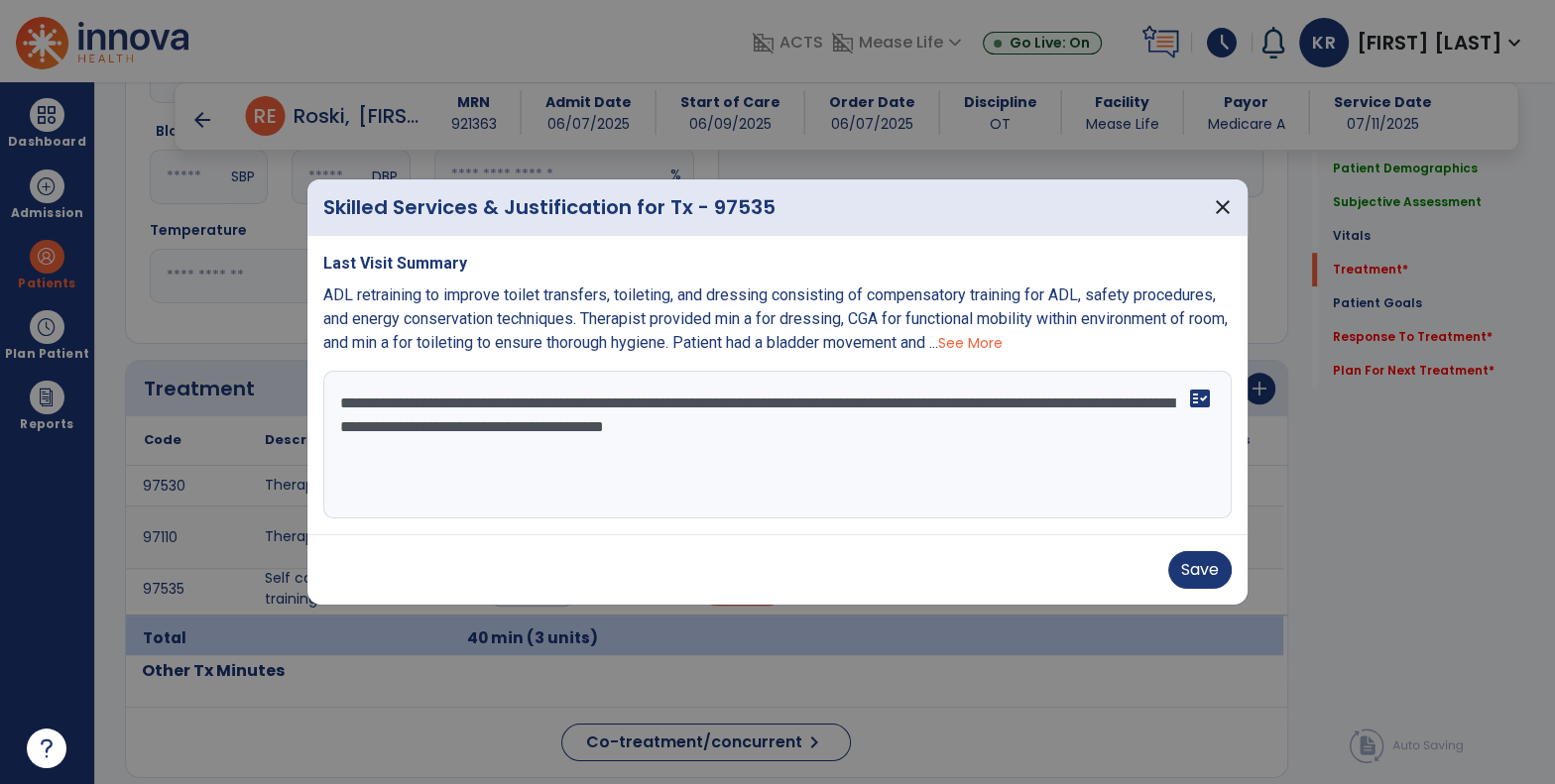 click on "**********" at bounding box center (778, 445) 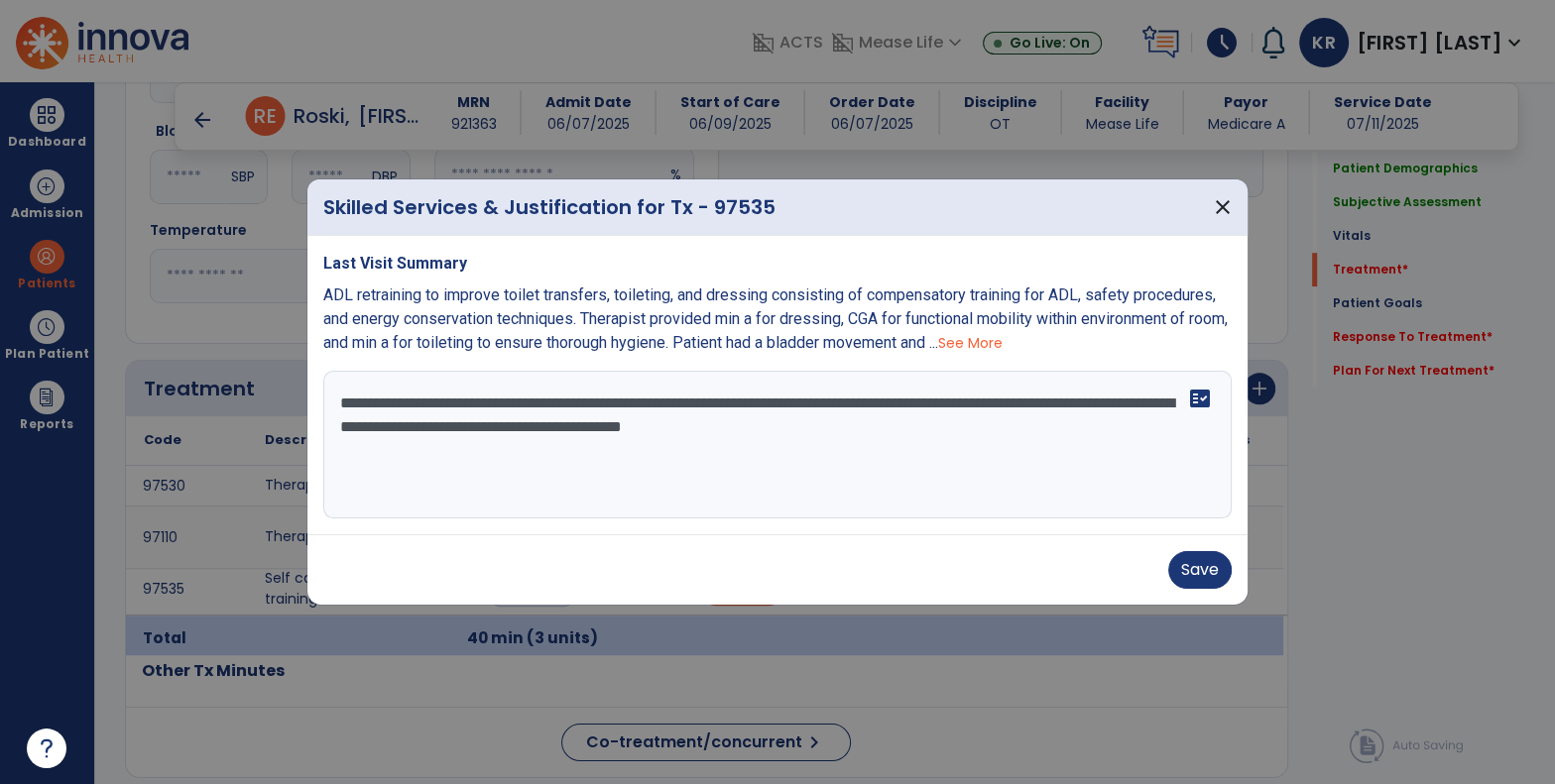 click on "**********" at bounding box center [778, 445] 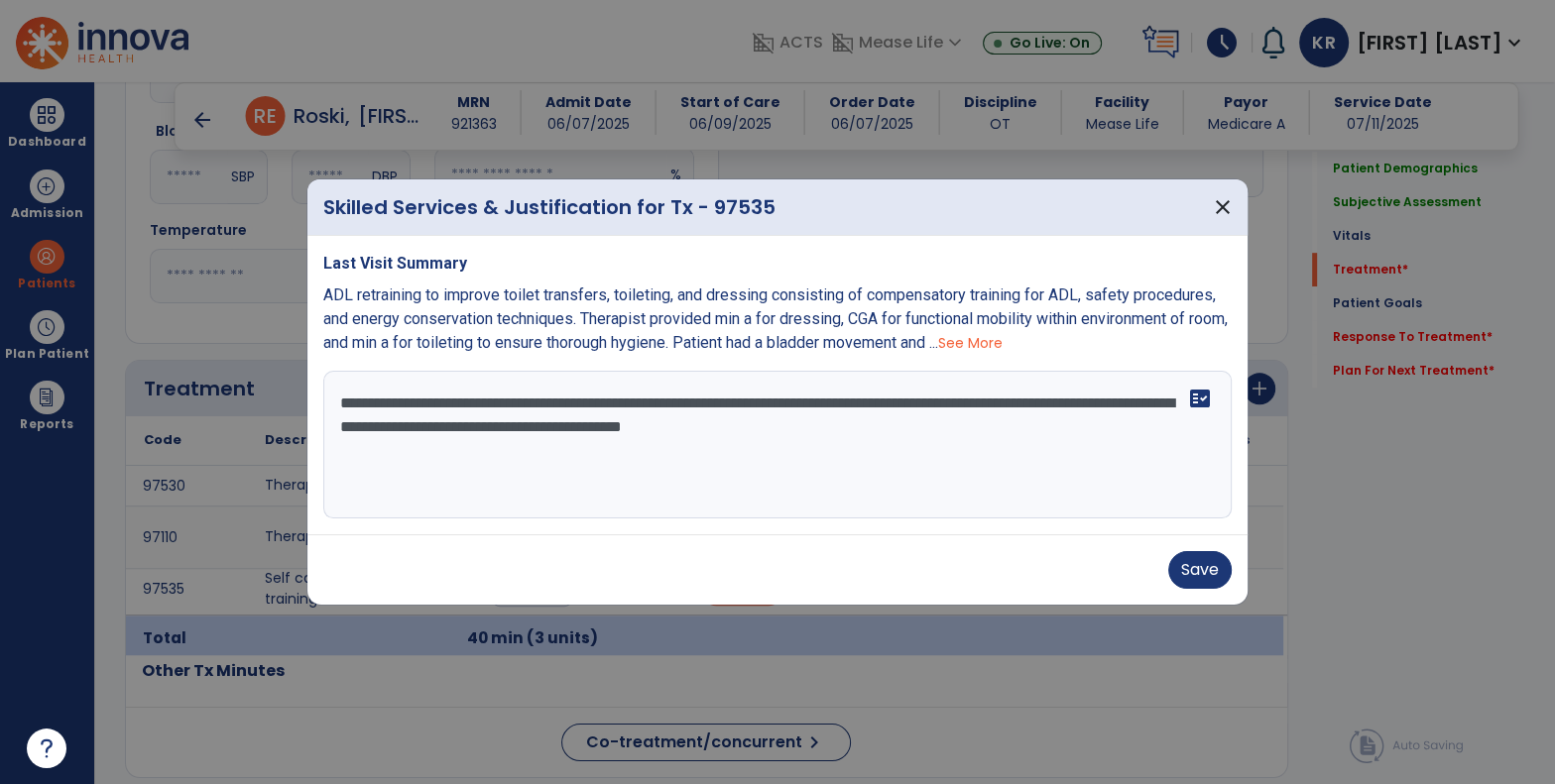 drag, startPoint x: 1033, startPoint y: 445, endPoint x: 886, endPoint y: 457, distance: 147.48898 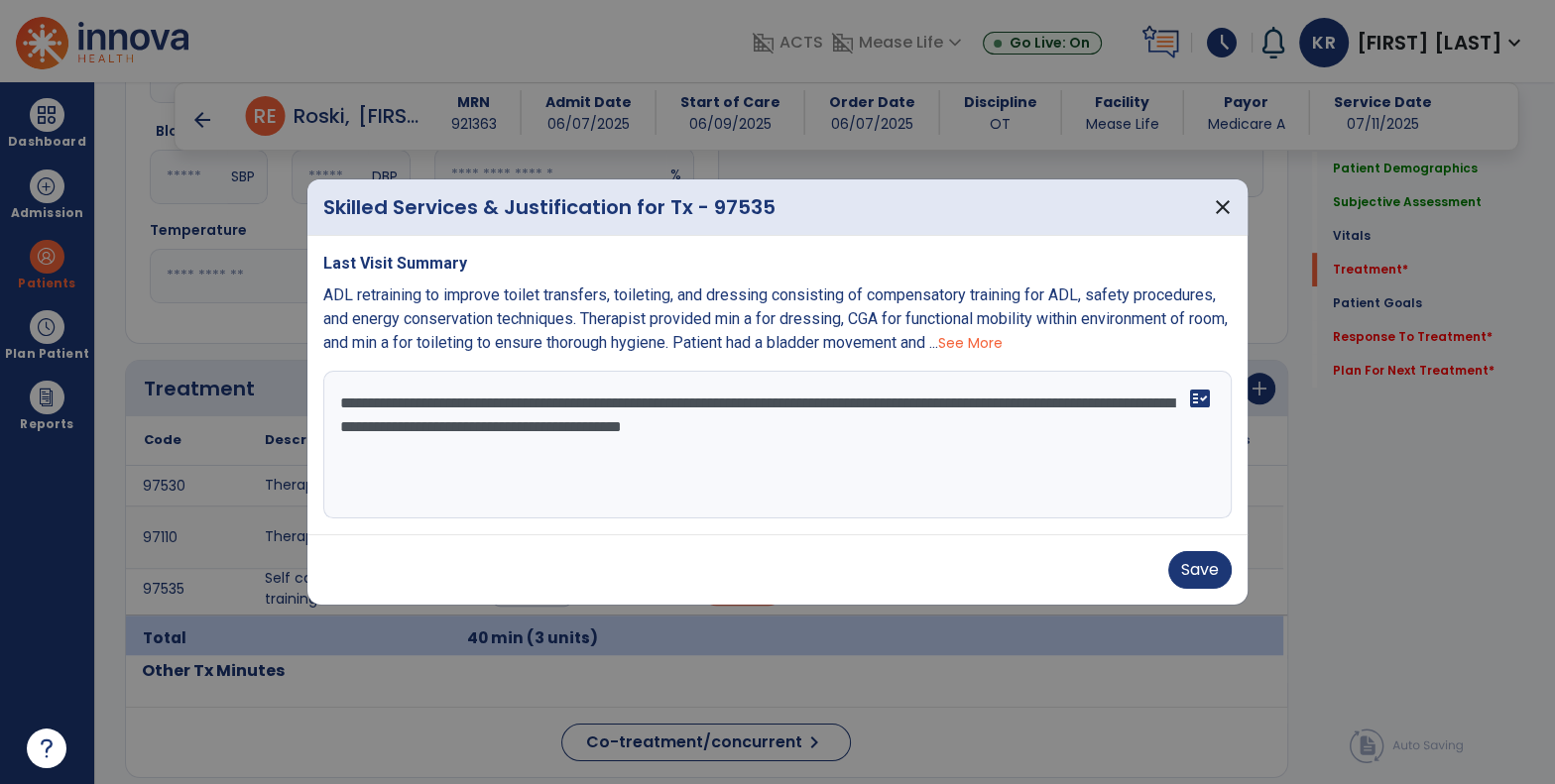 click on "**********" at bounding box center (778, 445) 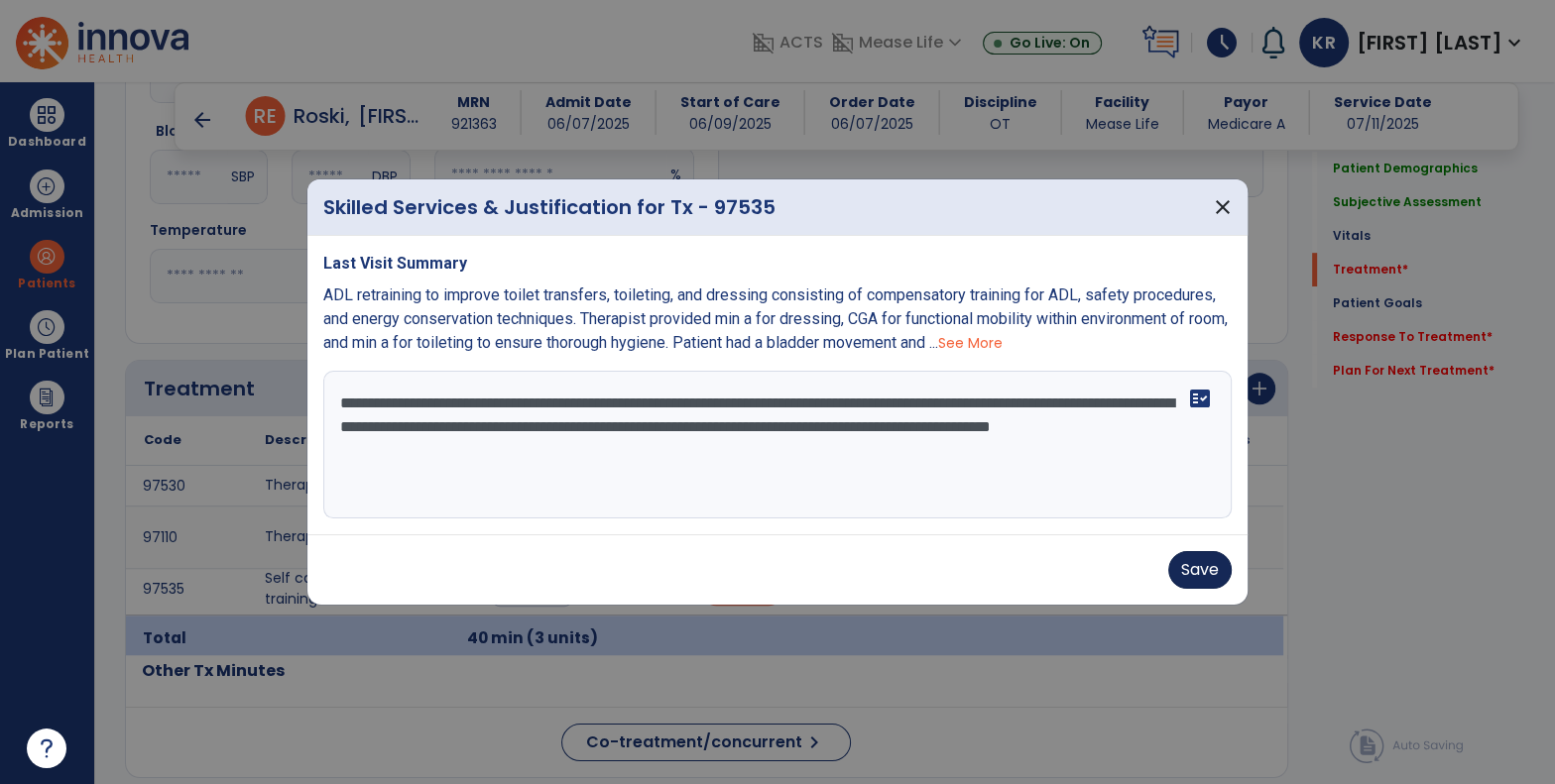 type on "**********" 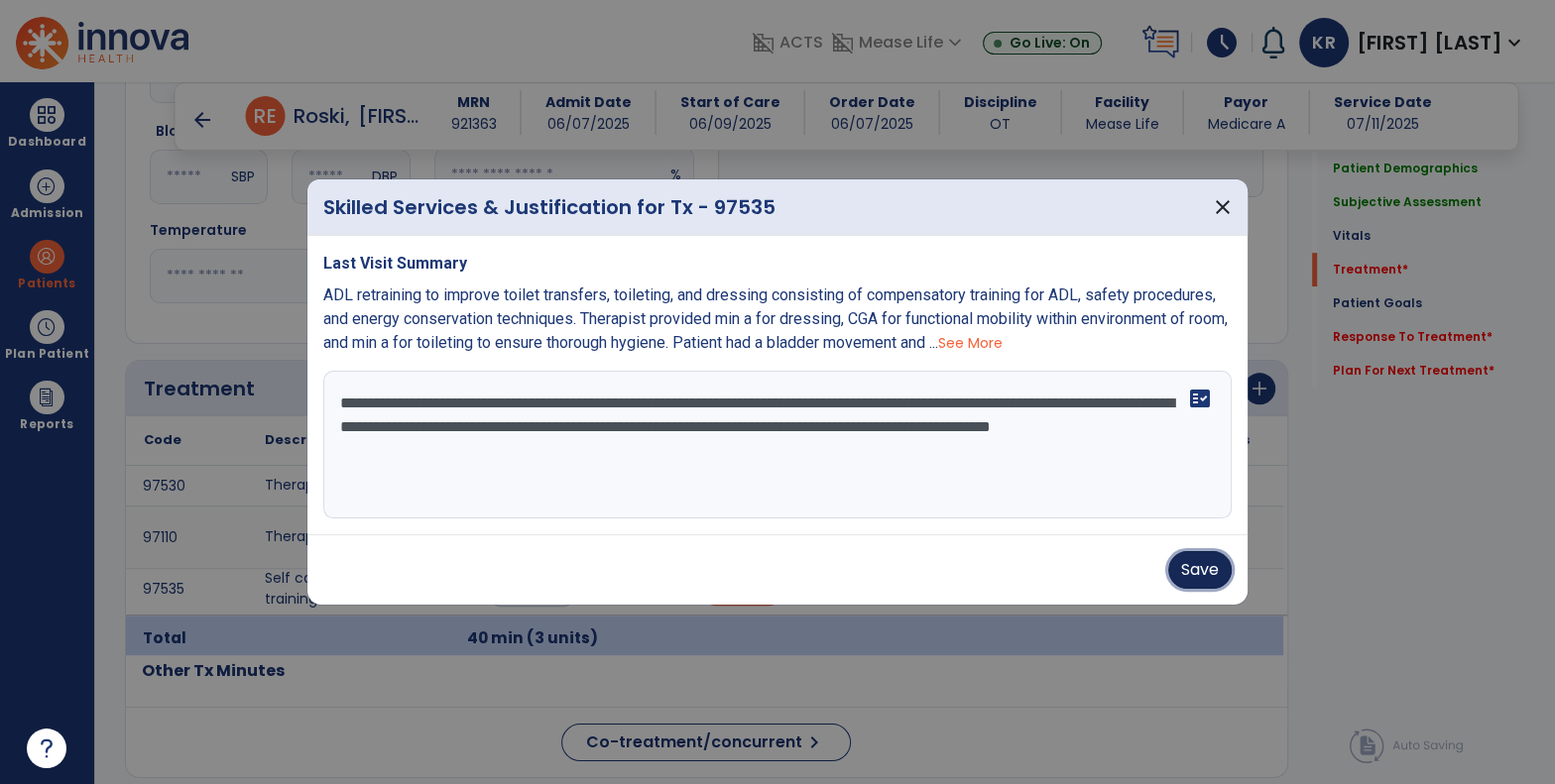 click on "Save" at bounding box center [1200, 570] 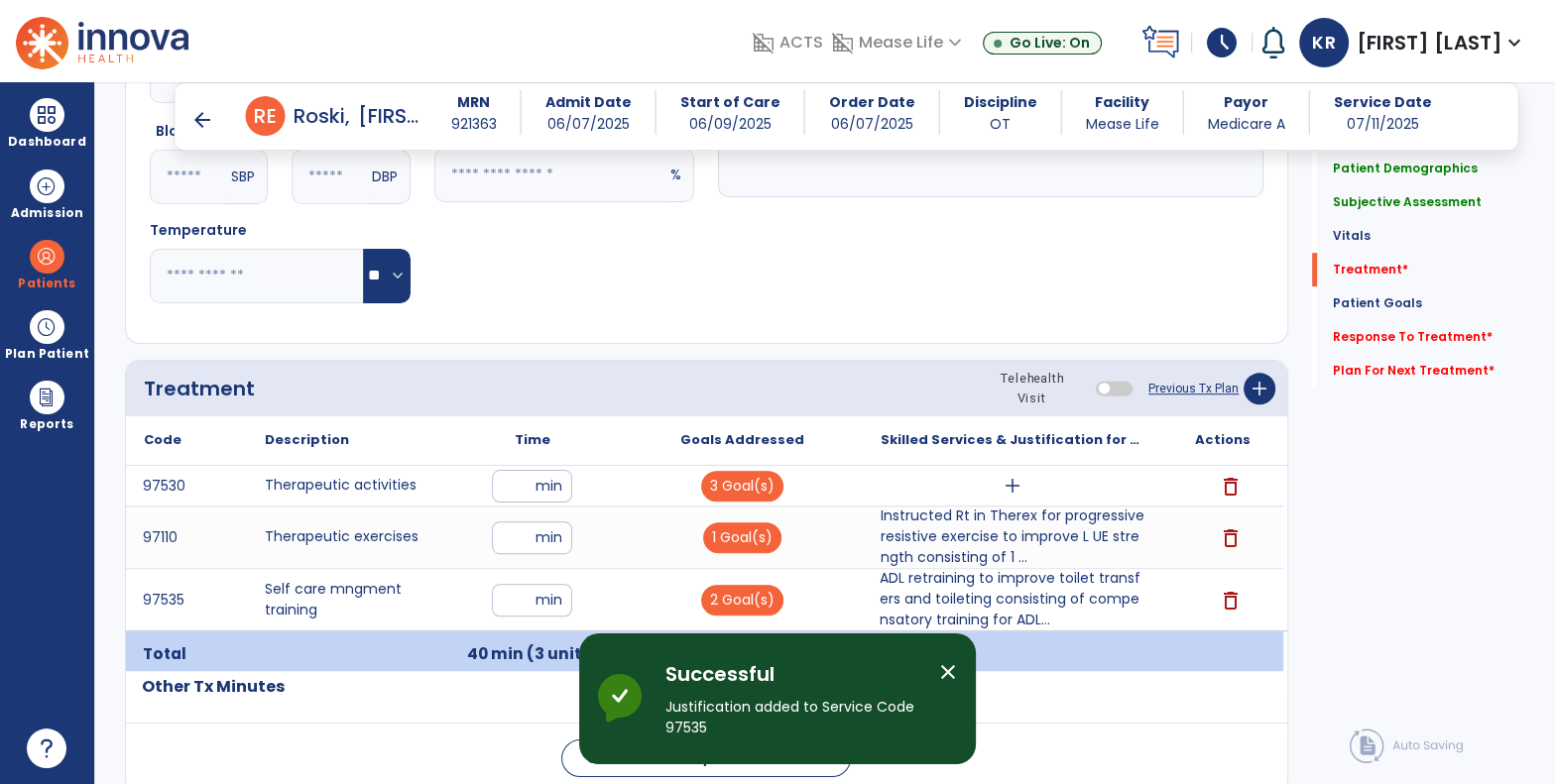 click on "Quick Links  Patient Demographics   Patient Demographics   Subjective Assessment   Subjective Assessment   Vitals   Vitals   Treatment   *  Treatment   *  Patient Goals   Patient Goals   Response To Treatment   *  Response To Treatment   *  Plan For Next Treatment   *  Plan For Next Treatment   *" 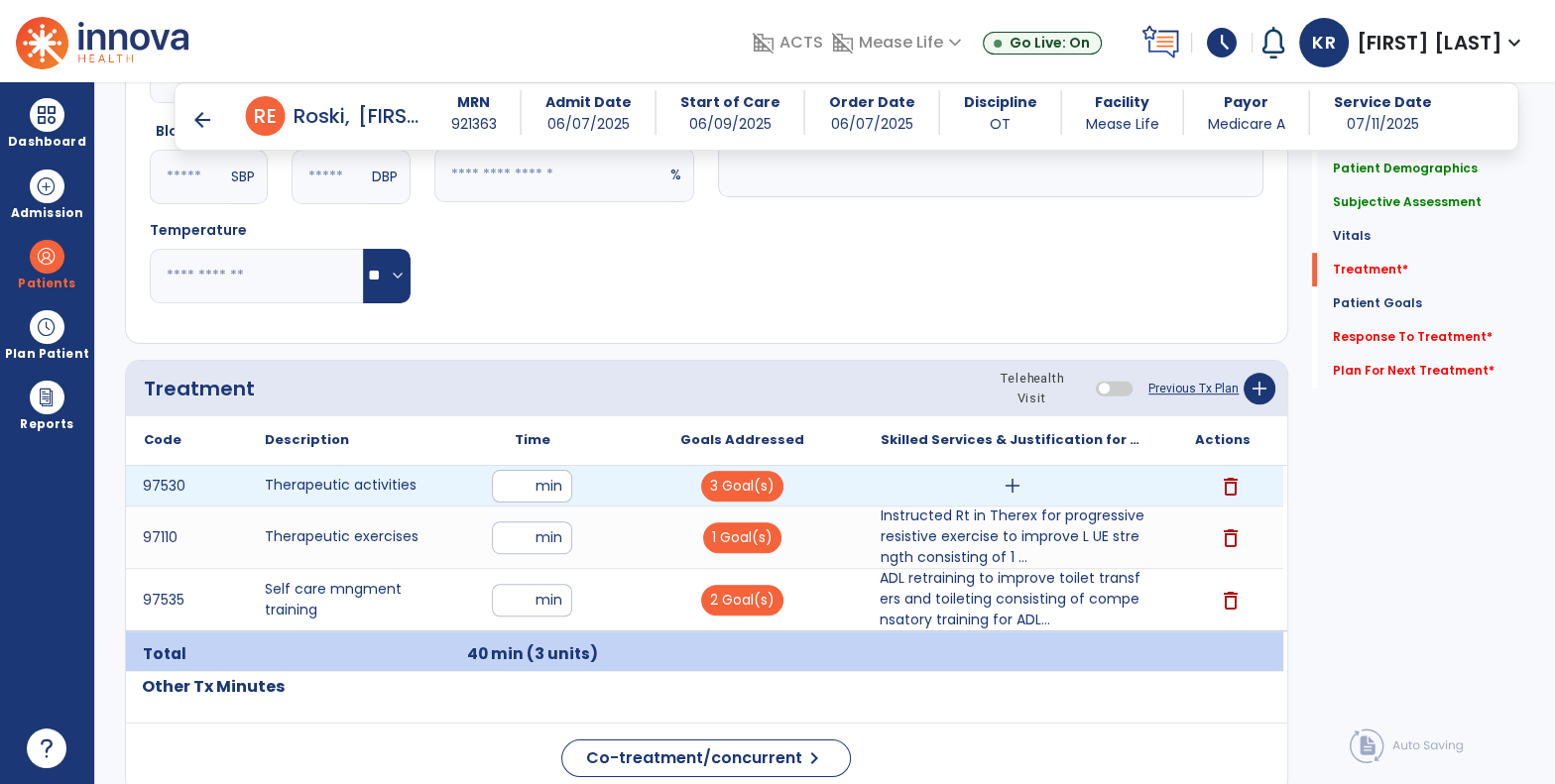 click on "add" at bounding box center (1013, 486) 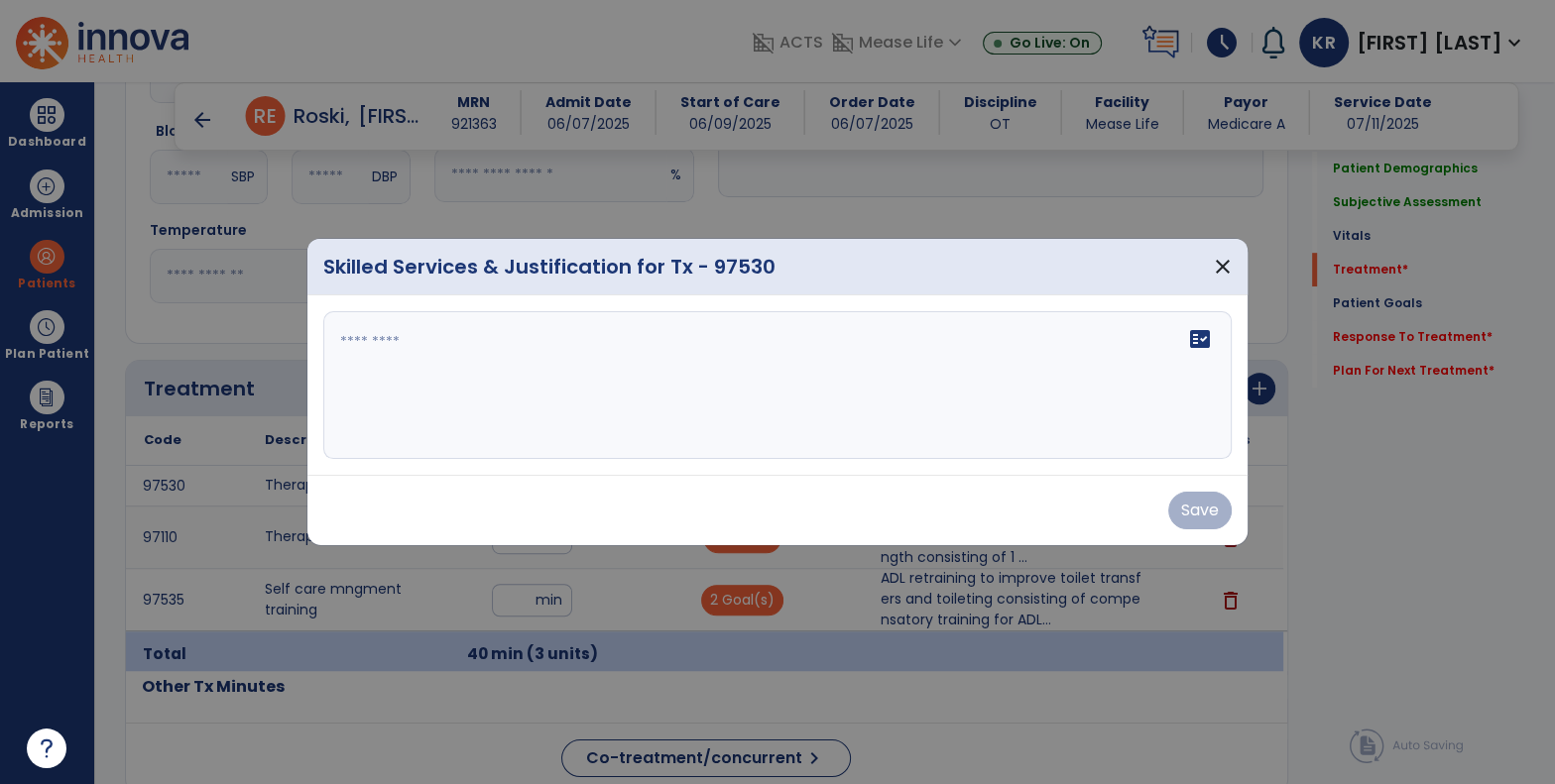 click at bounding box center (778, 386) 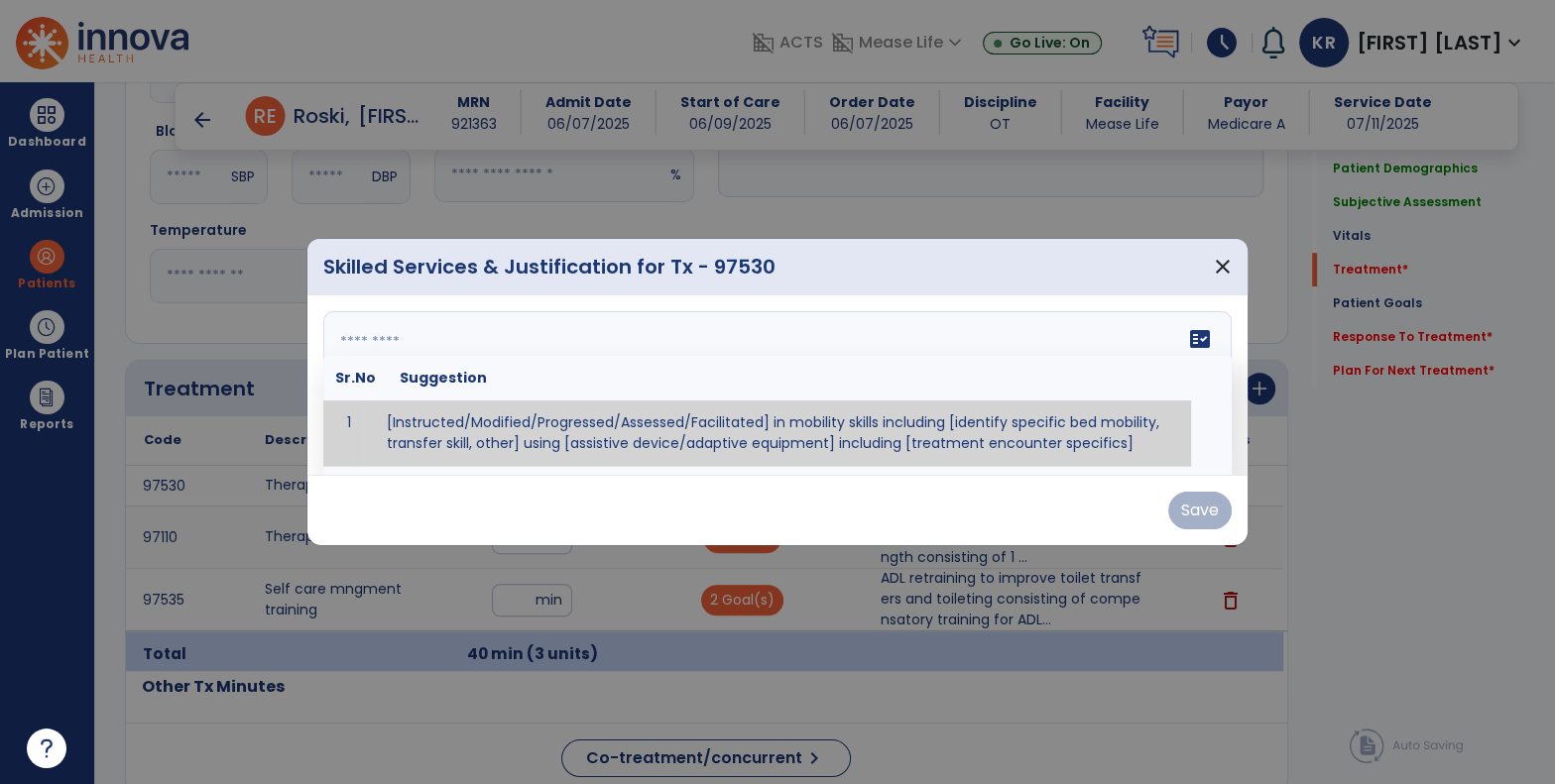 paste on "**********" 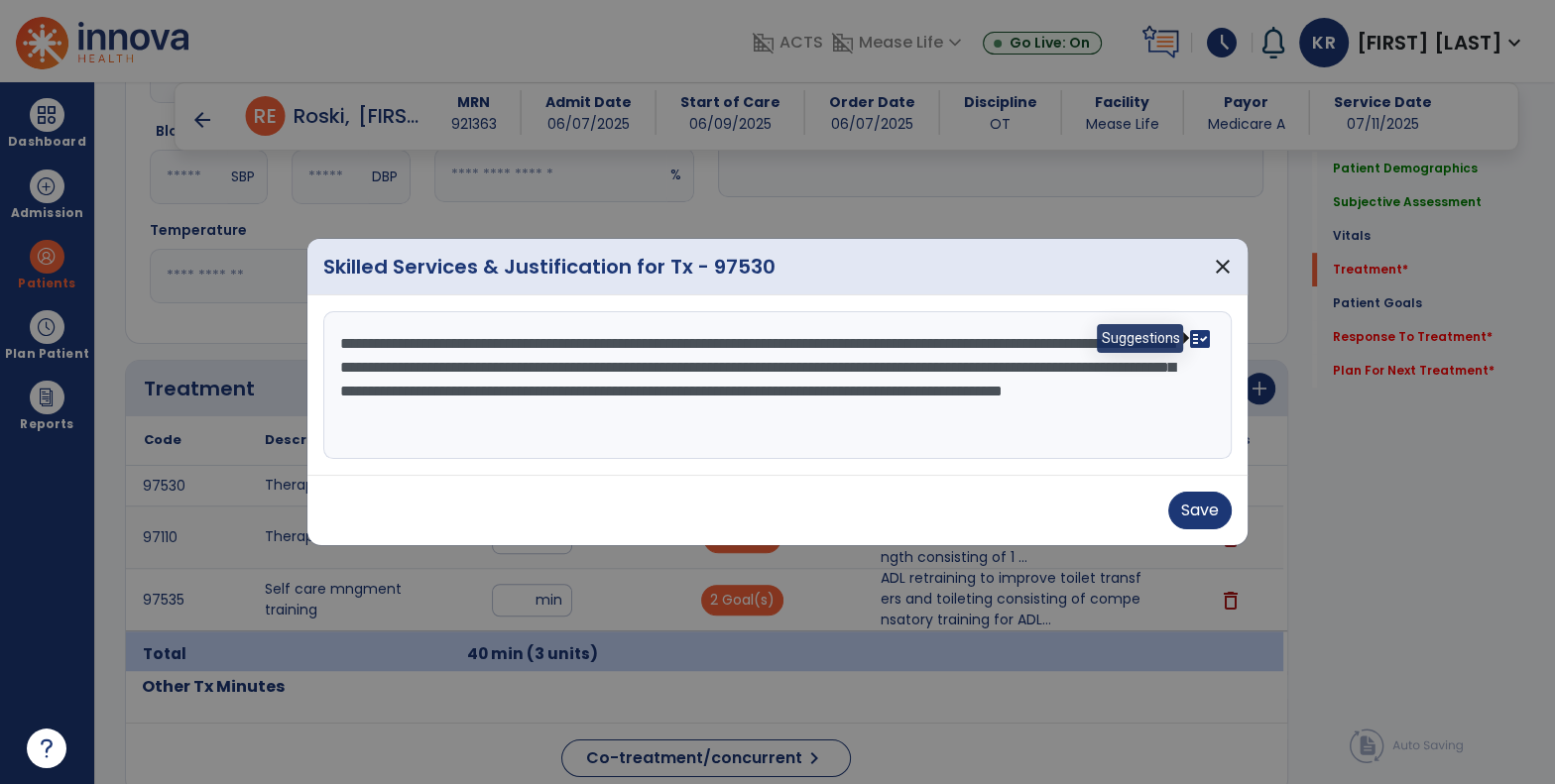 drag, startPoint x: 691, startPoint y: 345, endPoint x: 1207, endPoint y: 338, distance: 516.0475 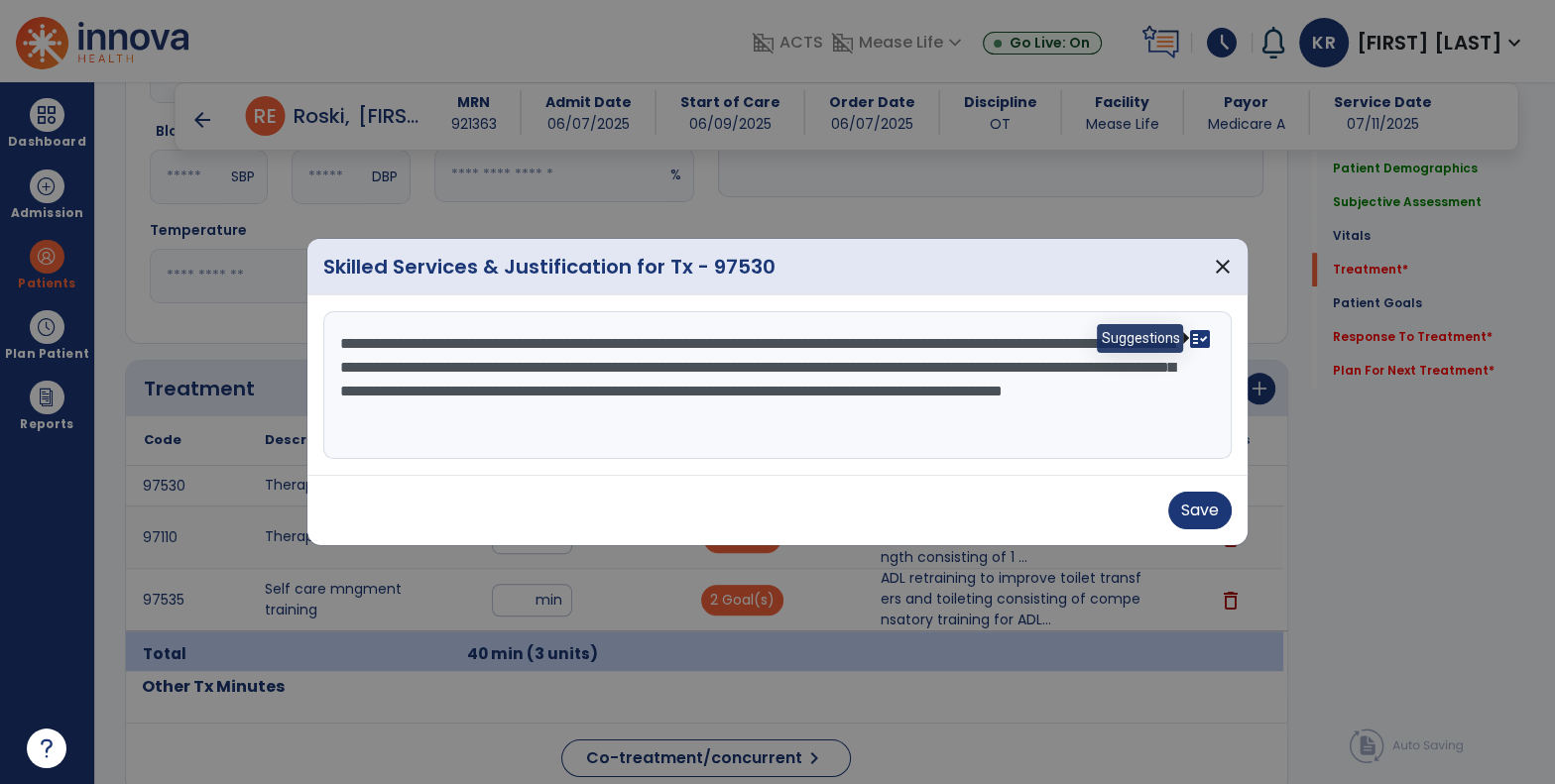 click on "**********" at bounding box center (778, 386) 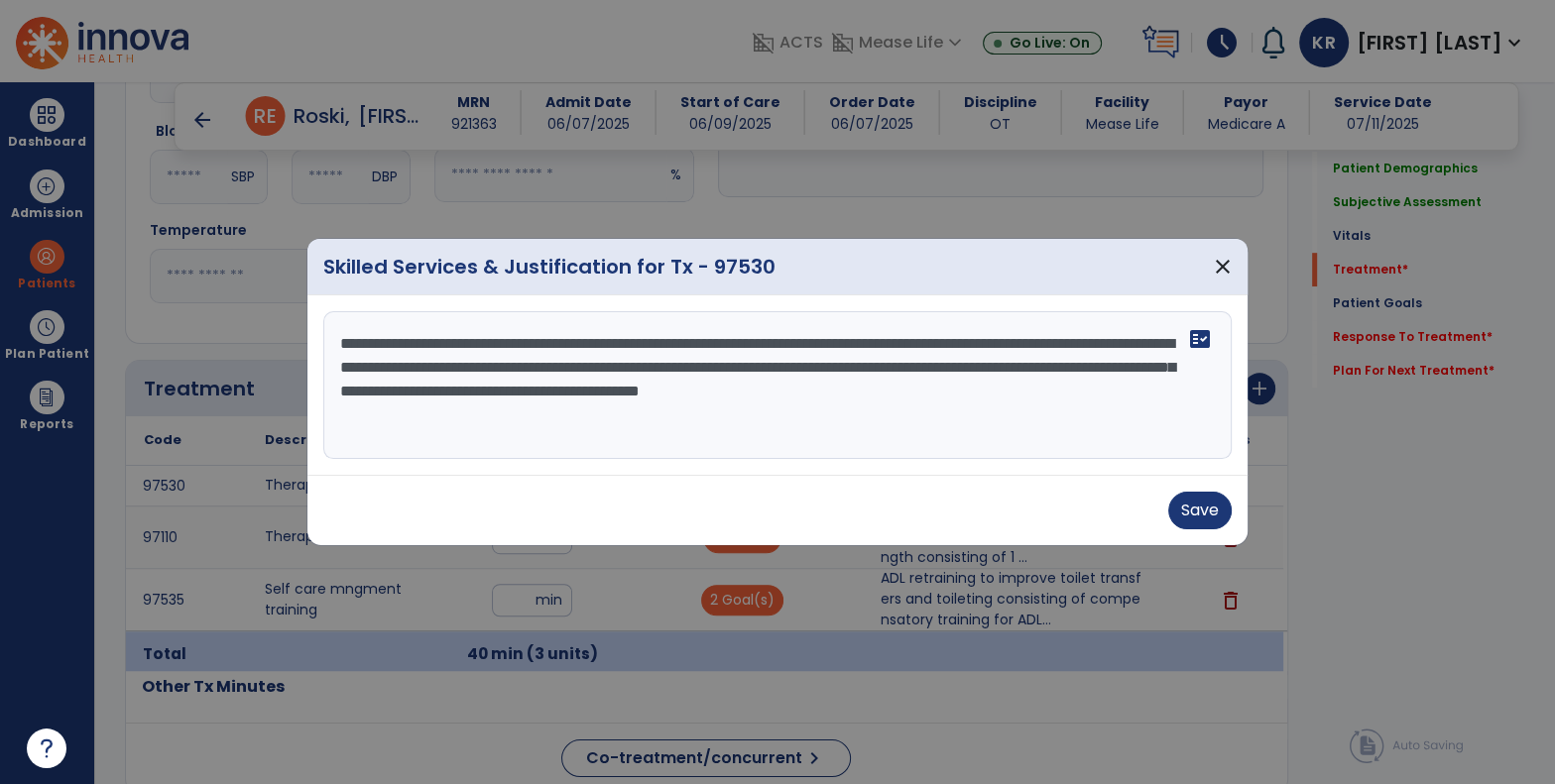 drag, startPoint x: 895, startPoint y: 343, endPoint x: 752, endPoint y: 347, distance: 143.05593 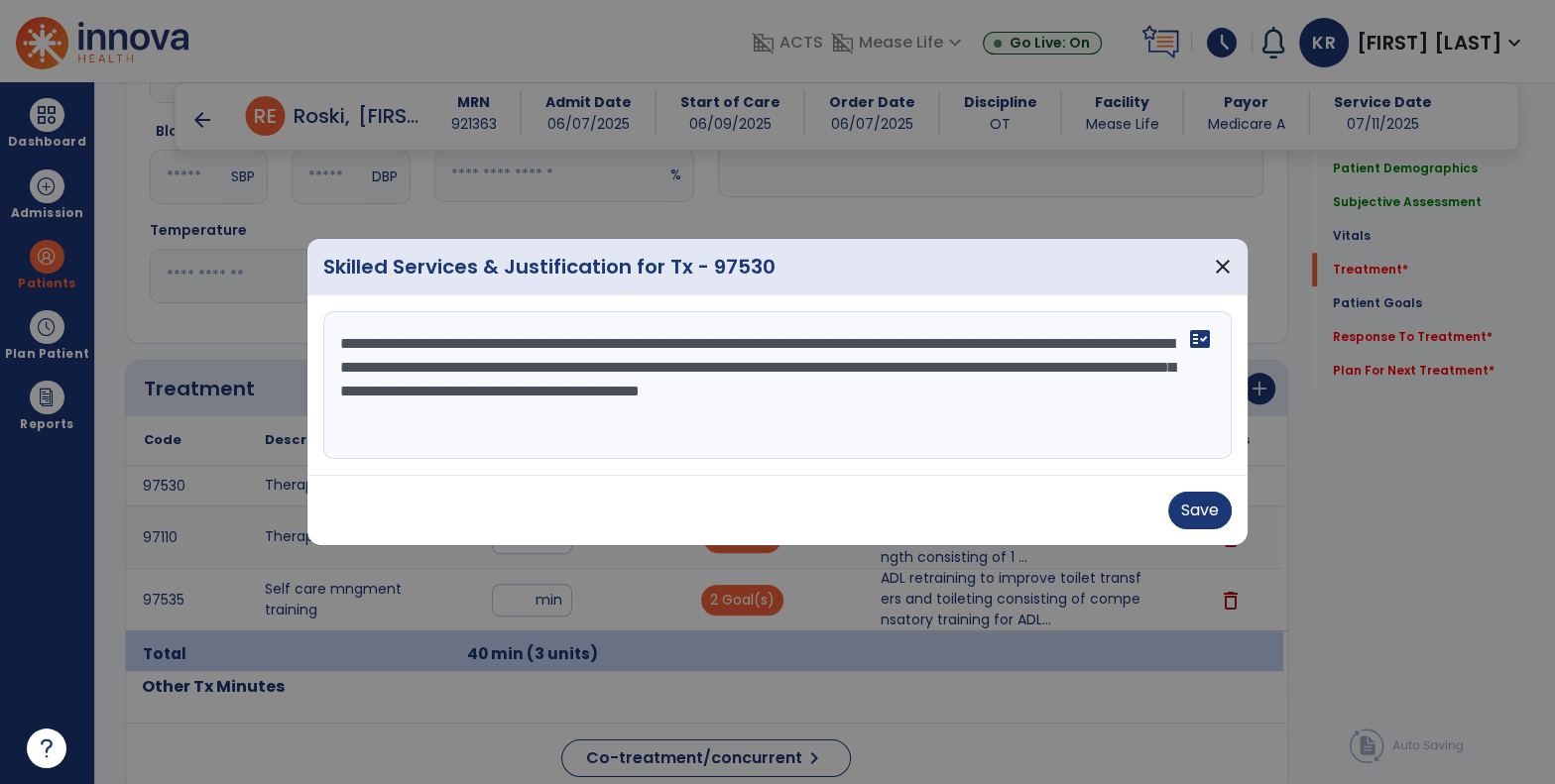 click on "**********" at bounding box center (778, 386) 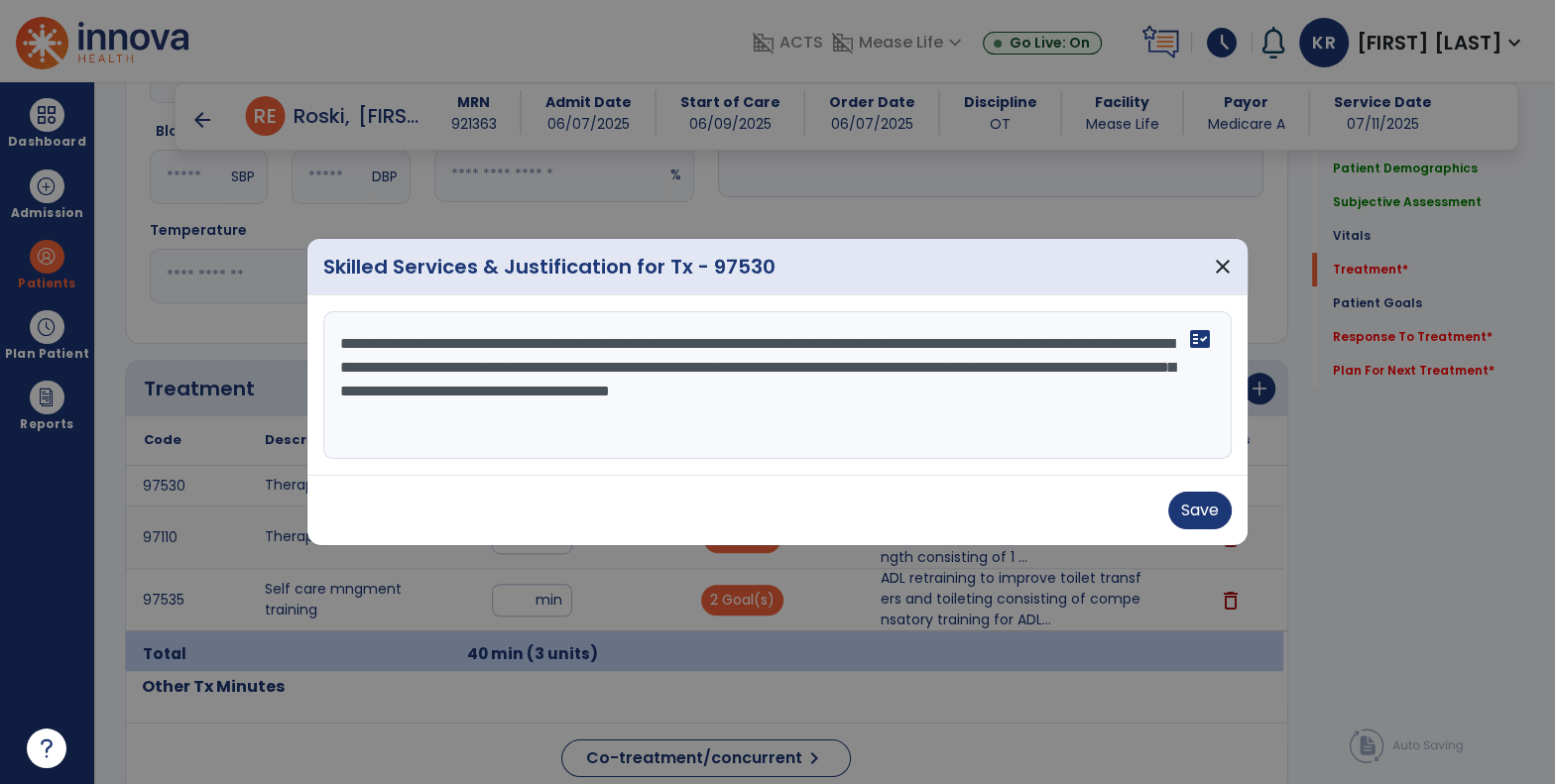 drag, startPoint x: 915, startPoint y: 339, endPoint x: 481, endPoint y: 364, distance: 434.7194 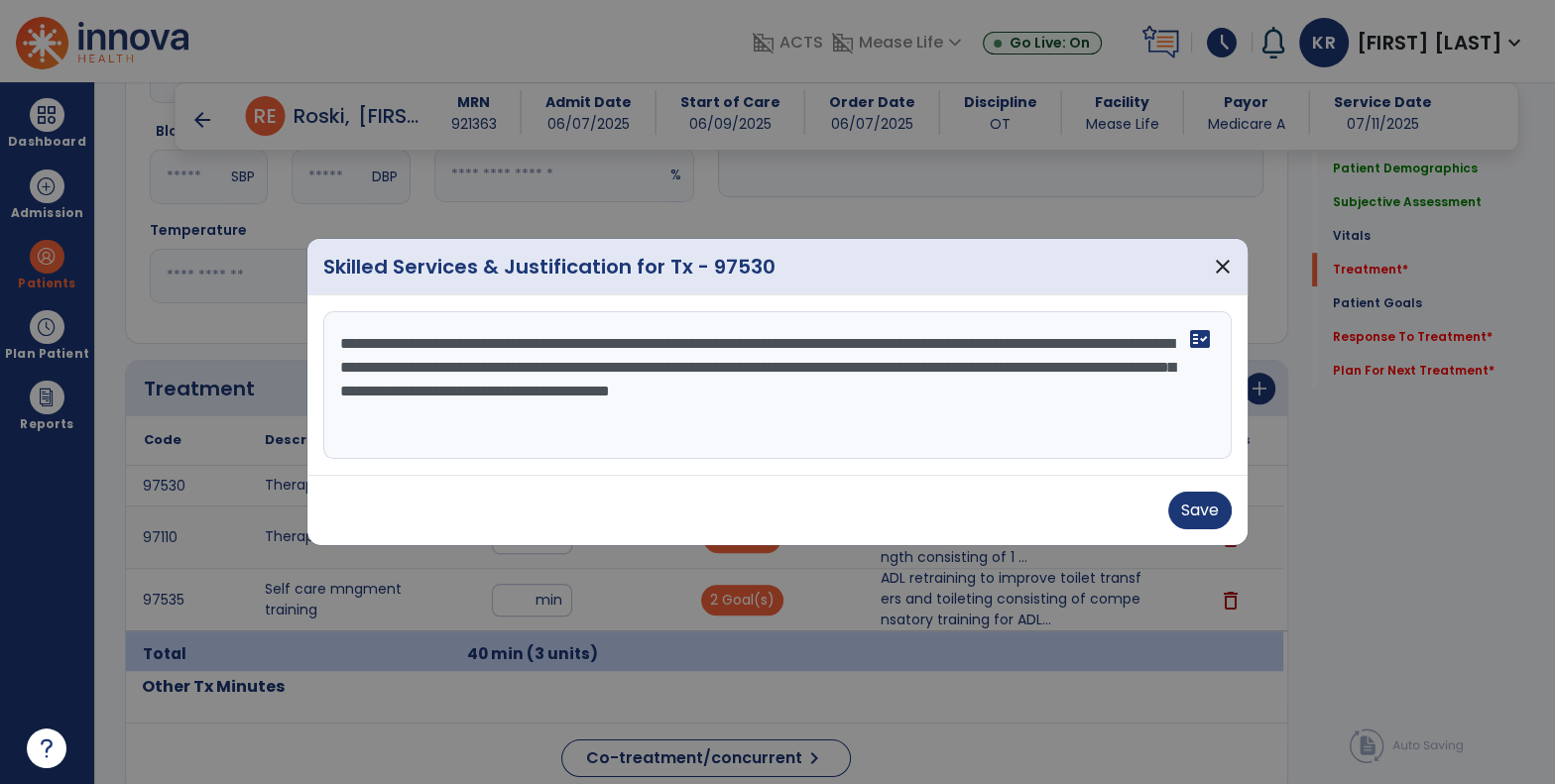 click on "**********" at bounding box center (778, 386) 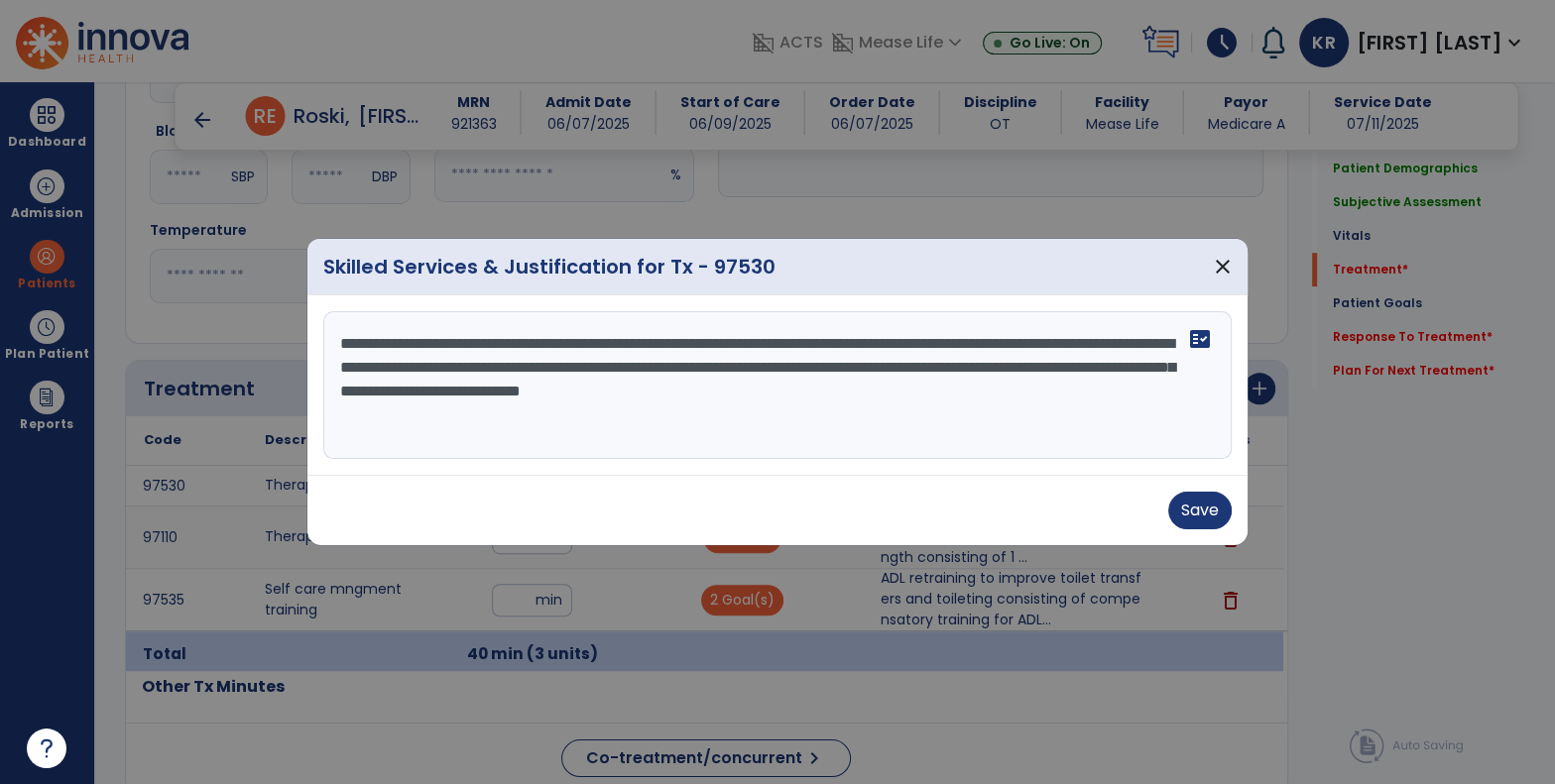 drag, startPoint x: 525, startPoint y: 368, endPoint x: 416, endPoint y: 387, distance: 110.64357 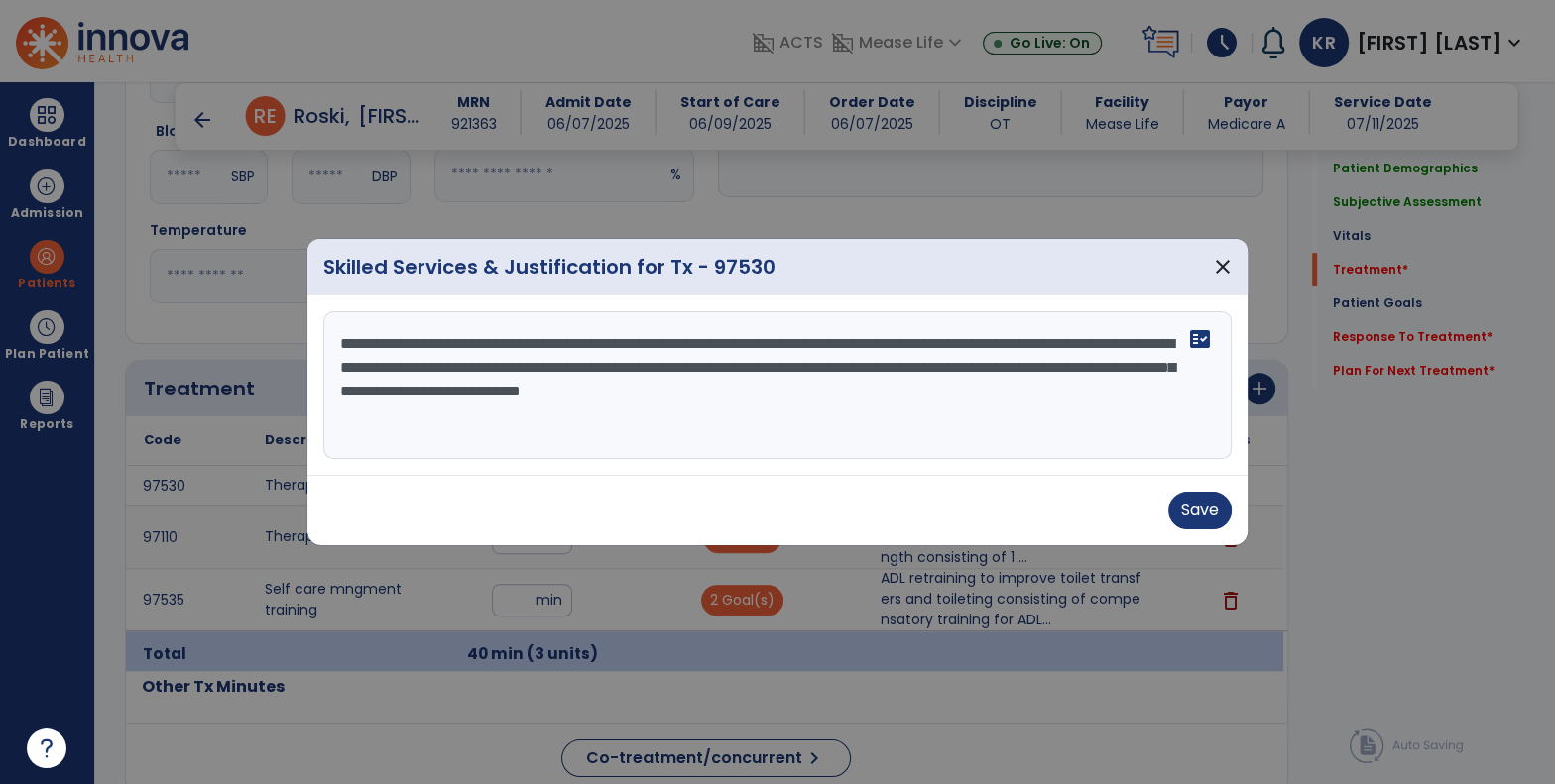 click on "**********" at bounding box center (778, 386) 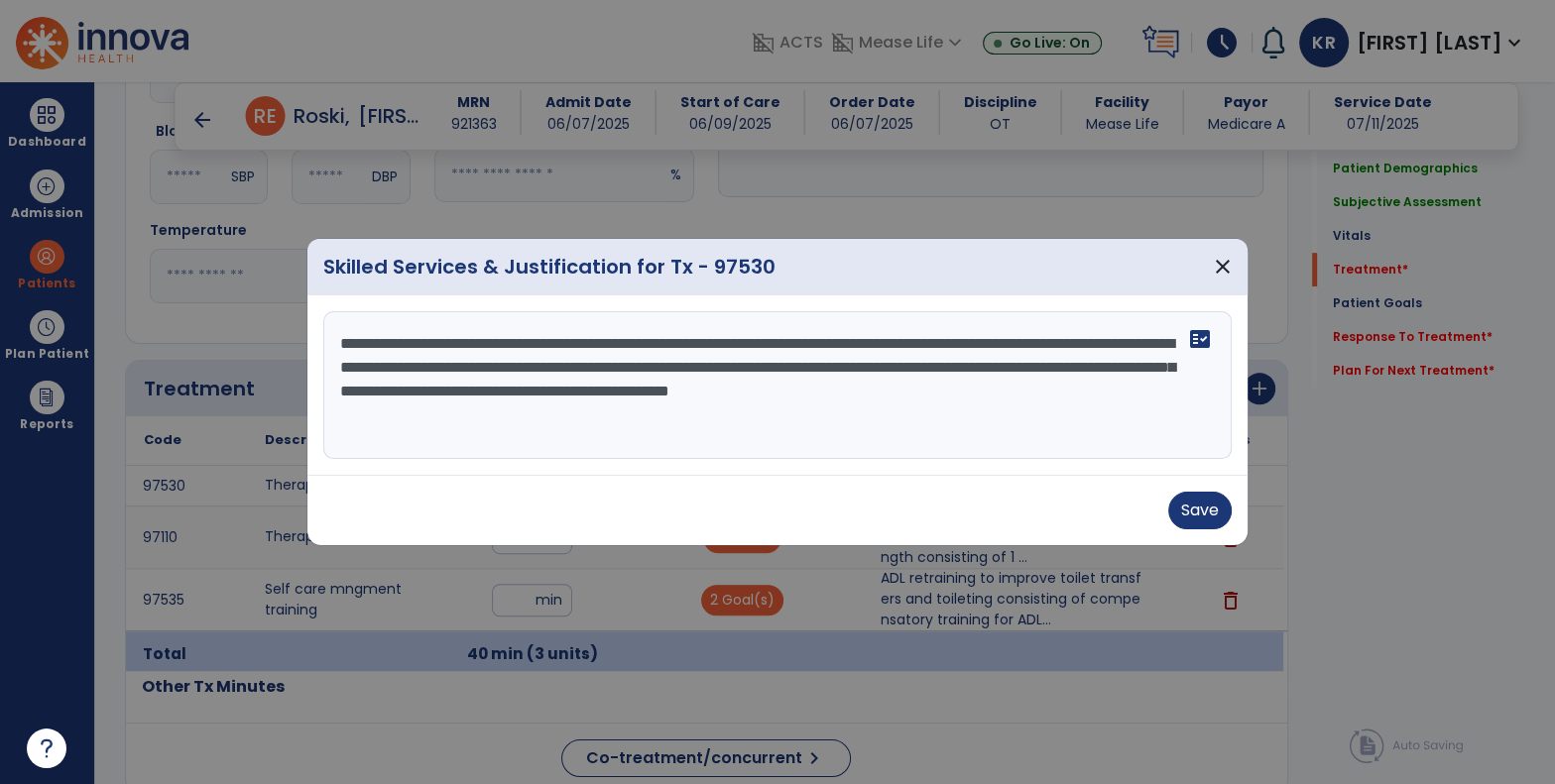 drag, startPoint x: 810, startPoint y: 390, endPoint x: 826, endPoint y: 460, distance: 71.805292 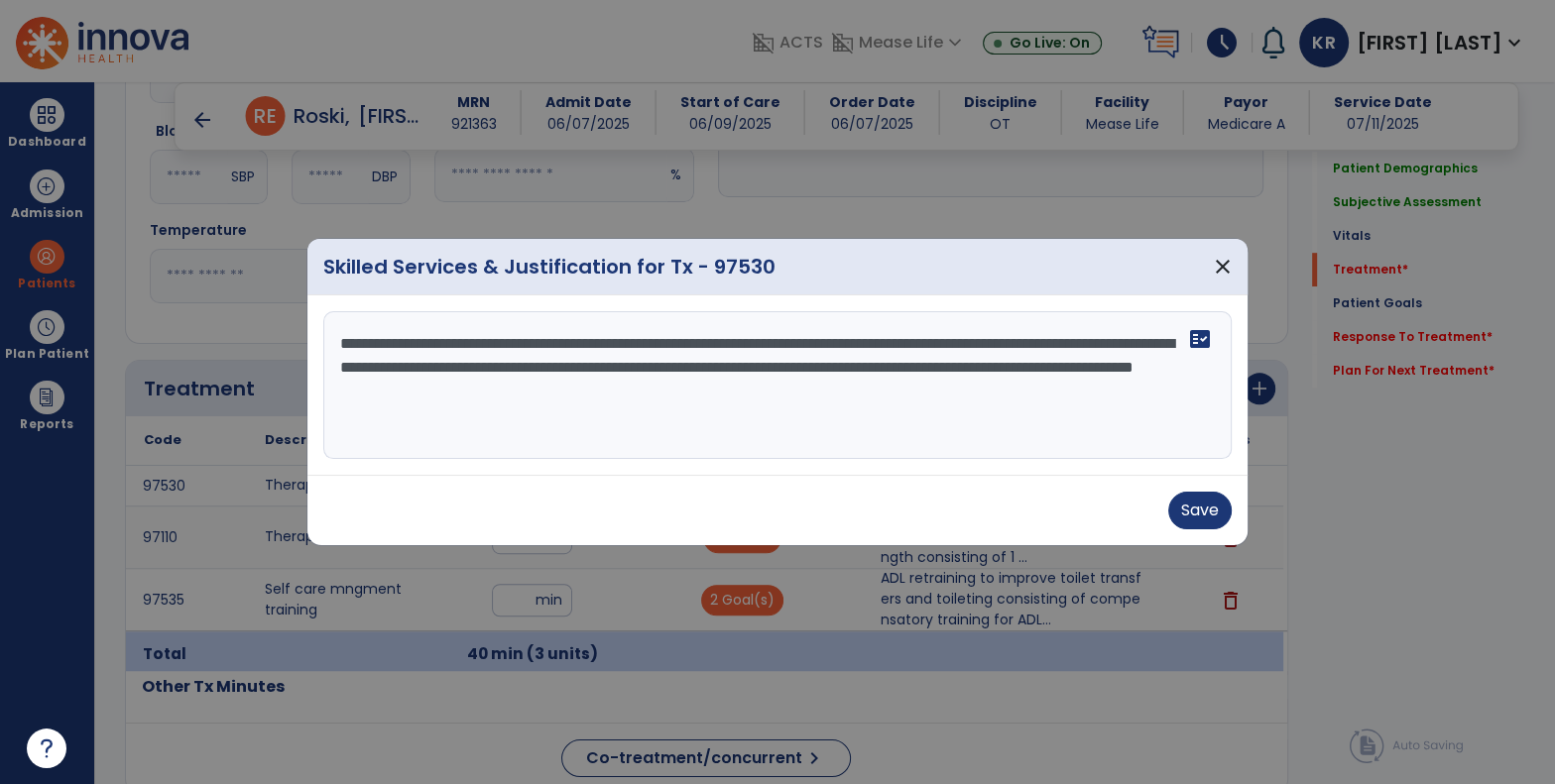 click on "**********" at bounding box center [778, 386] 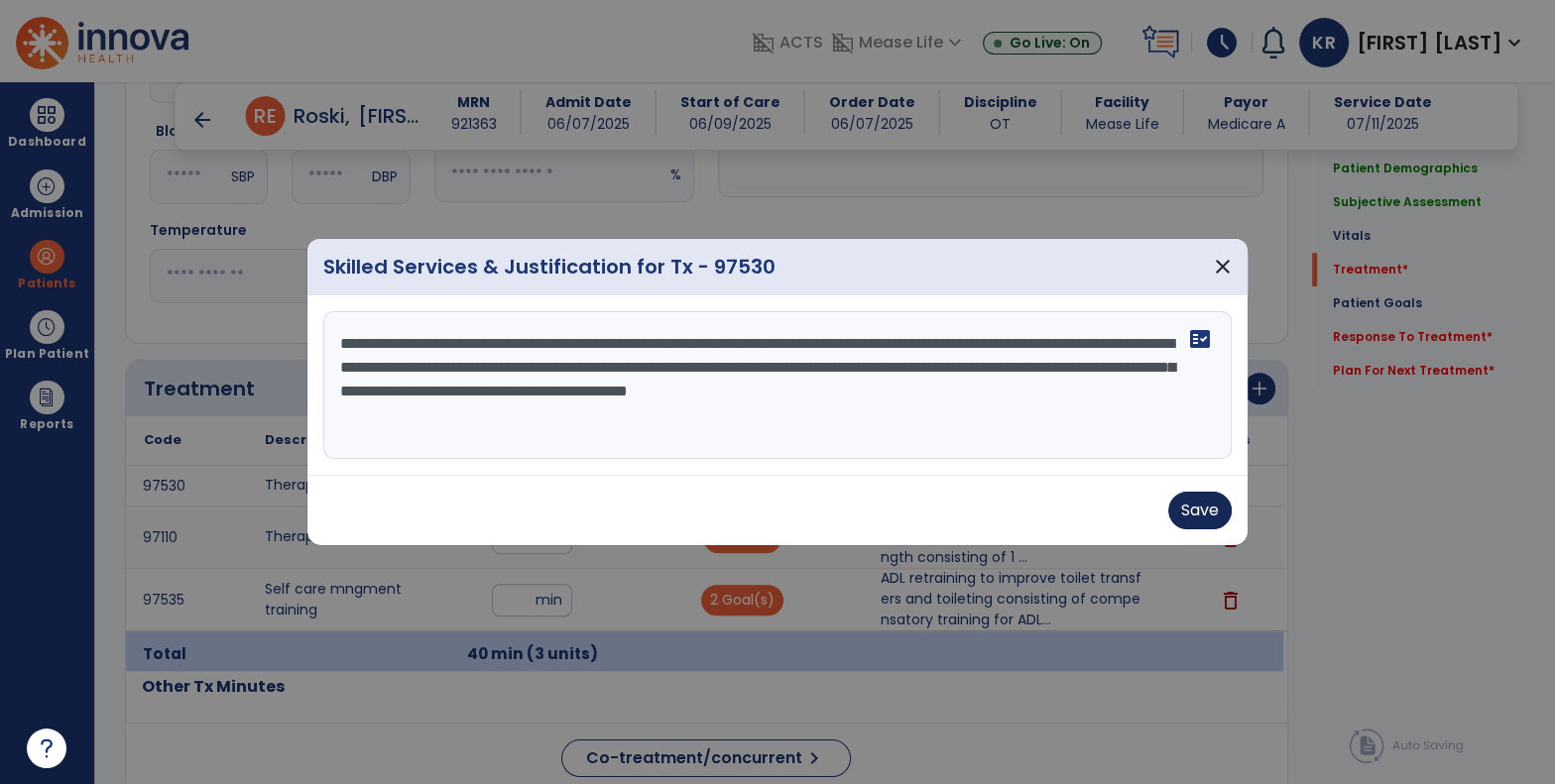 type on "**********" 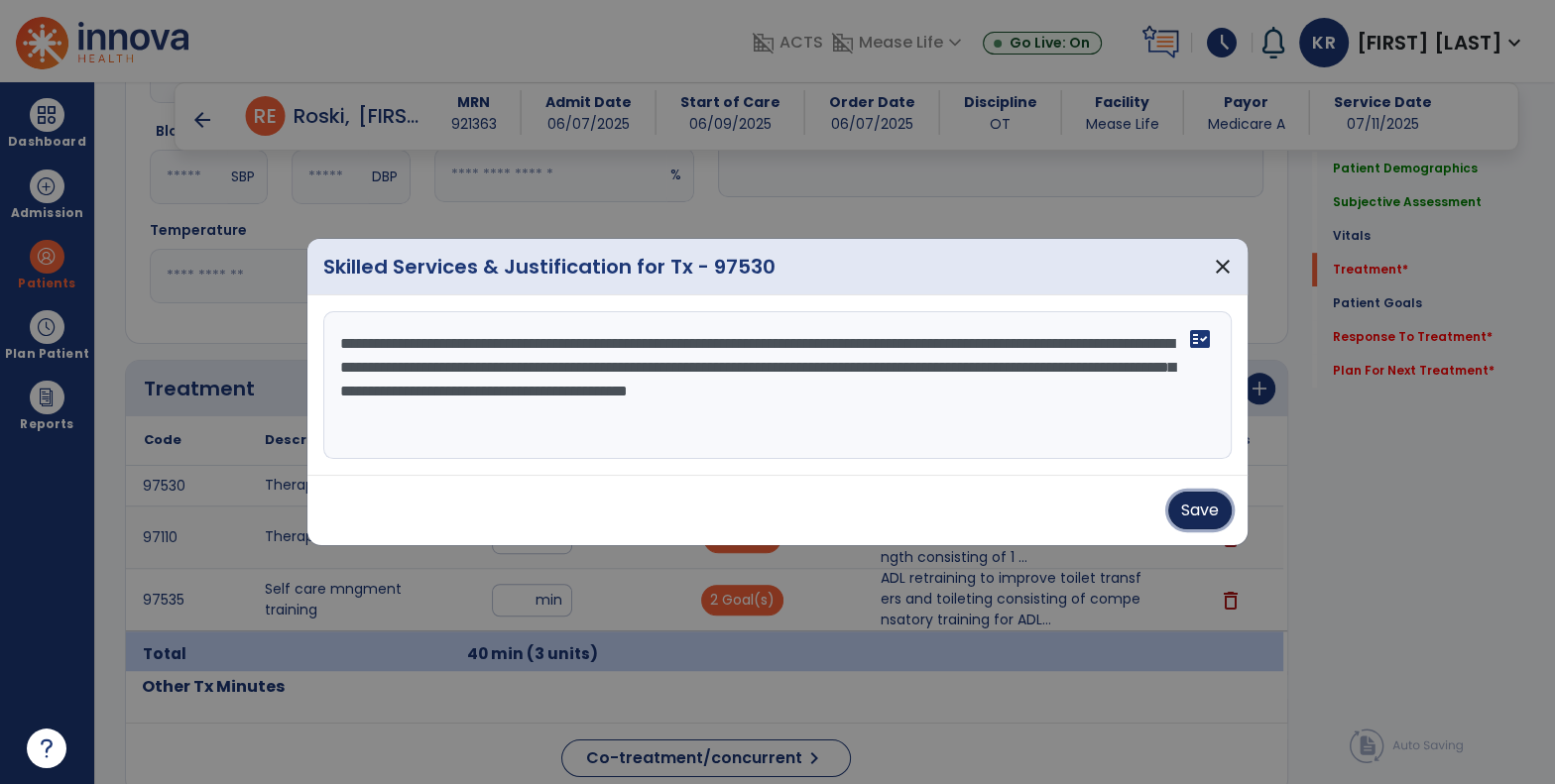 click on "Save" at bounding box center (1200, 510) 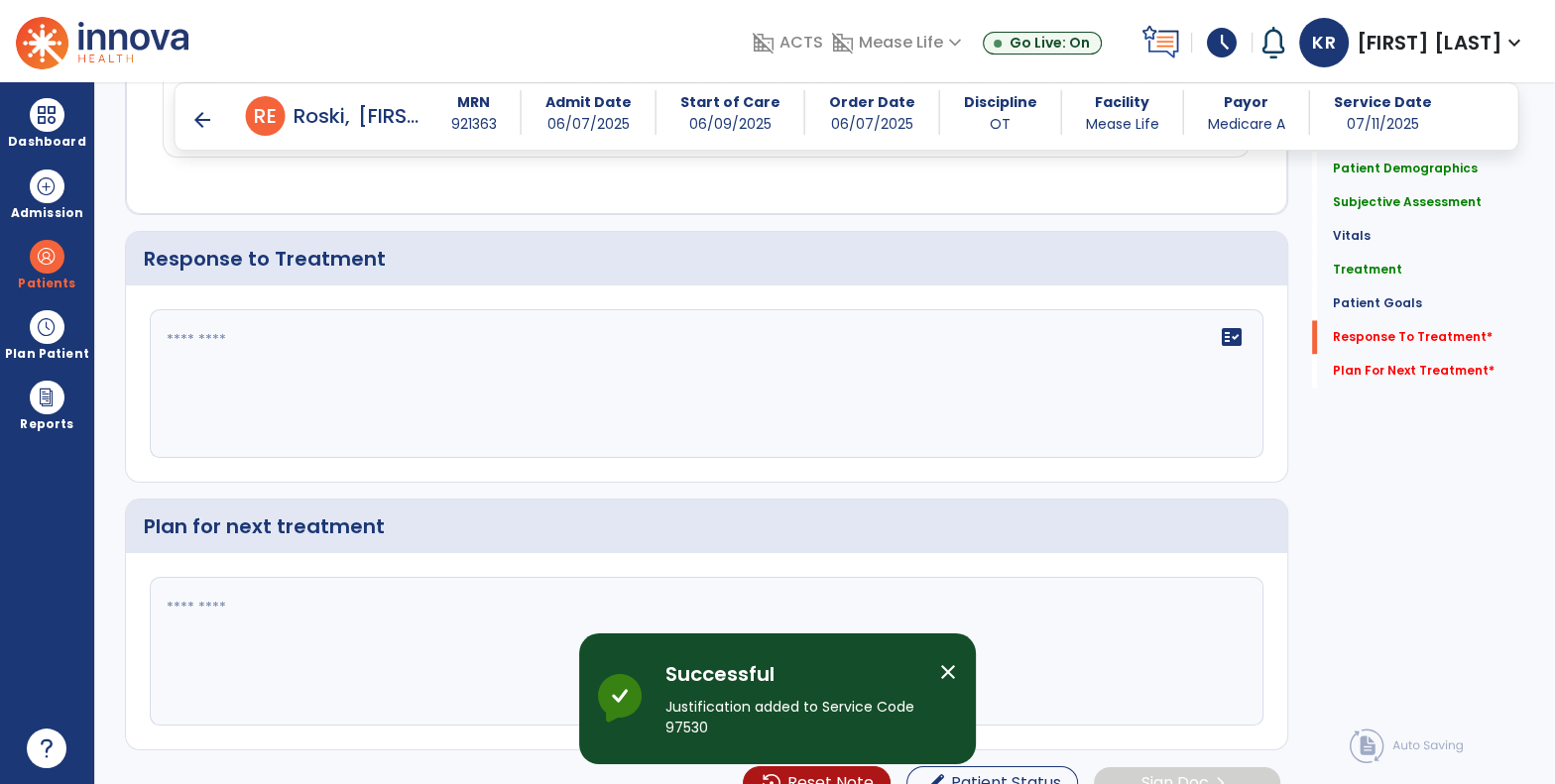 scroll, scrollTop: 2803, scrollLeft: 0, axis: vertical 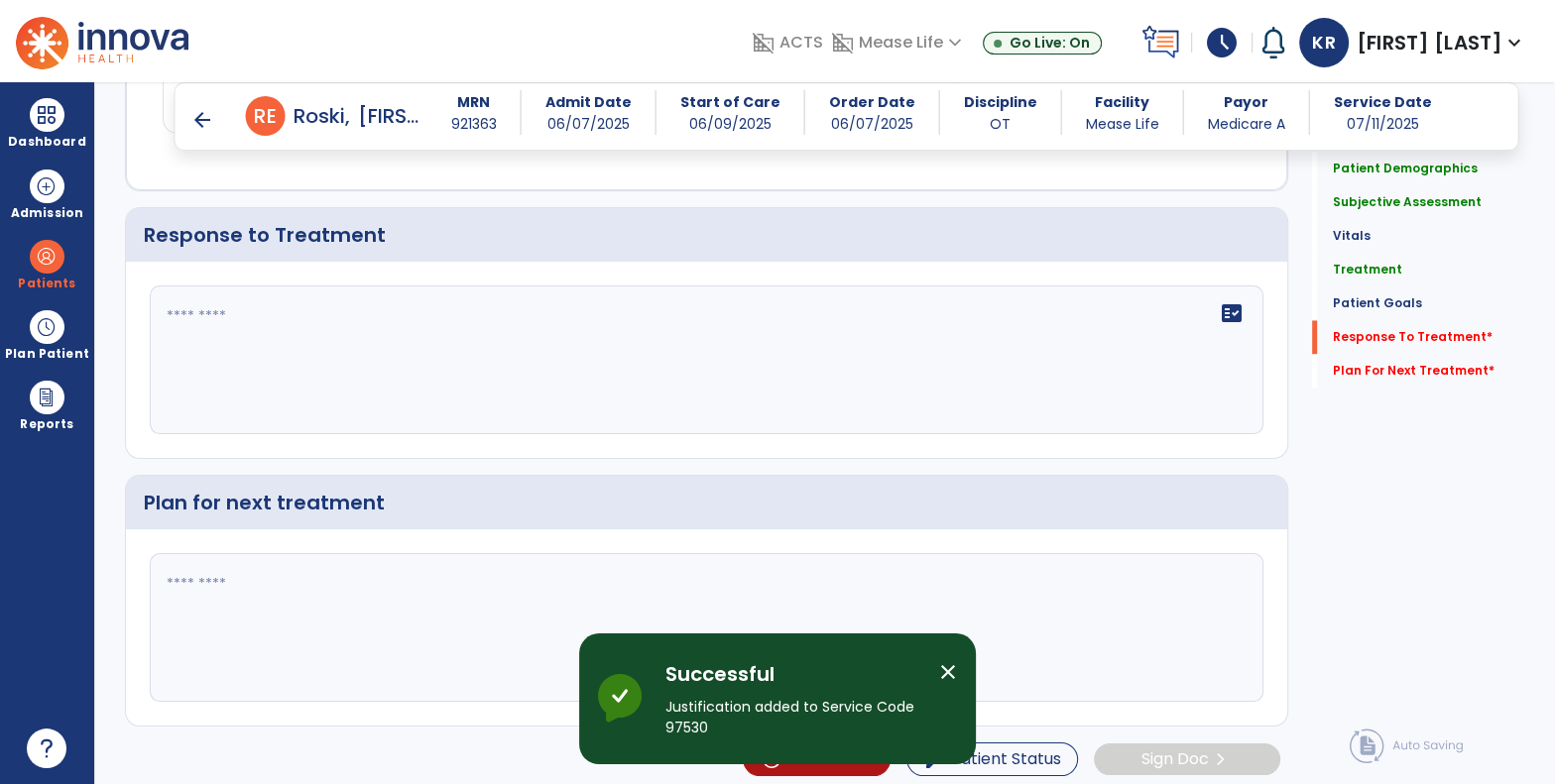 click on "fact_check" 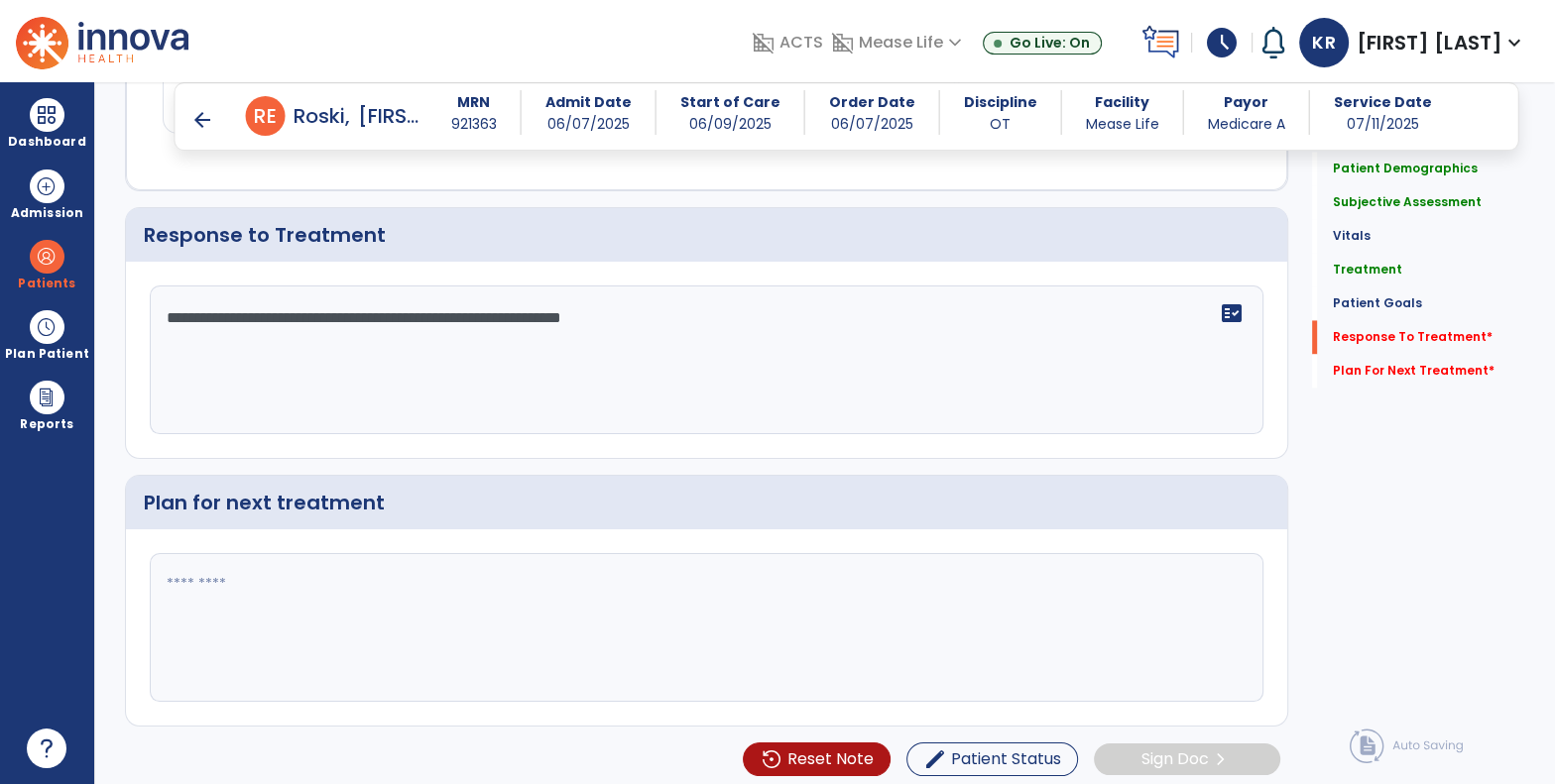type on "**********" 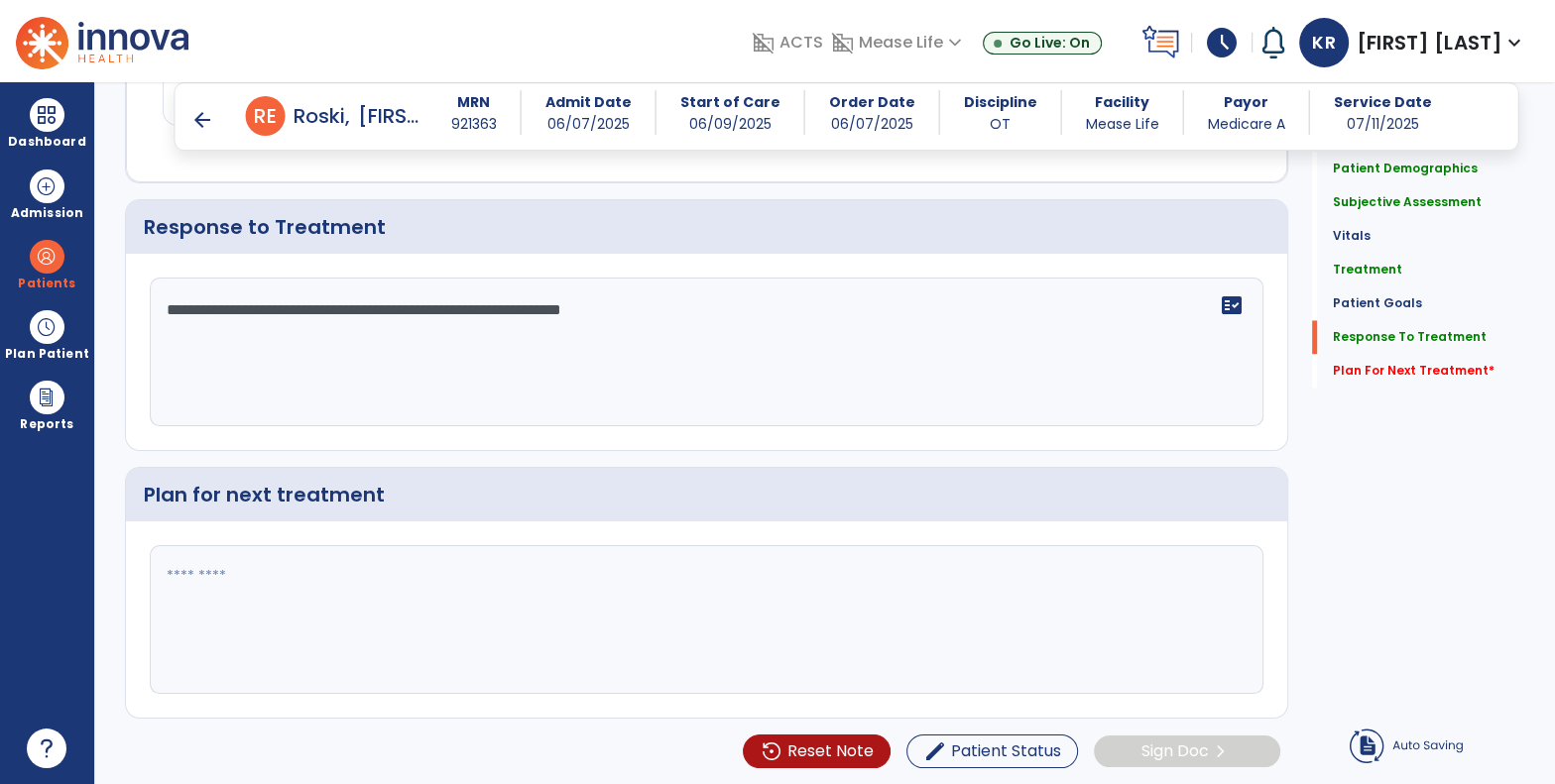 click 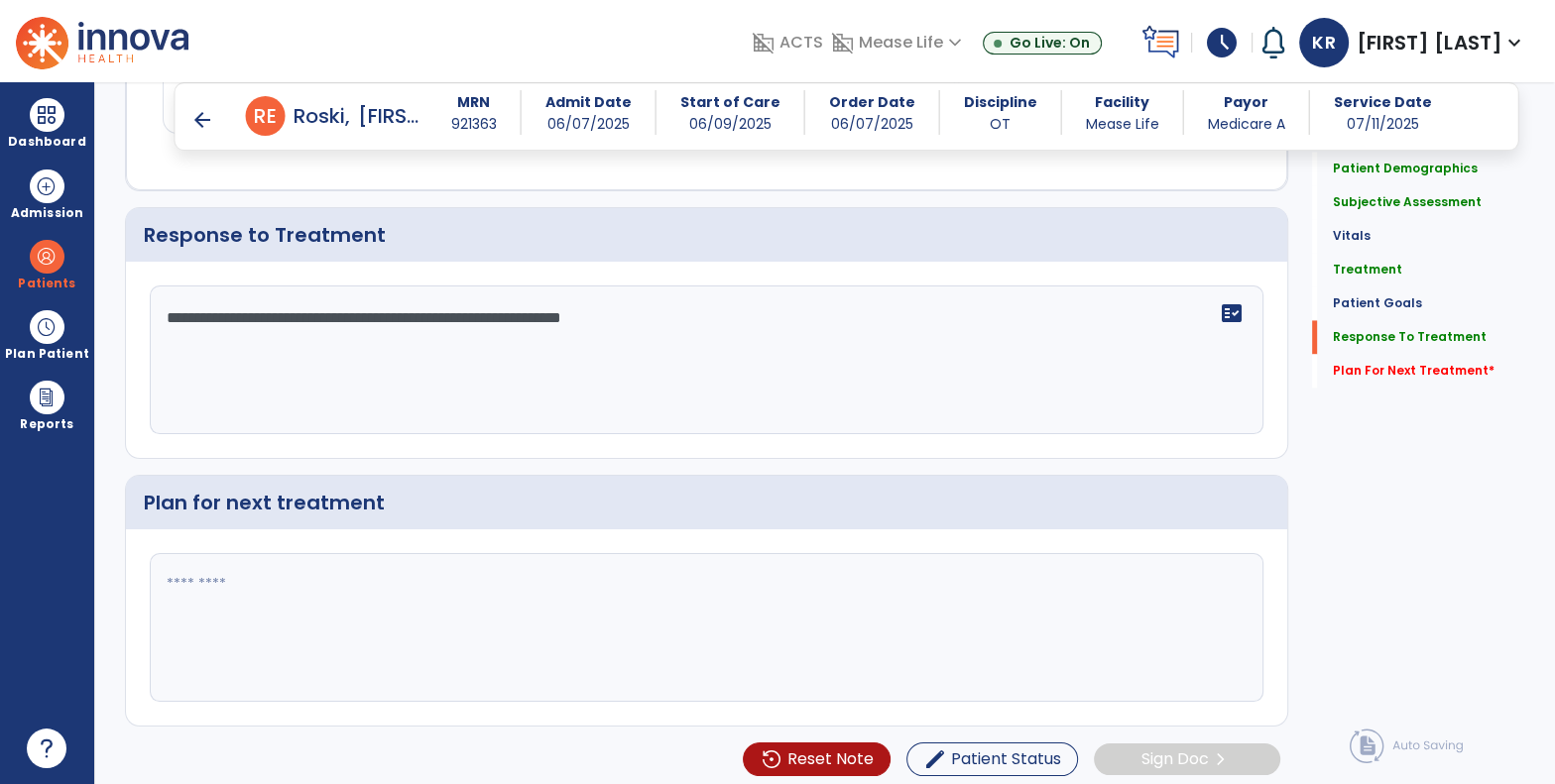 scroll, scrollTop: 2803, scrollLeft: 0, axis: vertical 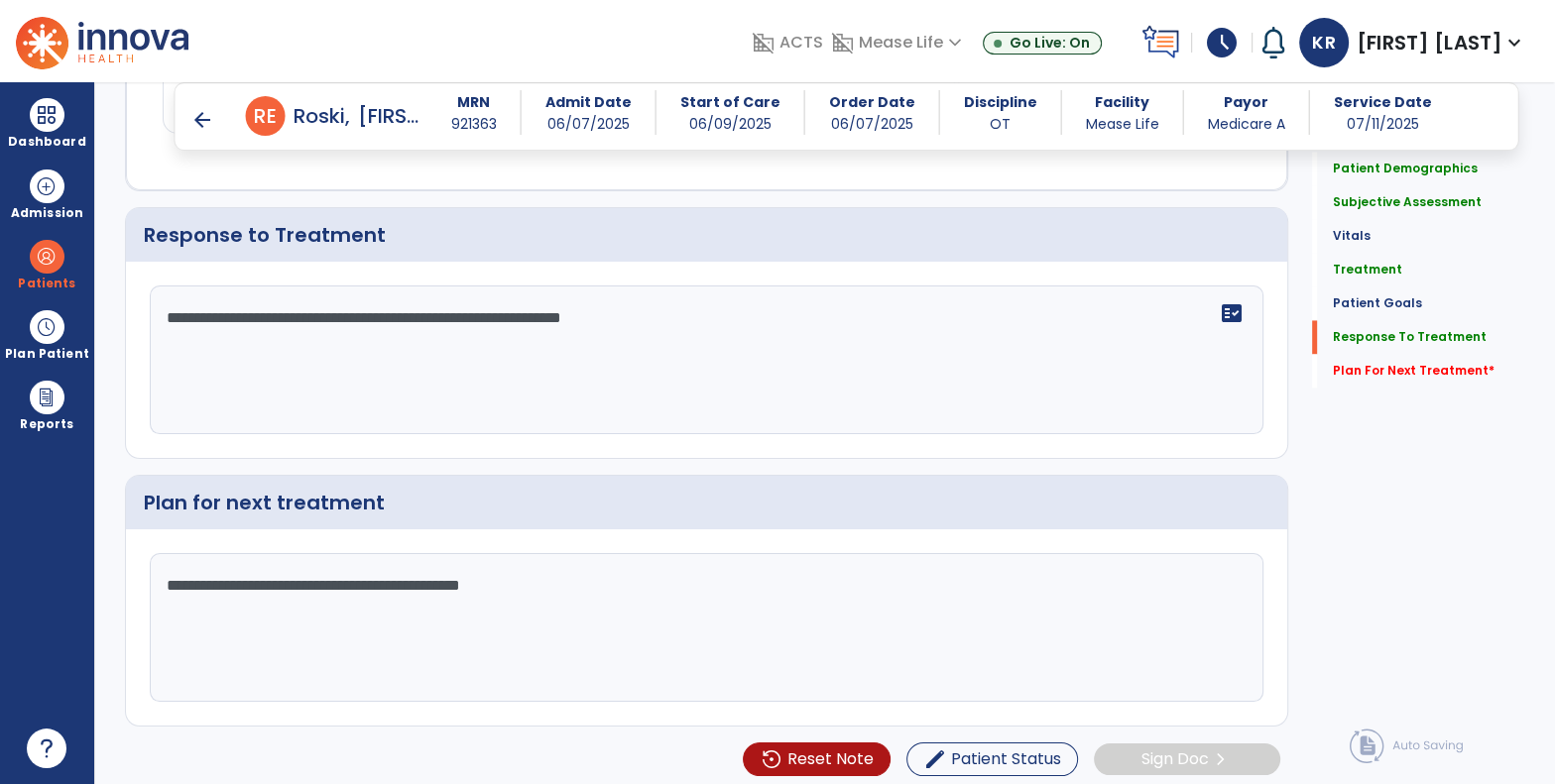 type on "**********" 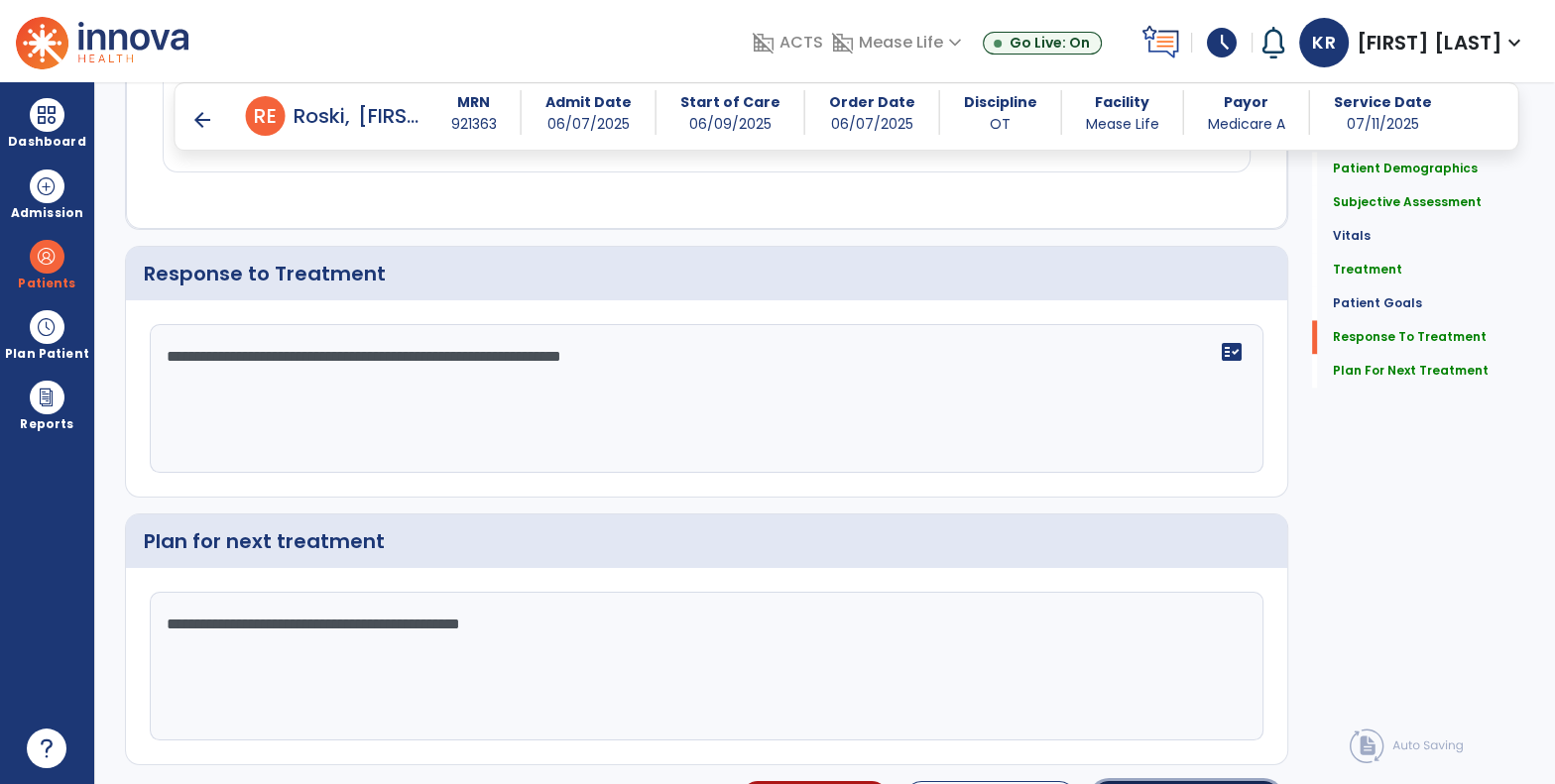 click on "Sign Doc" 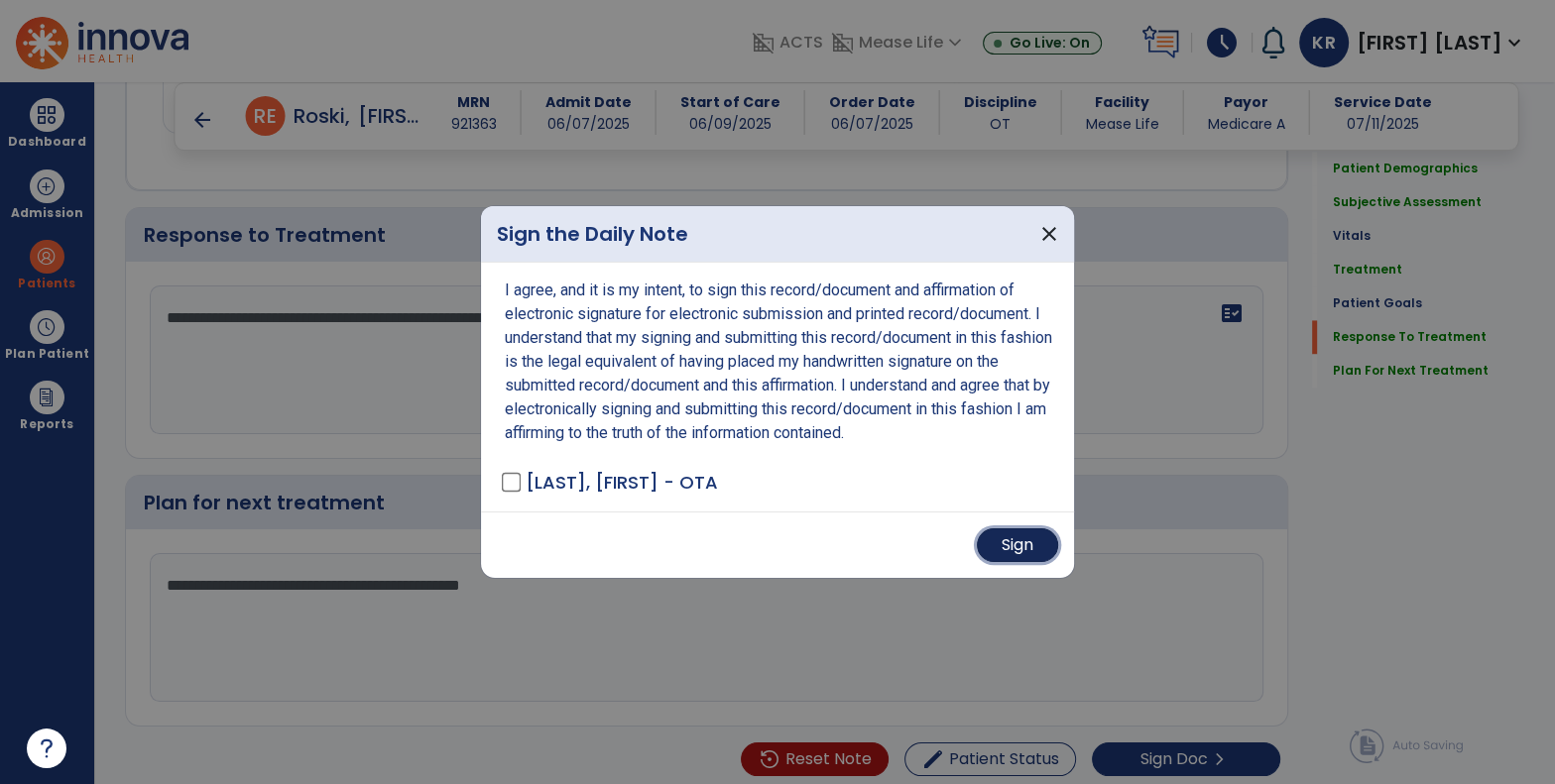 click on "Sign" at bounding box center (1017, 545) 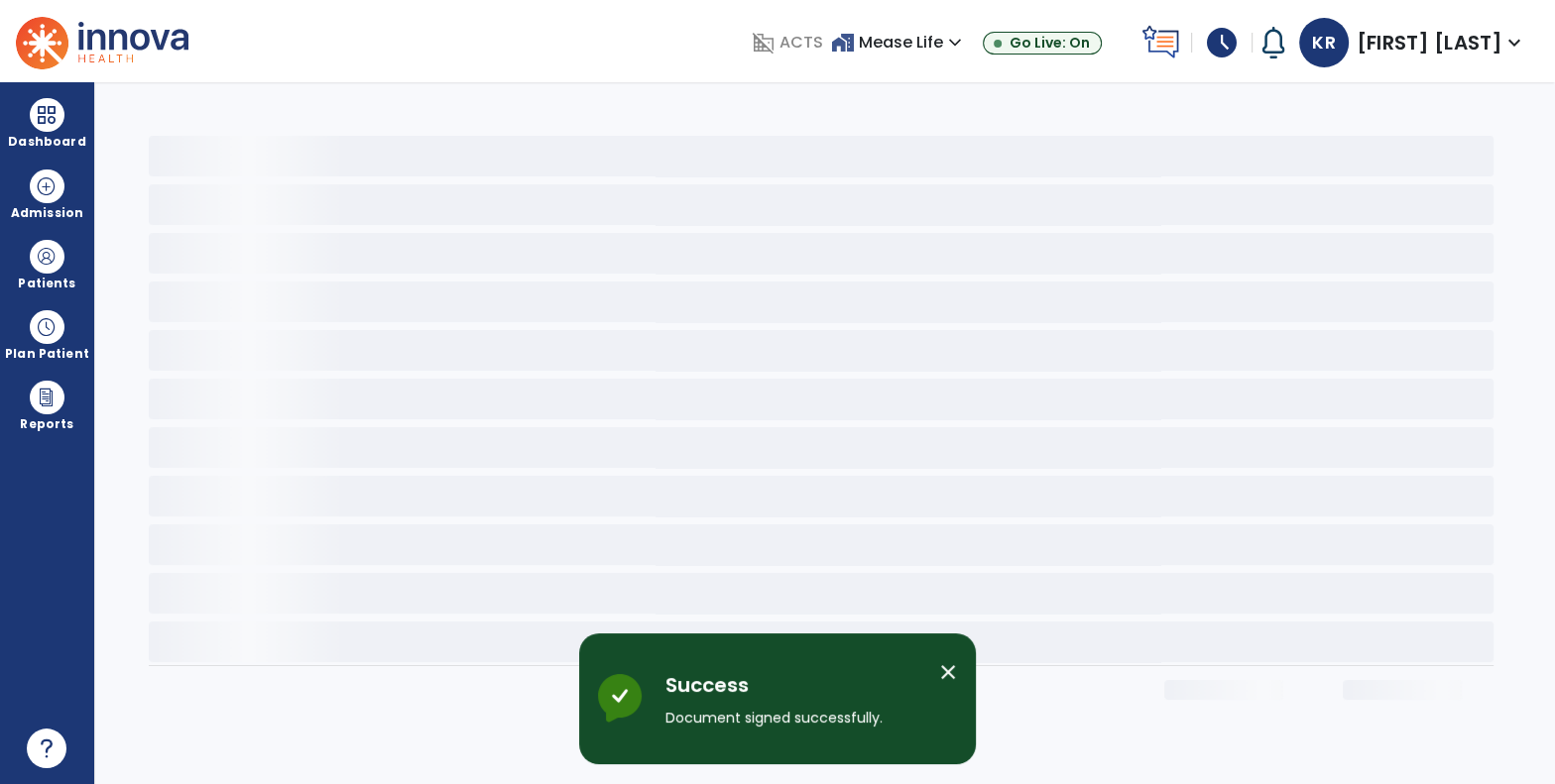 scroll, scrollTop: 0, scrollLeft: 0, axis: both 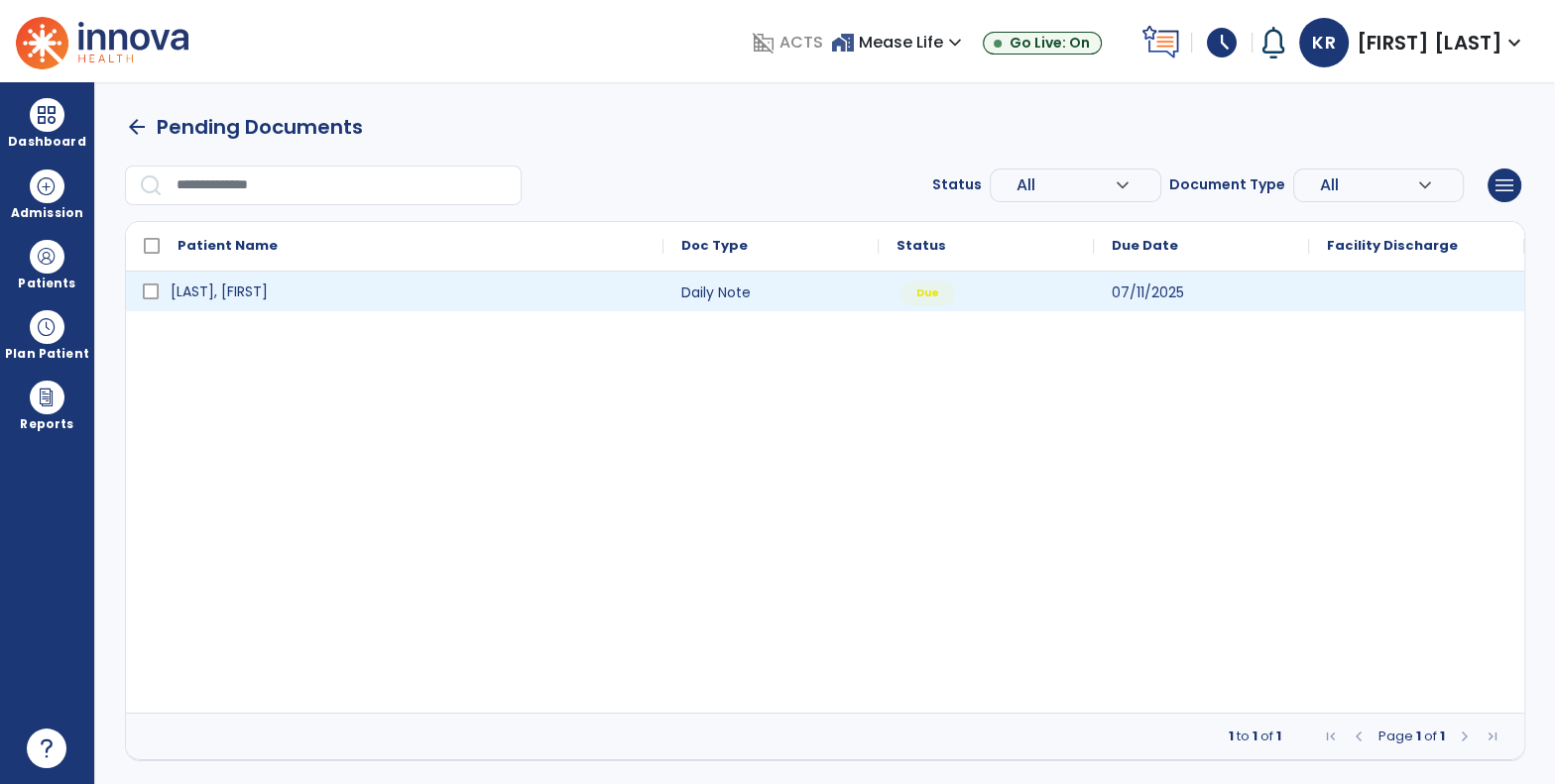 click on "[LAST], [FIRST]" at bounding box center (409, 291) 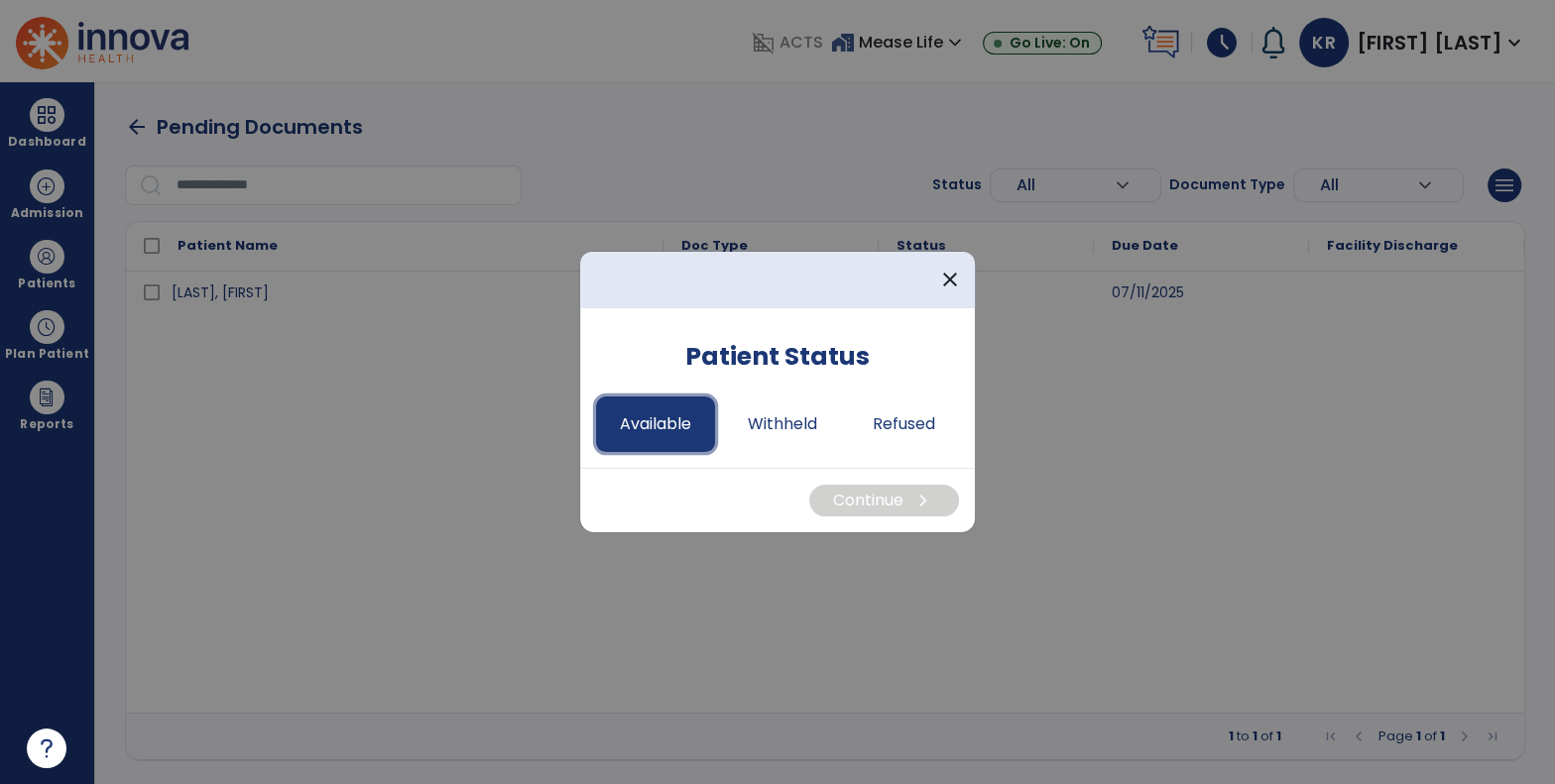 click on "Available" at bounding box center [656, 424] 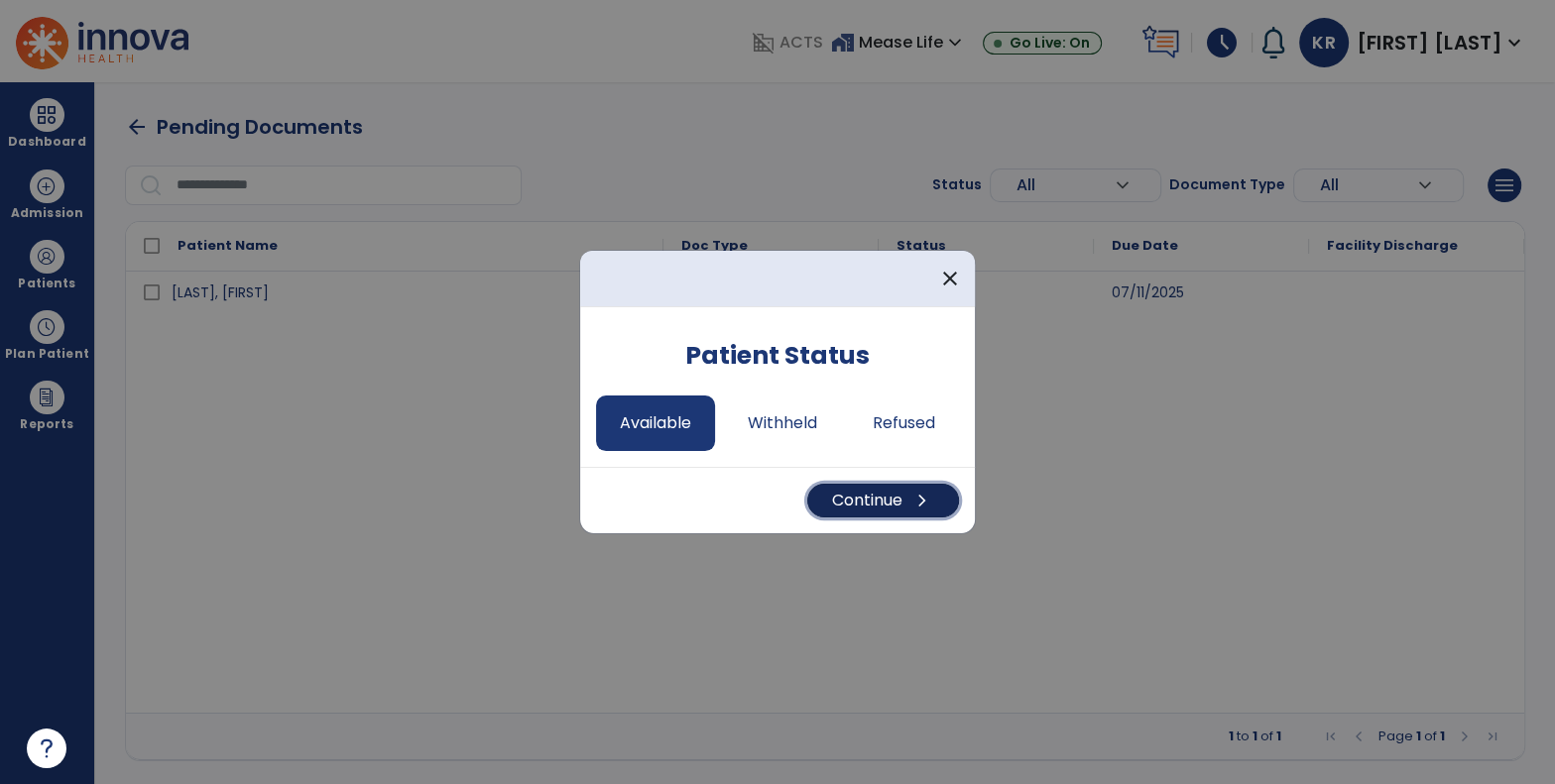 click on "chevron_right" at bounding box center [922, 501] 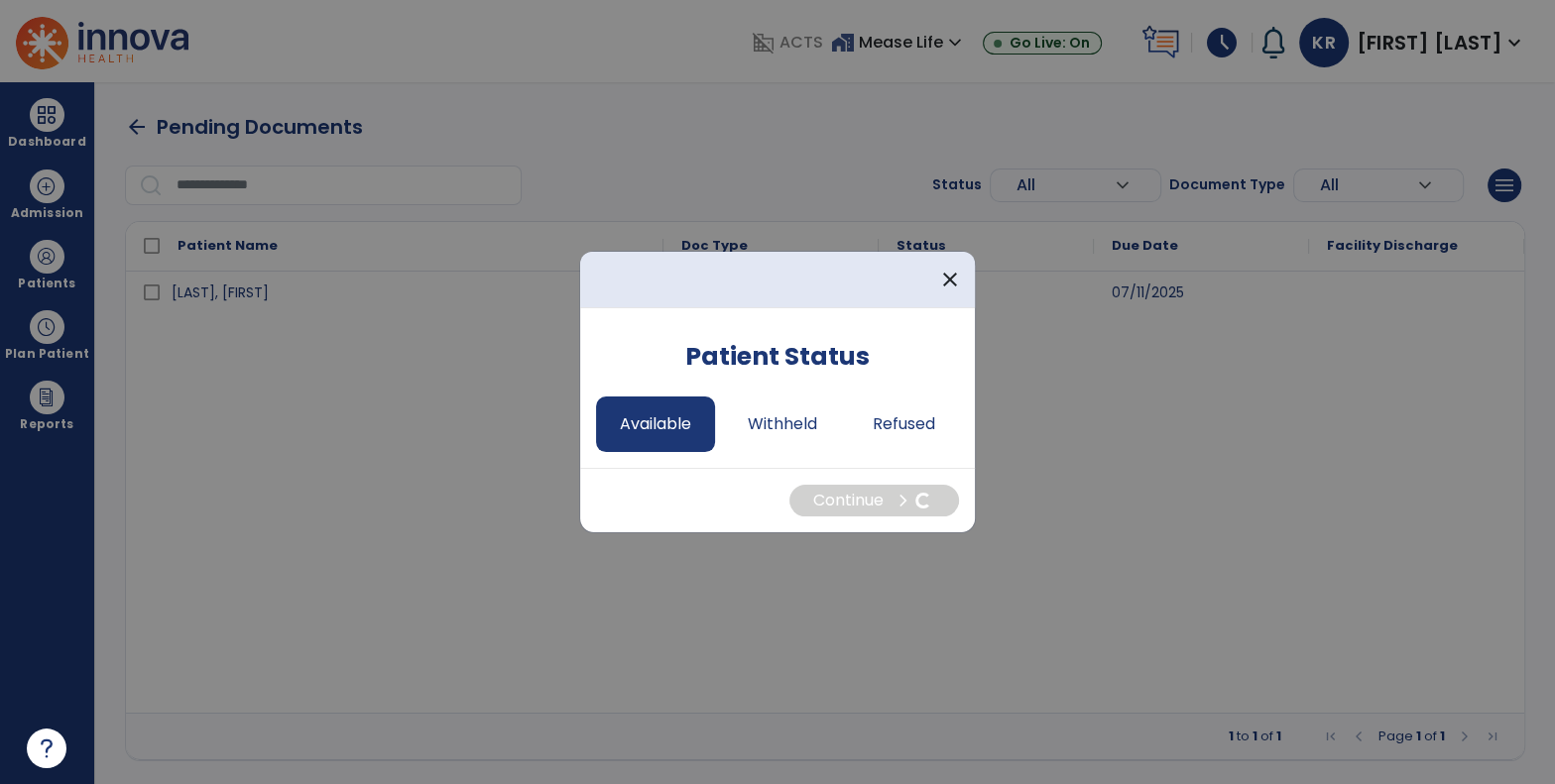 select on "*" 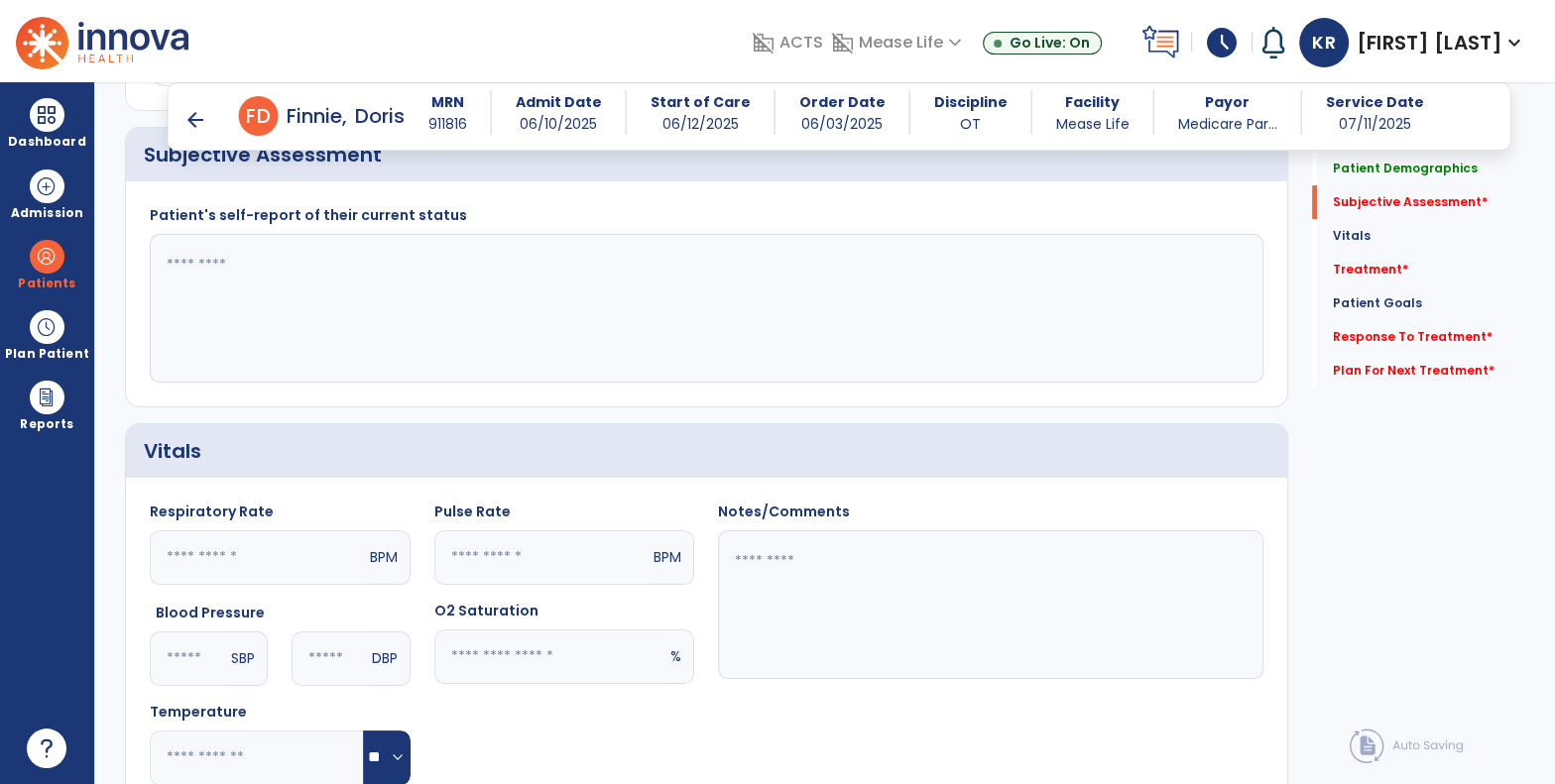 scroll, scrollTop: 511, scrollLeft: 0, axis: vertical 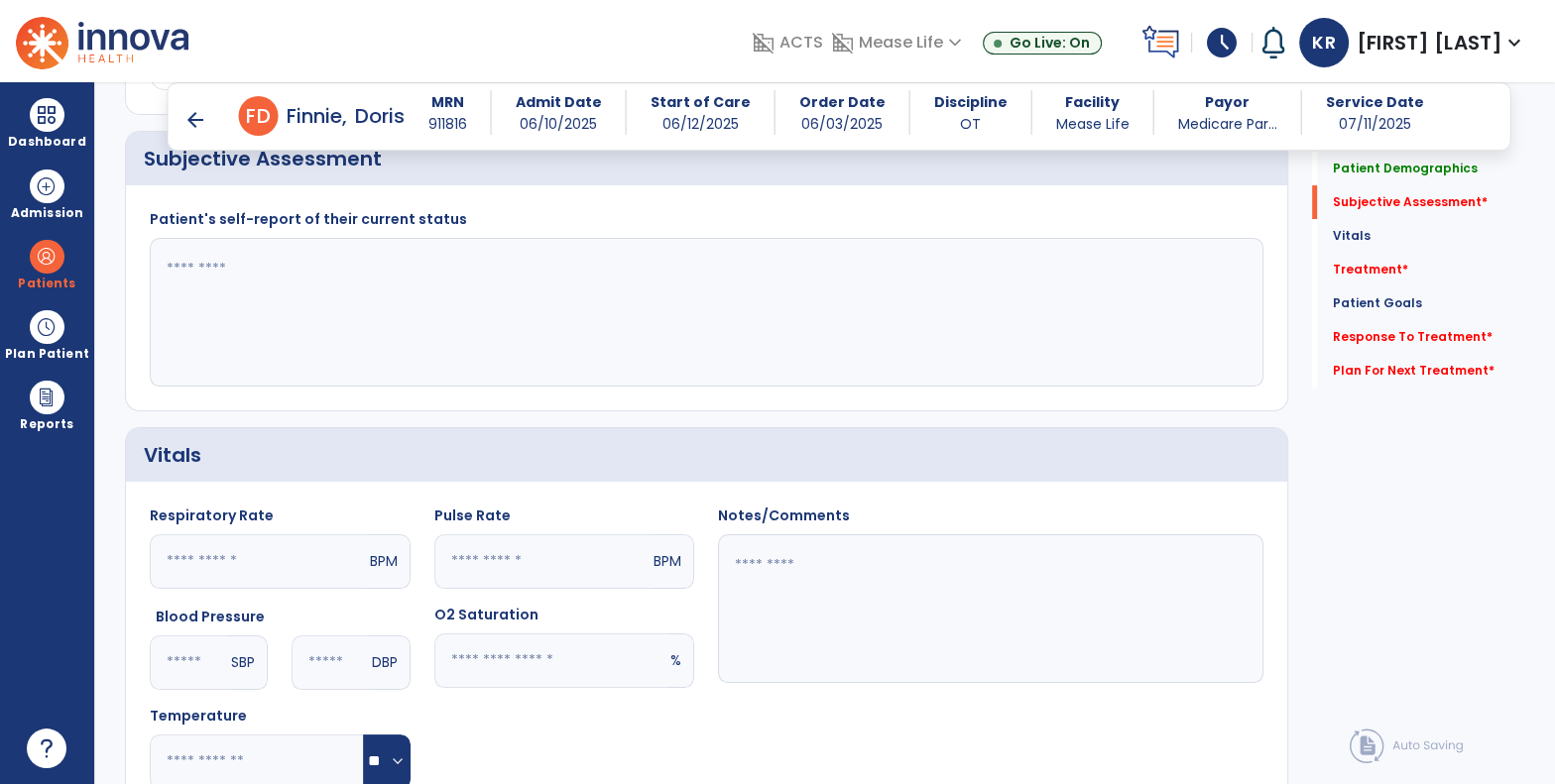 click 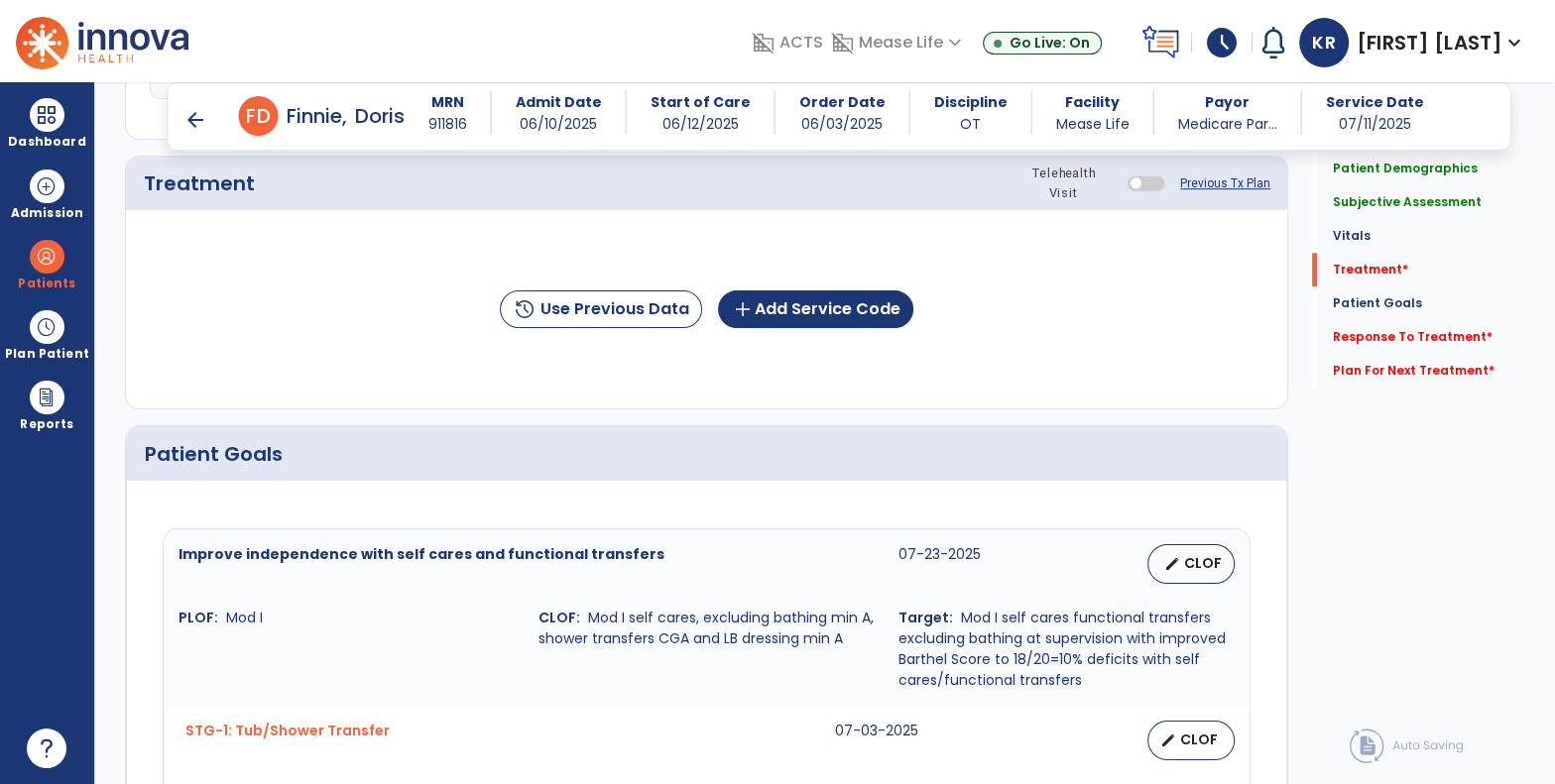 scroll, scrollTop: 1205, scrollLeft: 0, axis: vertical 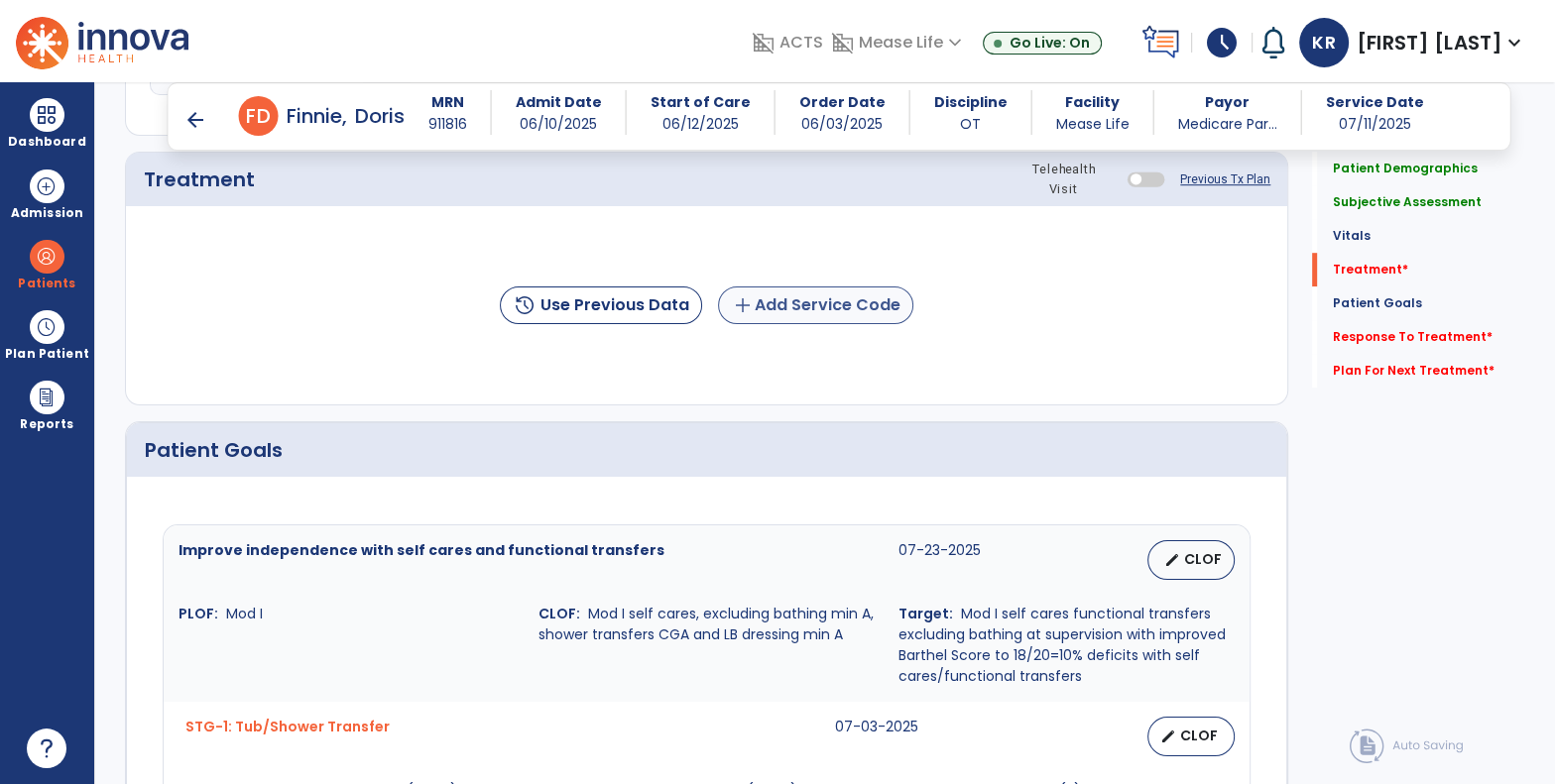 type on "**********" 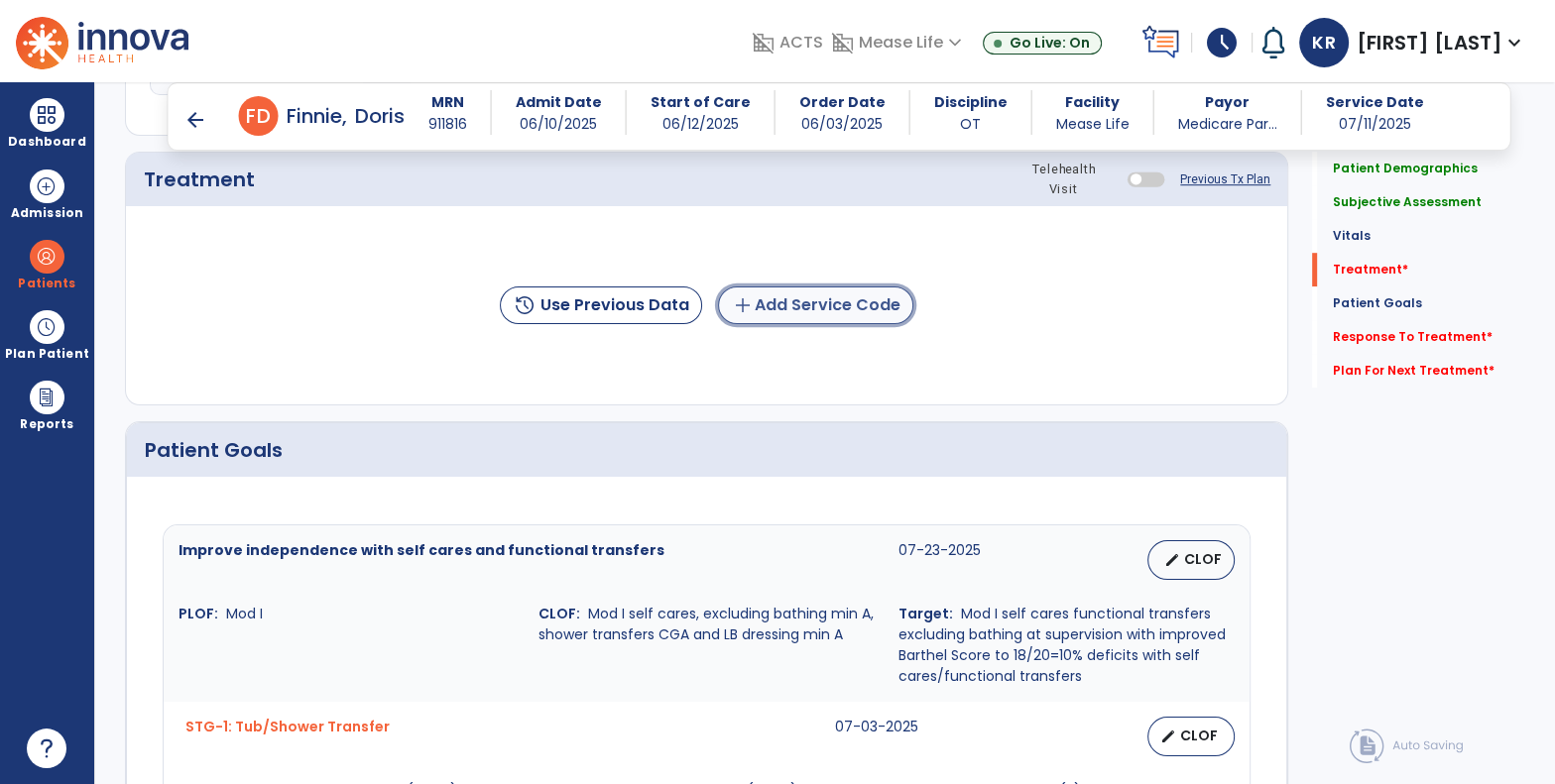click on "add  Add Service Code" 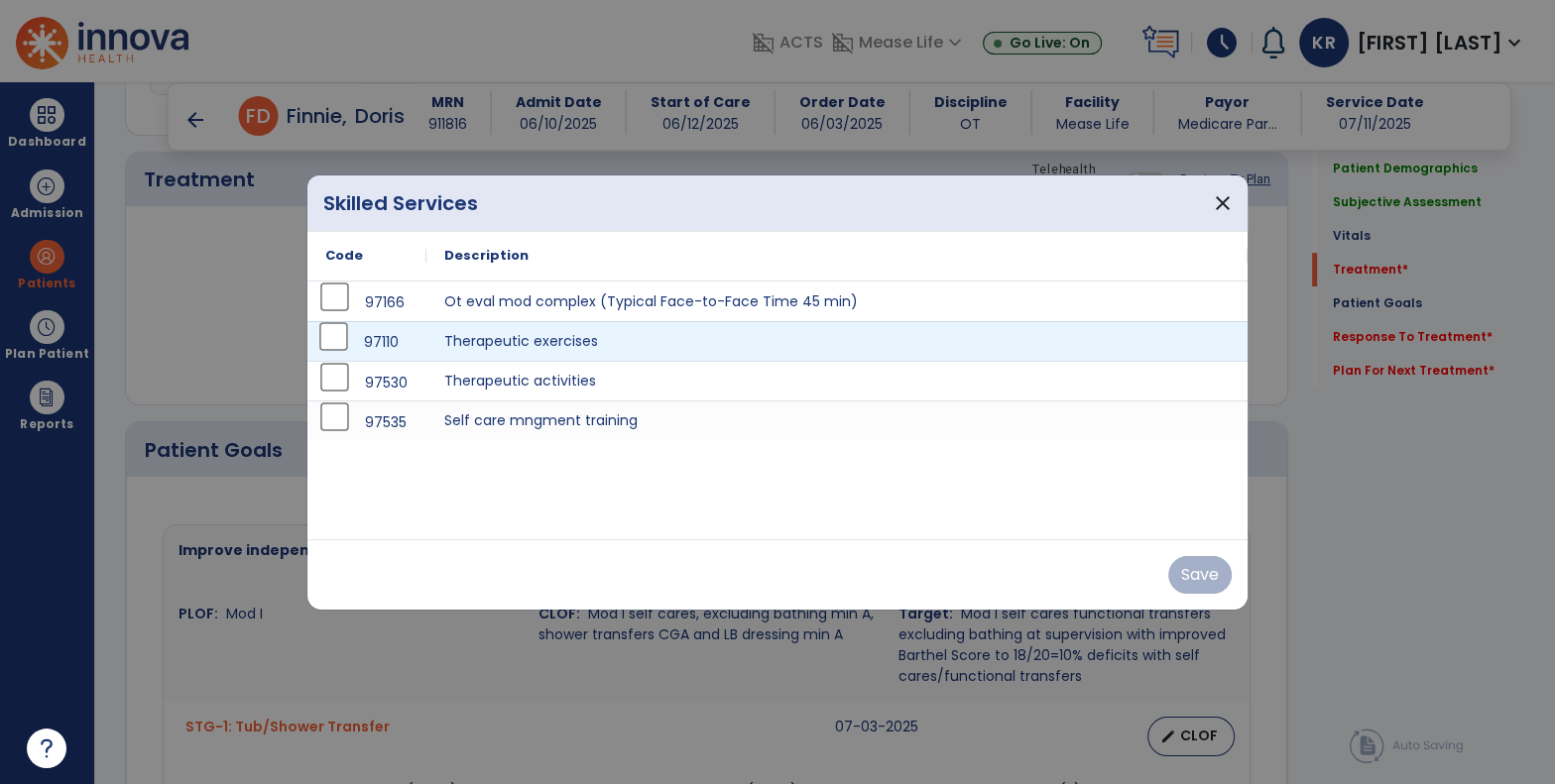 click on "97110" at bounding box center (367, 342) 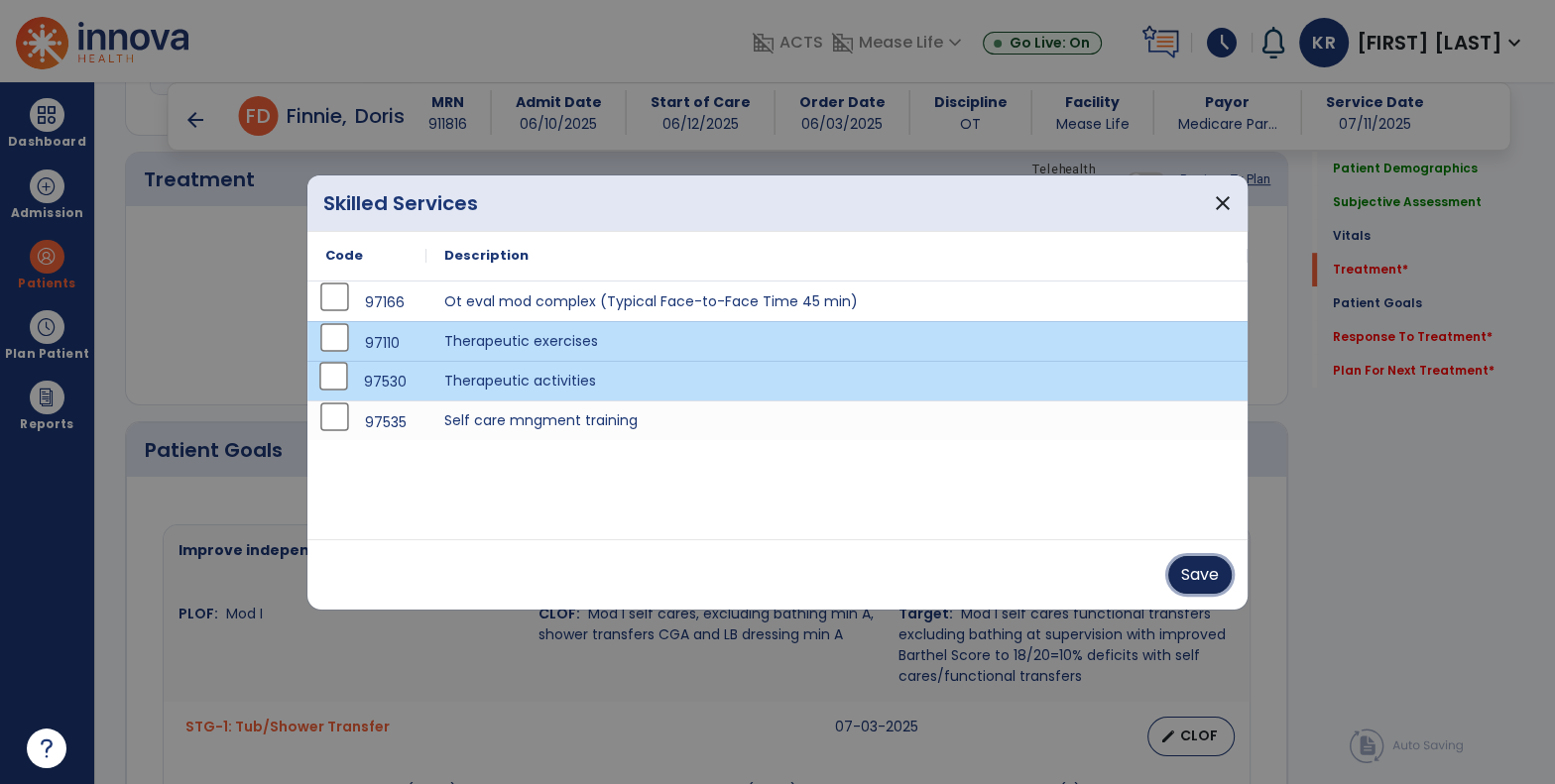 click on "Save" at bounding box center [1200, 575] 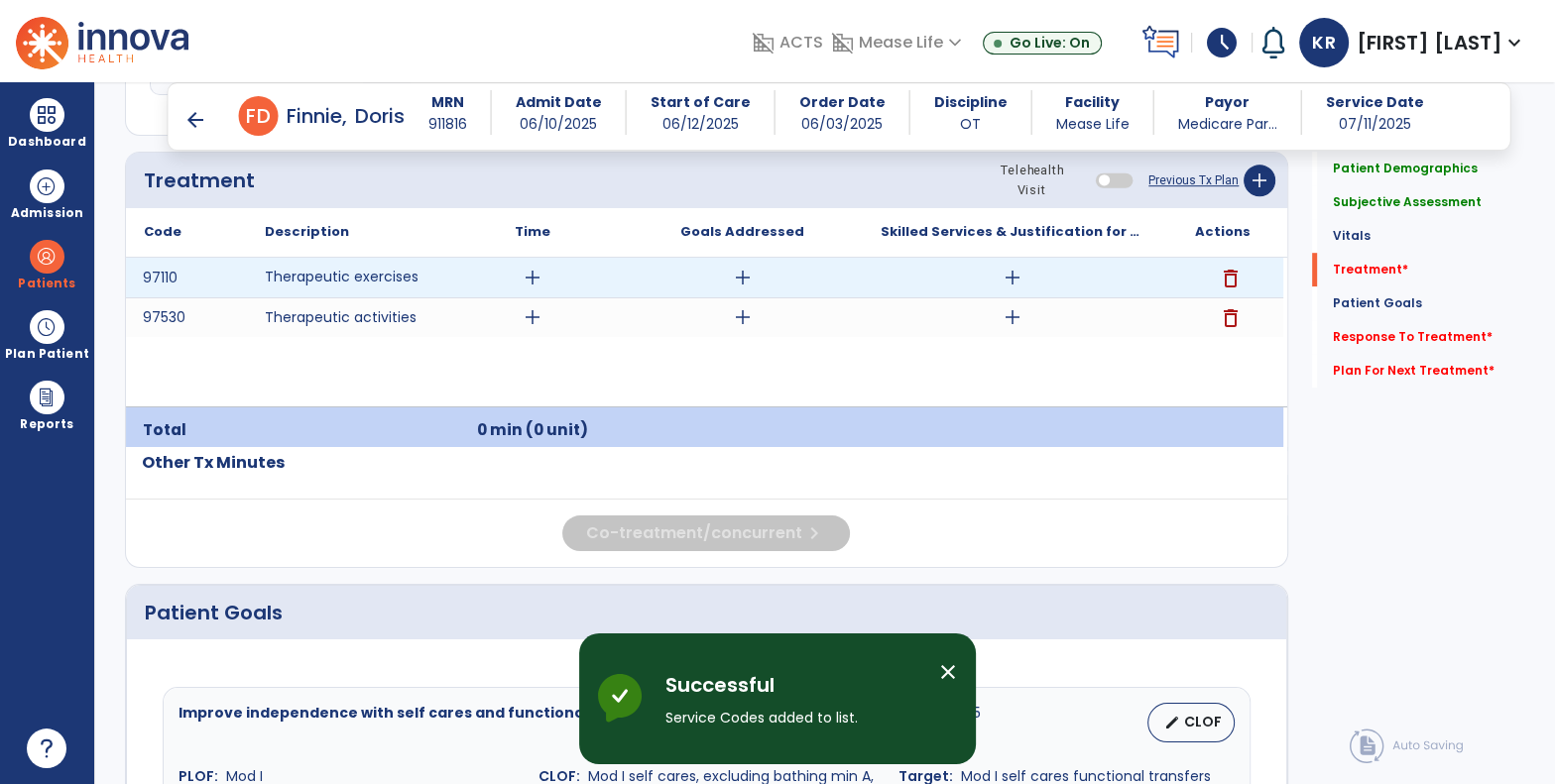 click on "add" at bounding box center (533, 278) 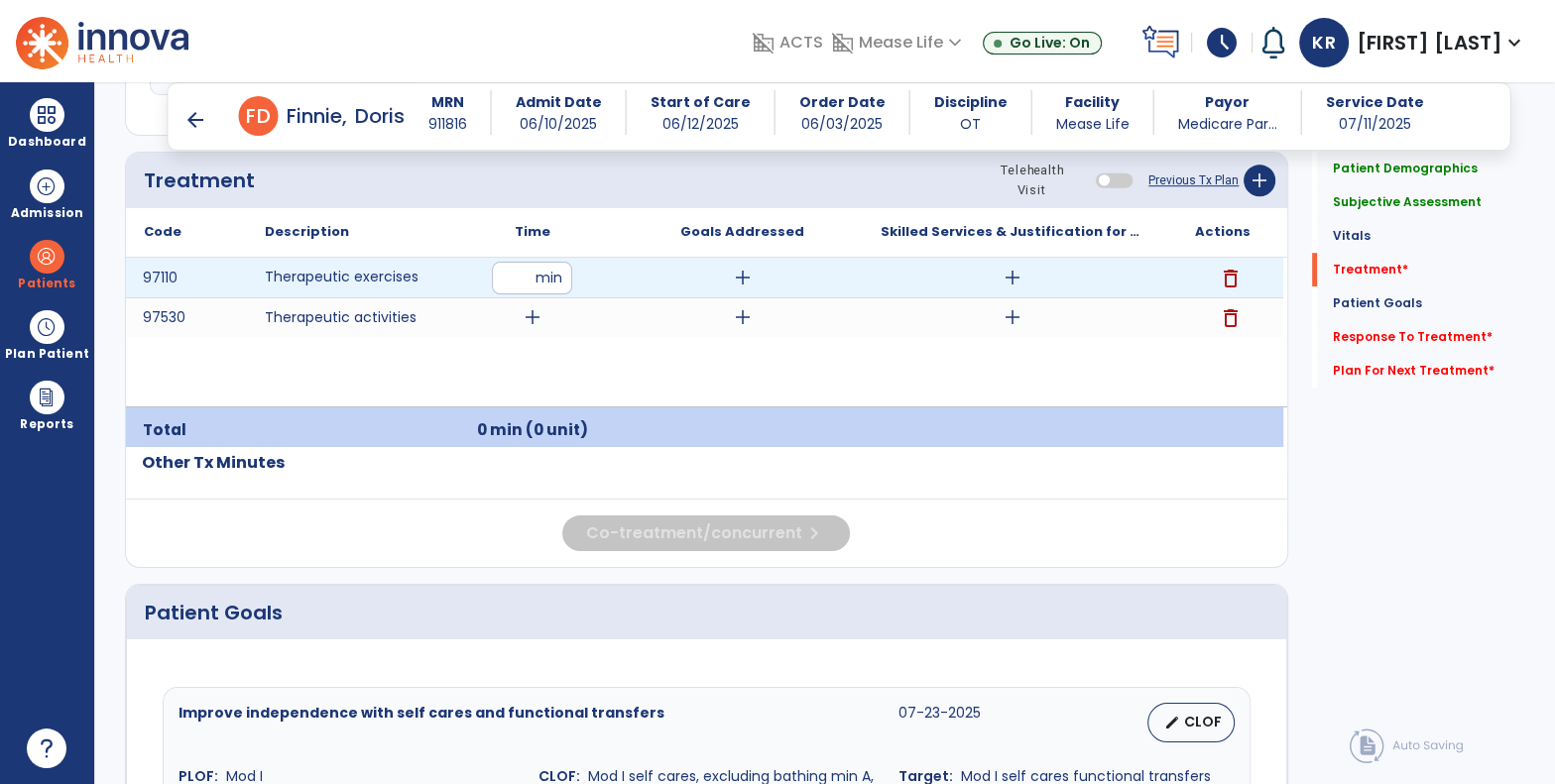 click at bounding box center [532, 278] 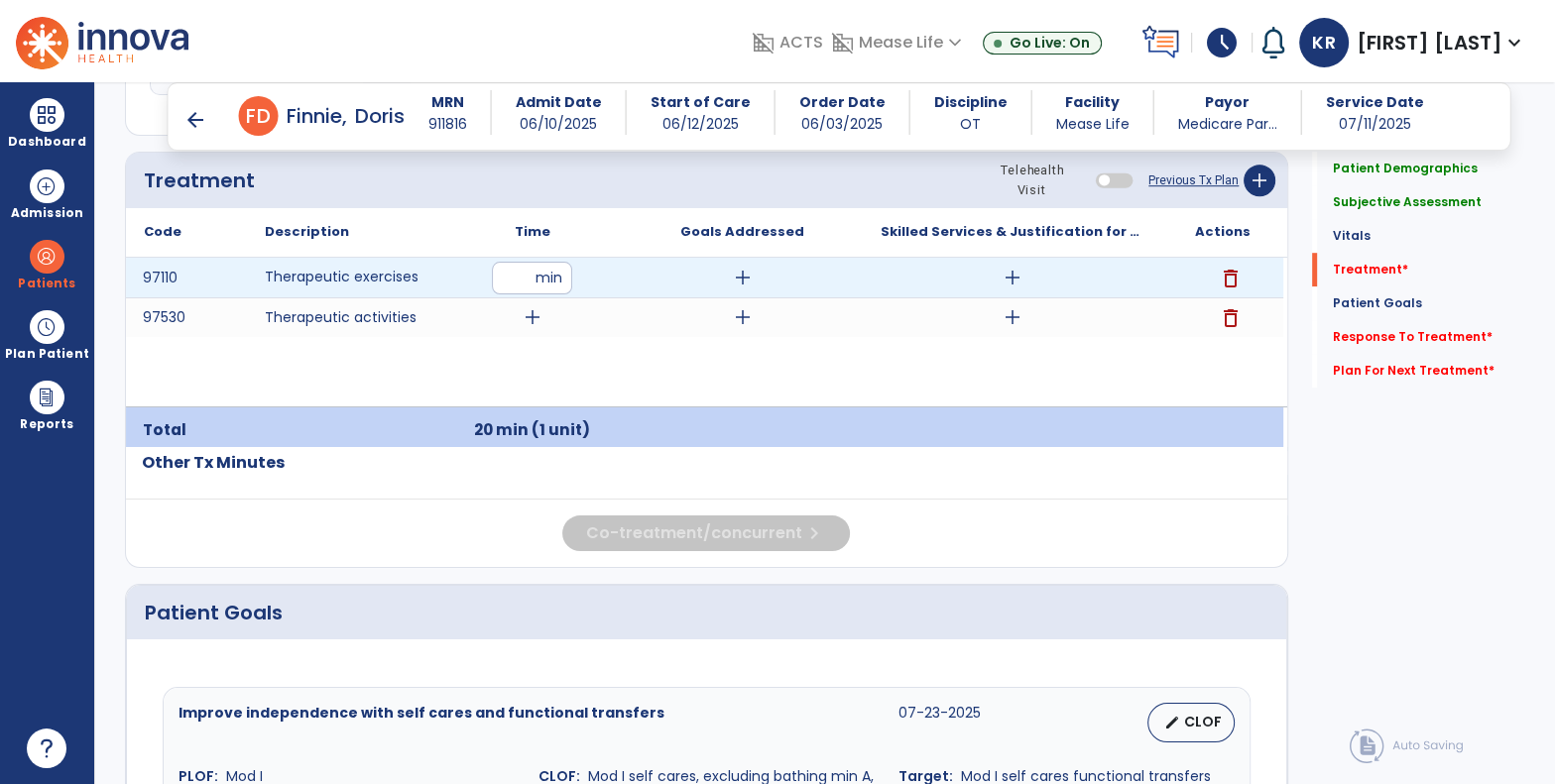 click on "**" at bounding box center [532, 278] 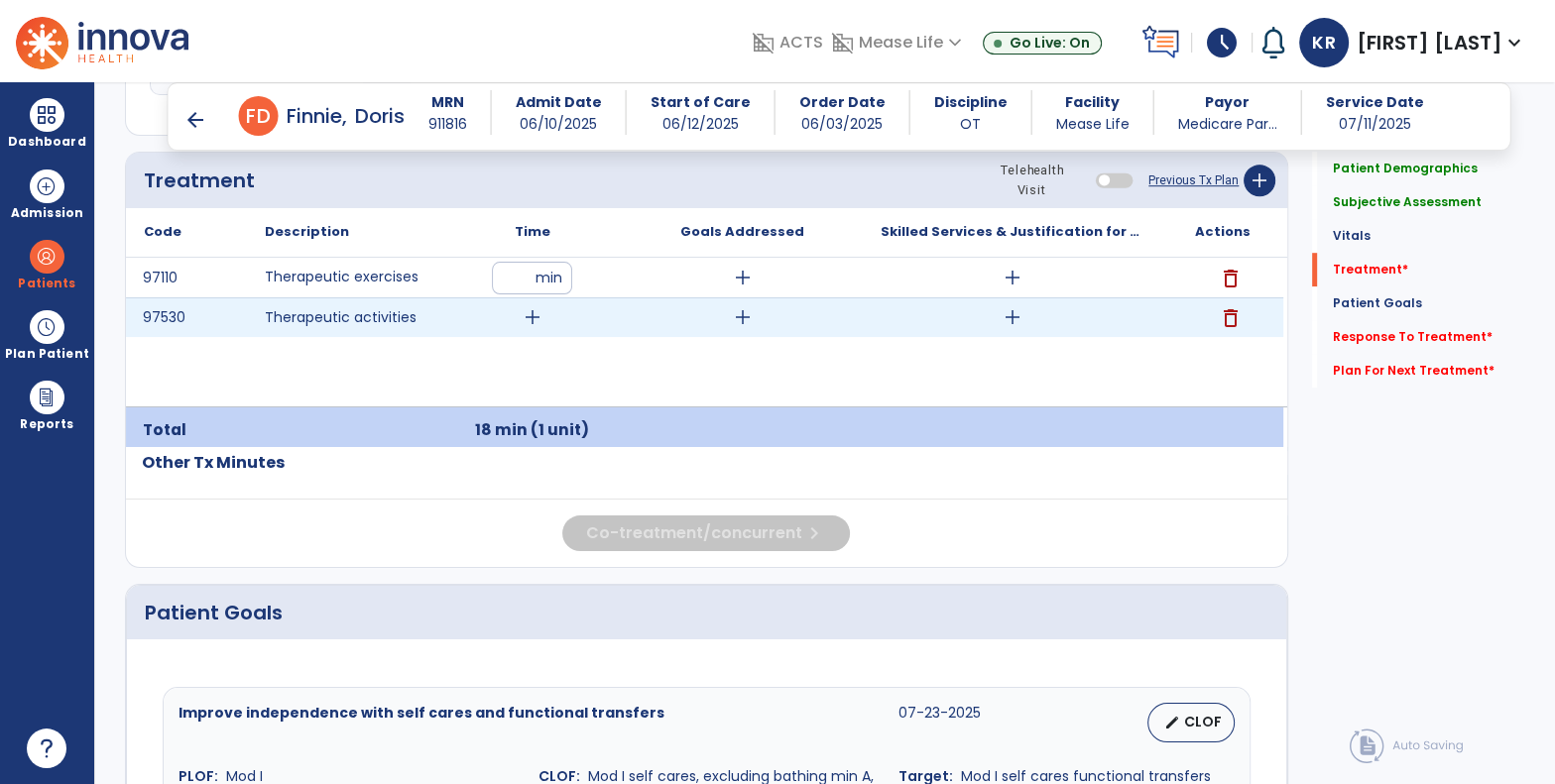 click on "add" at bounding box center (533, 317) 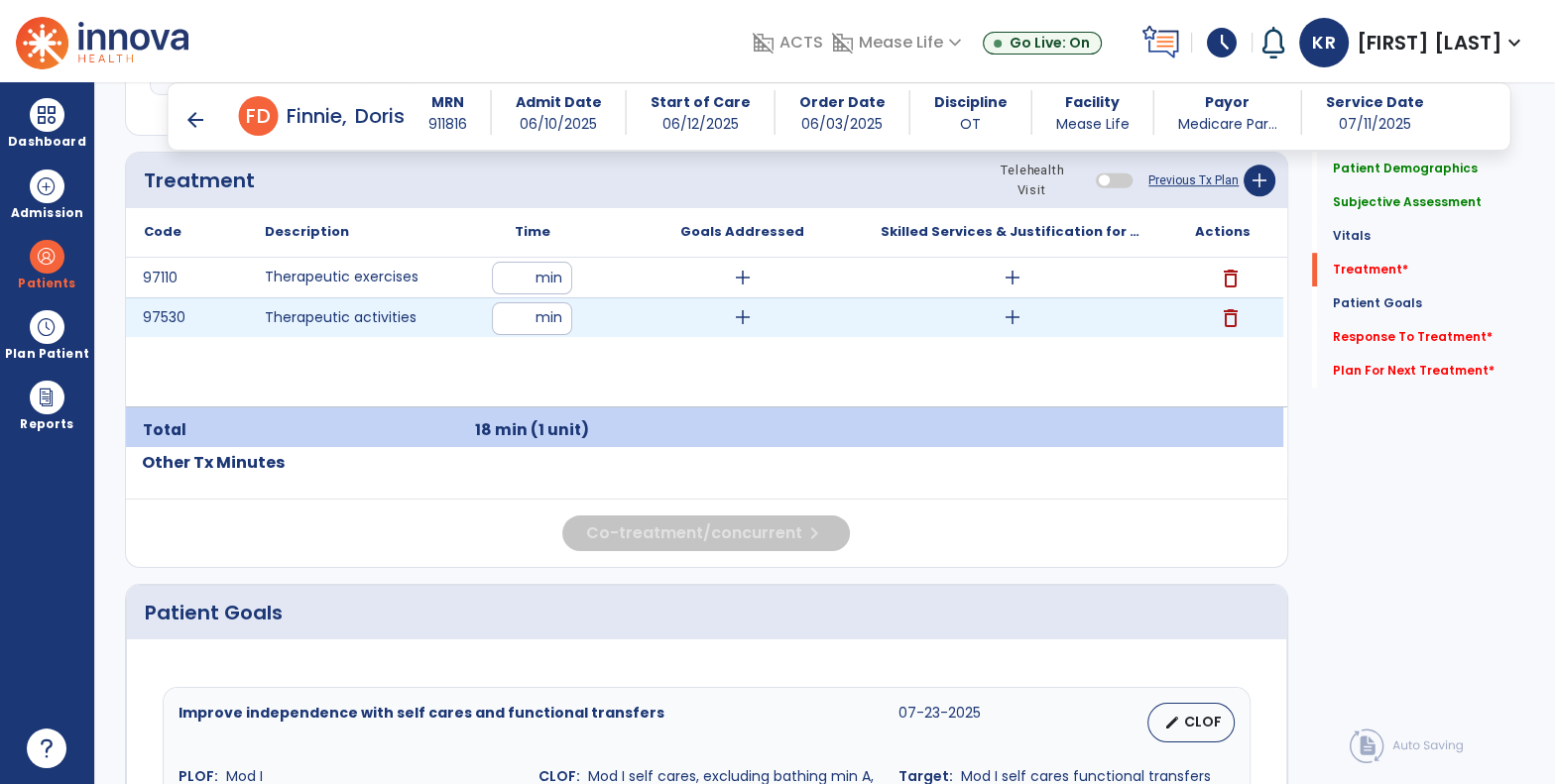 type on "**" 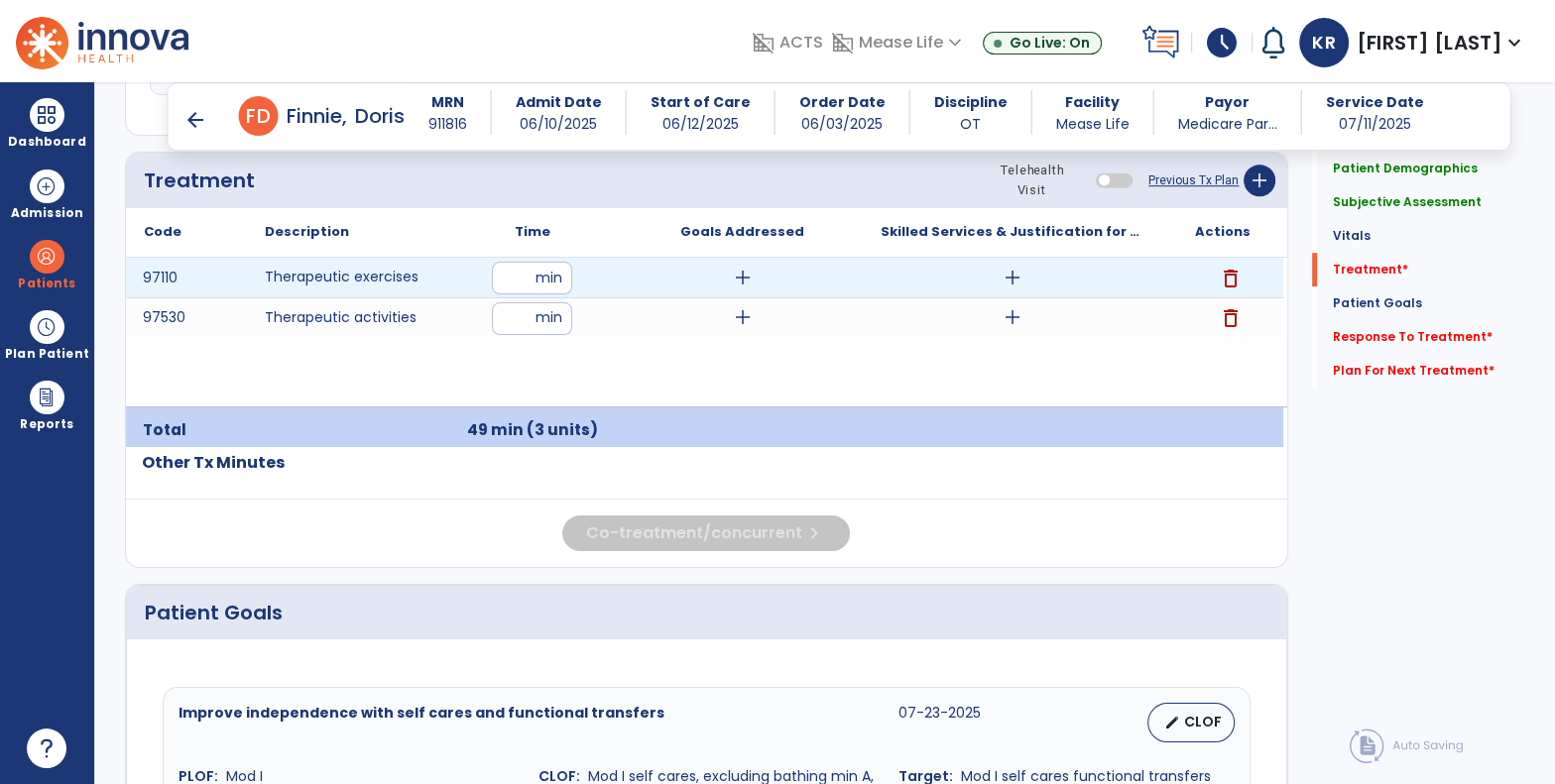 click on "add" at bounding box center (743, 278) 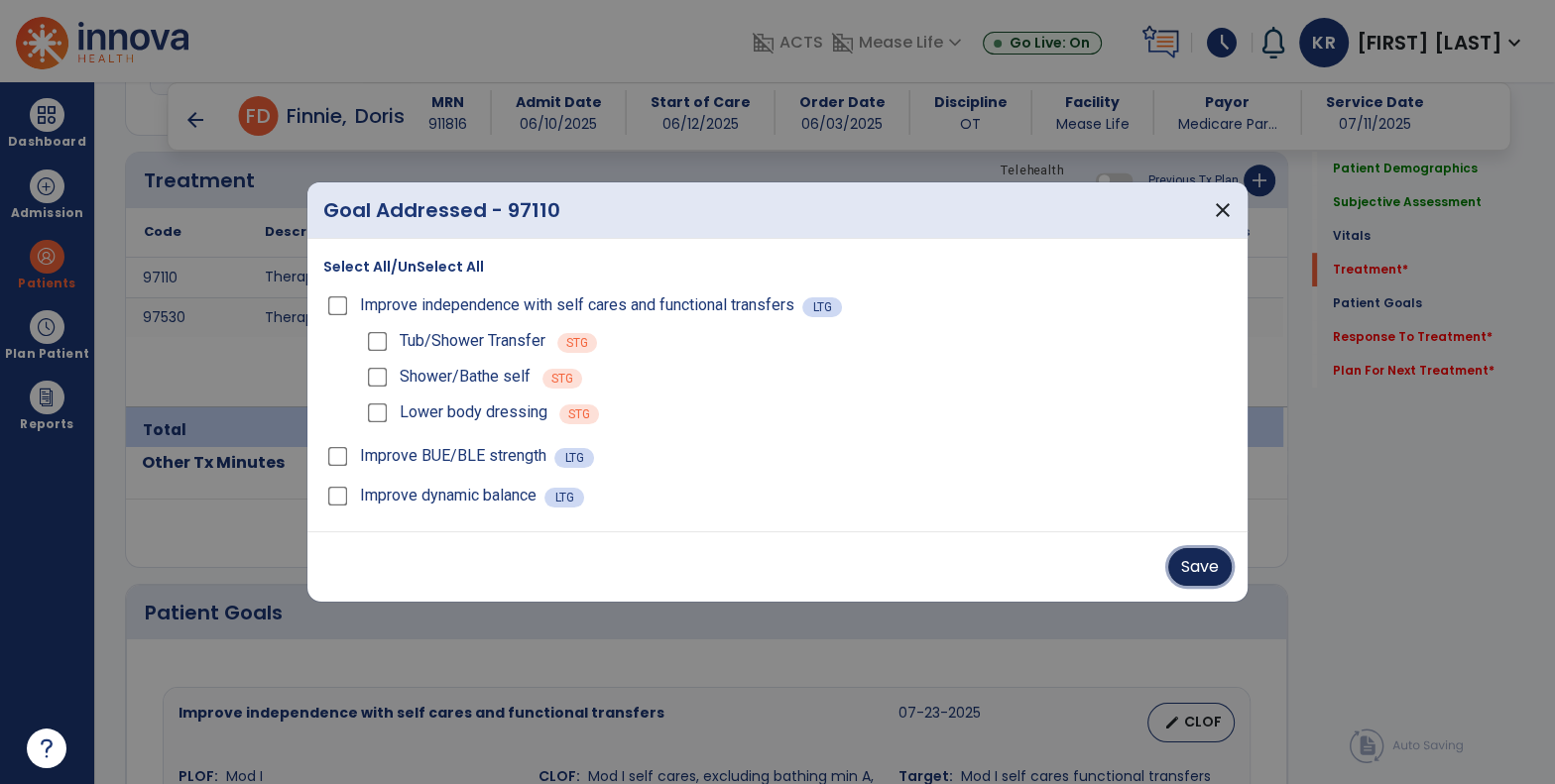 click on "Save" at bounding box center [1200, 567] 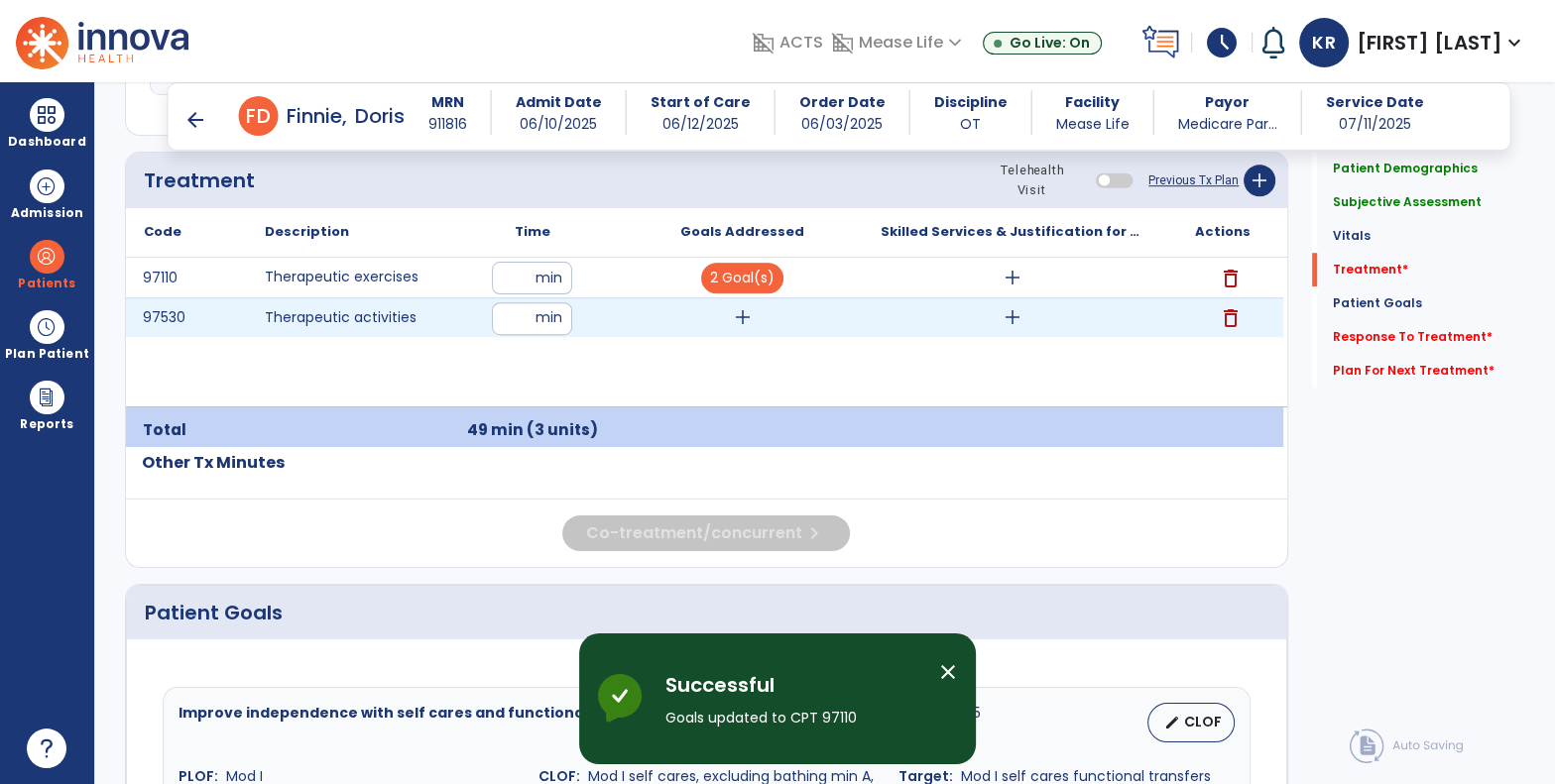 click on "add" at bounding box center (743, 317) 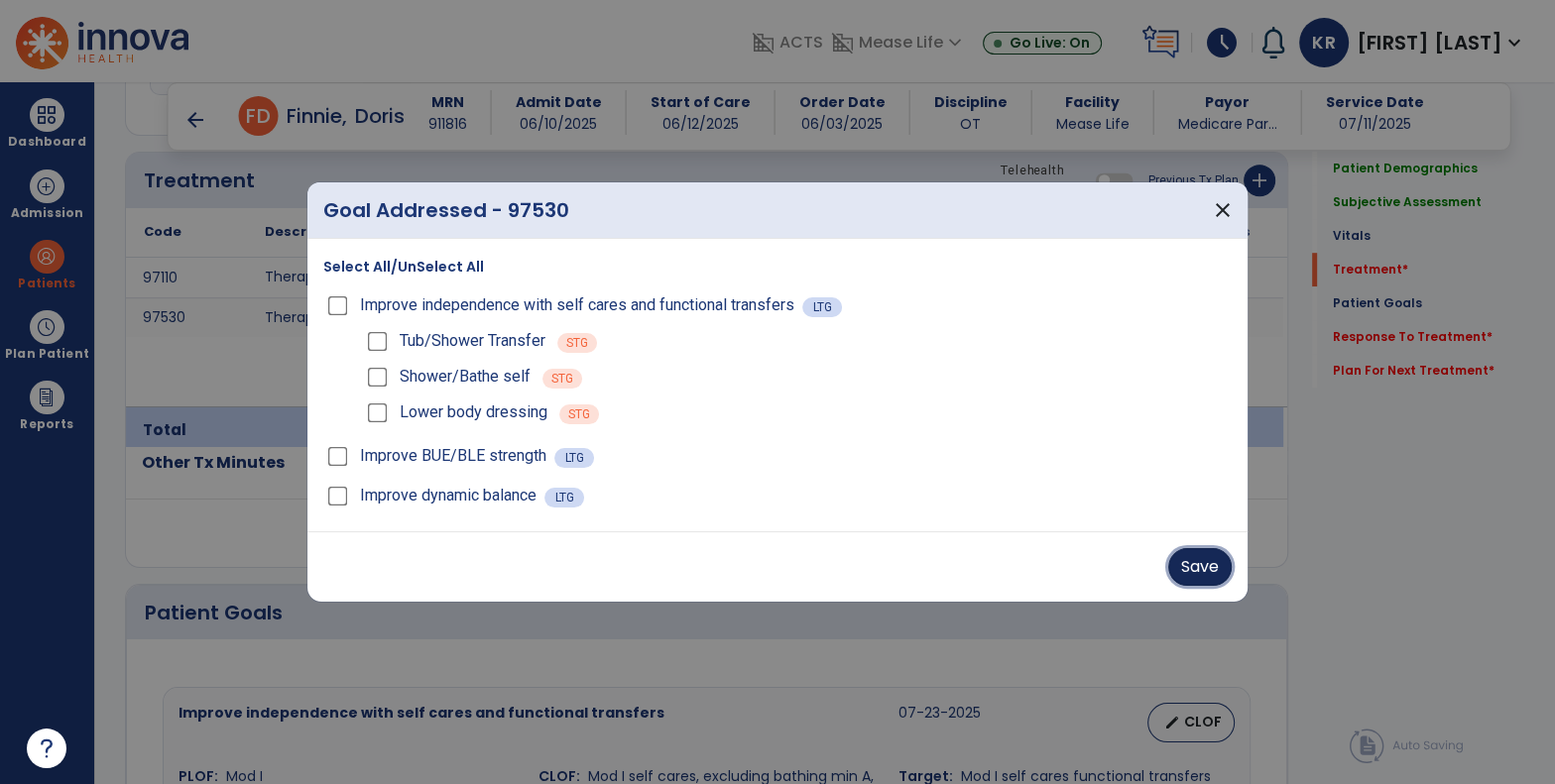 click on "Save" at bounding box center [1200, 567] 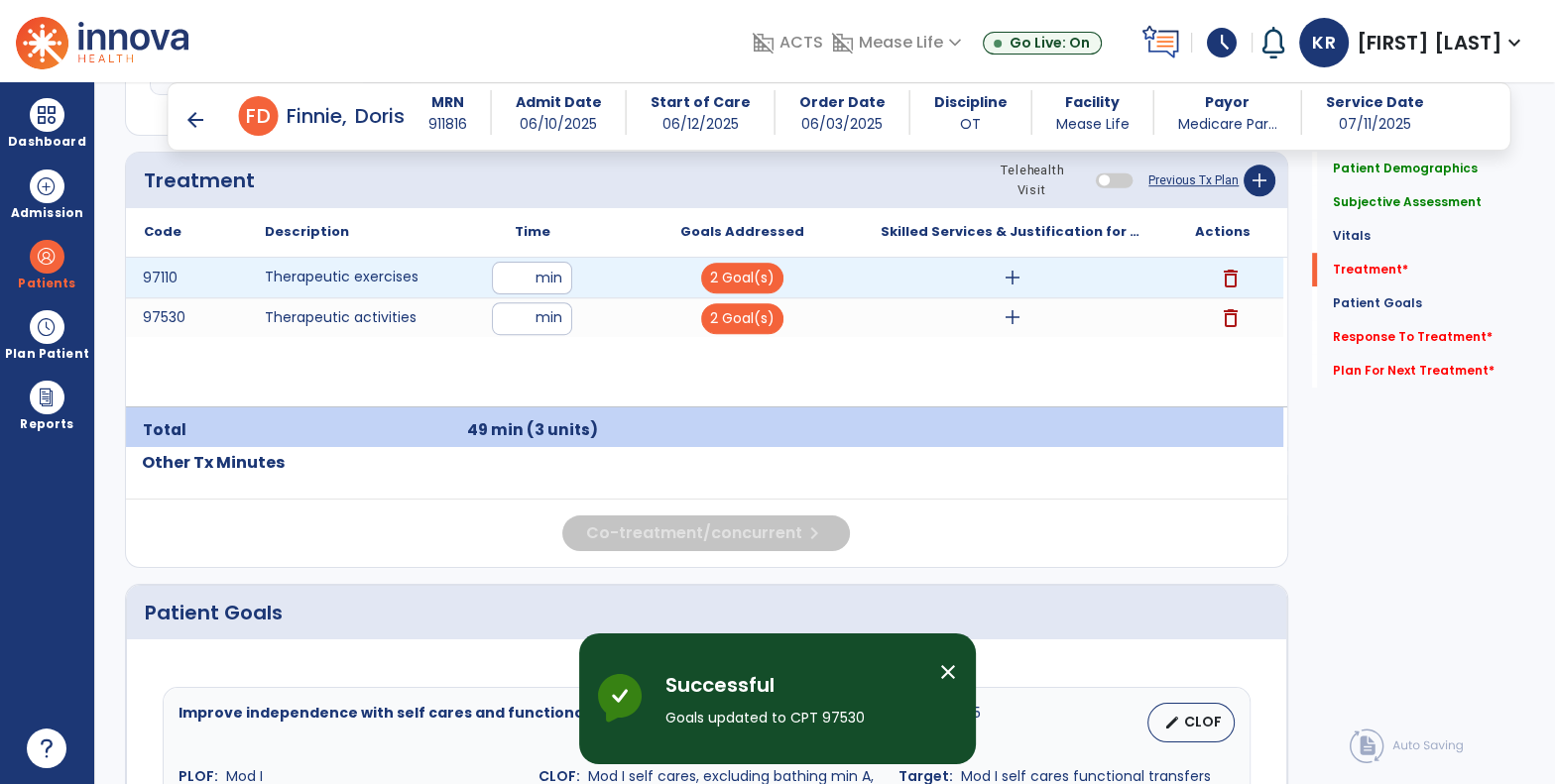 click on "add" at bounding box center (1013, 278) 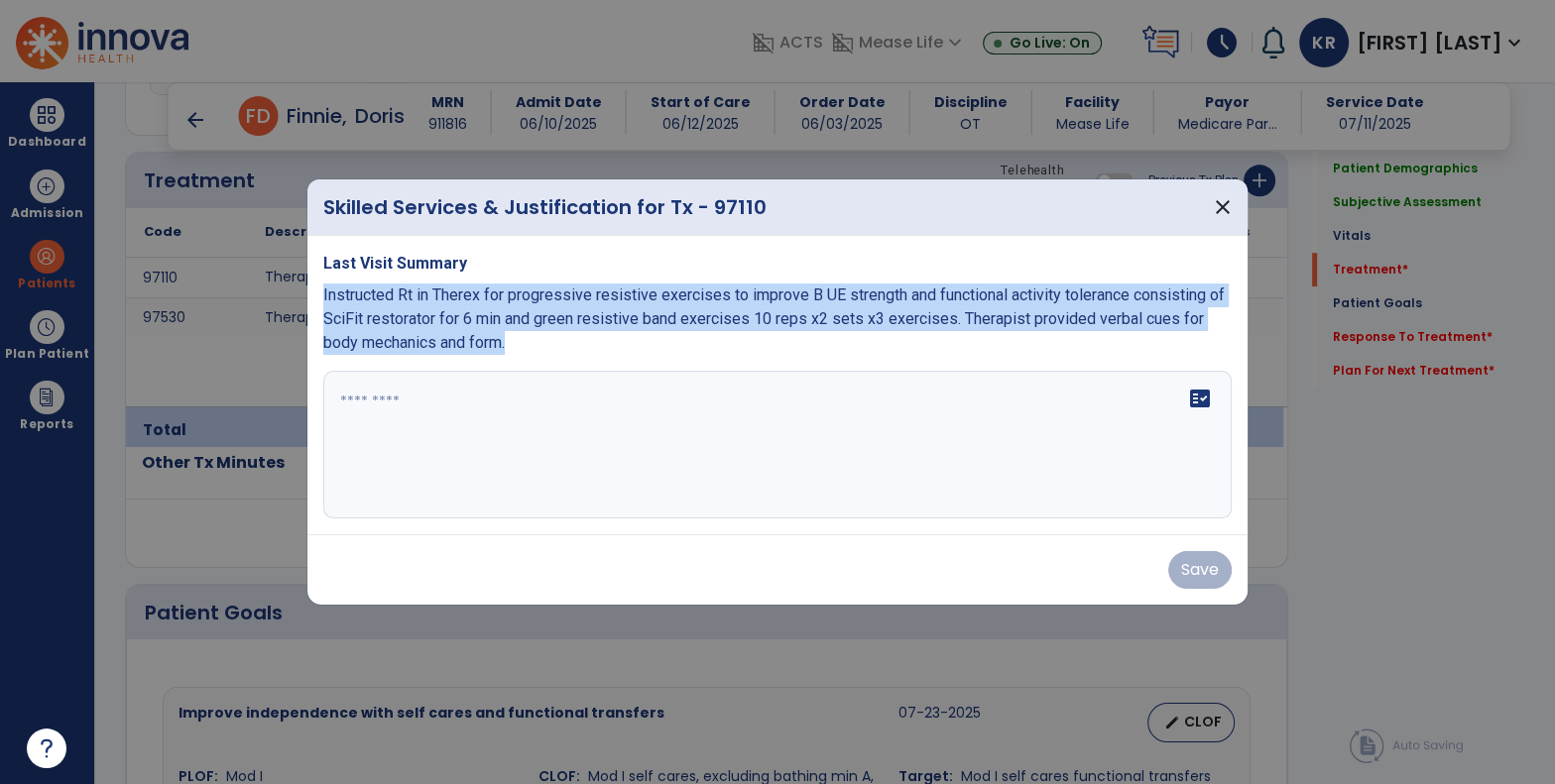 drag, startPoint x: 319, startPoint y: 294, endPoint x: 558, endPoint y: 353, distance: 246.17473 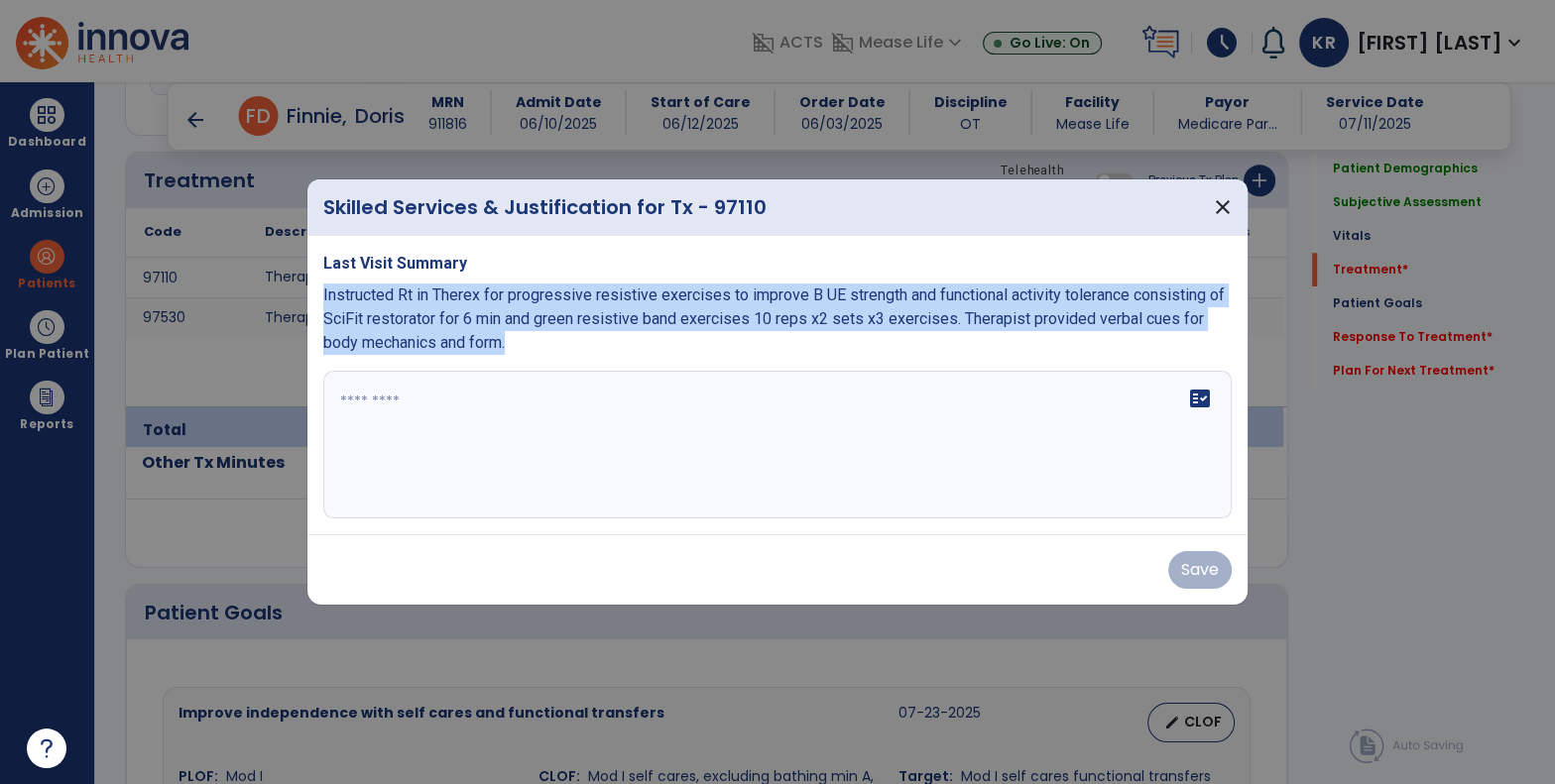 click on "Last Visit Summary Instructed Rt in Therex for progressive resistive exercises to improve B UE strength and functional activity tolerance consisting of SciFit restorator for 6 min and green resistive band exercises 10 reps x2 sets x3 exercises. Therapist provided verbal cues for body mechanics and form.    fact_check" at bounding box center [778, 386] 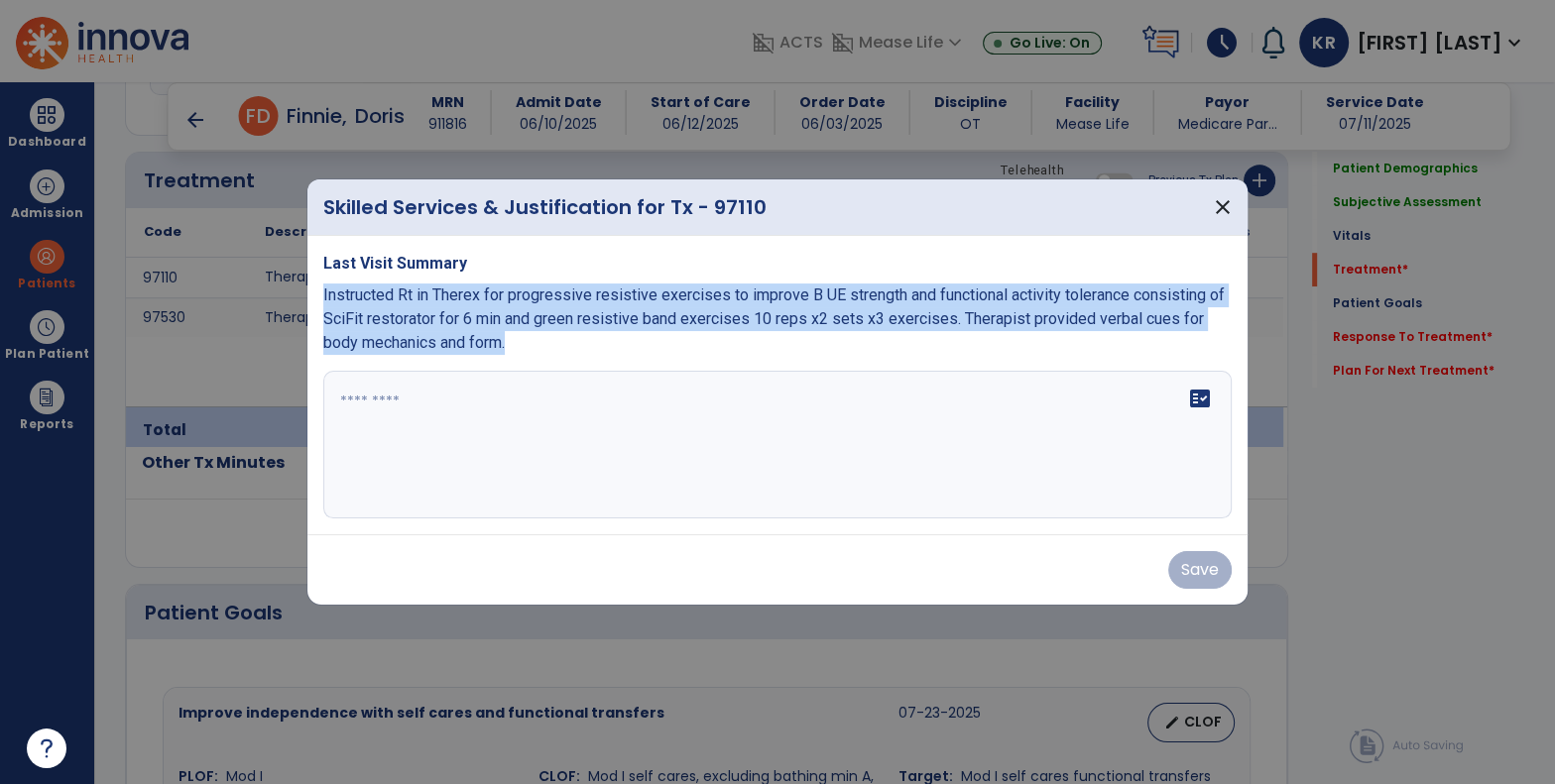 copy on "Instructed Rt in Therex for progressive resistive exercises to improve B UE strength and functional activity tolerance consisting of SciFit restorator for 6 min and green resistive band exercises 10 reps x2 sets x3 exercises. Therapist provided verbal cues for body mechanics and form." 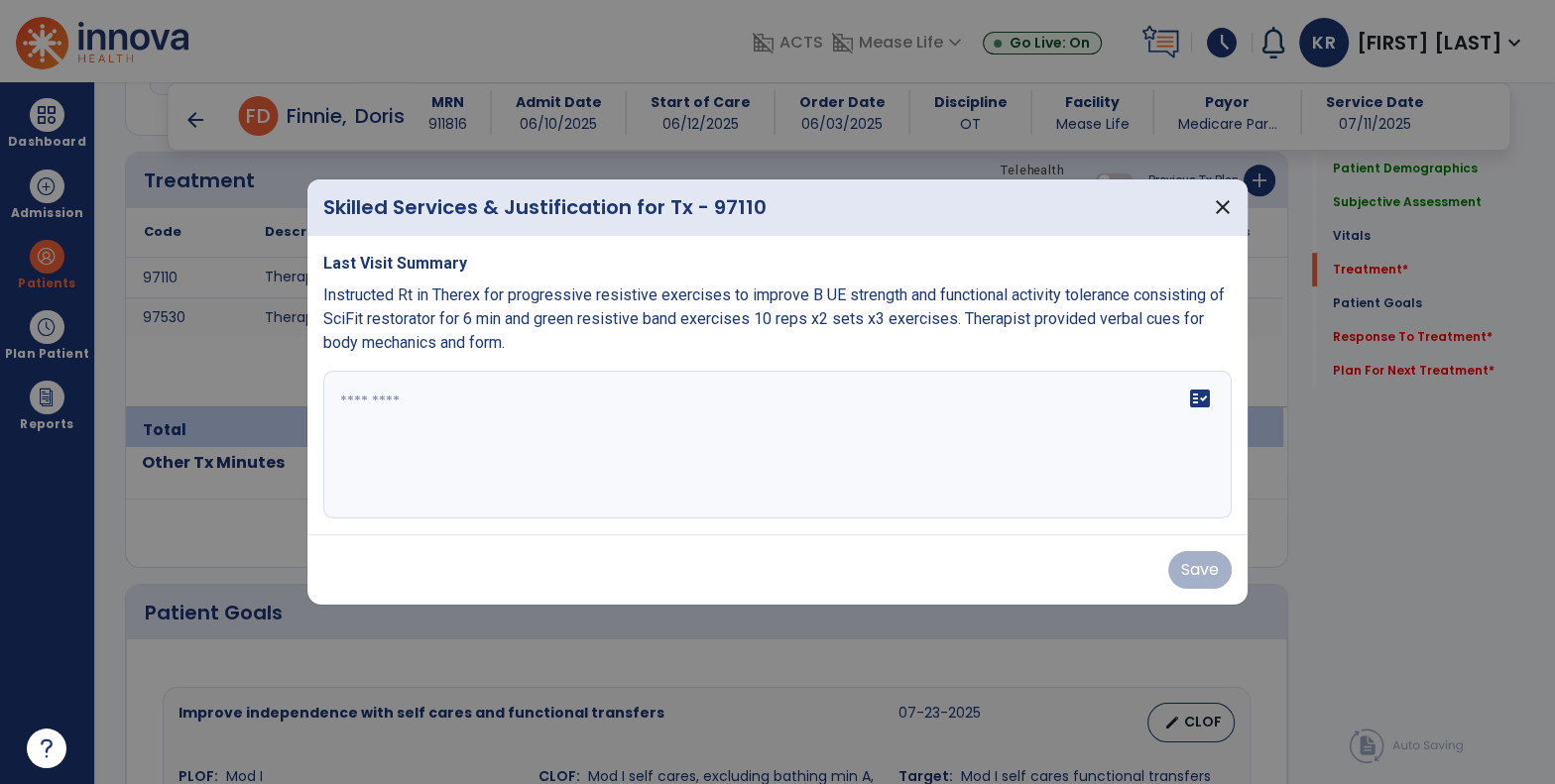 click on "fact_check" at bounding box center [778, 445] 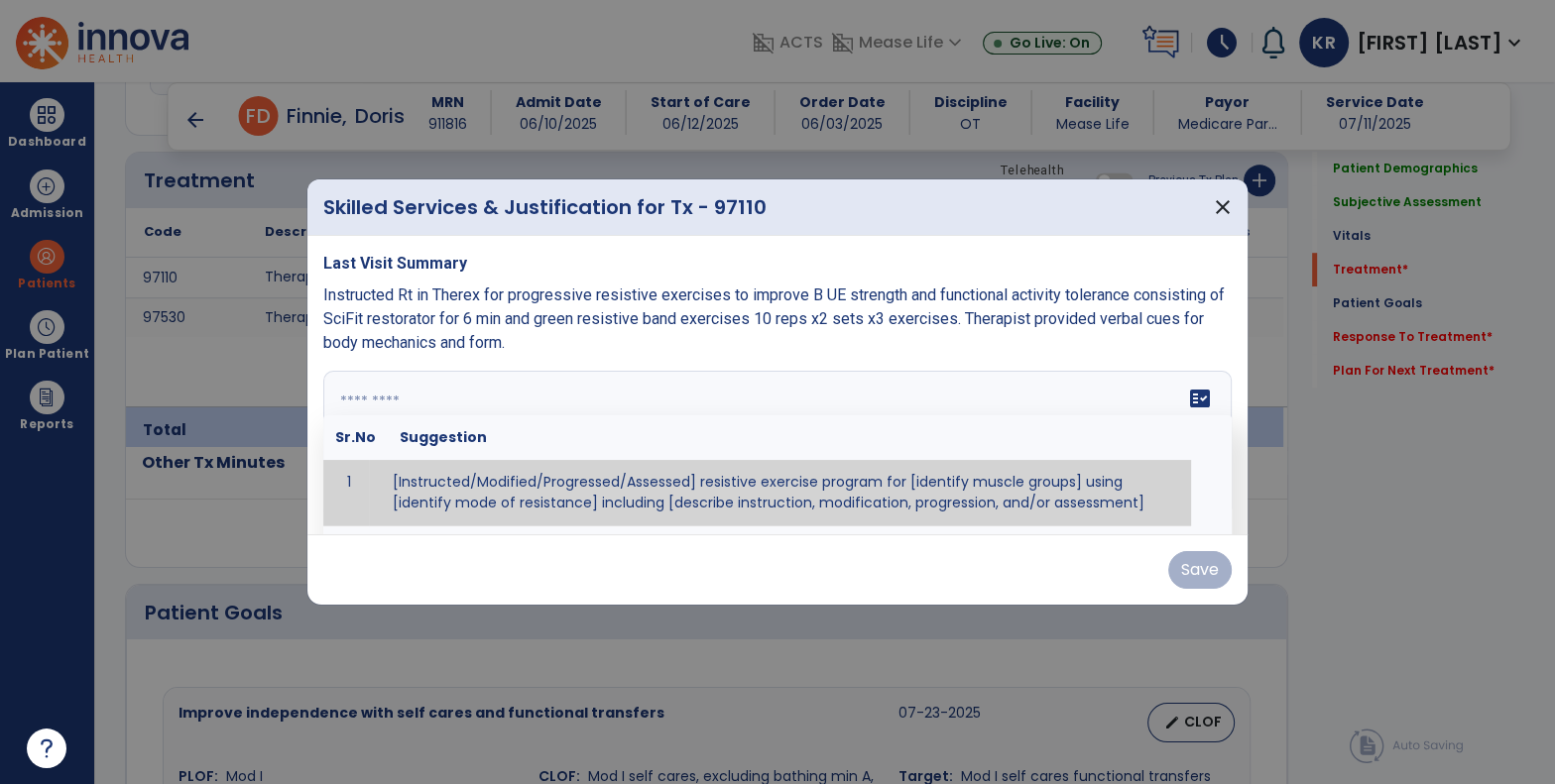 paste on "**********" 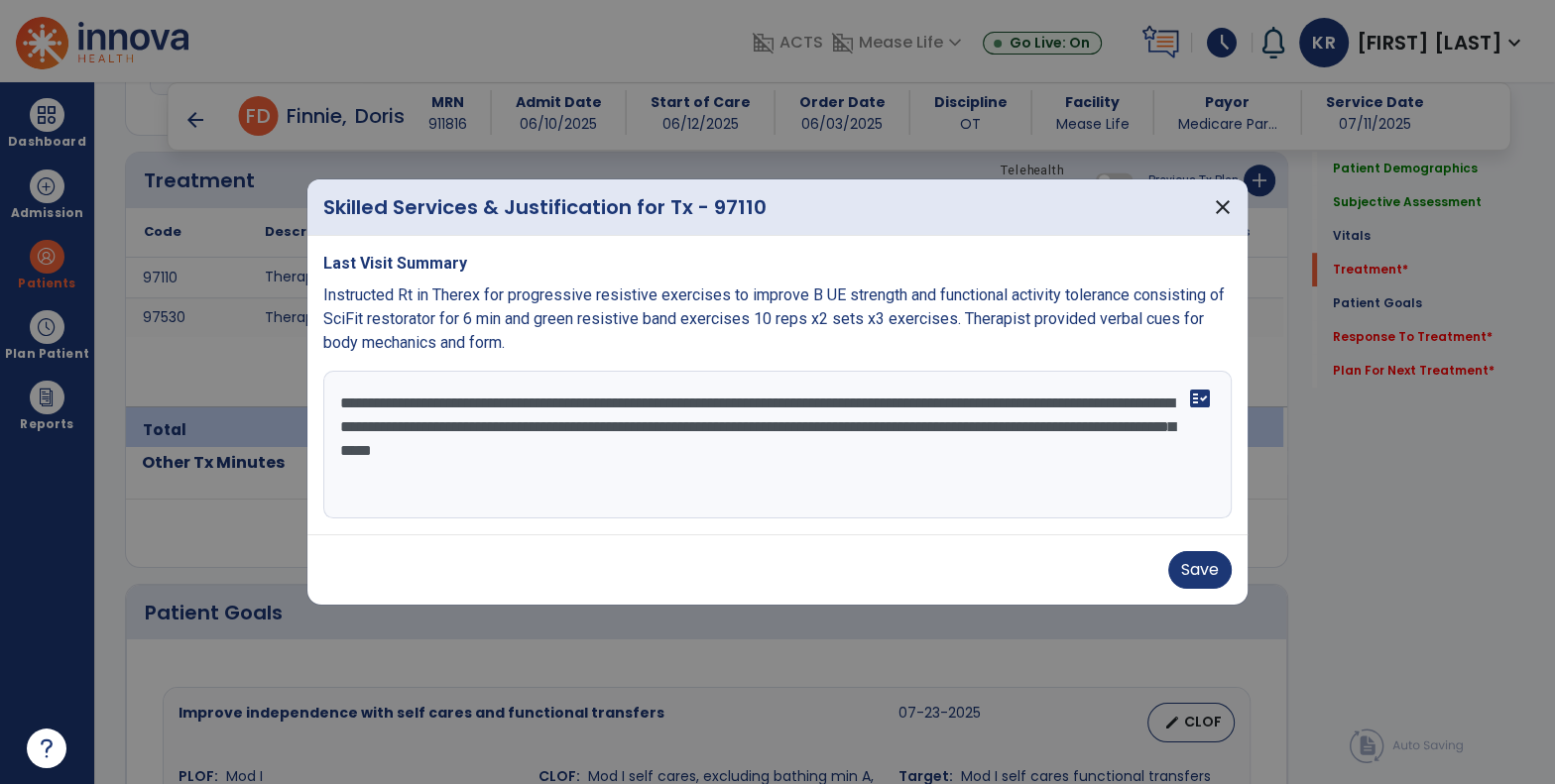 drag, startPoint x: 528, startPoint y: 428, endPoint x: 726, endPoint y: 419, distance: 198.2044 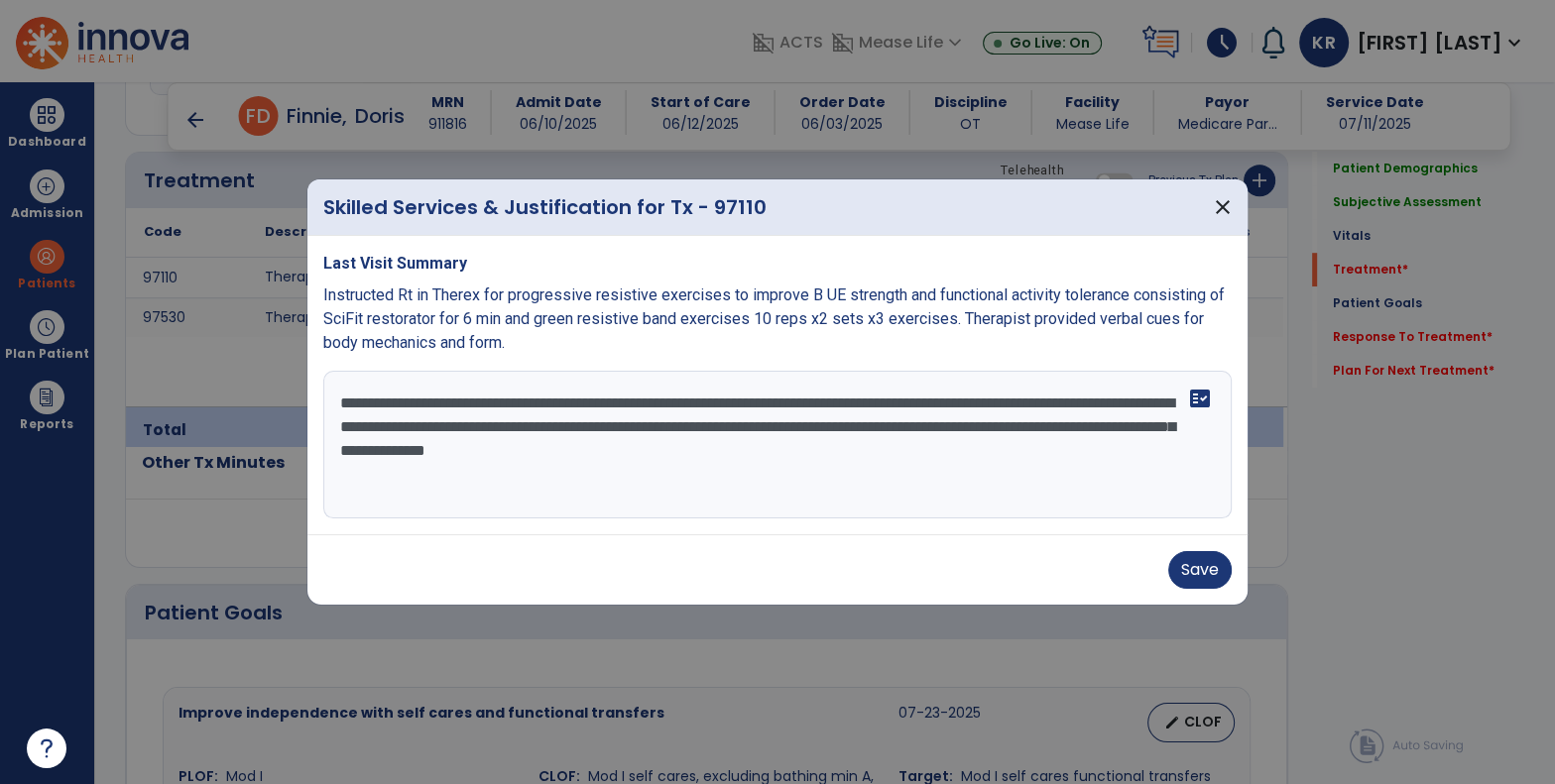 drag, startPoint x: 986, startPoint y: 405, endPoint x: 1175, endPoint y: 397, distance: 189.16924 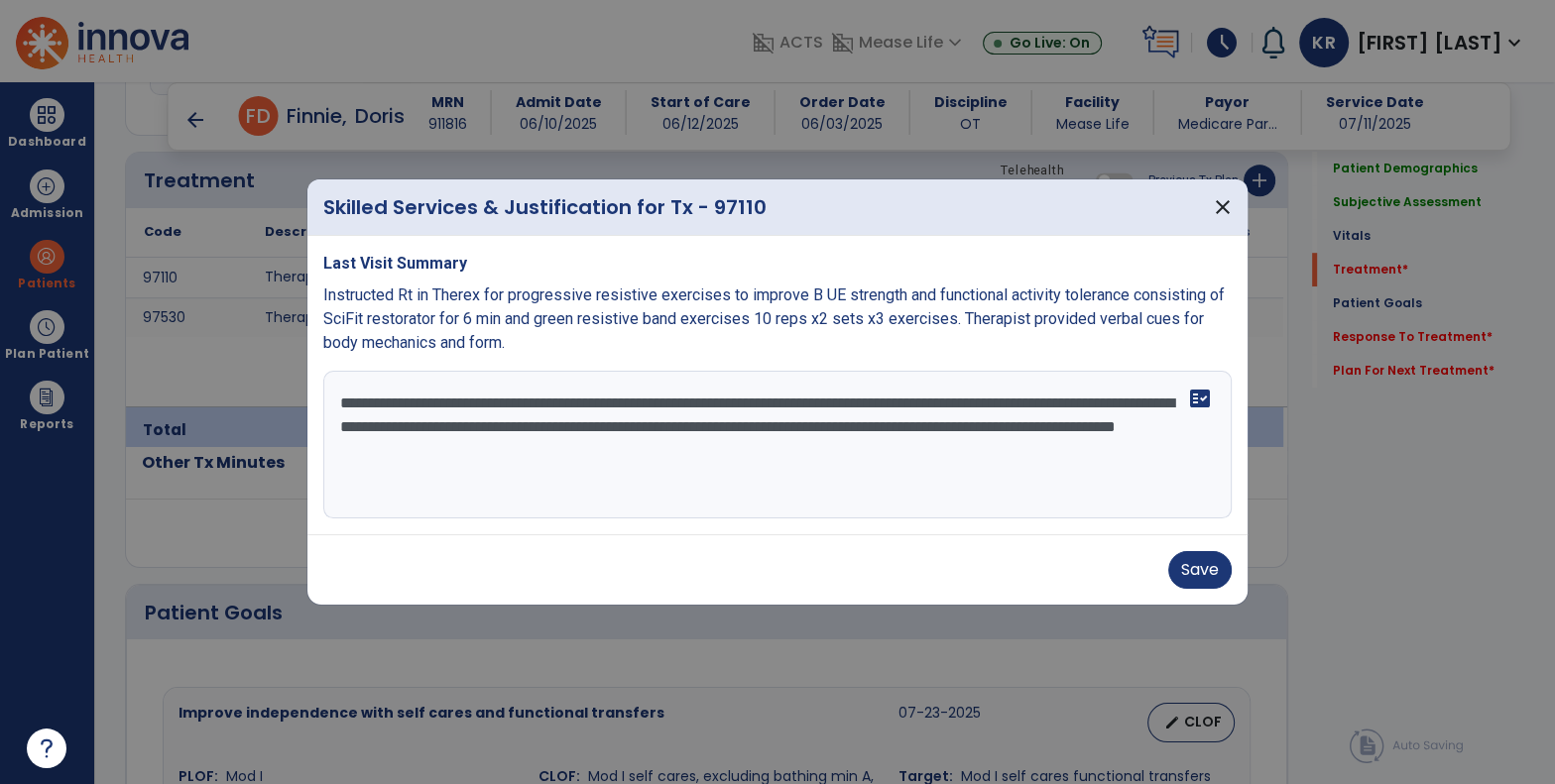 drag, startPoint x: 1064, startPoint y: 403, endPoint x: 986, endPoint y: 403, distance: 78 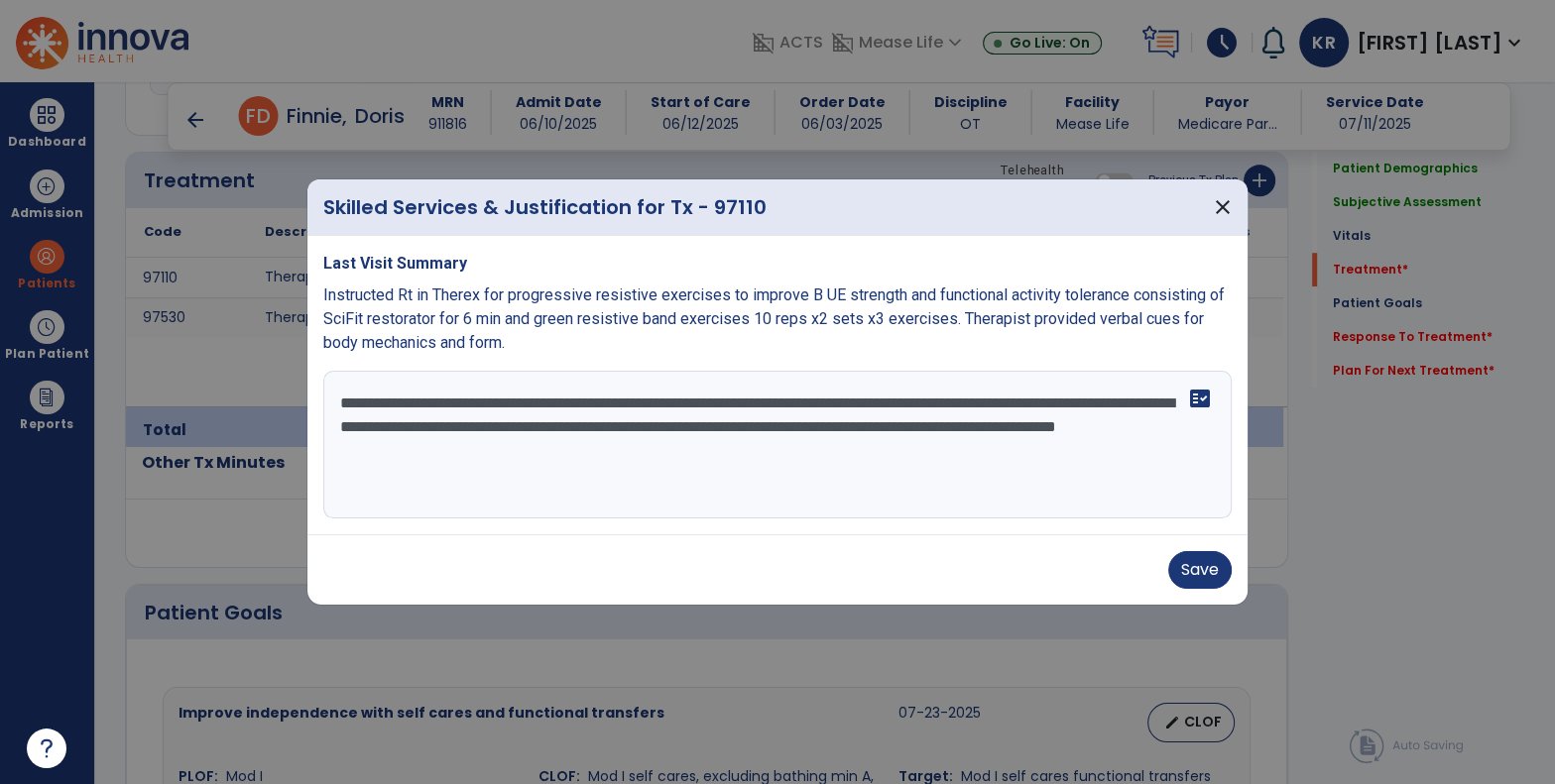 click on "**********" at bounding box center (778, 445) 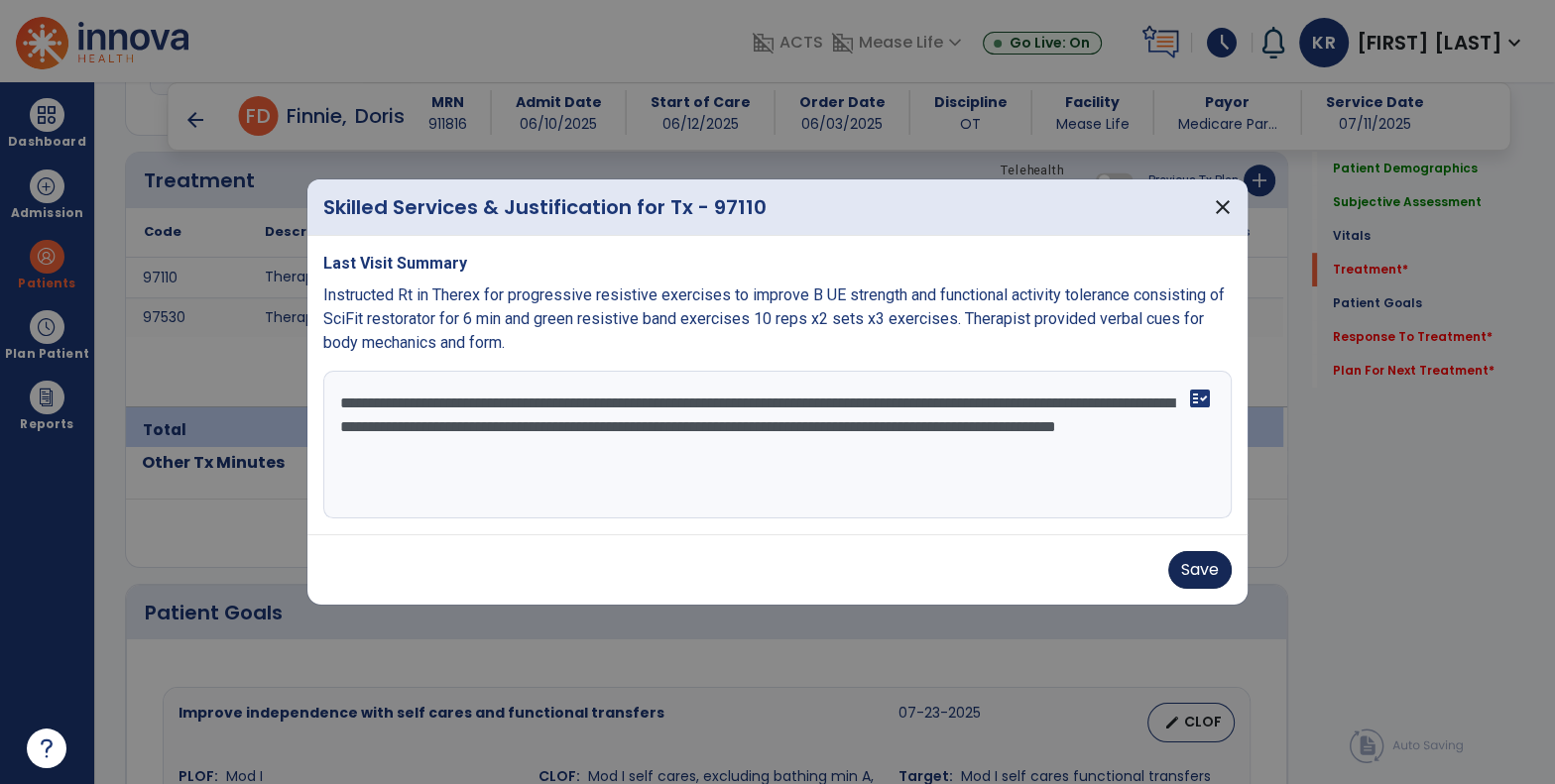 type on "**********" 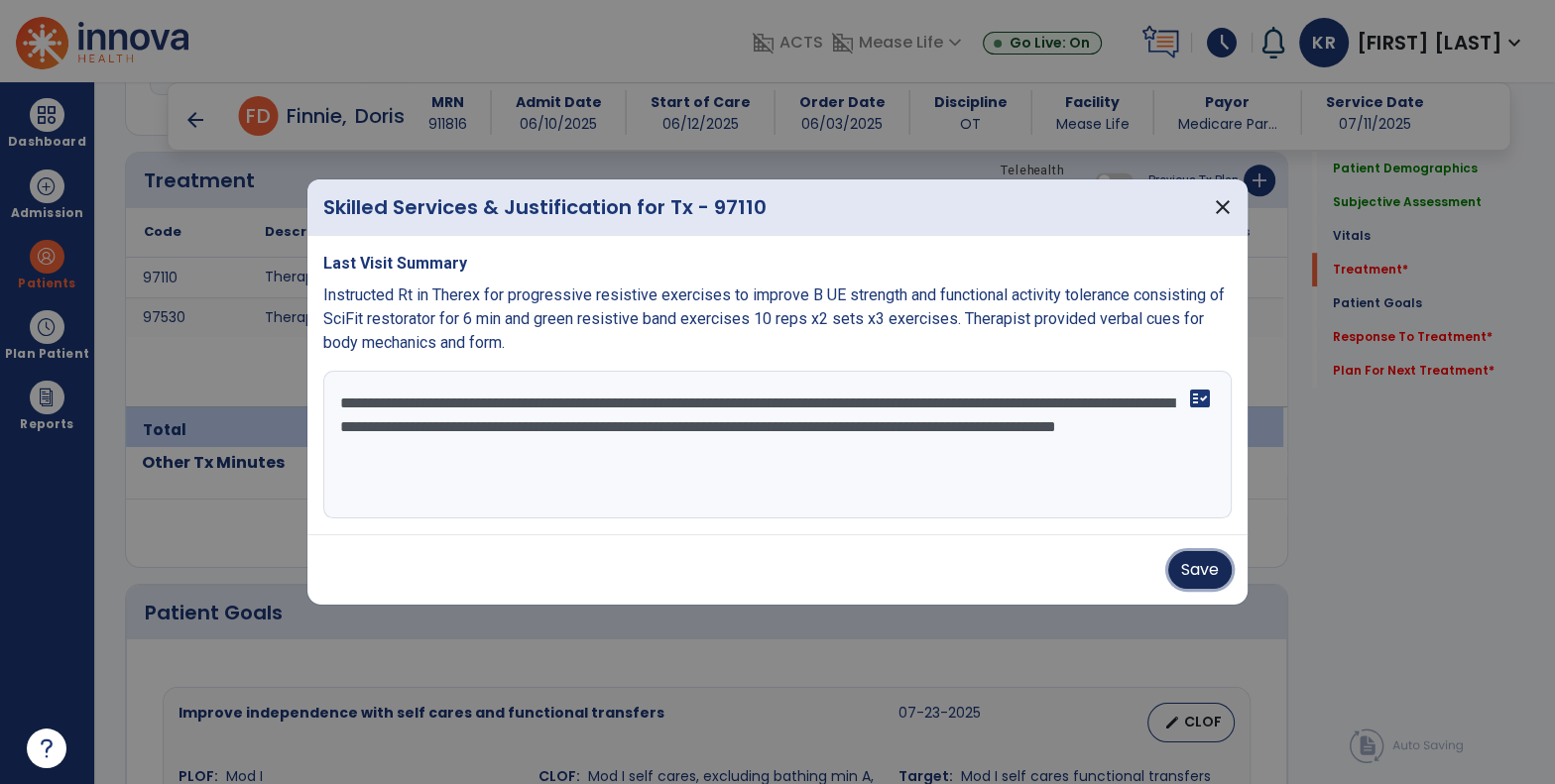 click on "Save" at bounding box center [1200, 570] 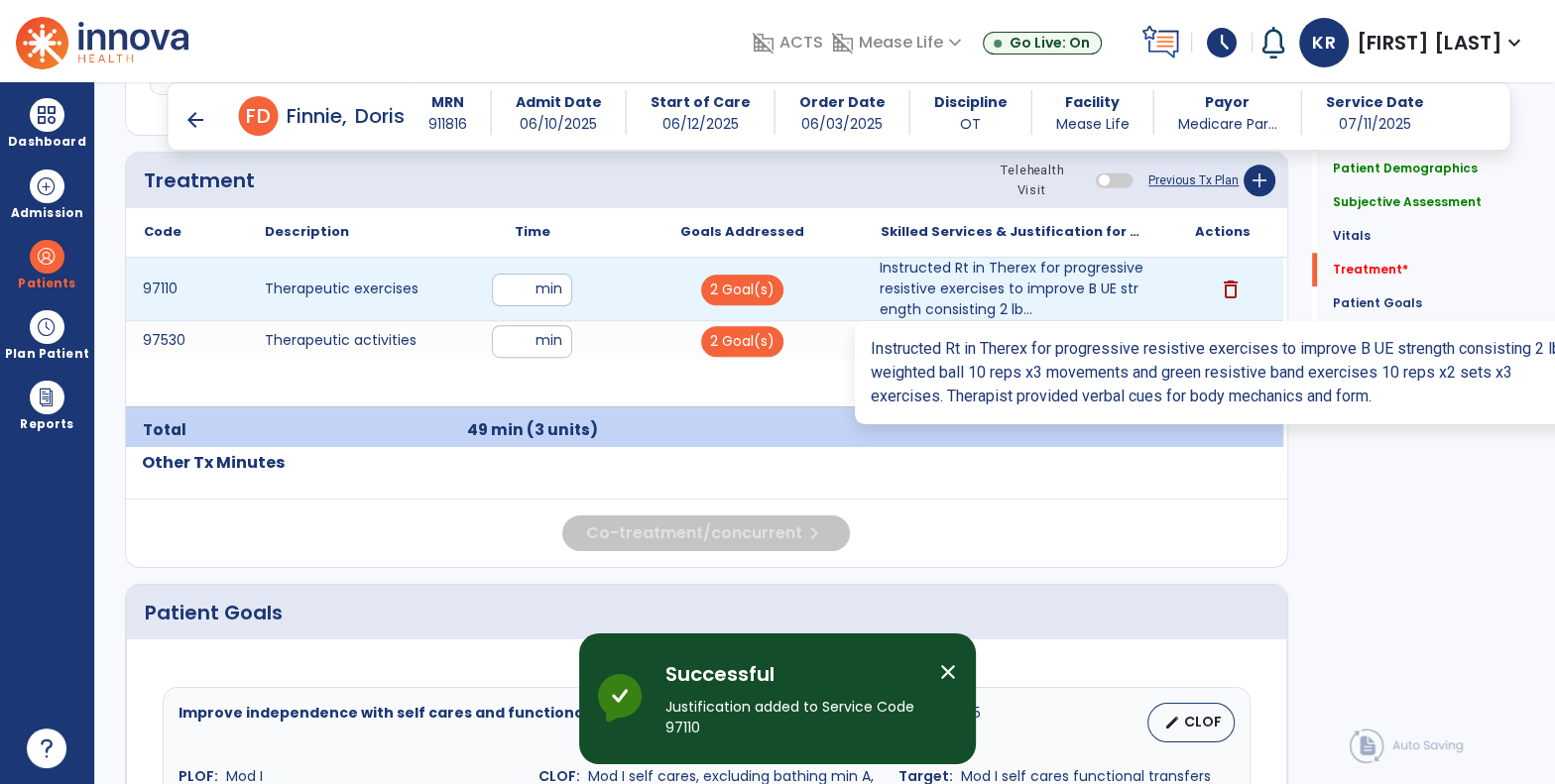 click on "Instructed Rt in Therex for progressive resistive exercises to improve B UE strength consisting 2 lb..." at bounding box center [1013, 288] 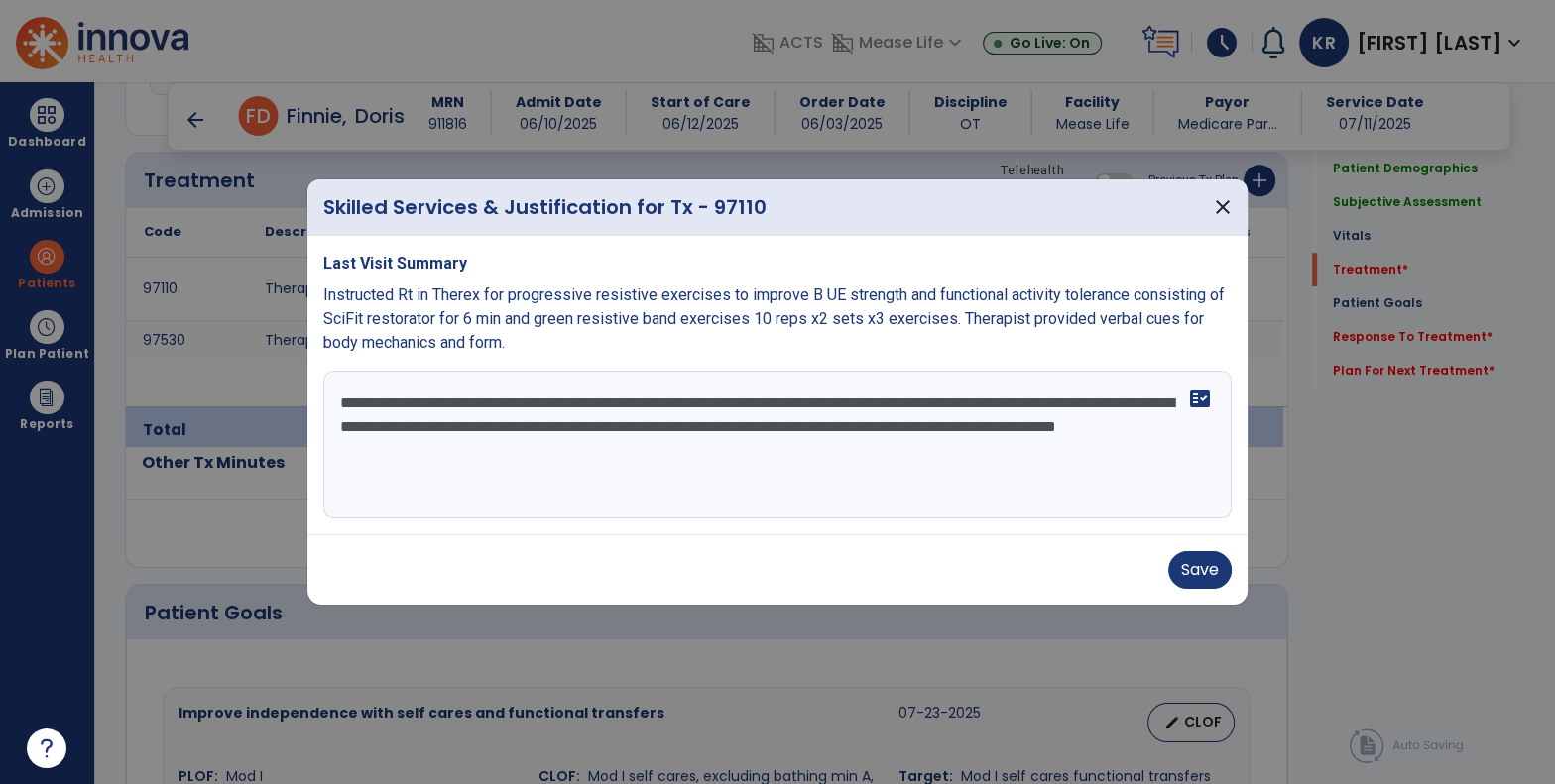 drag, startPoint x: 894, startPoint y: 431, endPoint x: 937, endPoint y: 433, distance: 43.04649 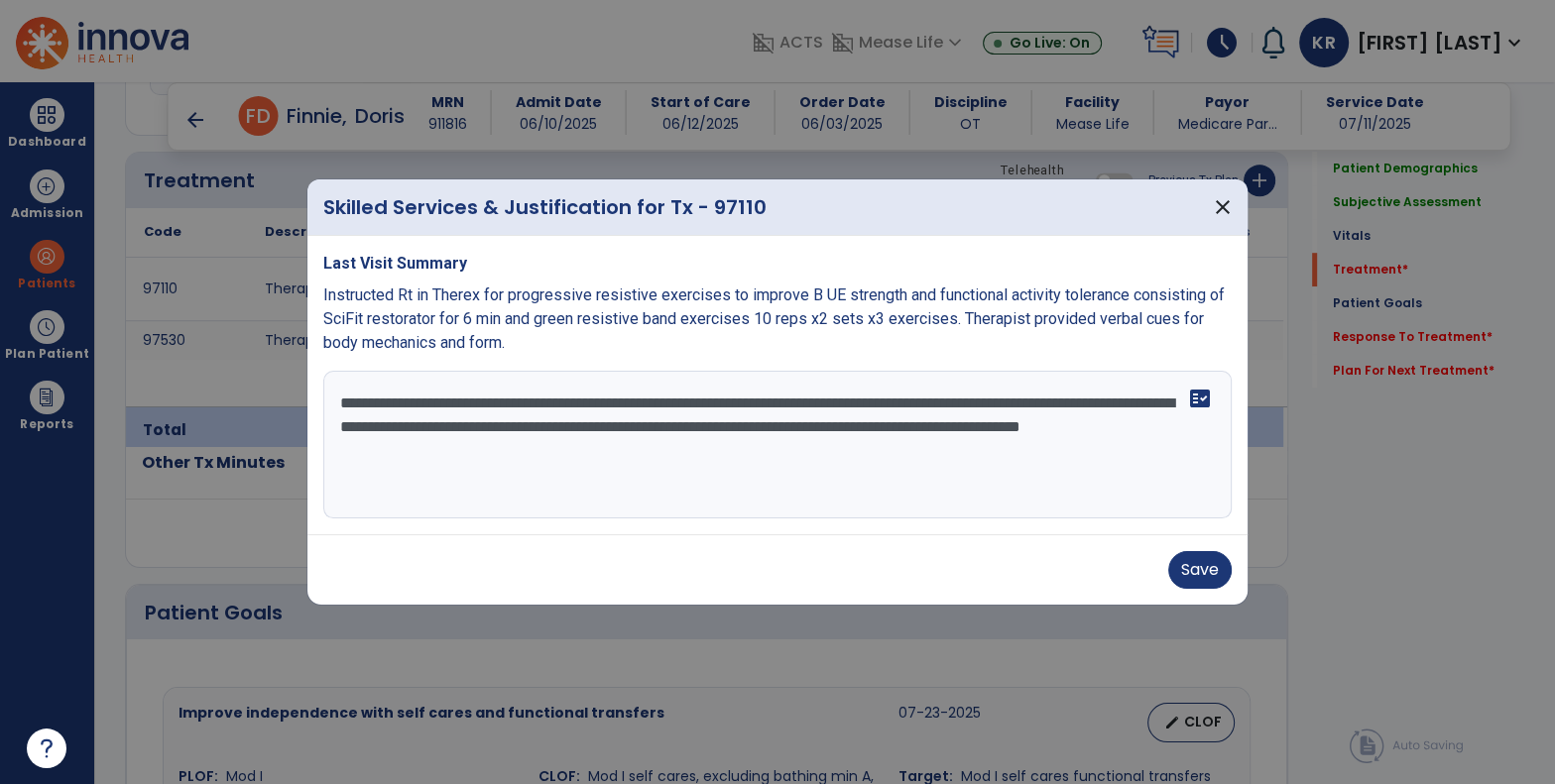click on "**********" at bounding box center [778, 445] 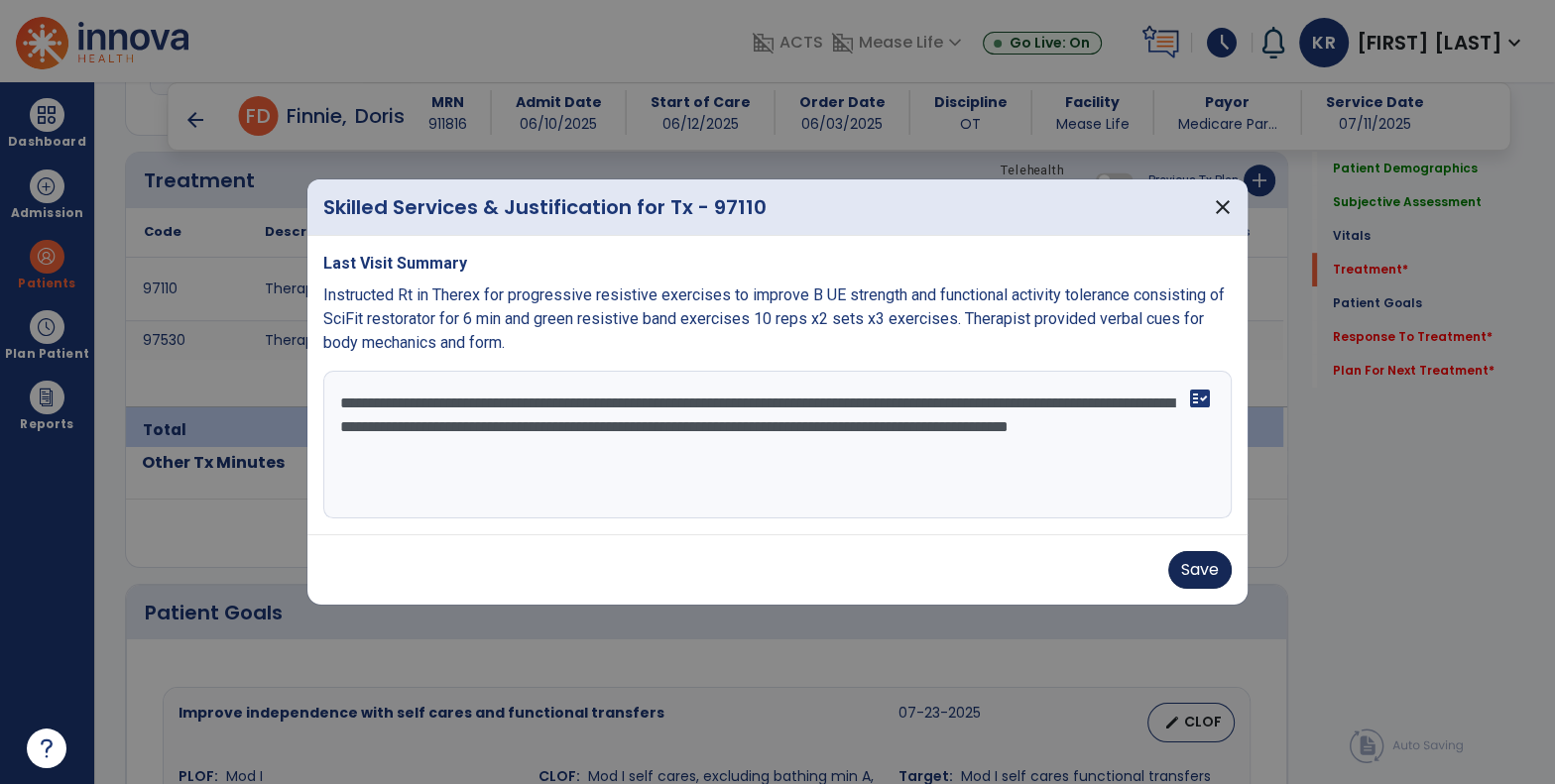 type on "**********" 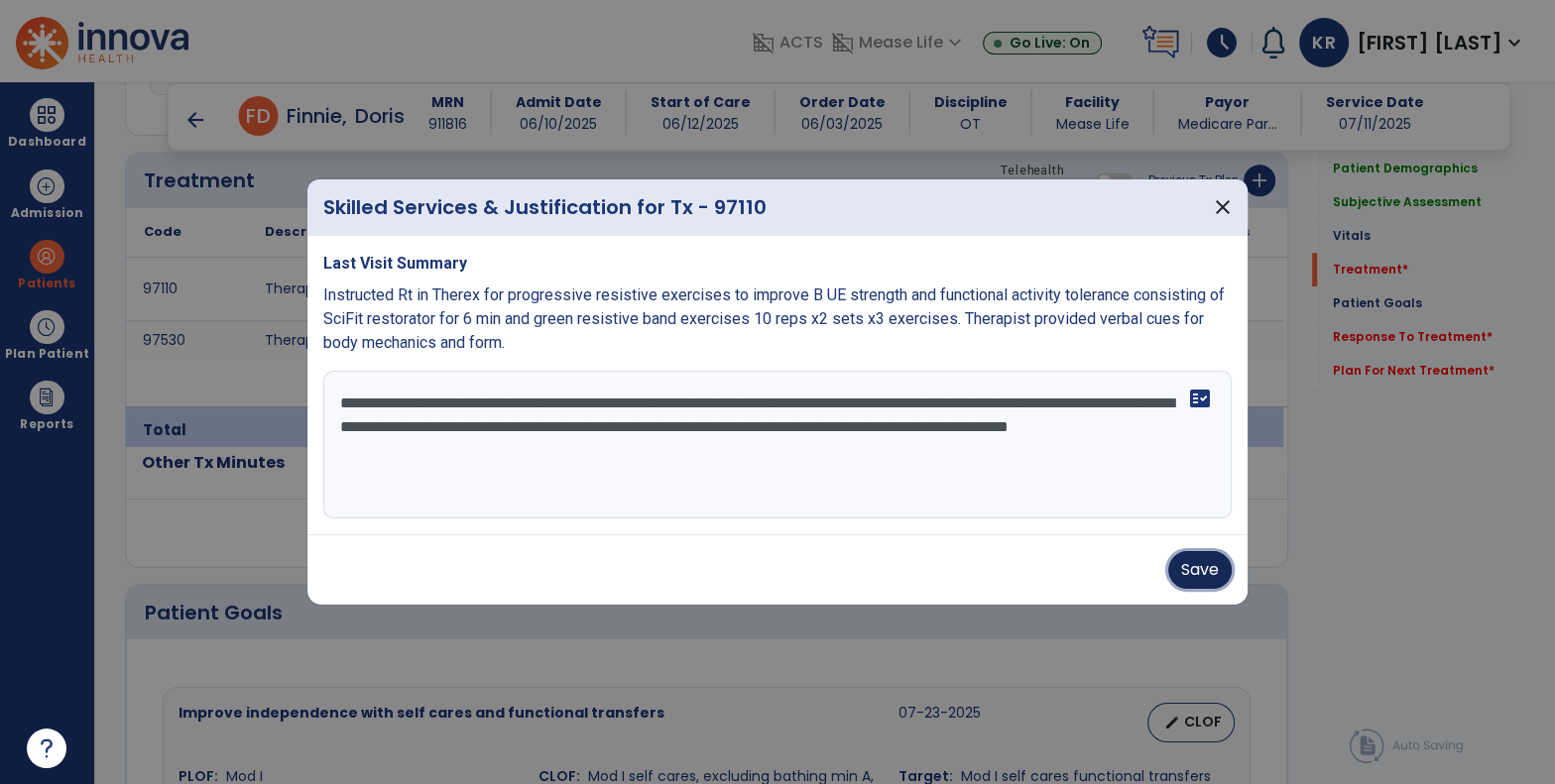 click on "Save" at bounding box center [1200, 570] 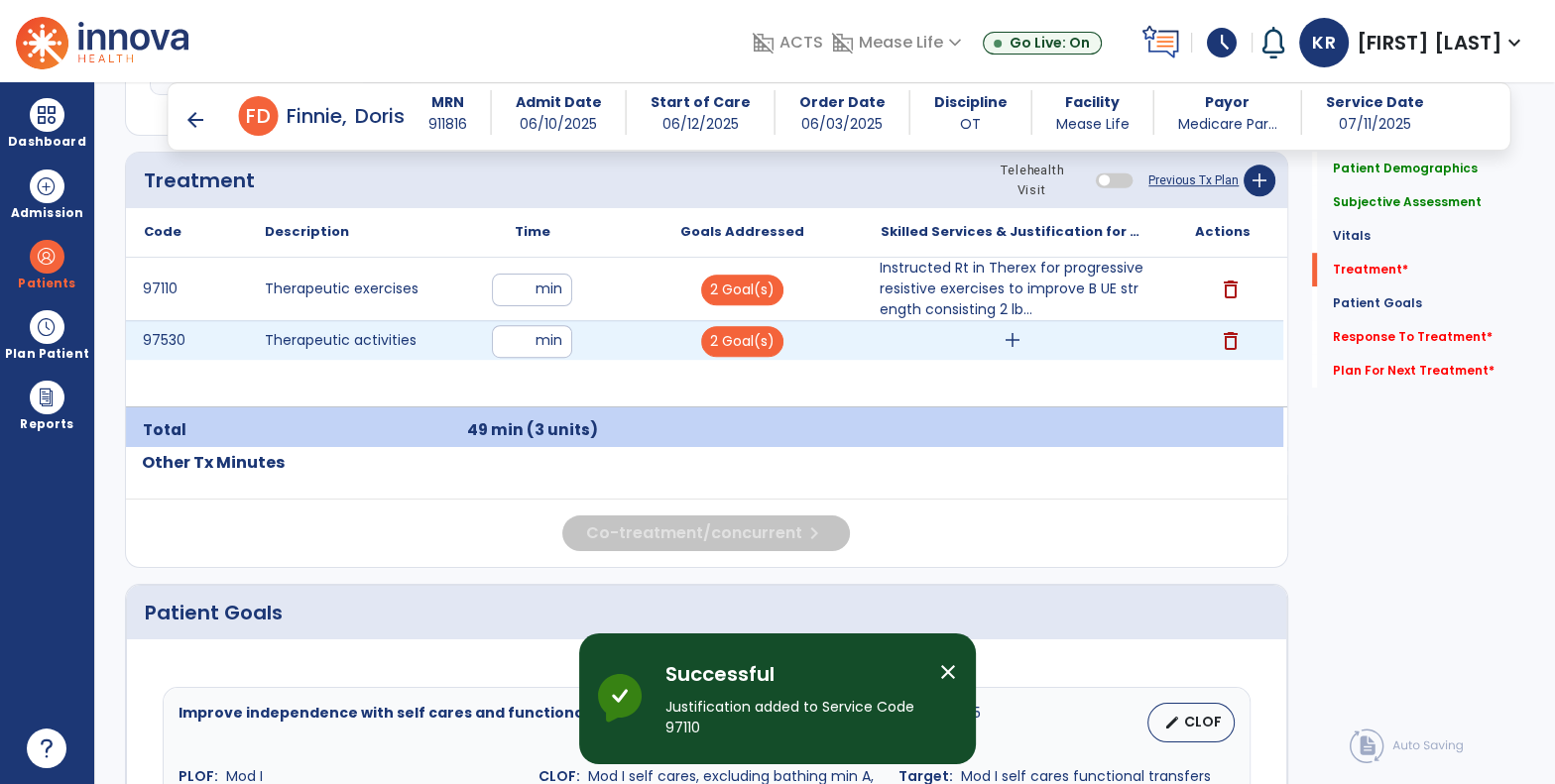 click on "add" at bounding box center (1013, 340) 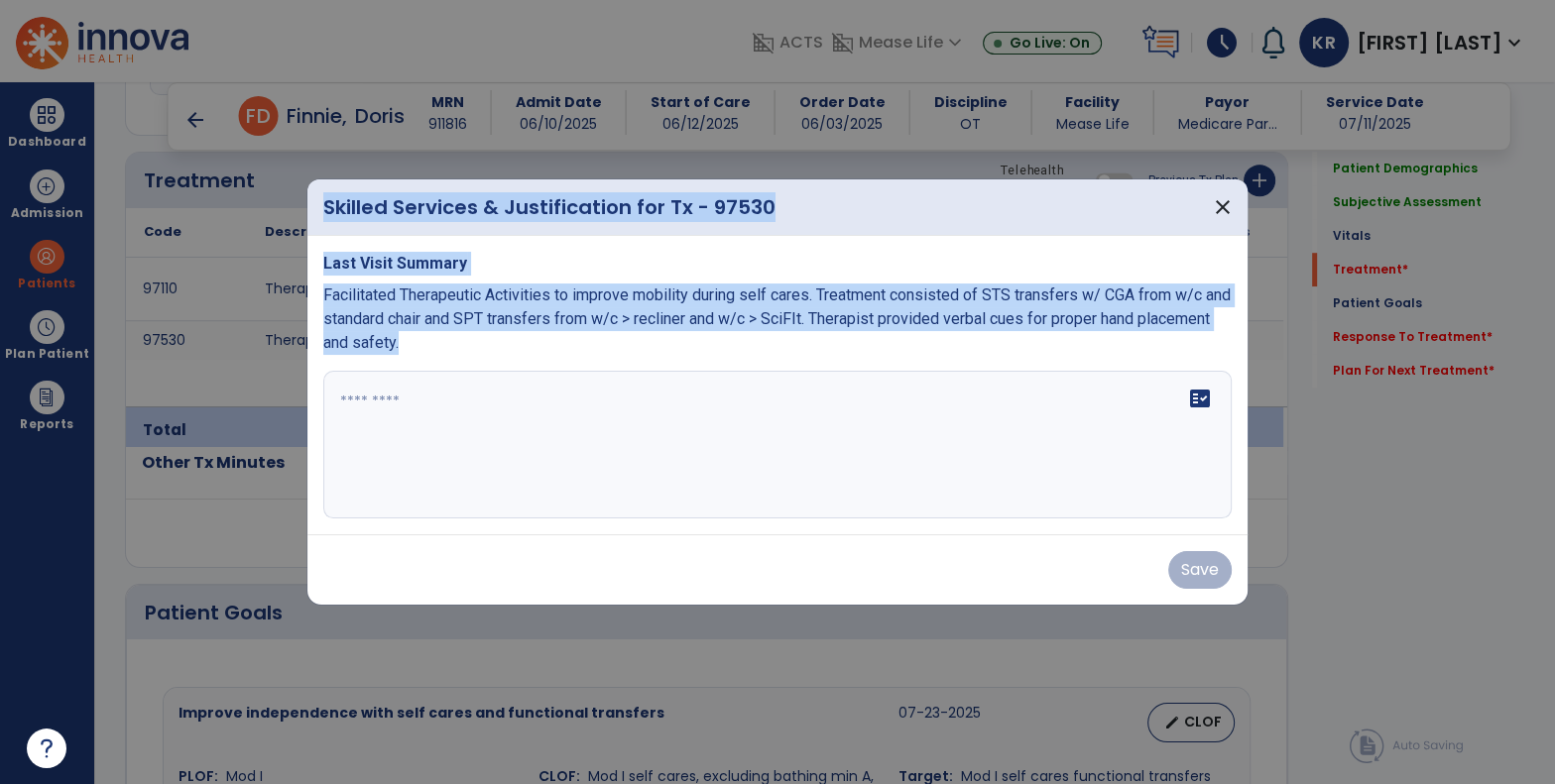 drag, startPoint x: 530, startPoint y: 348, endPoint x: 301, endPoint y: 294, distance: 235.2807 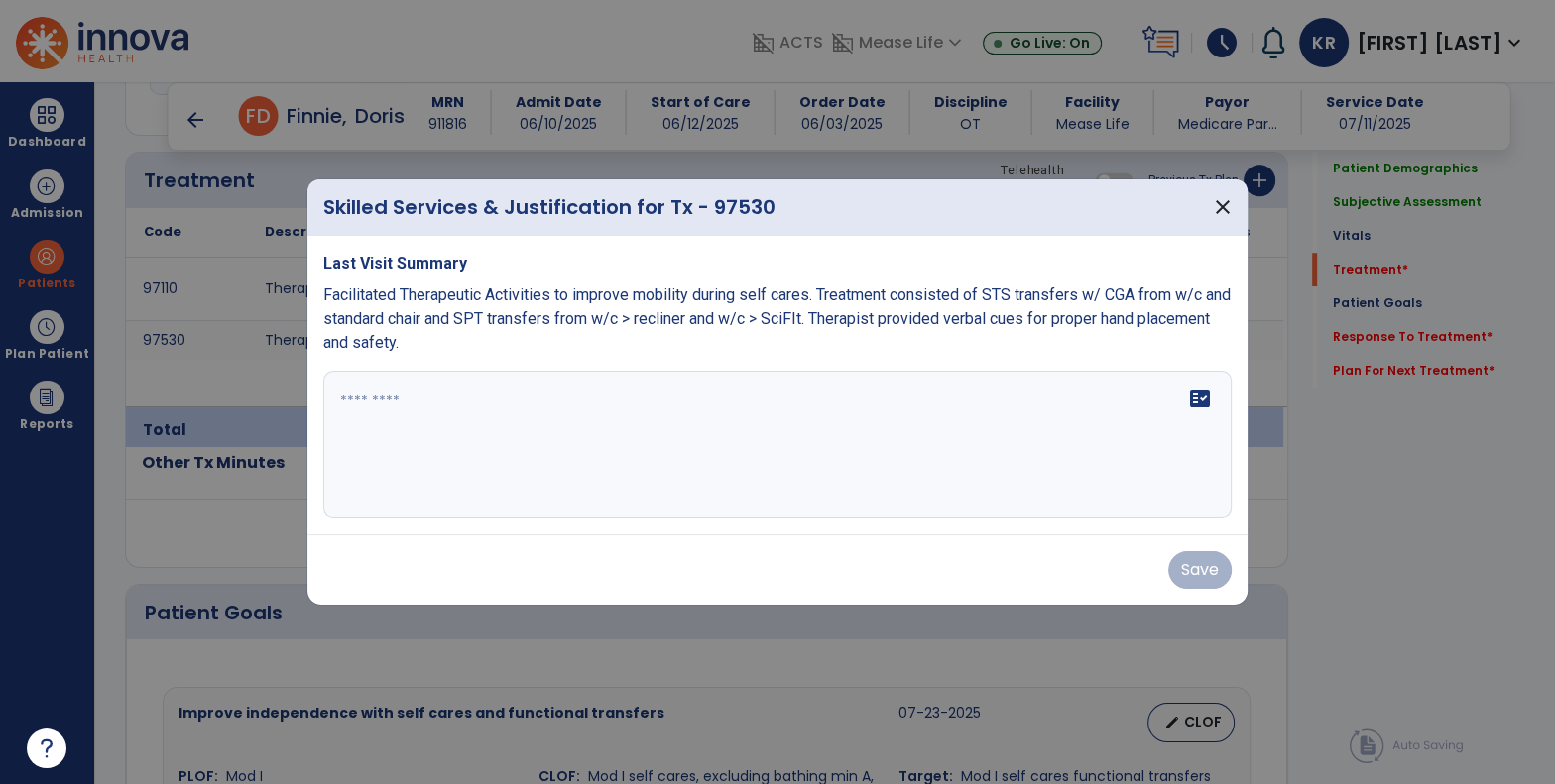 click on "fact_check" at bounding box center [778, 445] 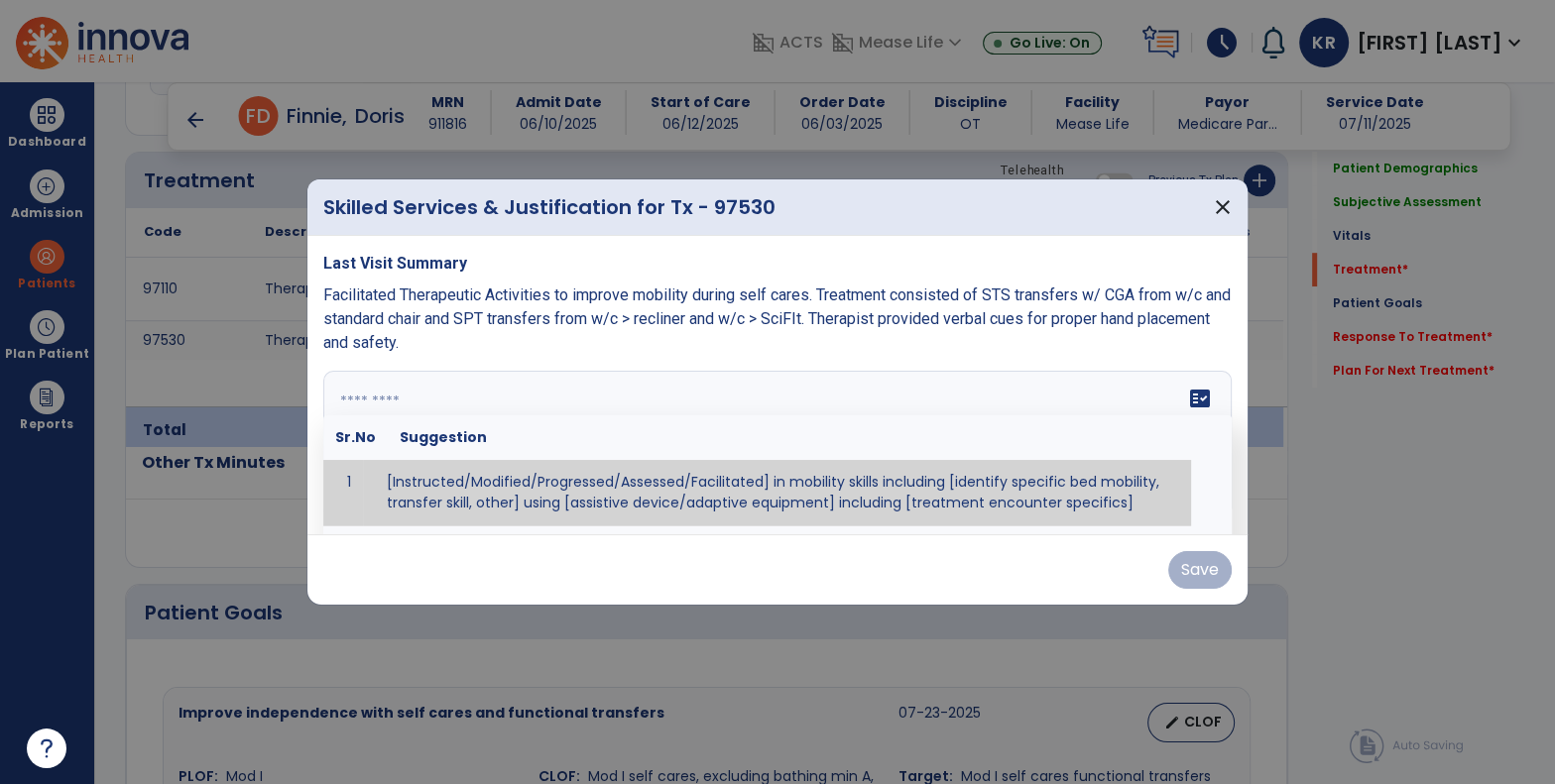 paste on "**********" 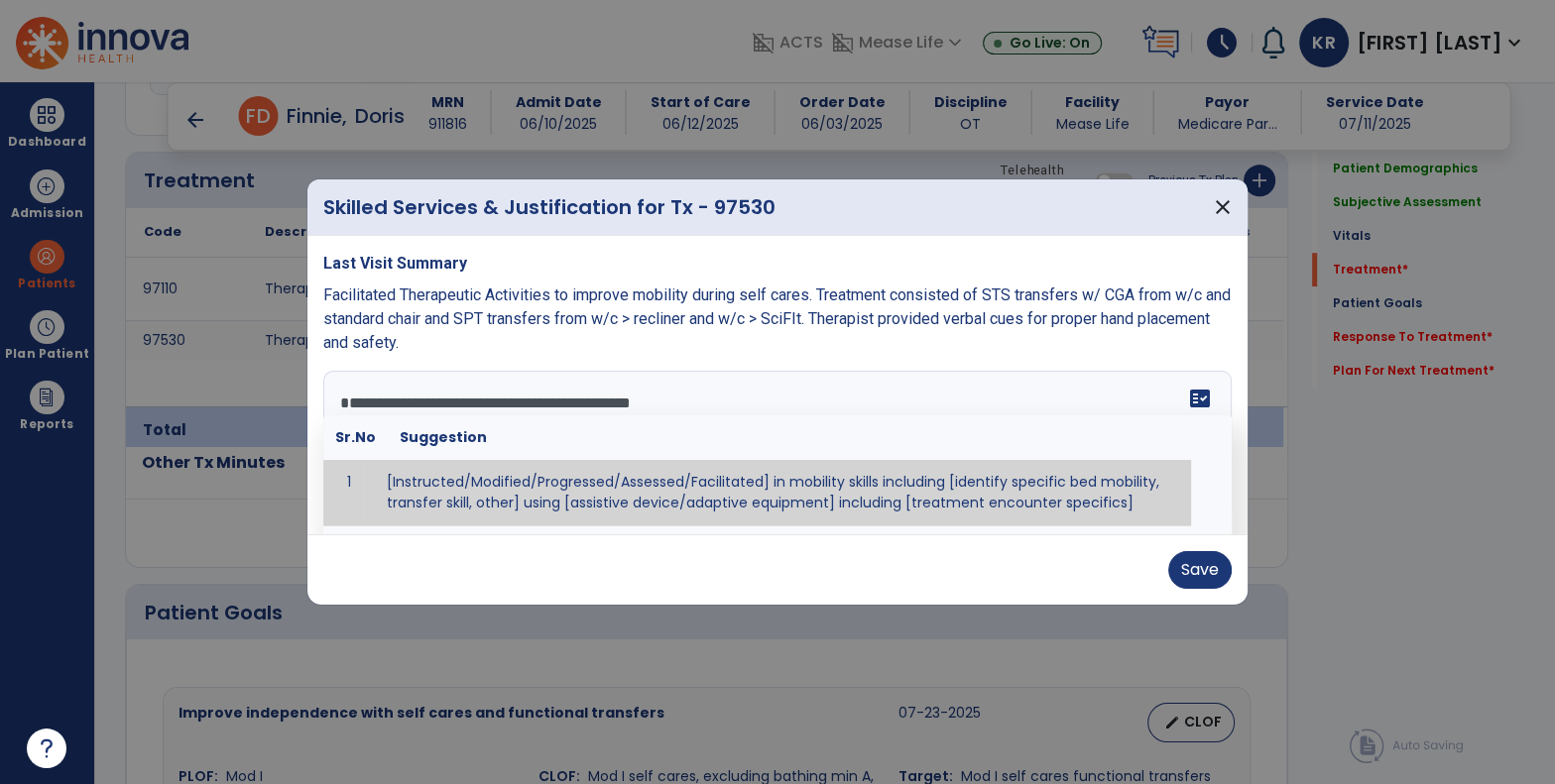 scroll, scrollTop: 39, scrollLeft: 0, axis: vertical 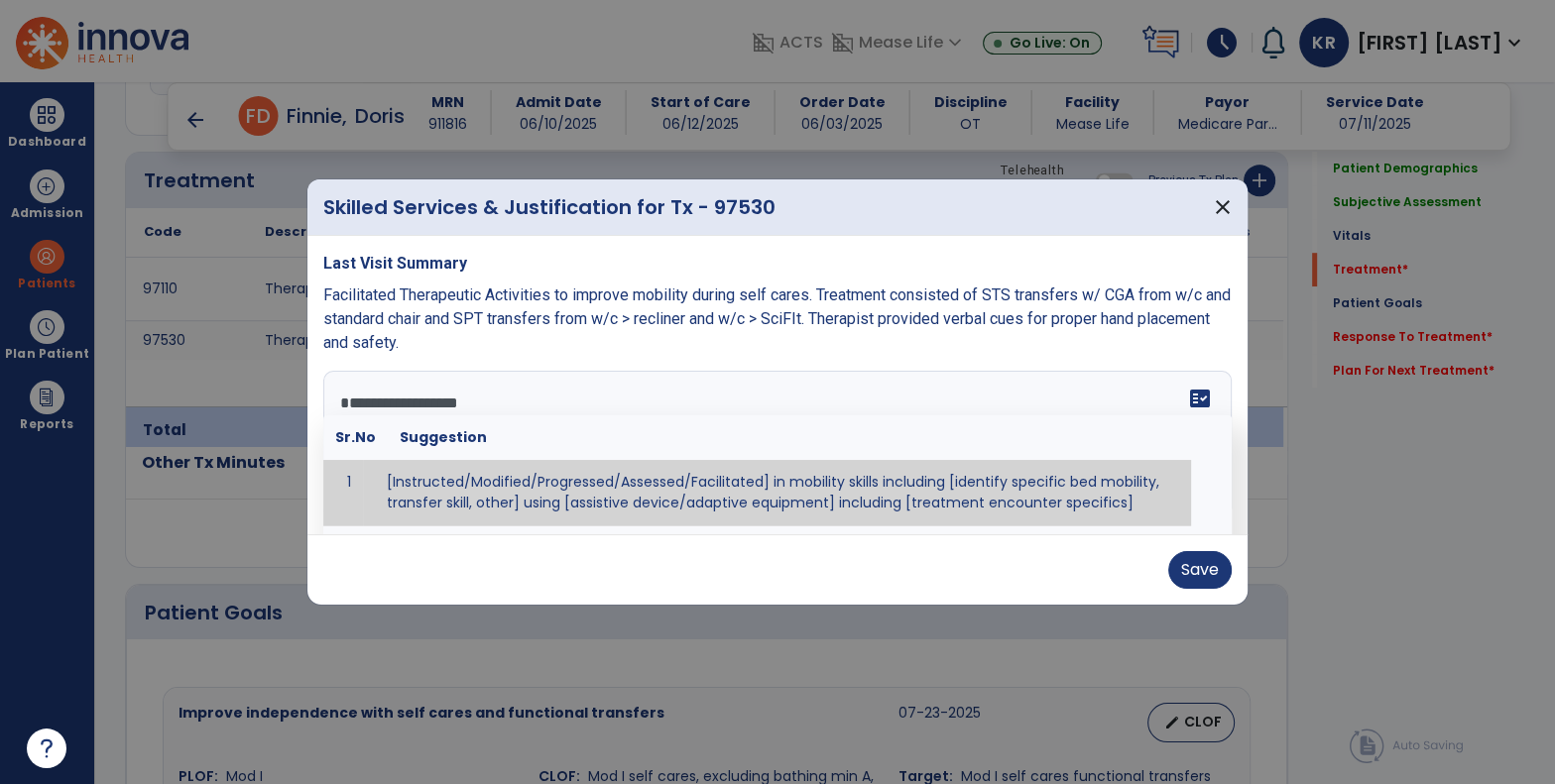 drag, startPoint x: 637, startPoint y: 388, endPoint x: 645, endPoint y: 399, distance: 13.601471 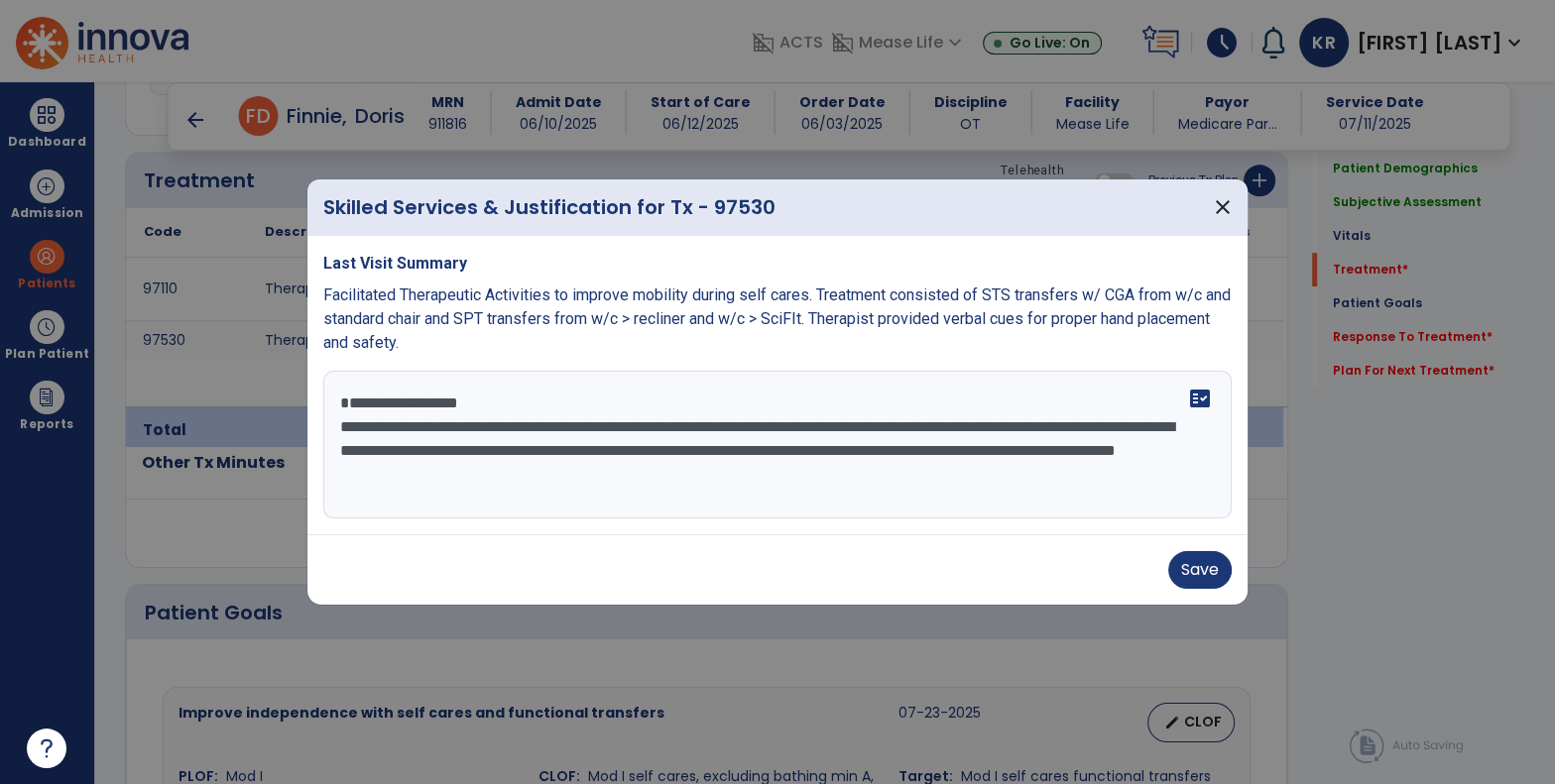 click on "**********" at bounding box center (778, 445) 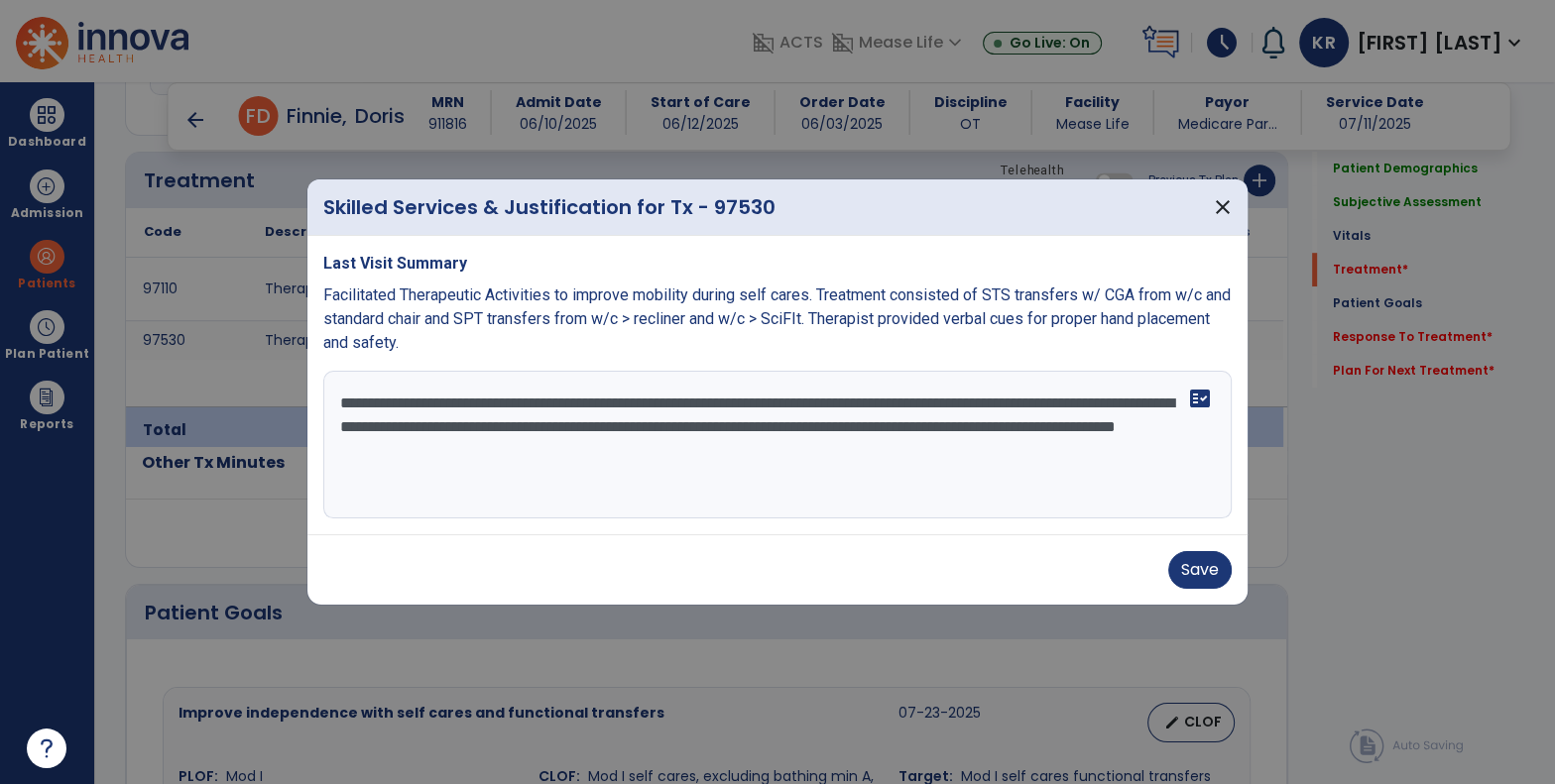 drag, startPoint x: 419, startPoint y: 432, endPoint x: 650, endPoint y: 436, distance: 231.03463 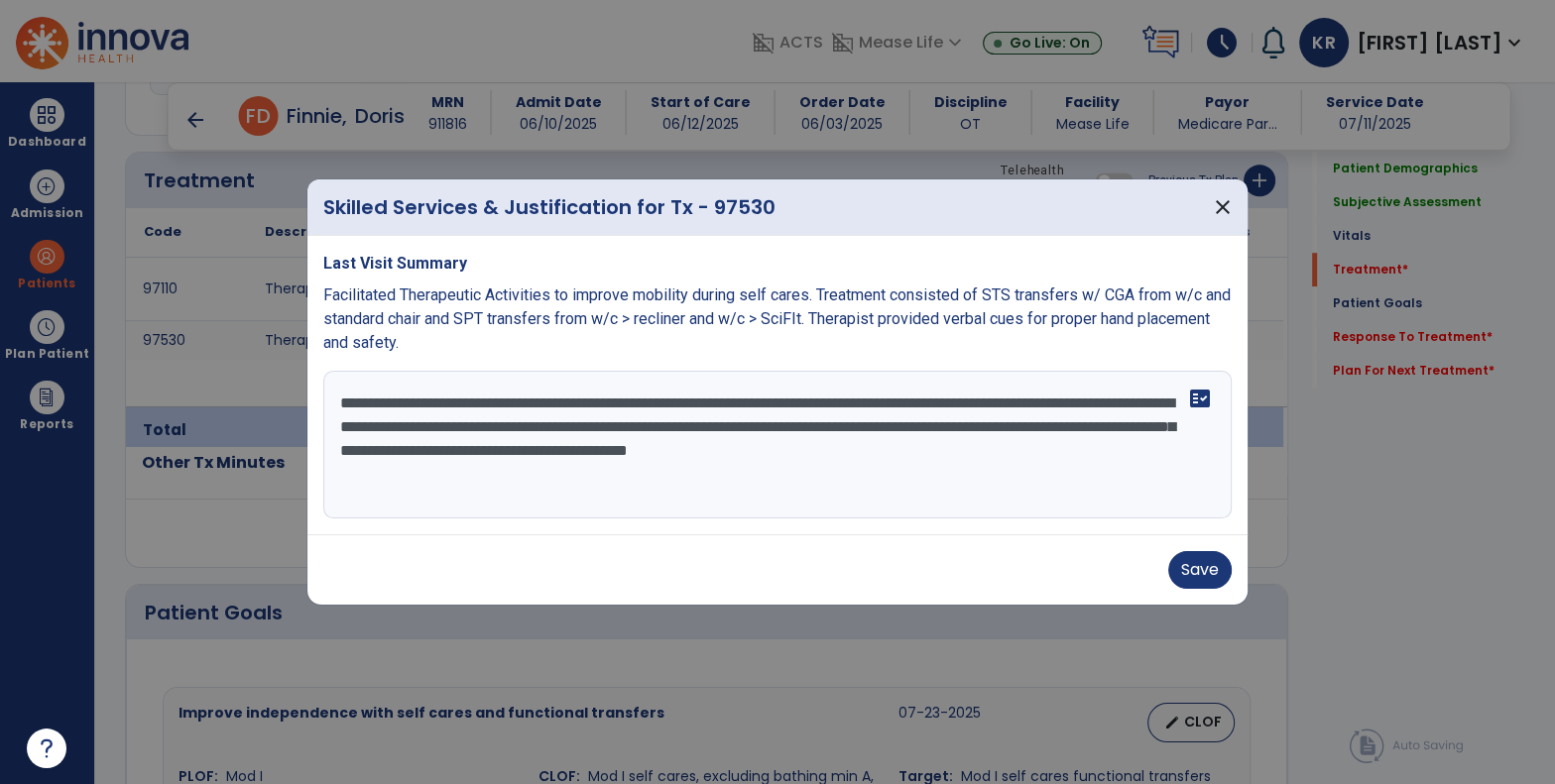 click on "**********" at bounding box center [778, 445] 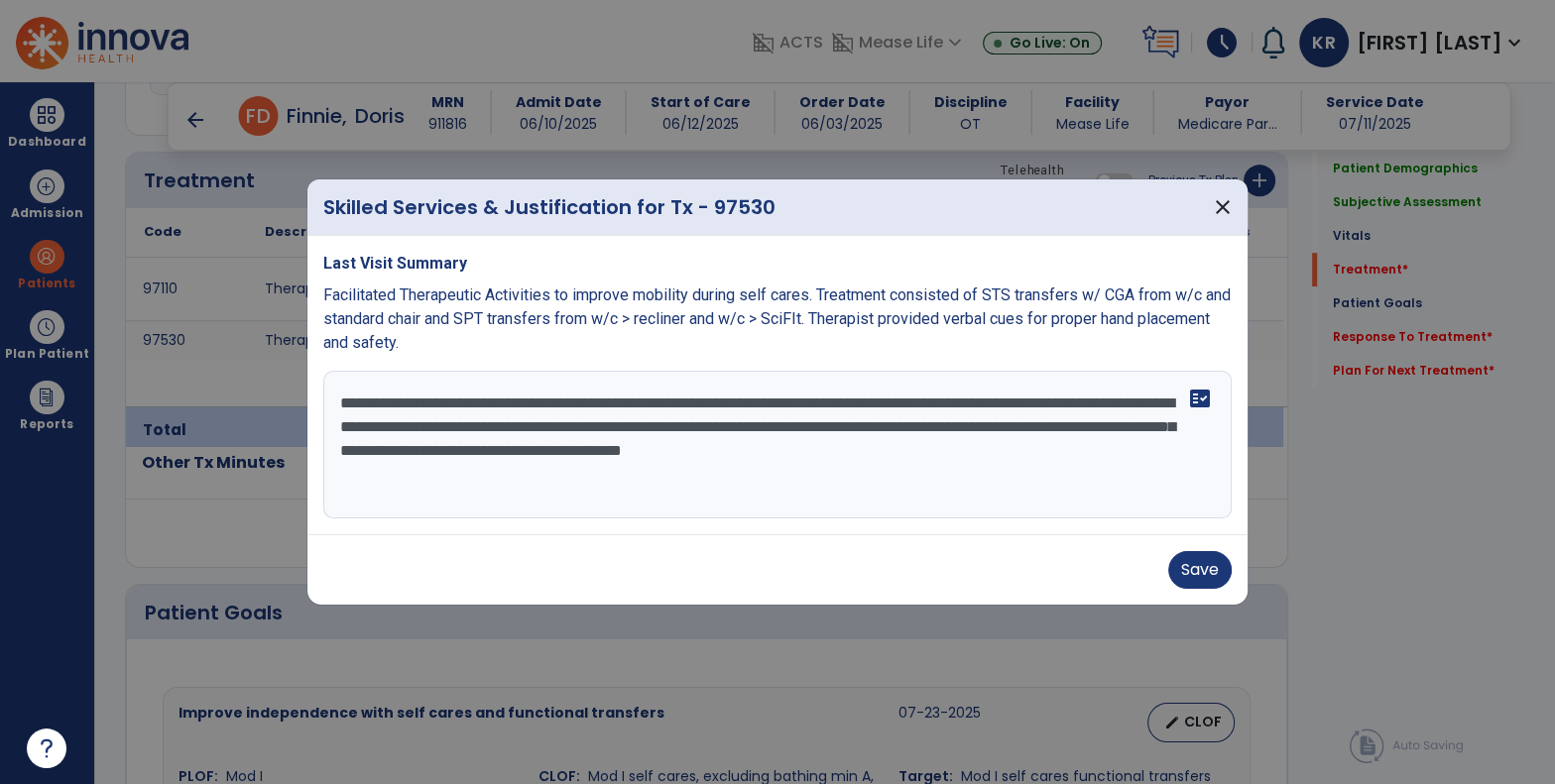 click on "**********" at bounding box center [778, 445] 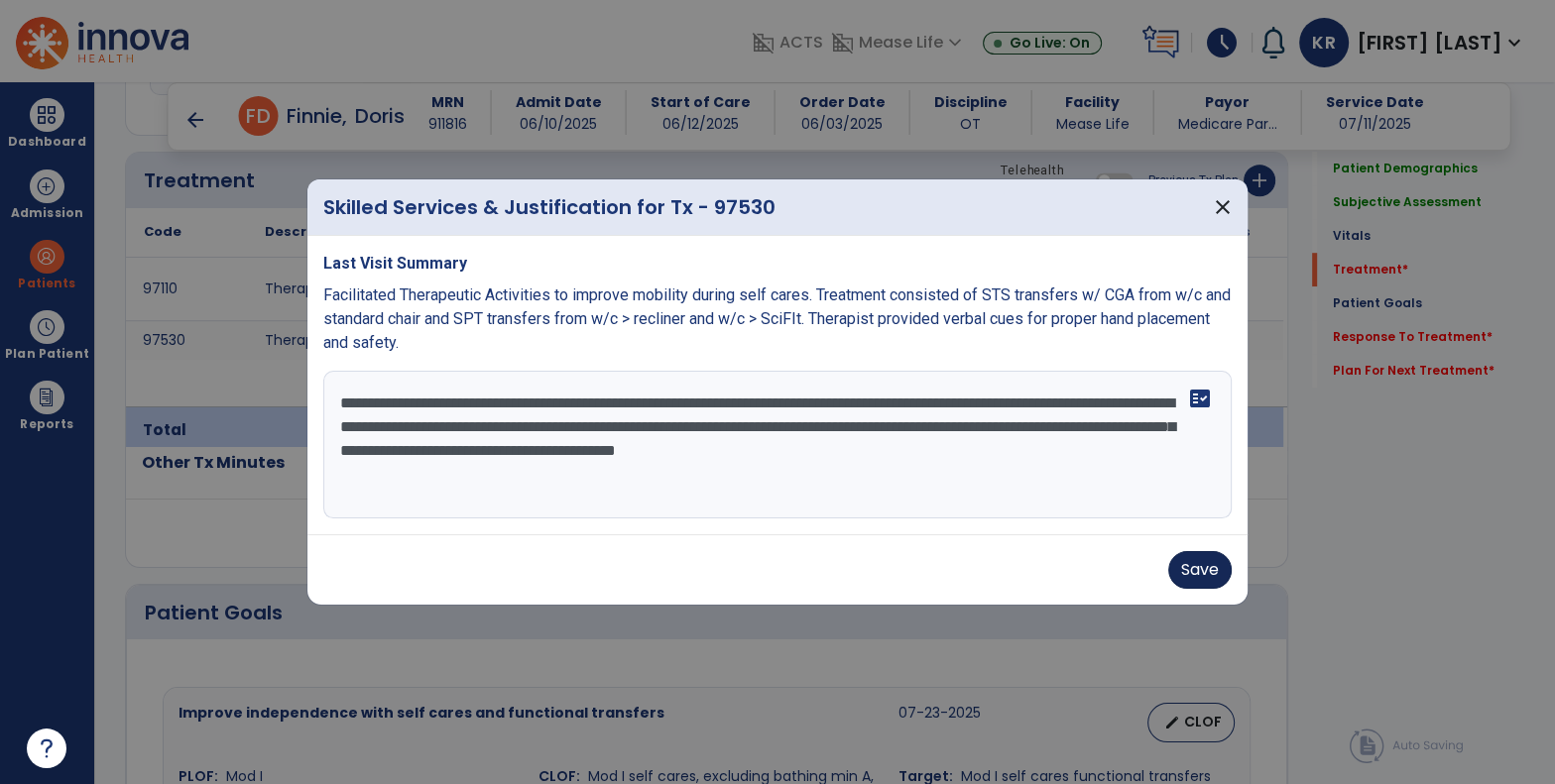 type on "**********" 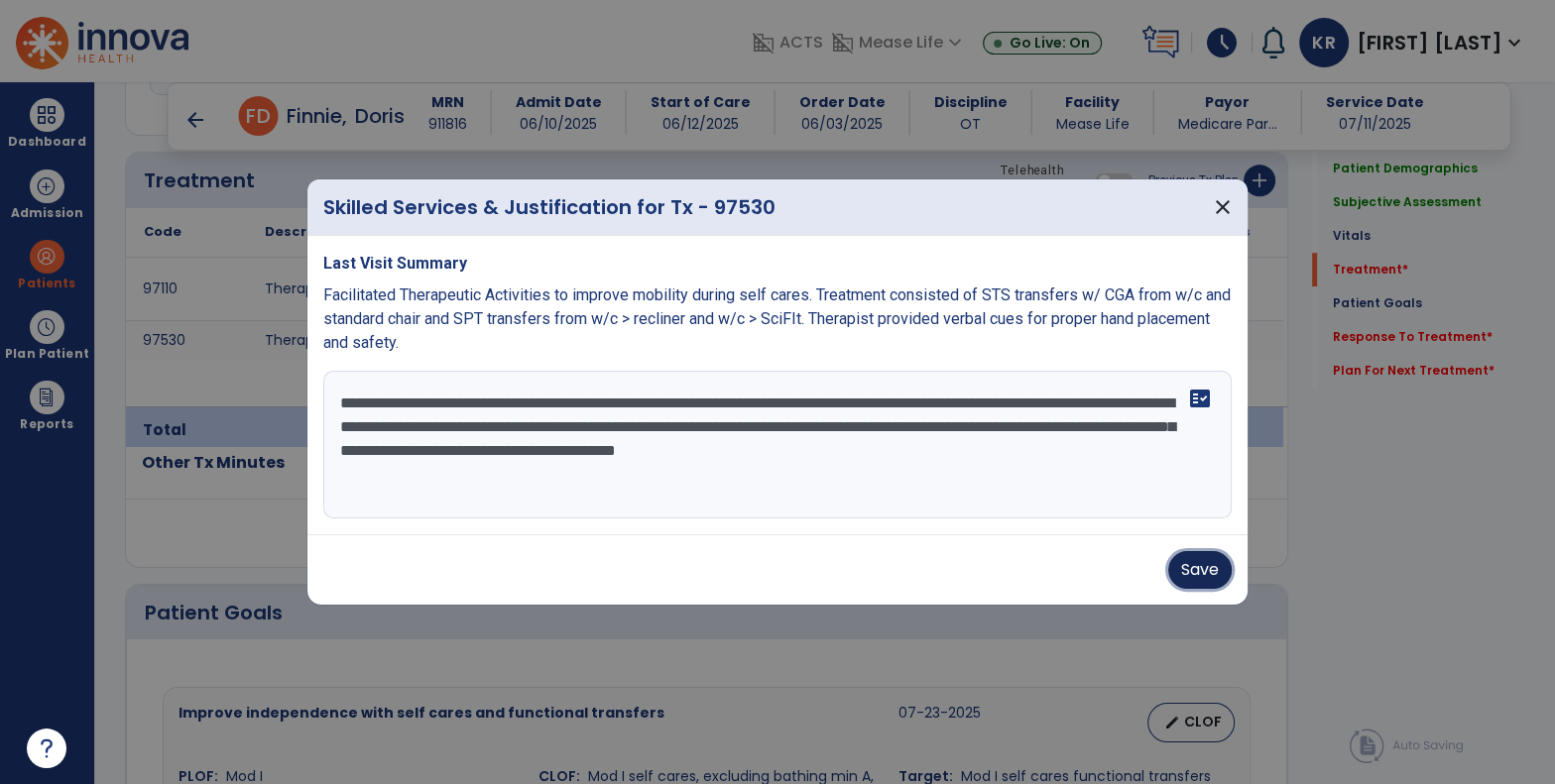 click on "Save" at bounding box center (1200, 570) 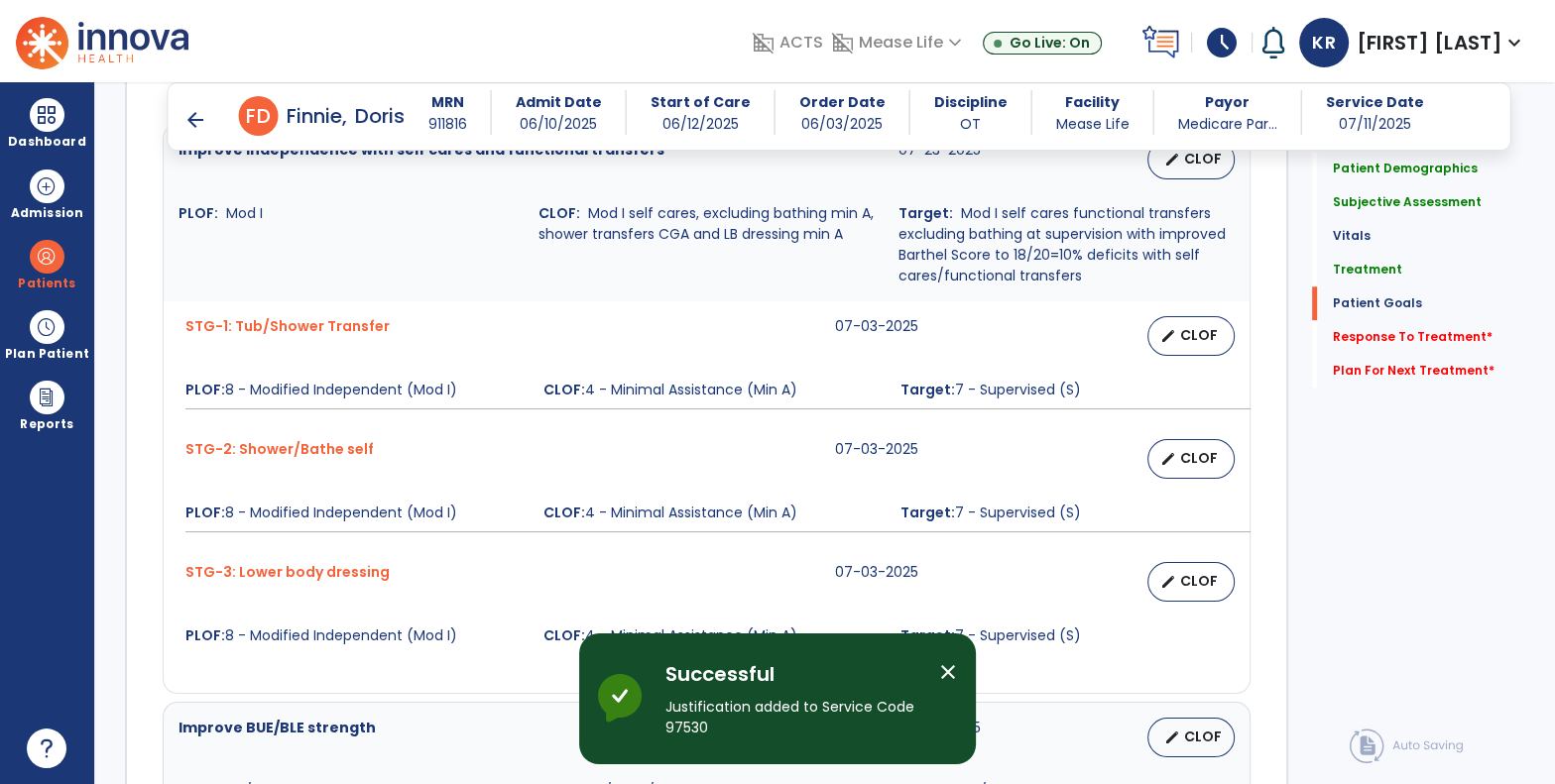 scroll, scrollTop: 2731, scrollLeft: 0, axis: vertical 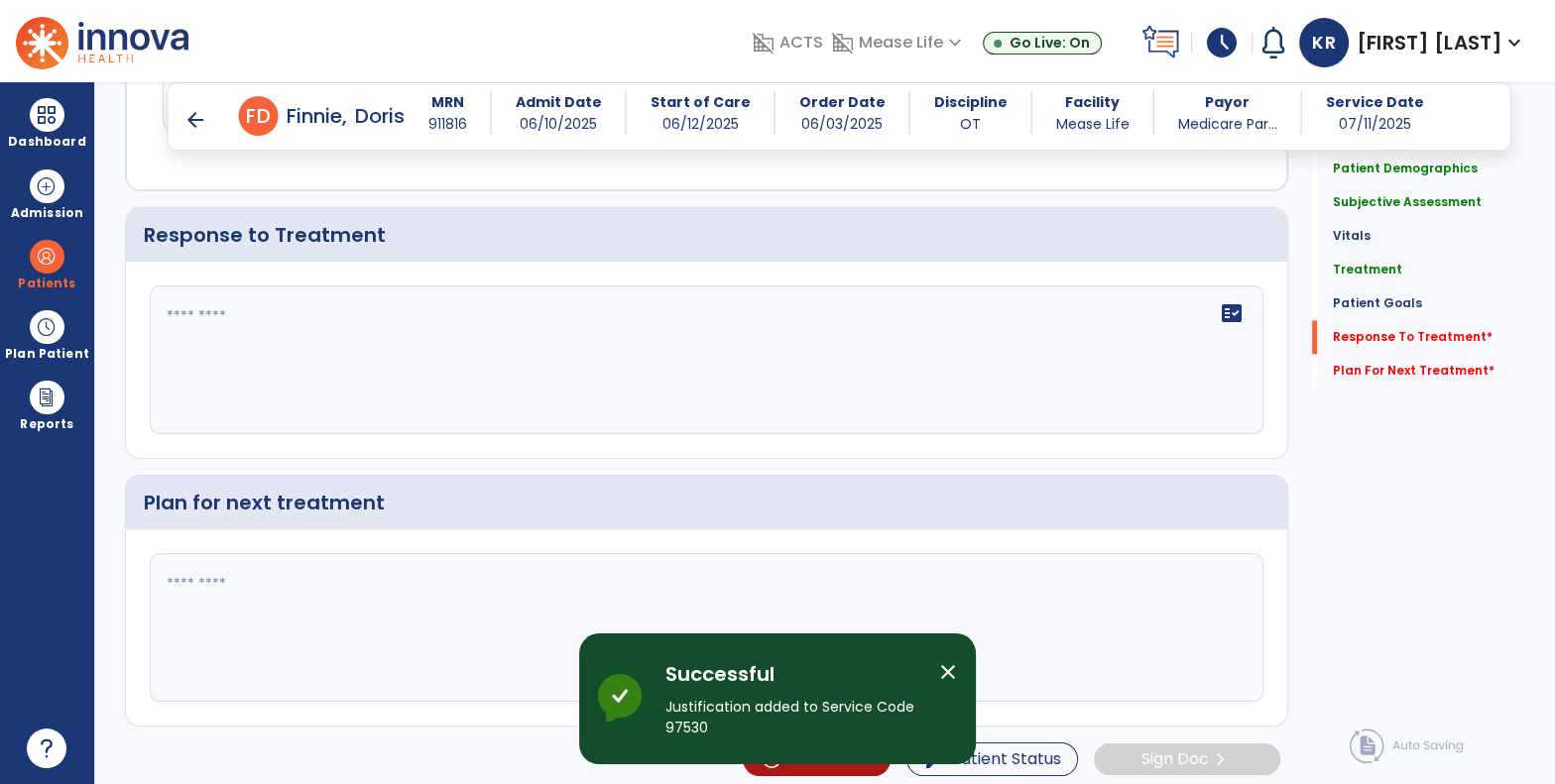 click on "fact_check" 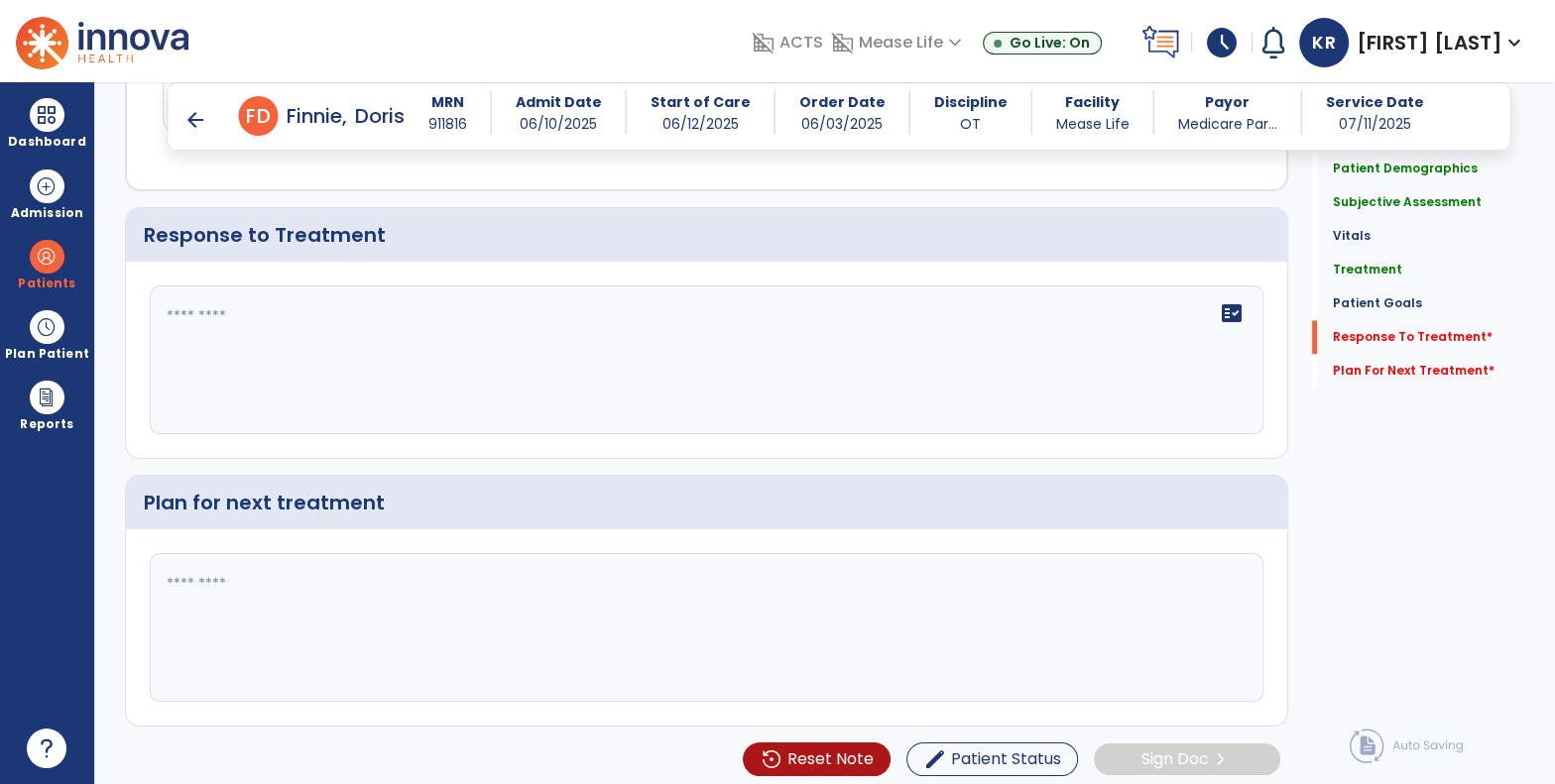 click on "fact_check" 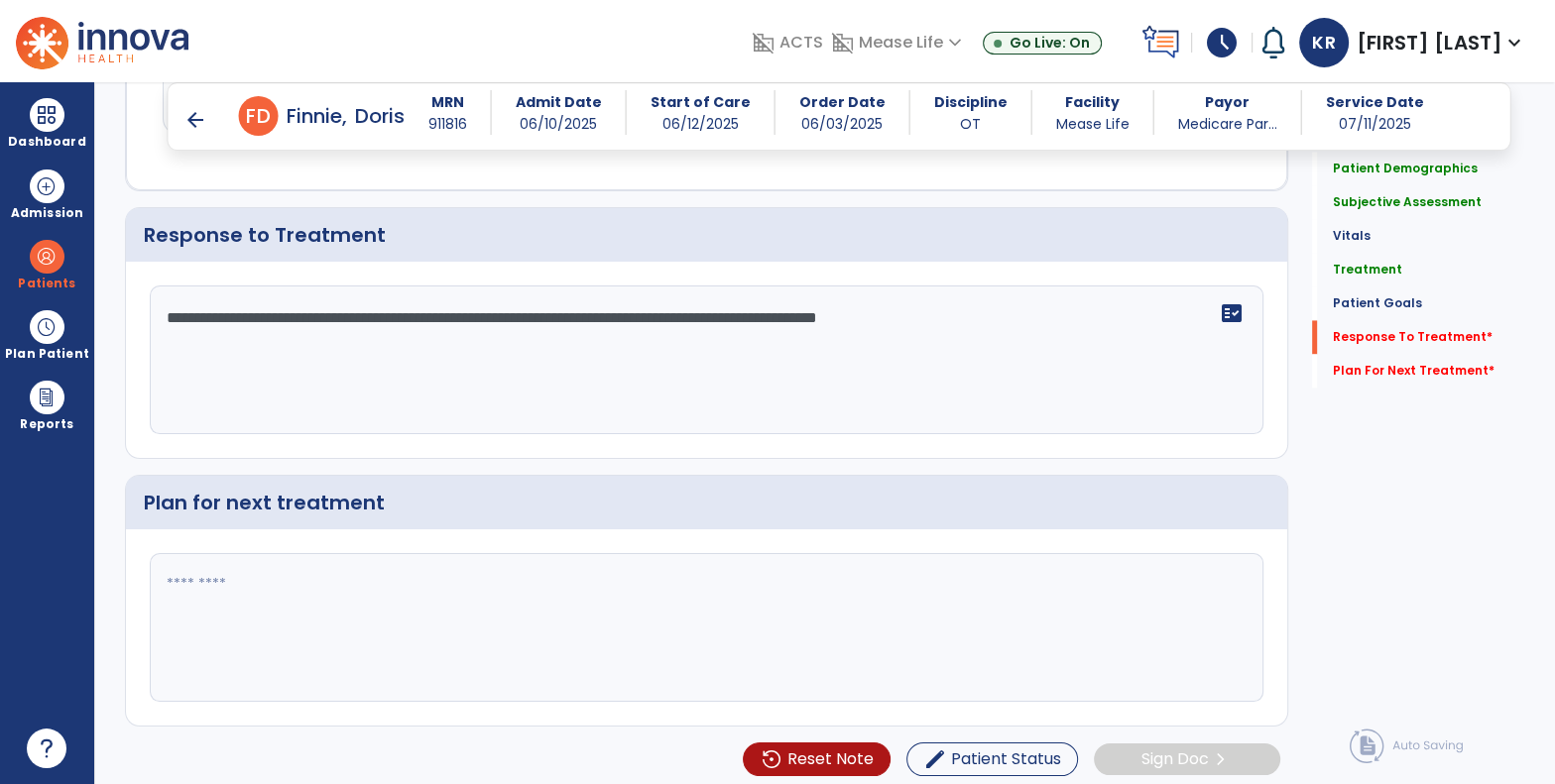 type on "**********" 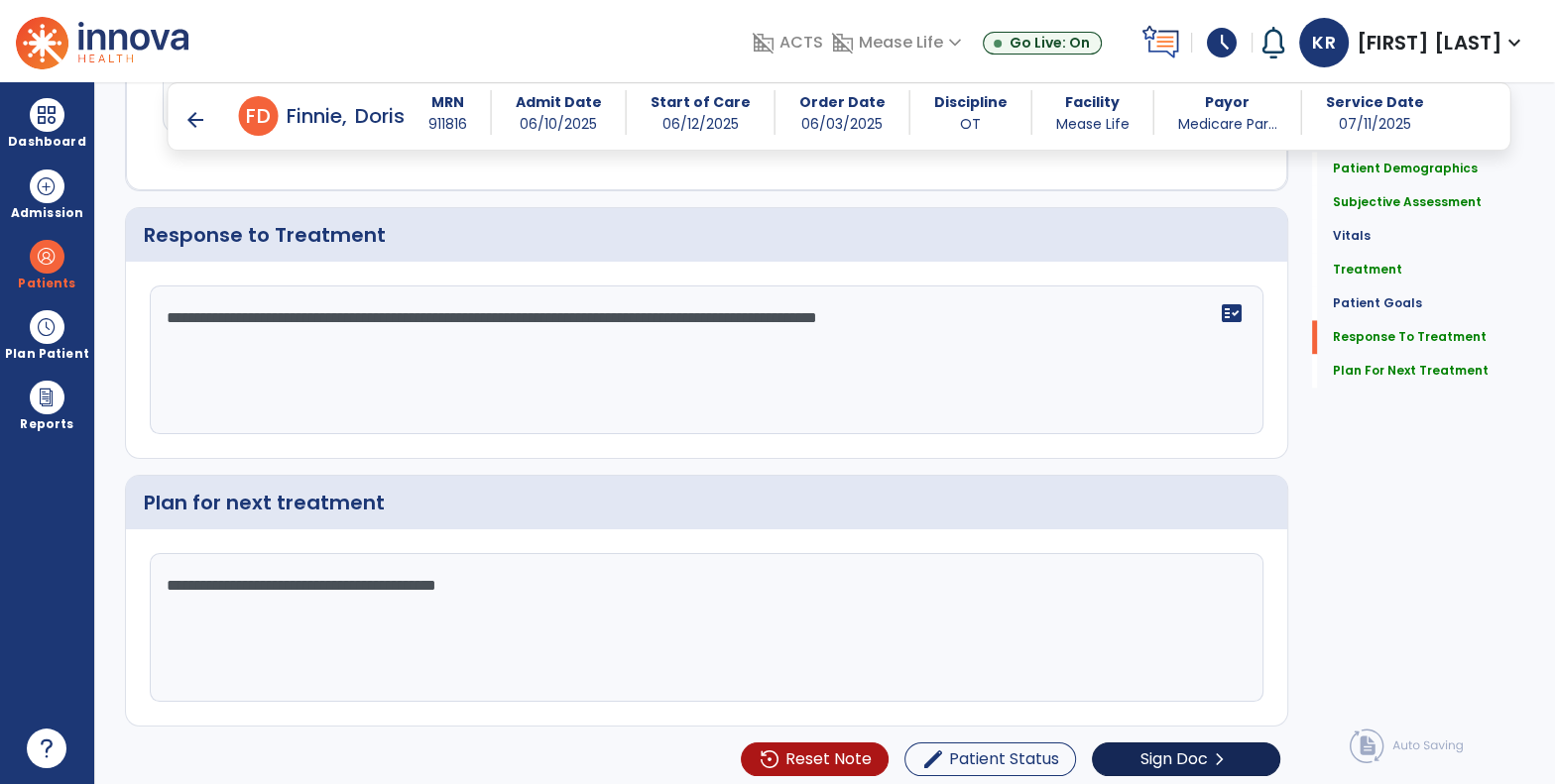type on "**********" 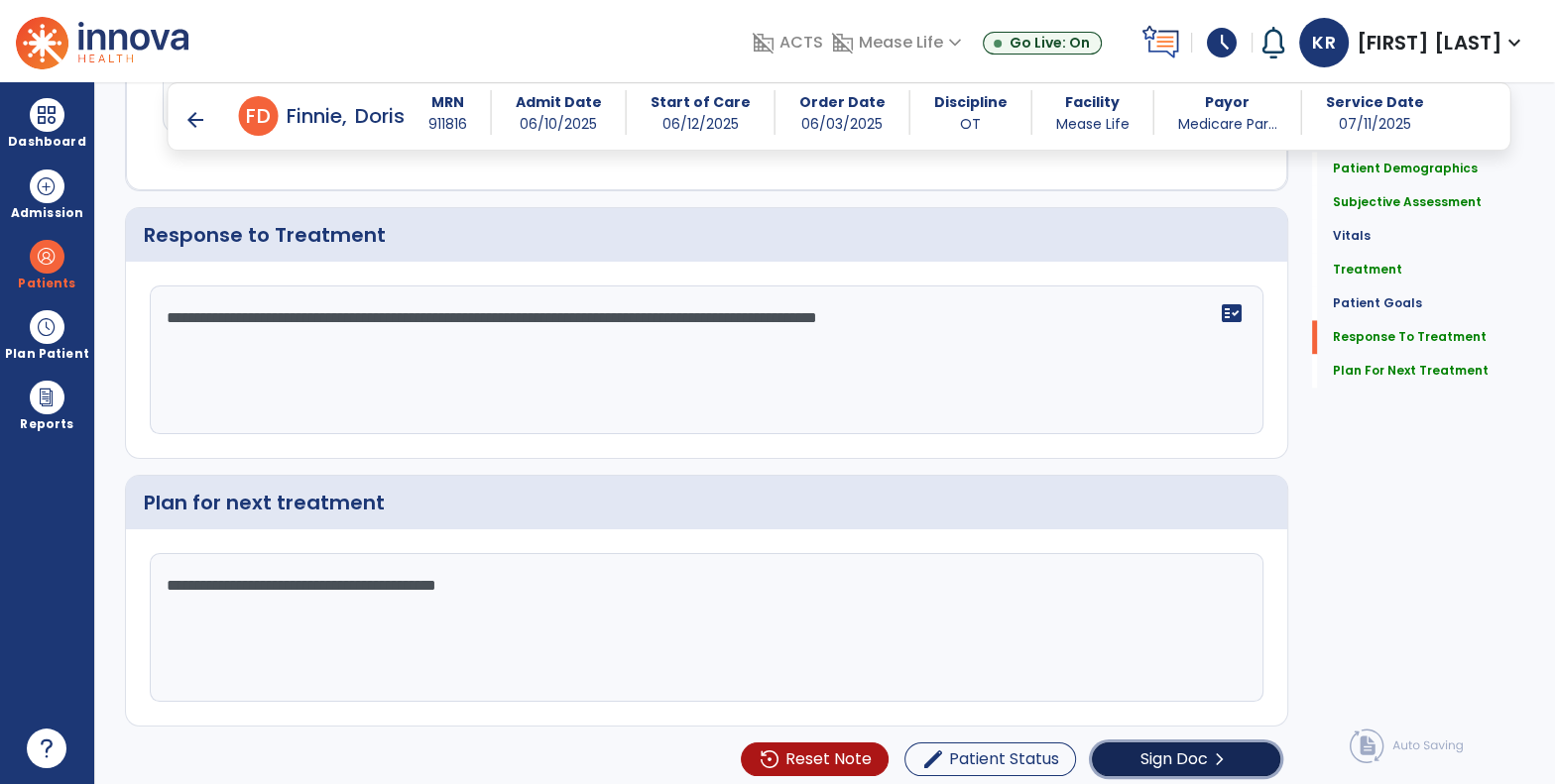 click on "Sign Doc  chevron_right" 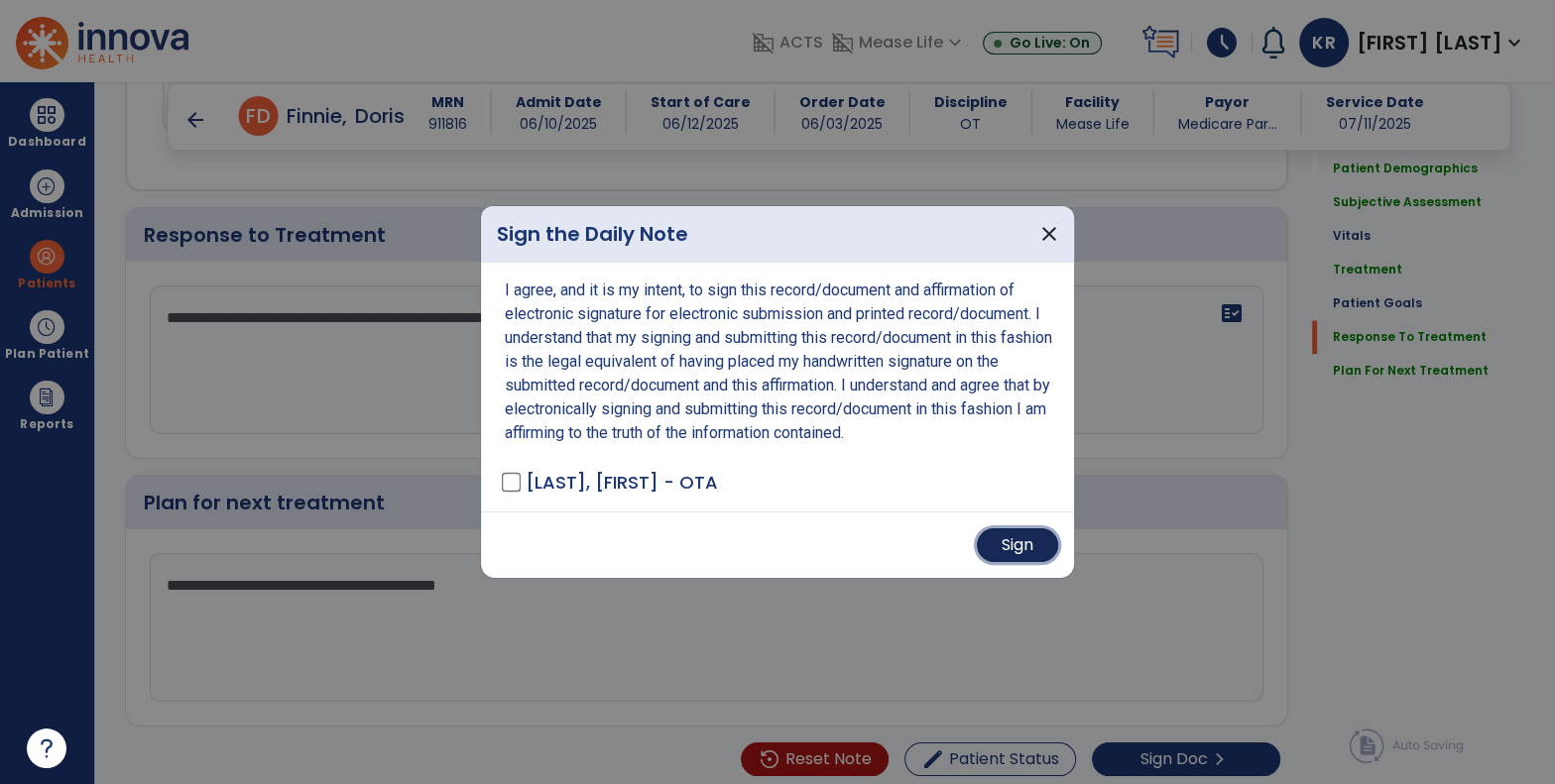click on "Sign" at bounding box center (1017, 545) 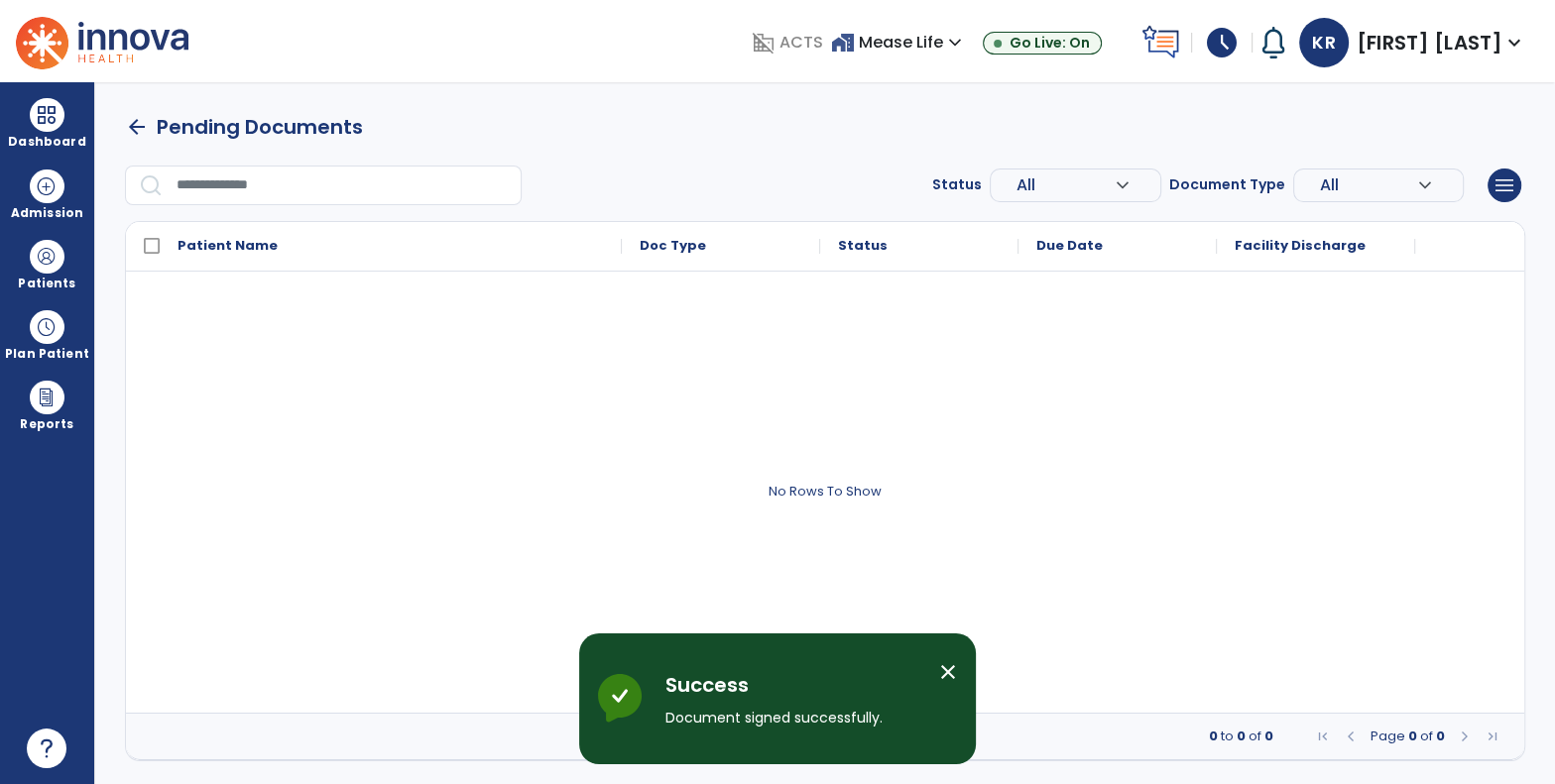 scroll, scrollTop: 0, scrollLeft: 0, axis: both 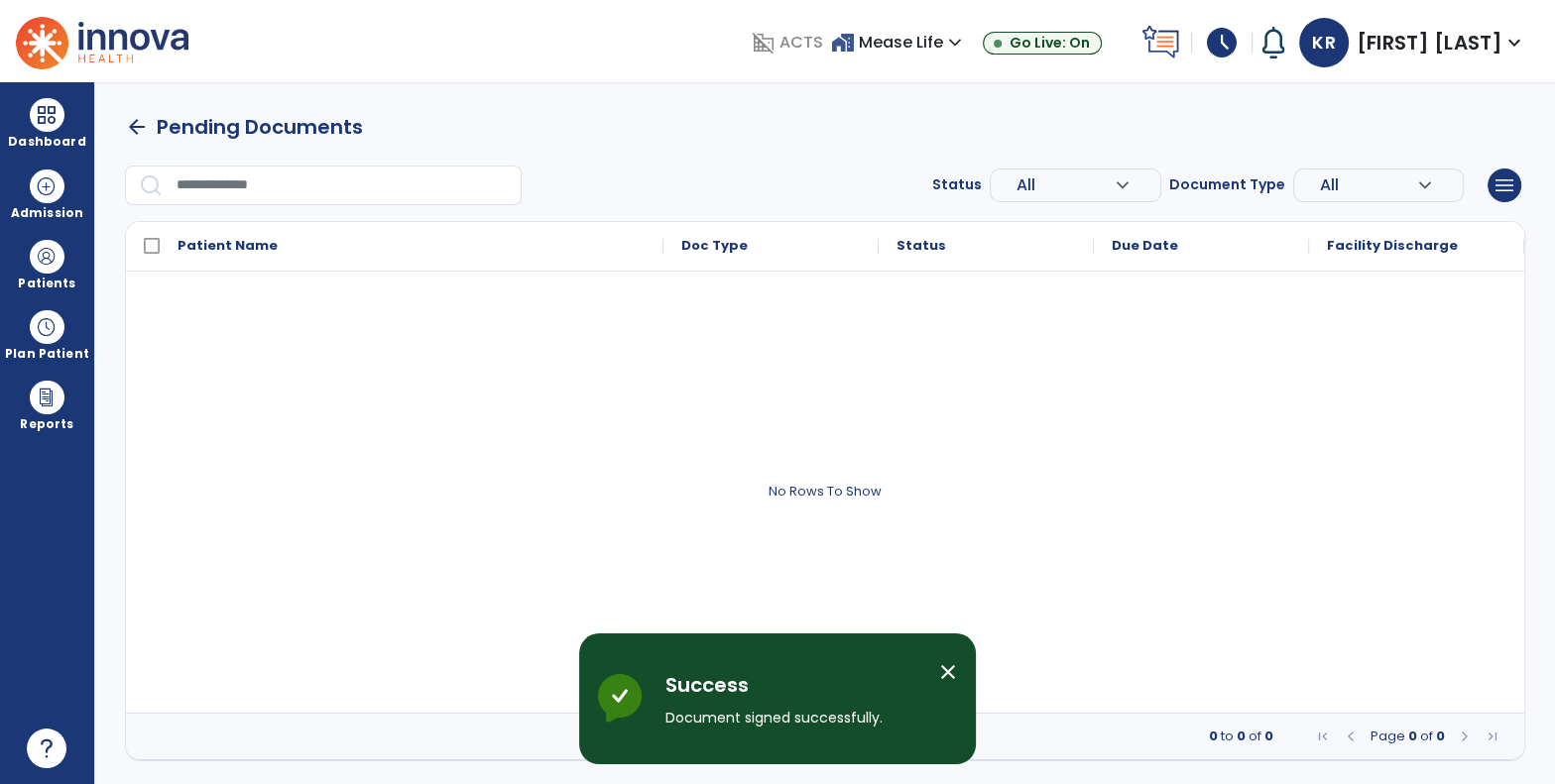 click at bounding box center [825, 492] 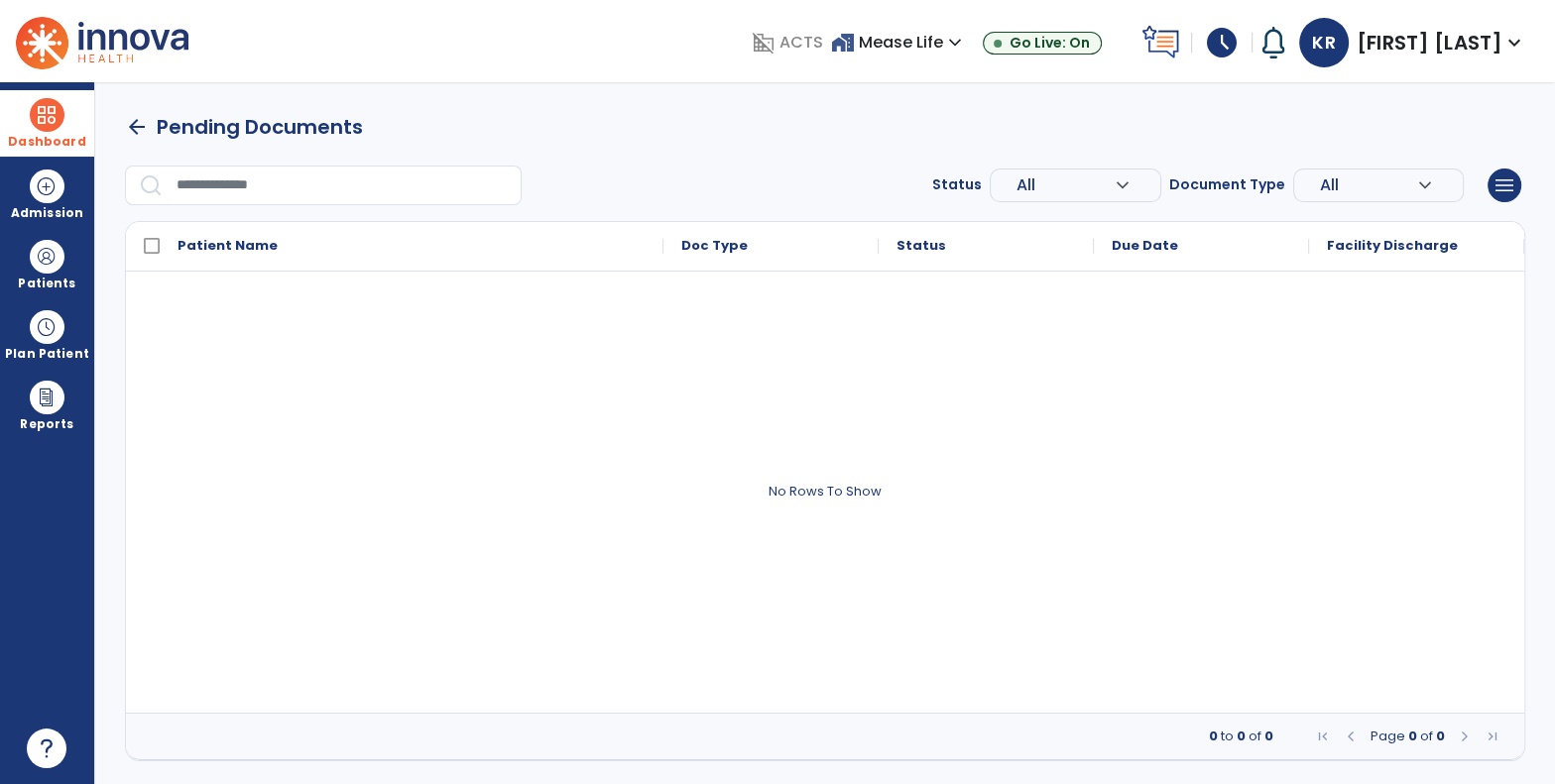 click at bounding box center (47, 115) 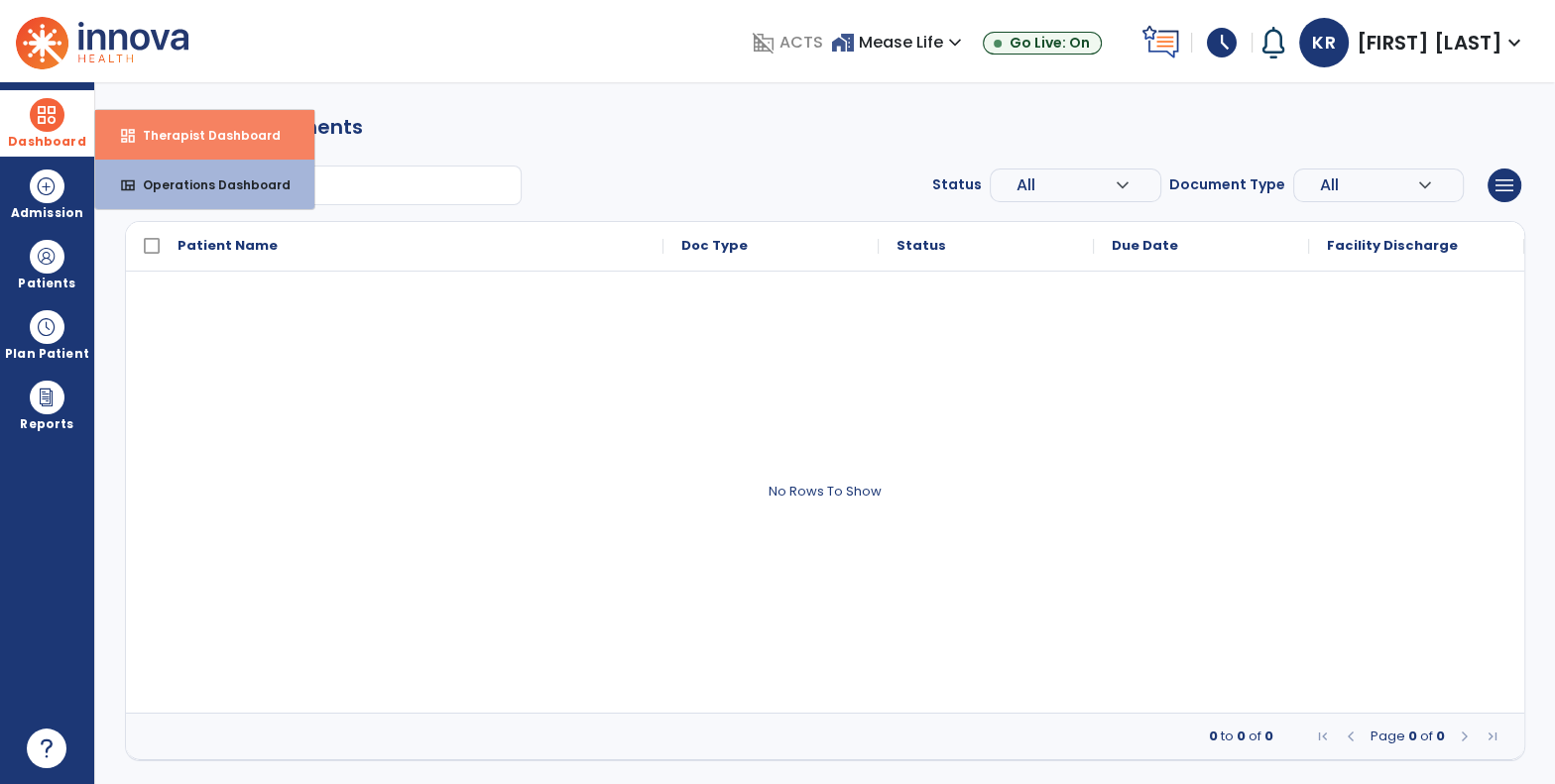 click on "Therapist Dashboard" at bounding box center (203, 135) 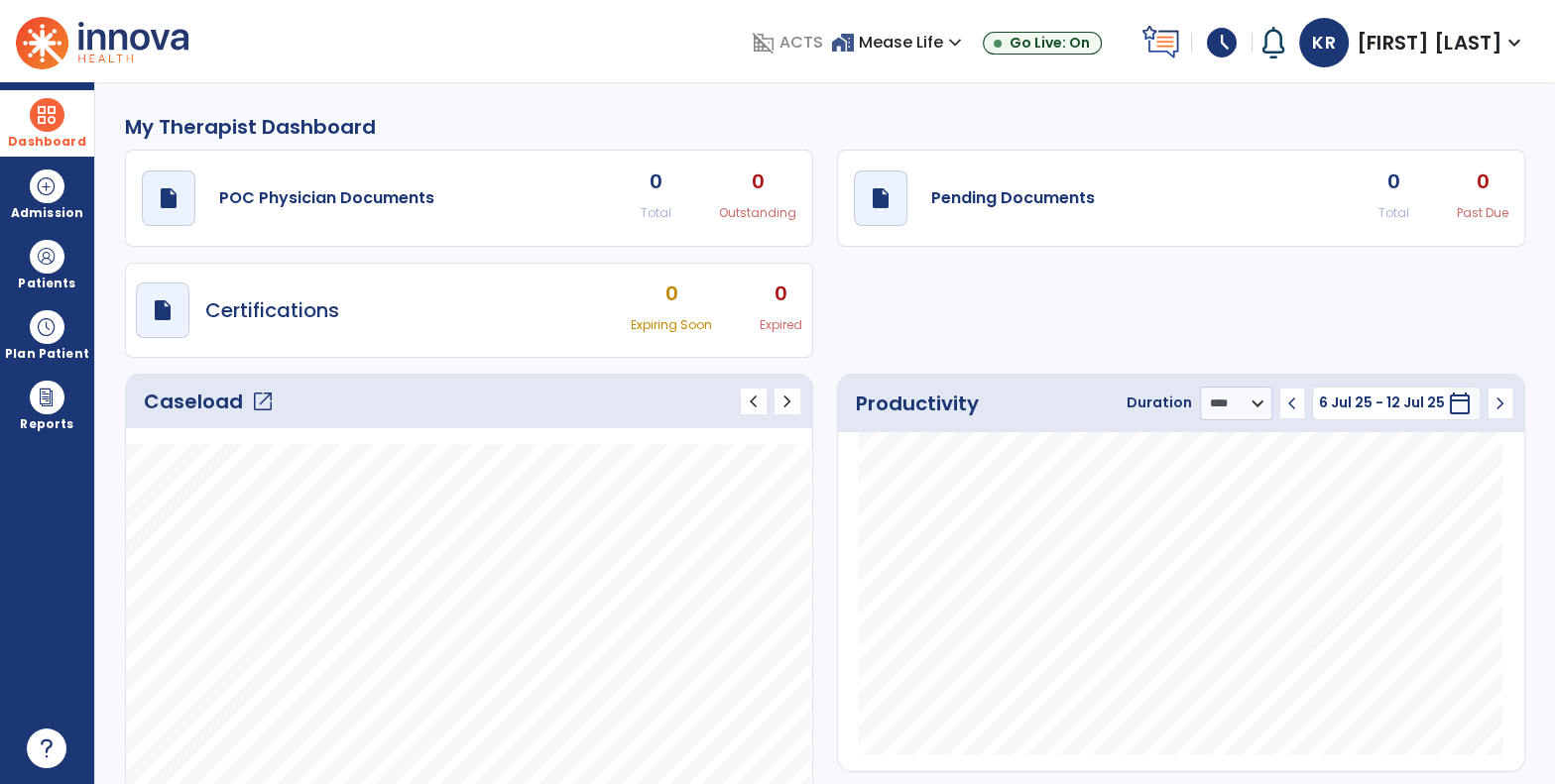 click on "draft   open_in_new  POC Physician Documents 0 Total 0 Outstanding  draft   open_in_new  Pending Documents 0 Total 0 Past Due  draft   open_in_new  Certifications 0 Expiring Soon 0 Expired" 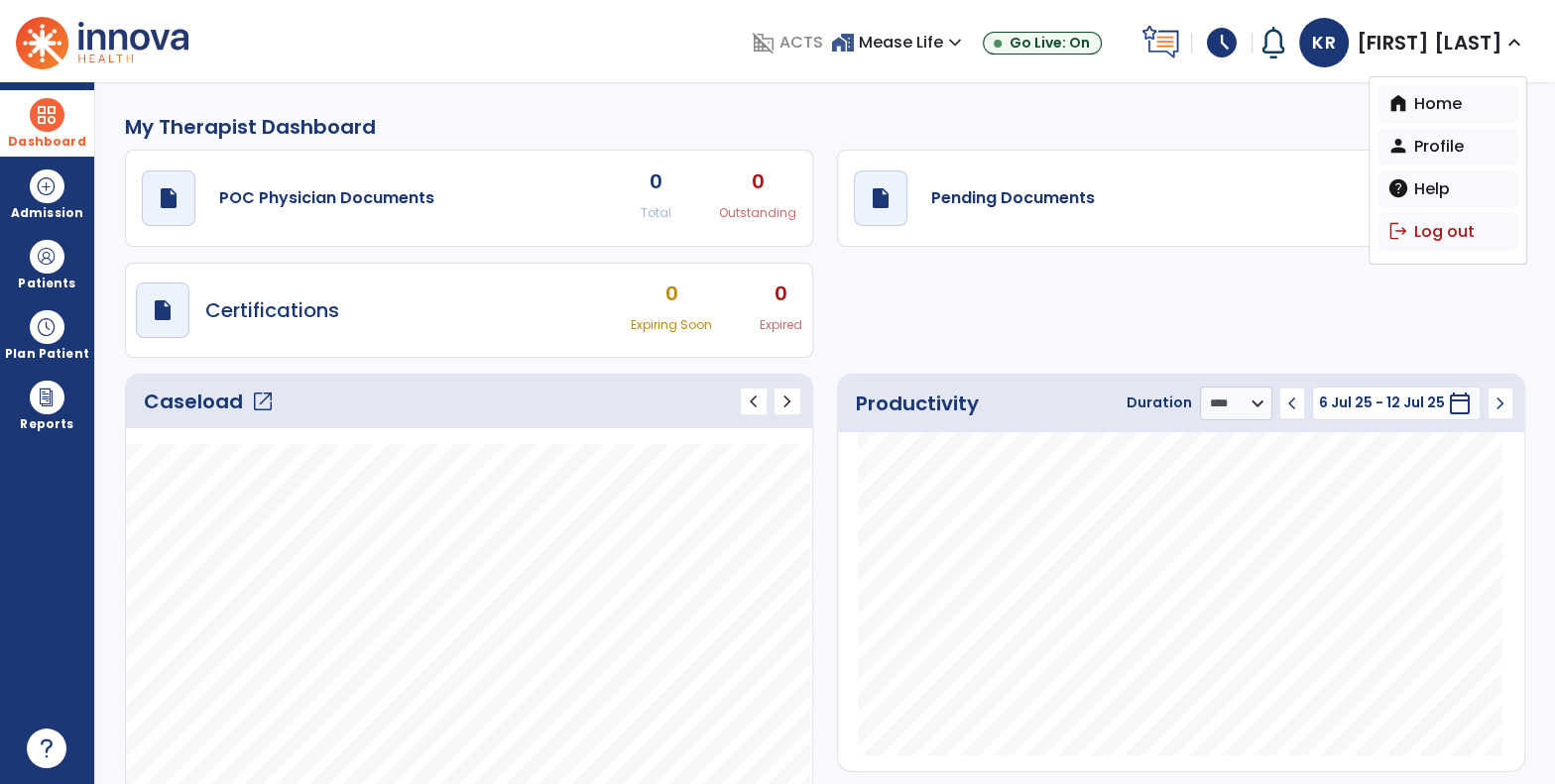 click on "My Therapist Dashboard" 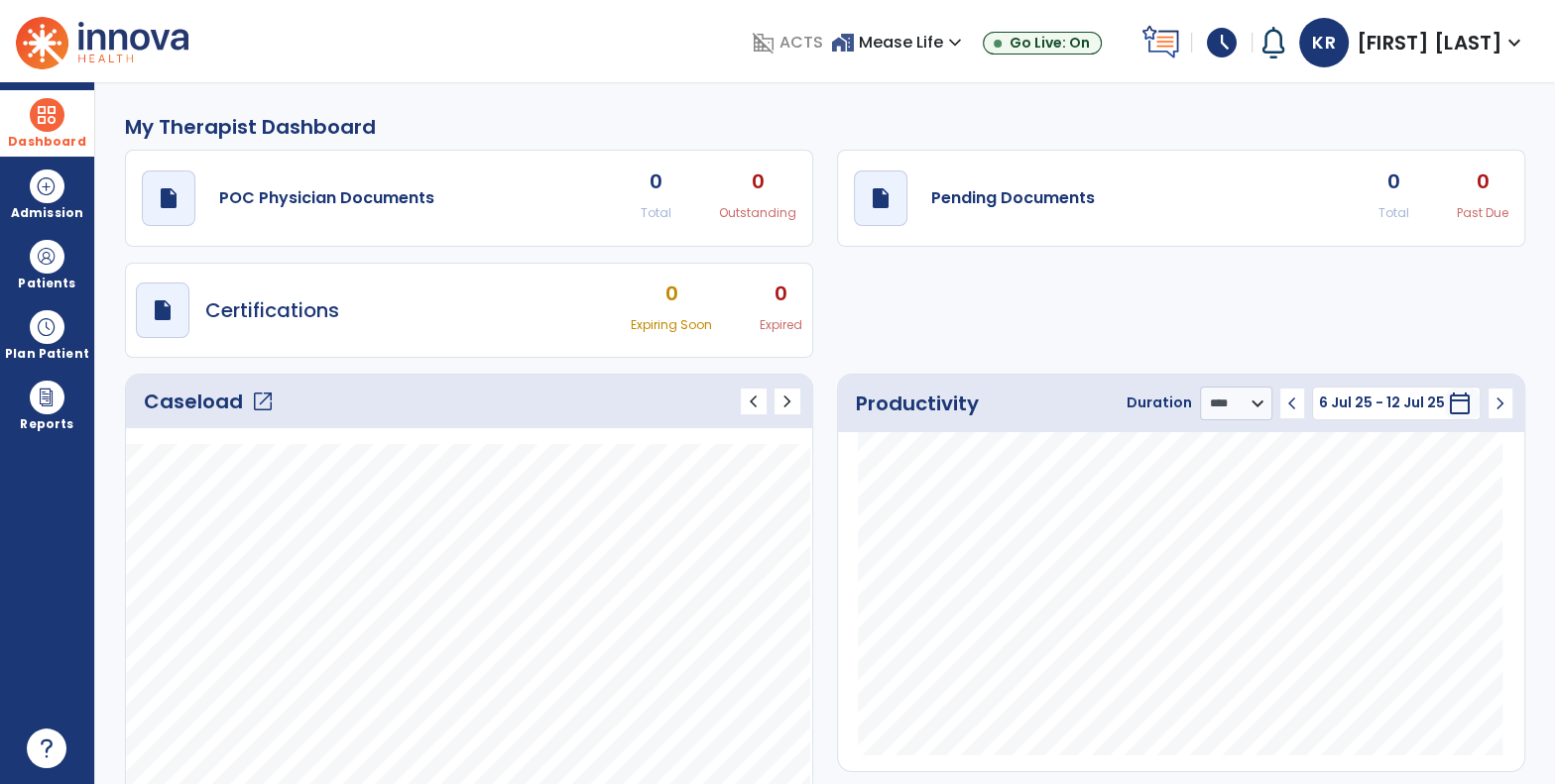 click on "schedule" at bounding box center [1222, 43] 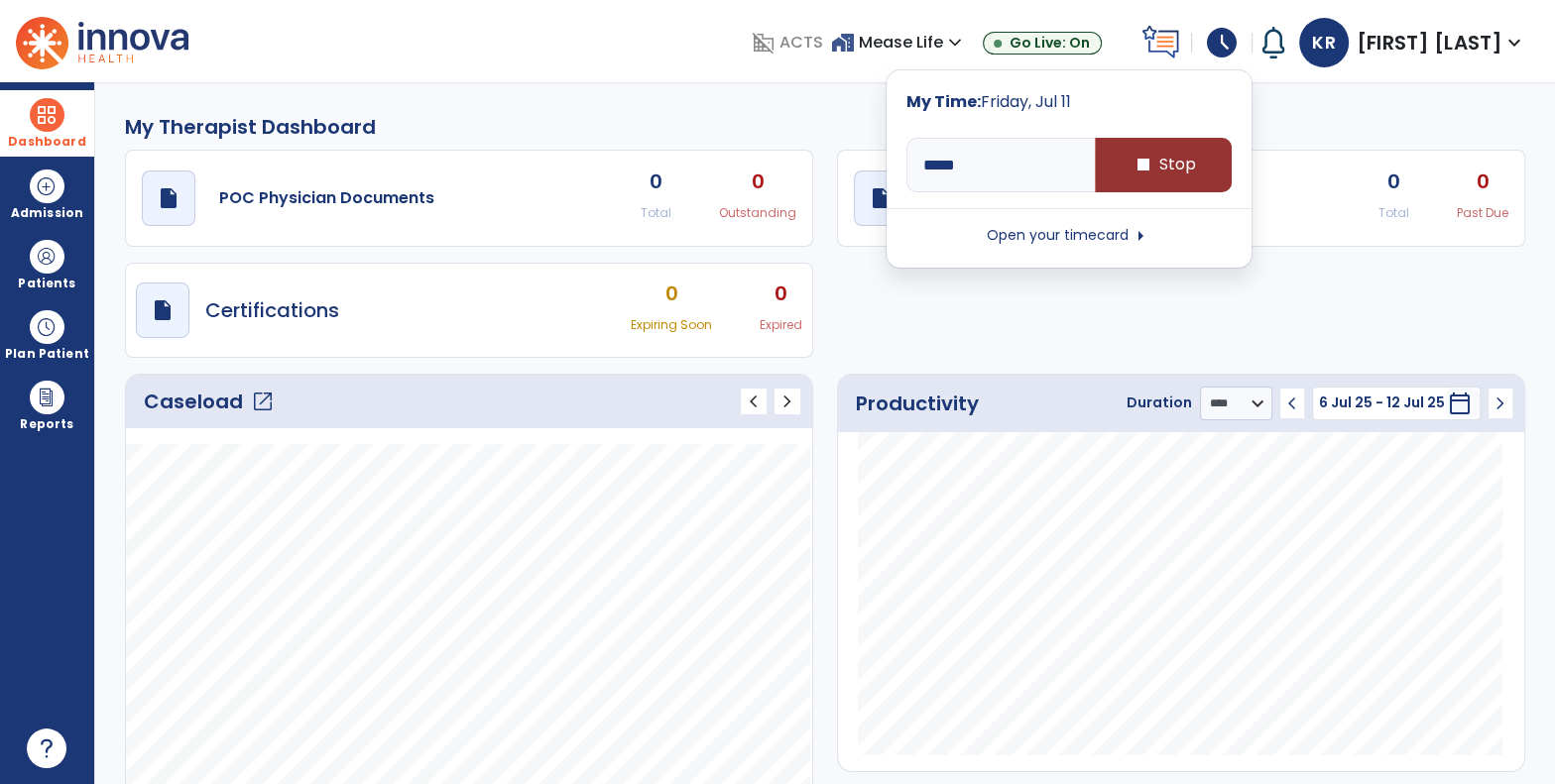 click on "stop" at bounding box center (1142, 165) 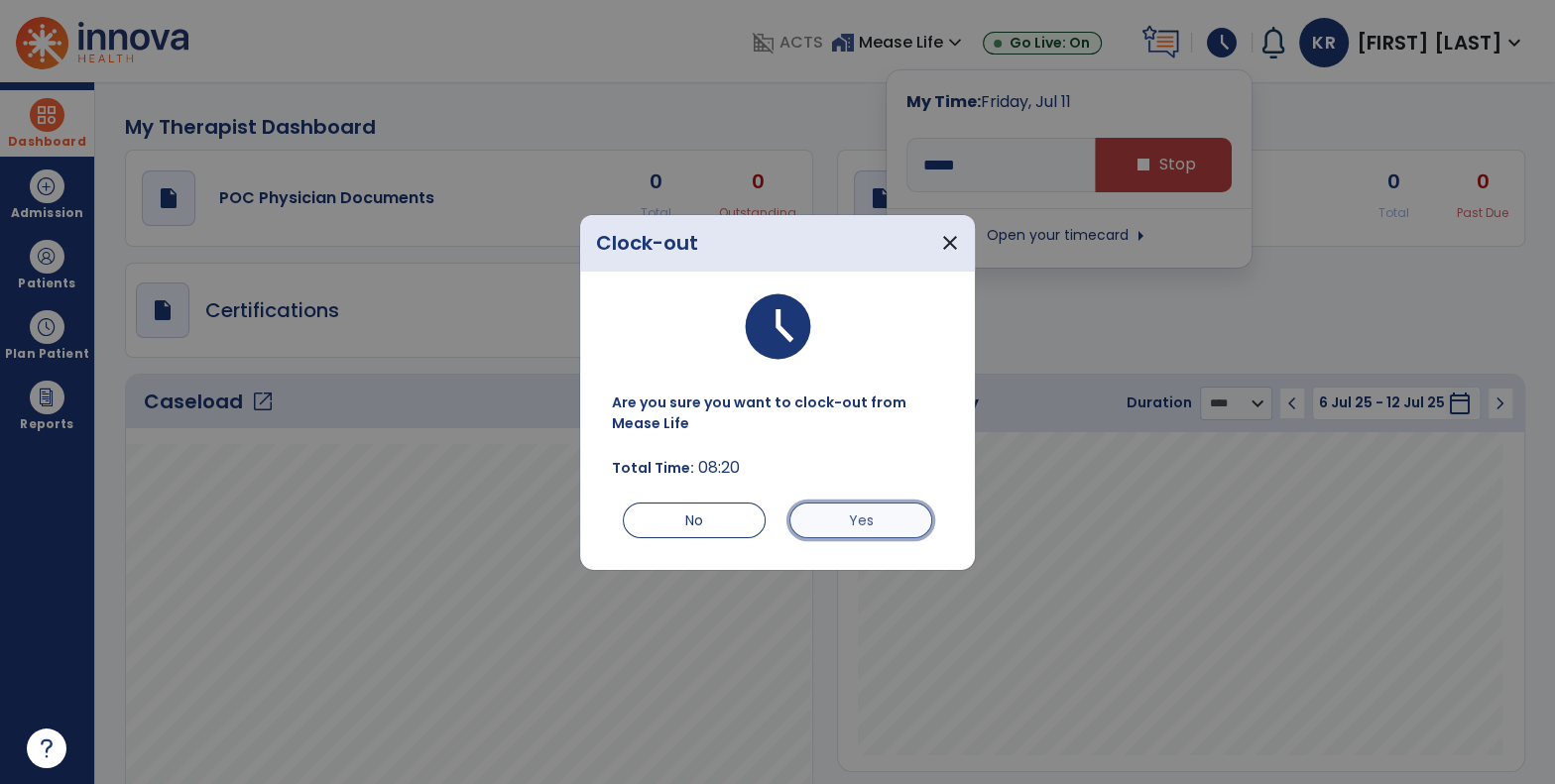 click on "Yes" at bounding box center (861, 520) 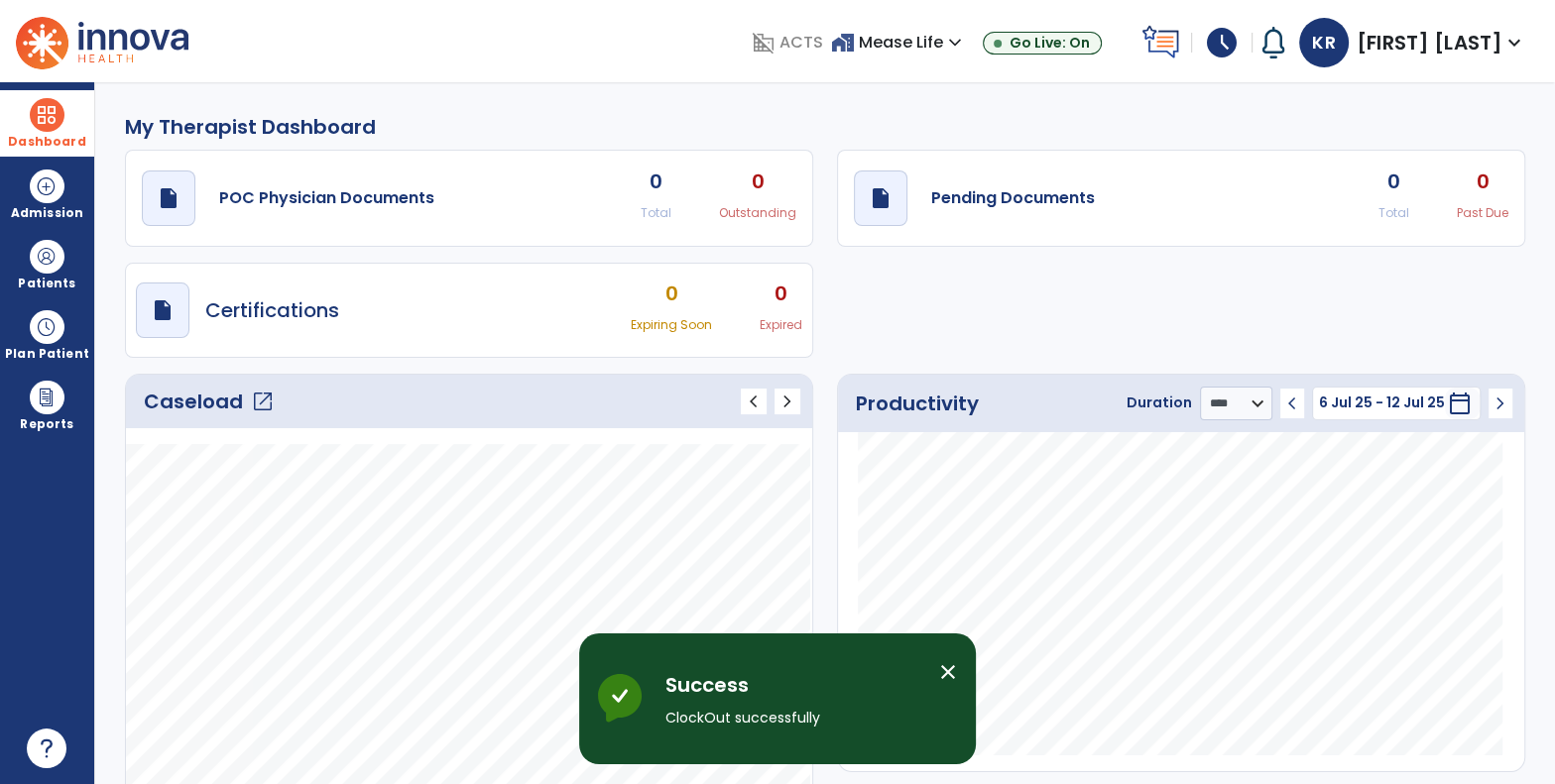 click on "draft   open_in_new  POC Physician Documents 0 Total 0 Outstanding  draft   open_in_new  Pending Documents 0 Total 0 Past Due  draft   open_in_new  Certifications 0 Expiring Soon 0 Expired" 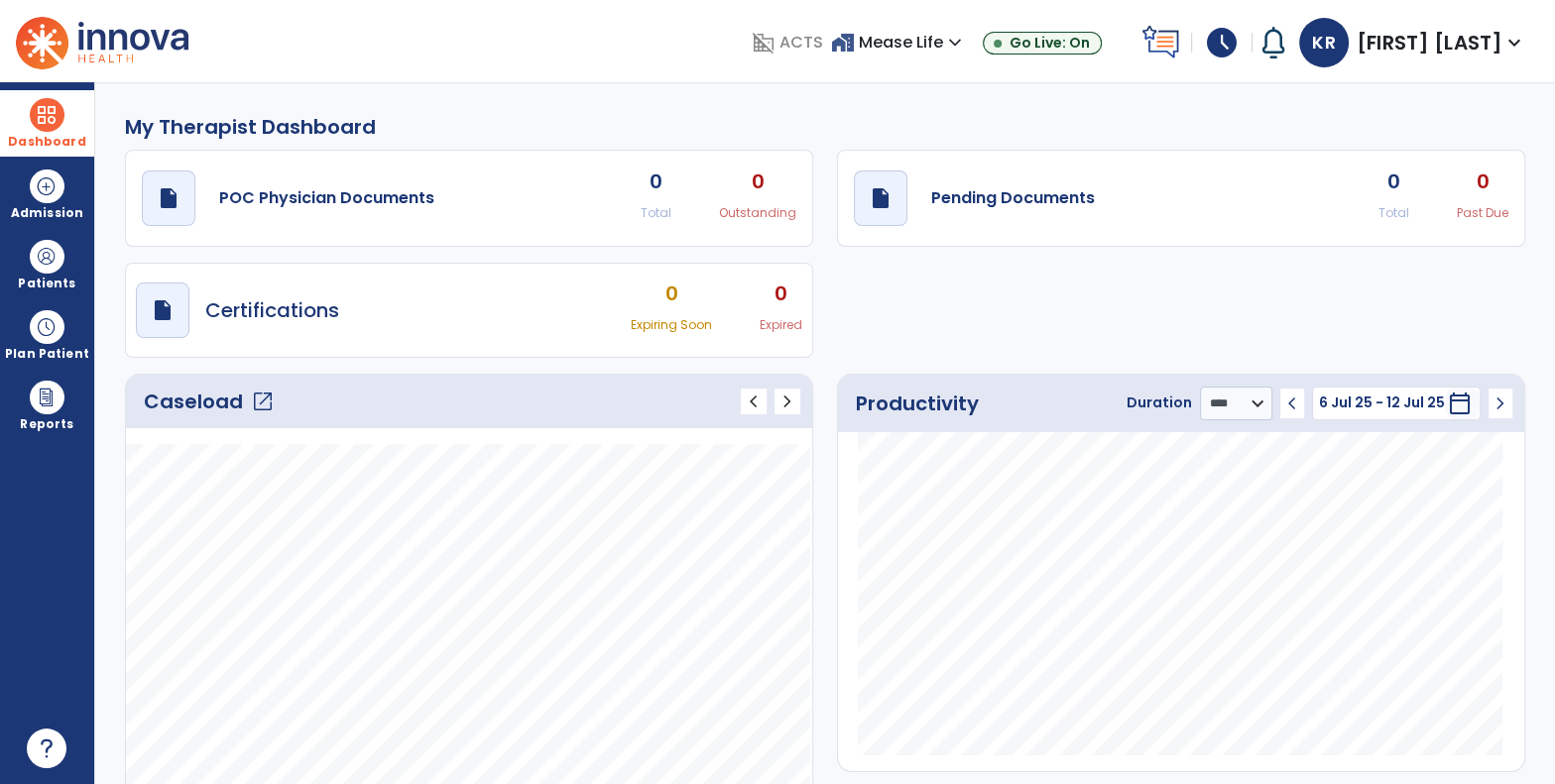 click on "schedule" at bounding box center [1222, 43] 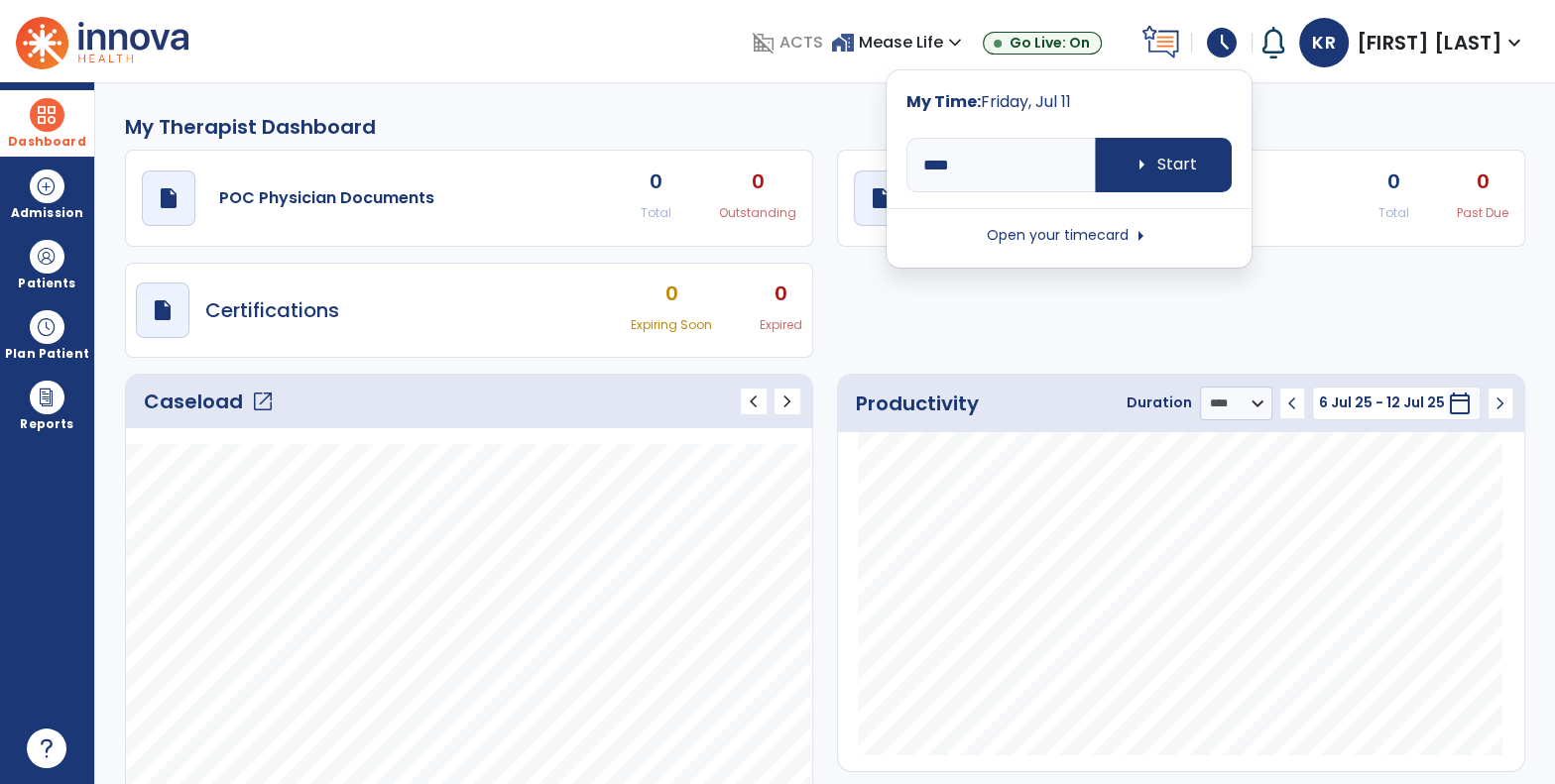 click on "Open your timecard  arrow_right" at bounding box center (1069, 236) 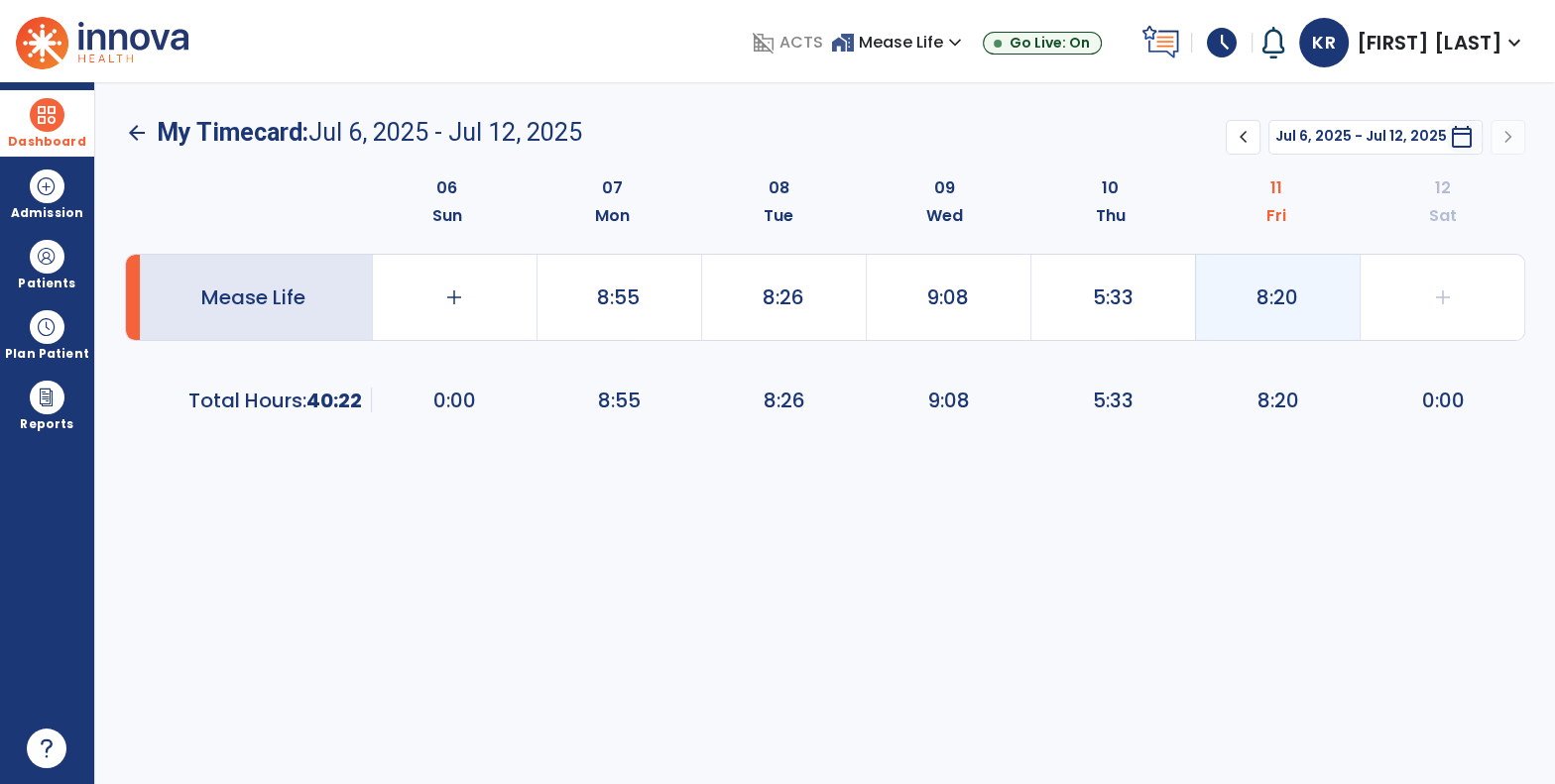 click on "8:20" 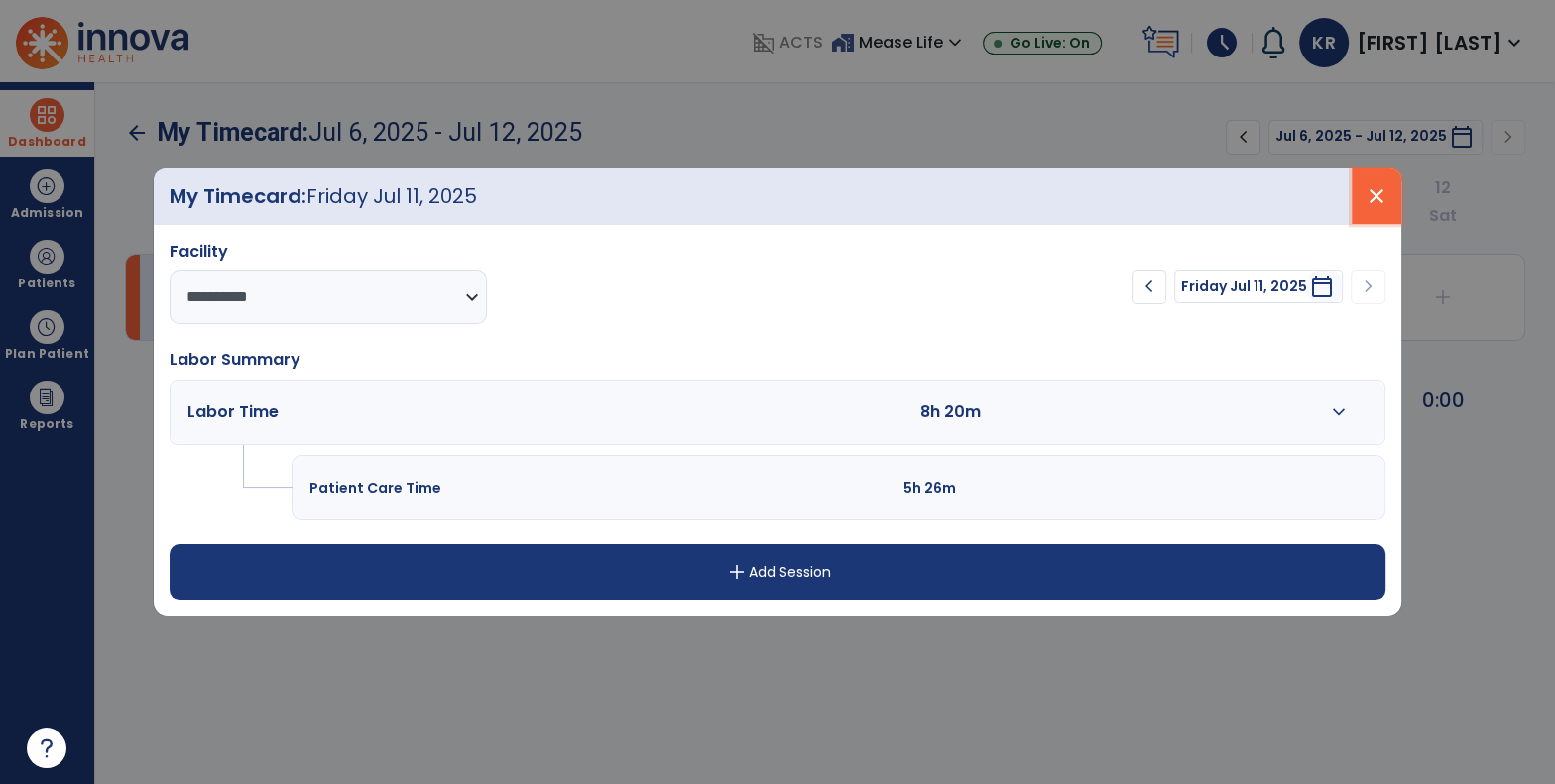 click on "close" at bounding box center (1376, 196) 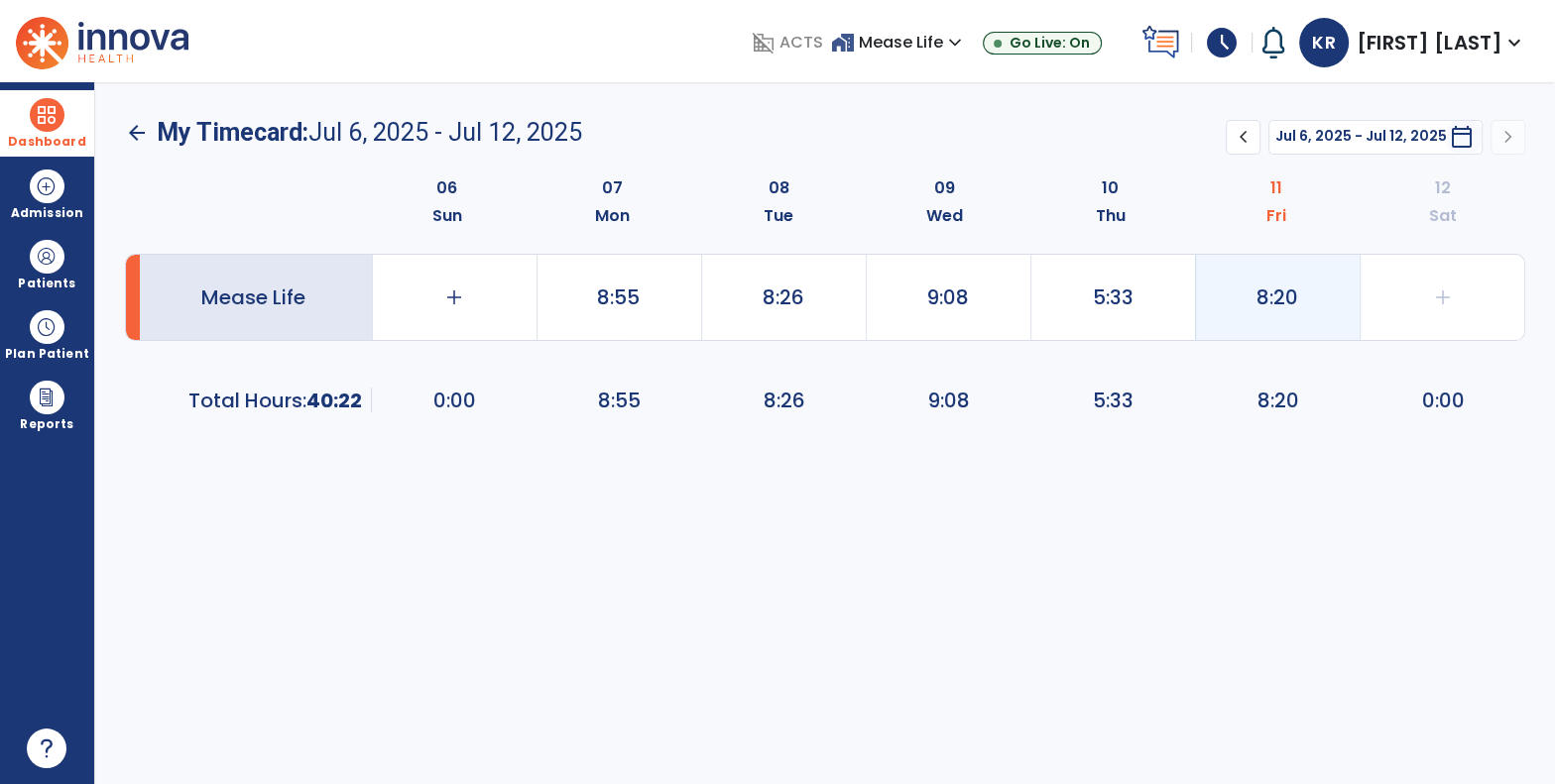 click on "8:20" 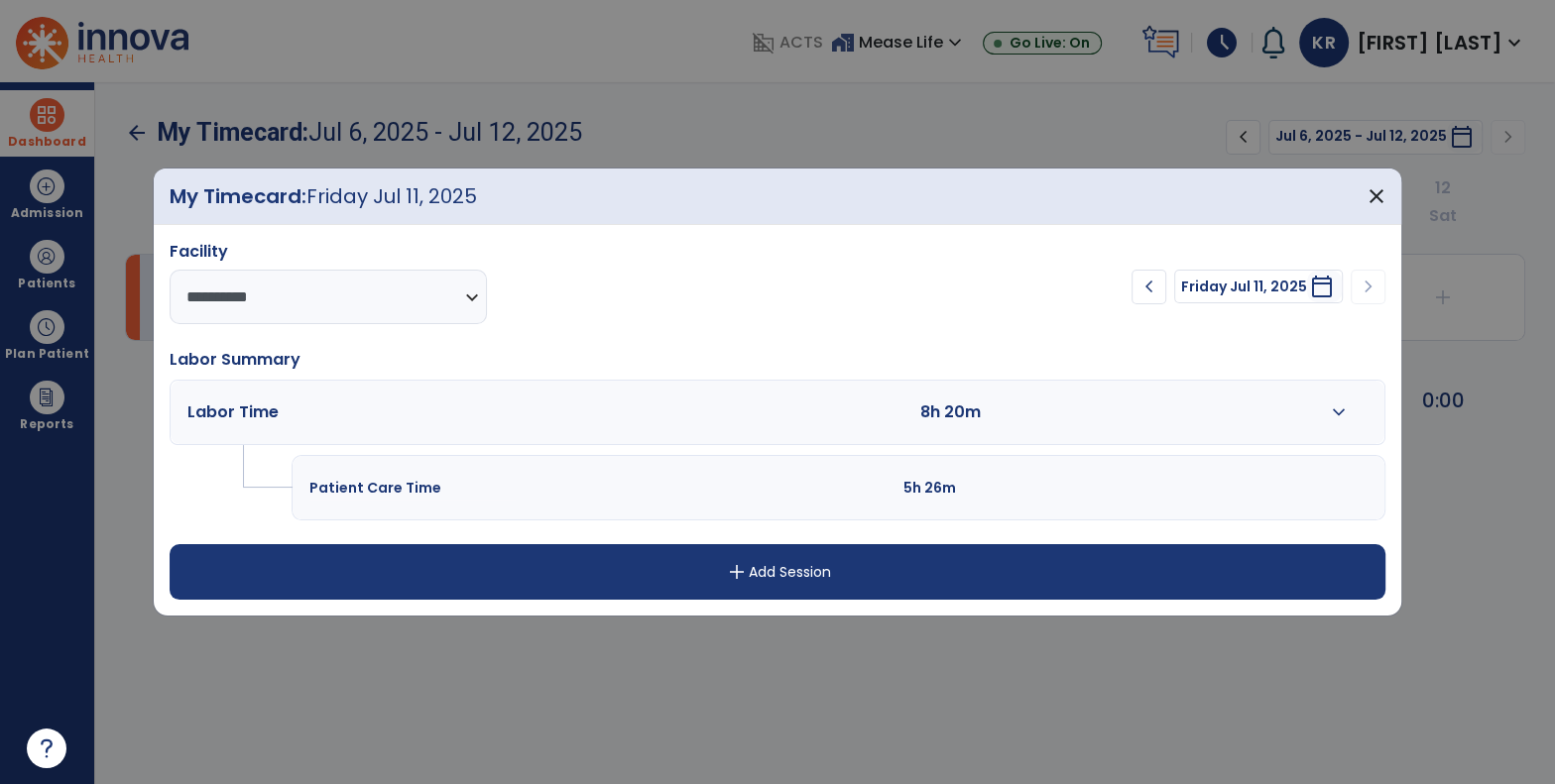 click on "expand_more" at bounding box center [1339, 412] 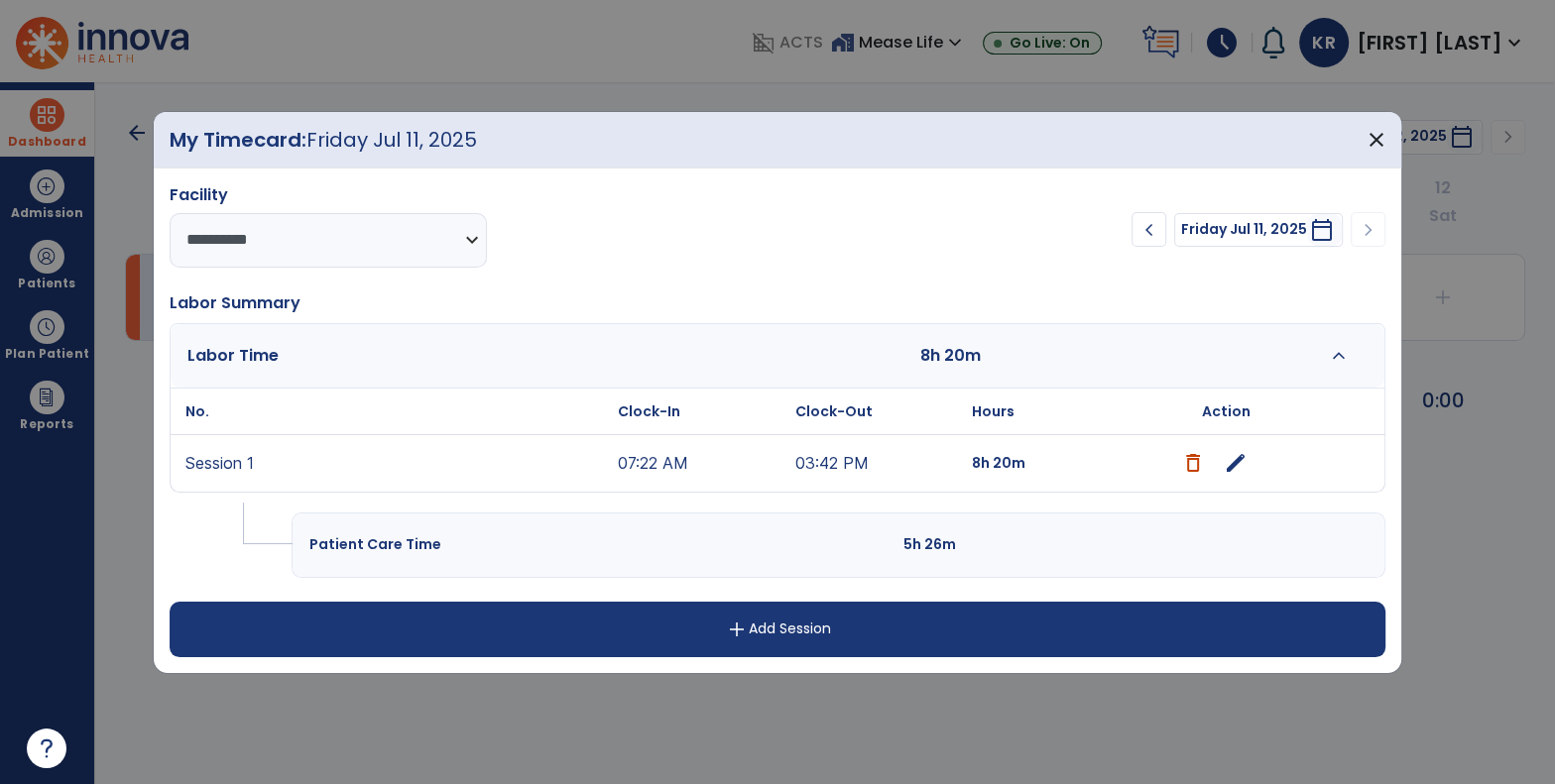 click on "edit" at bounding box center (1236, 463) 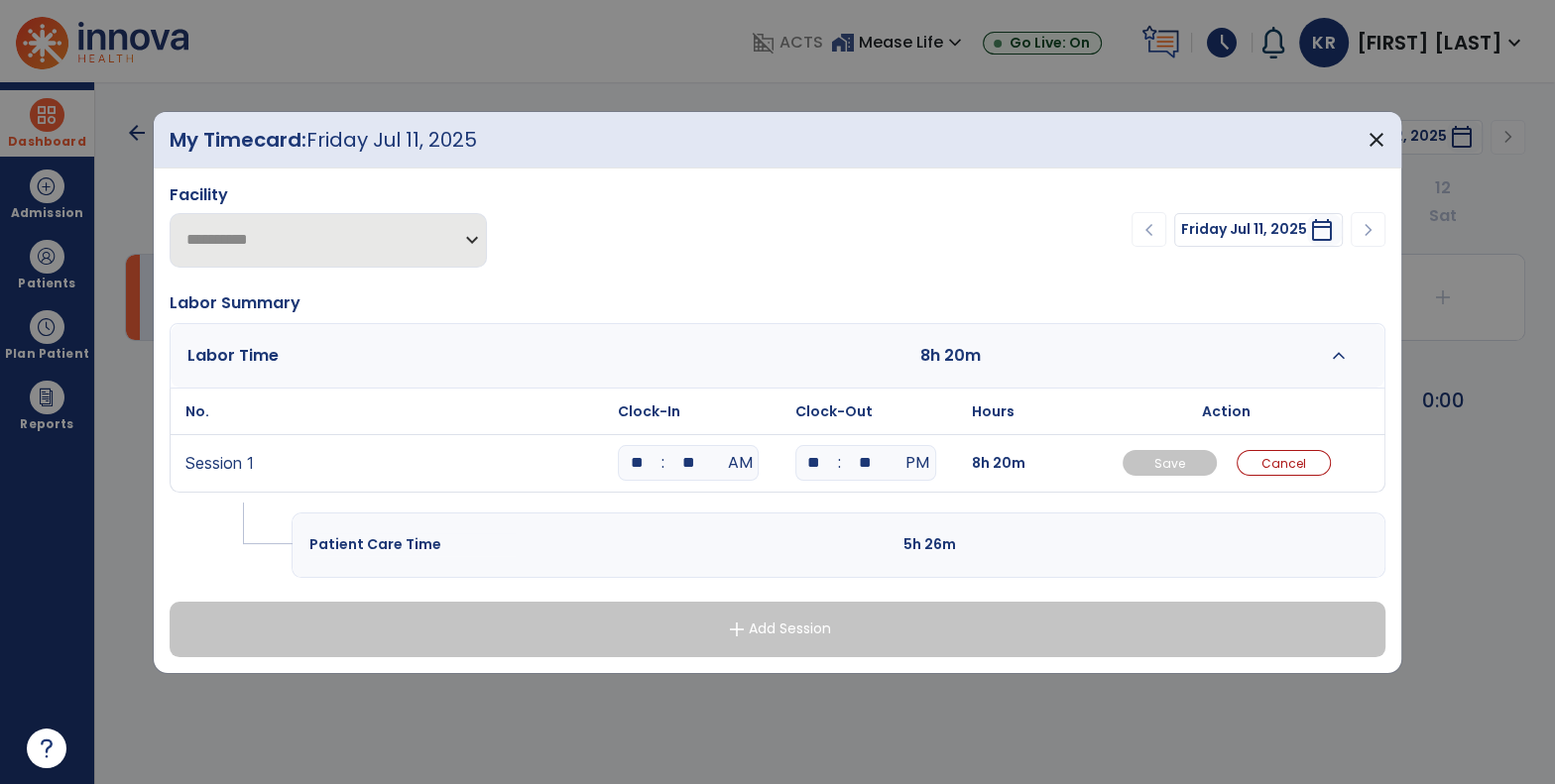 click on "**" at bounding box center (688, 463) 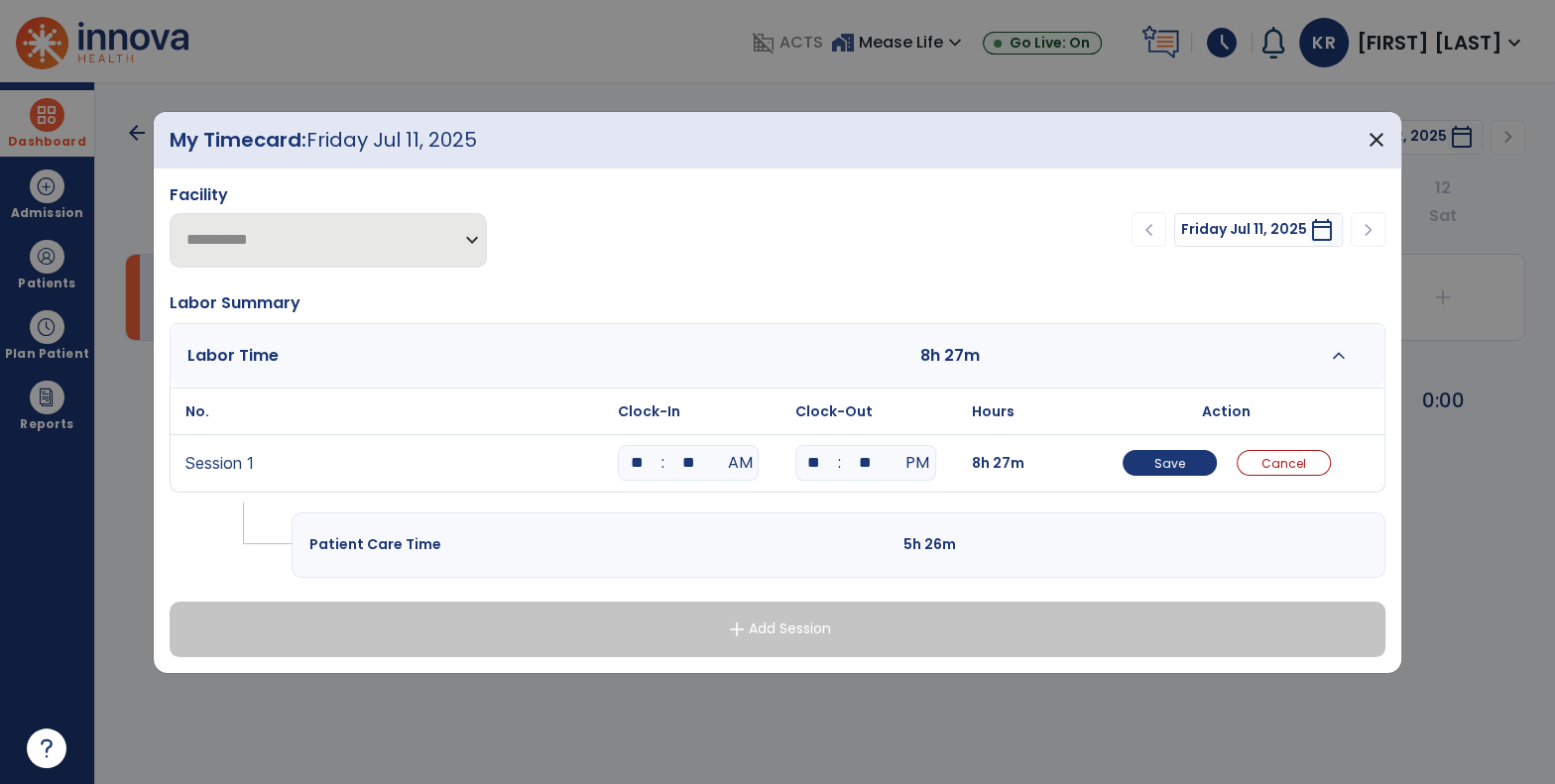 type on "*" 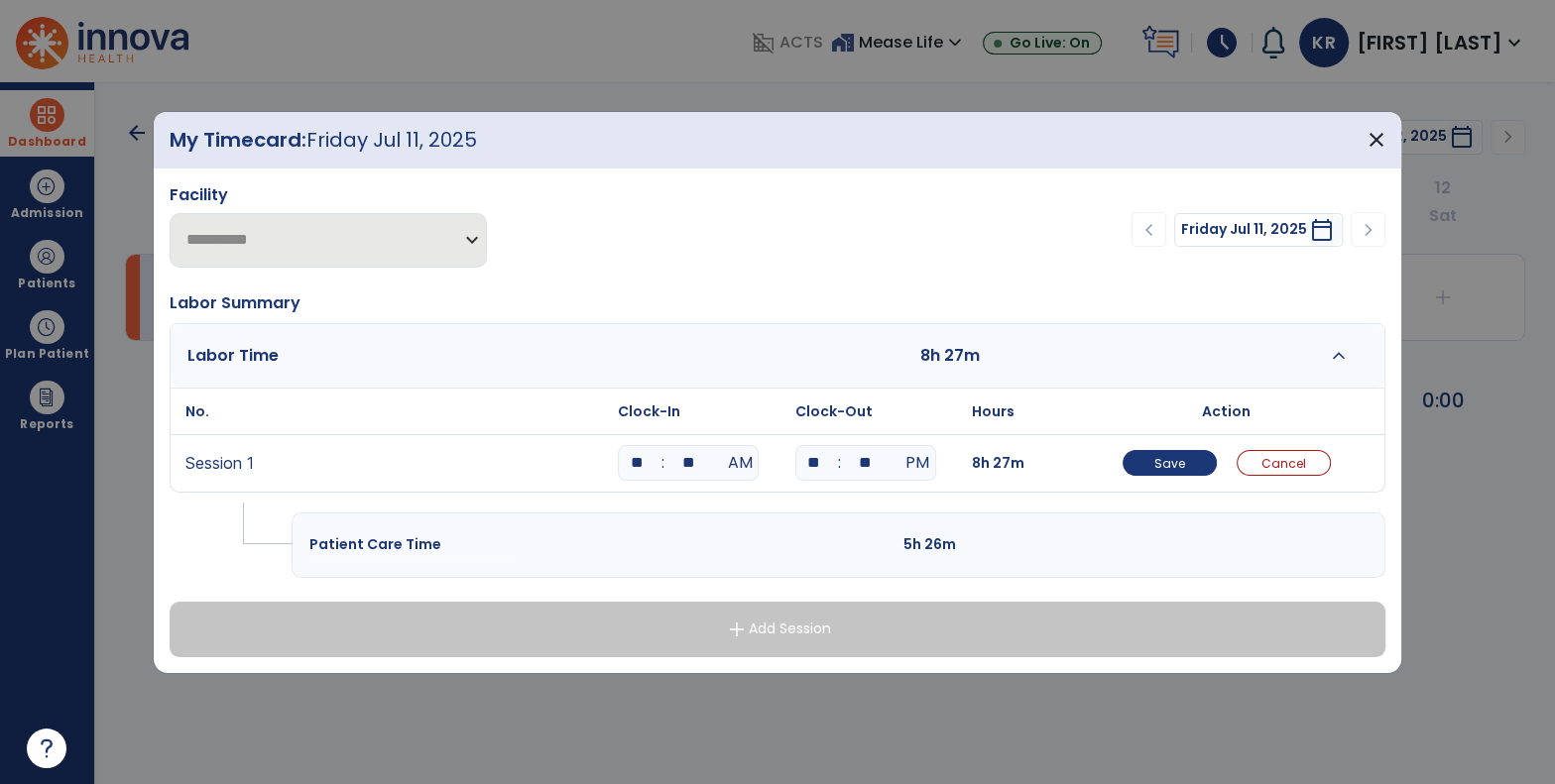 type on "**" 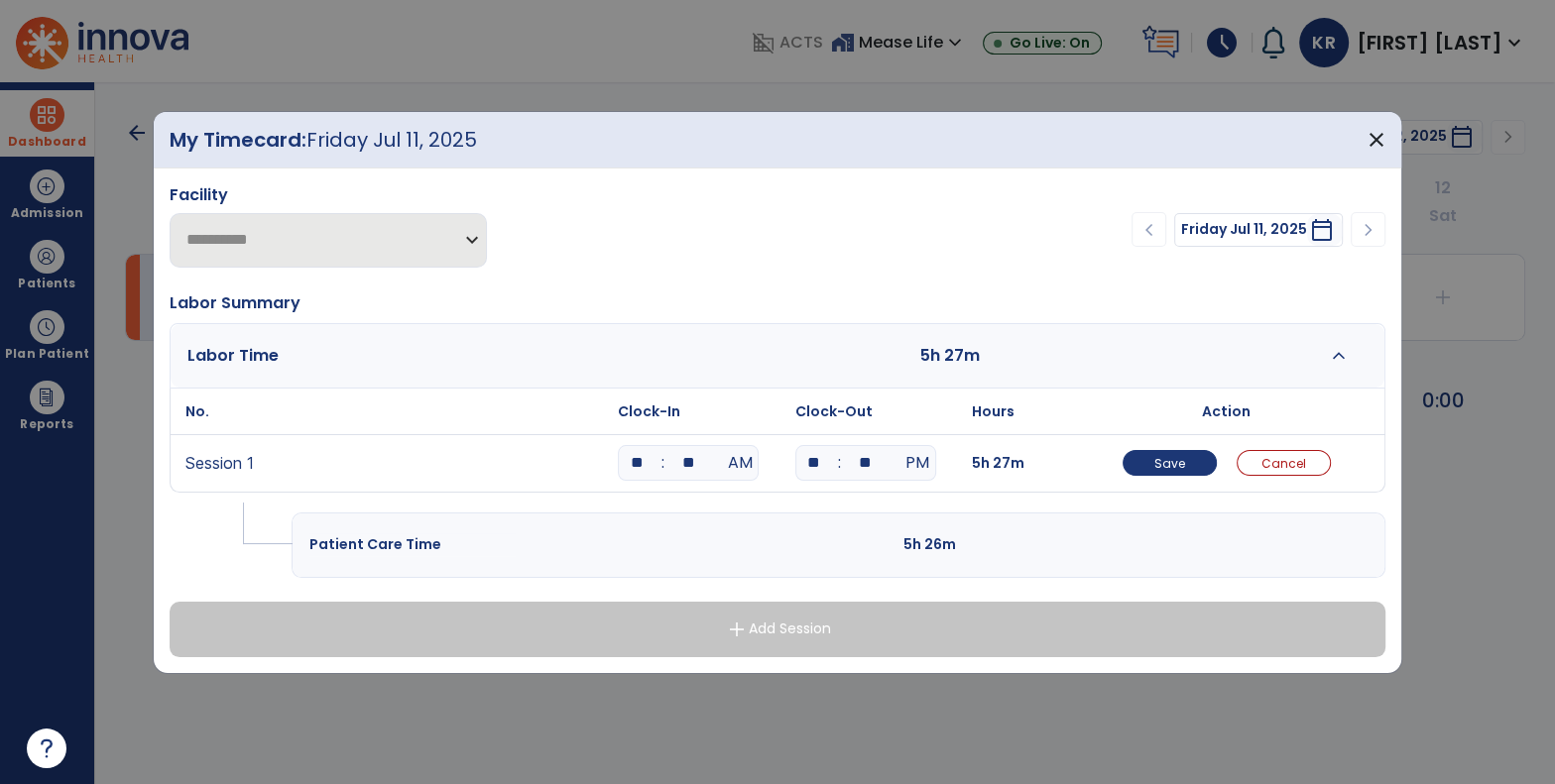 type on "*" 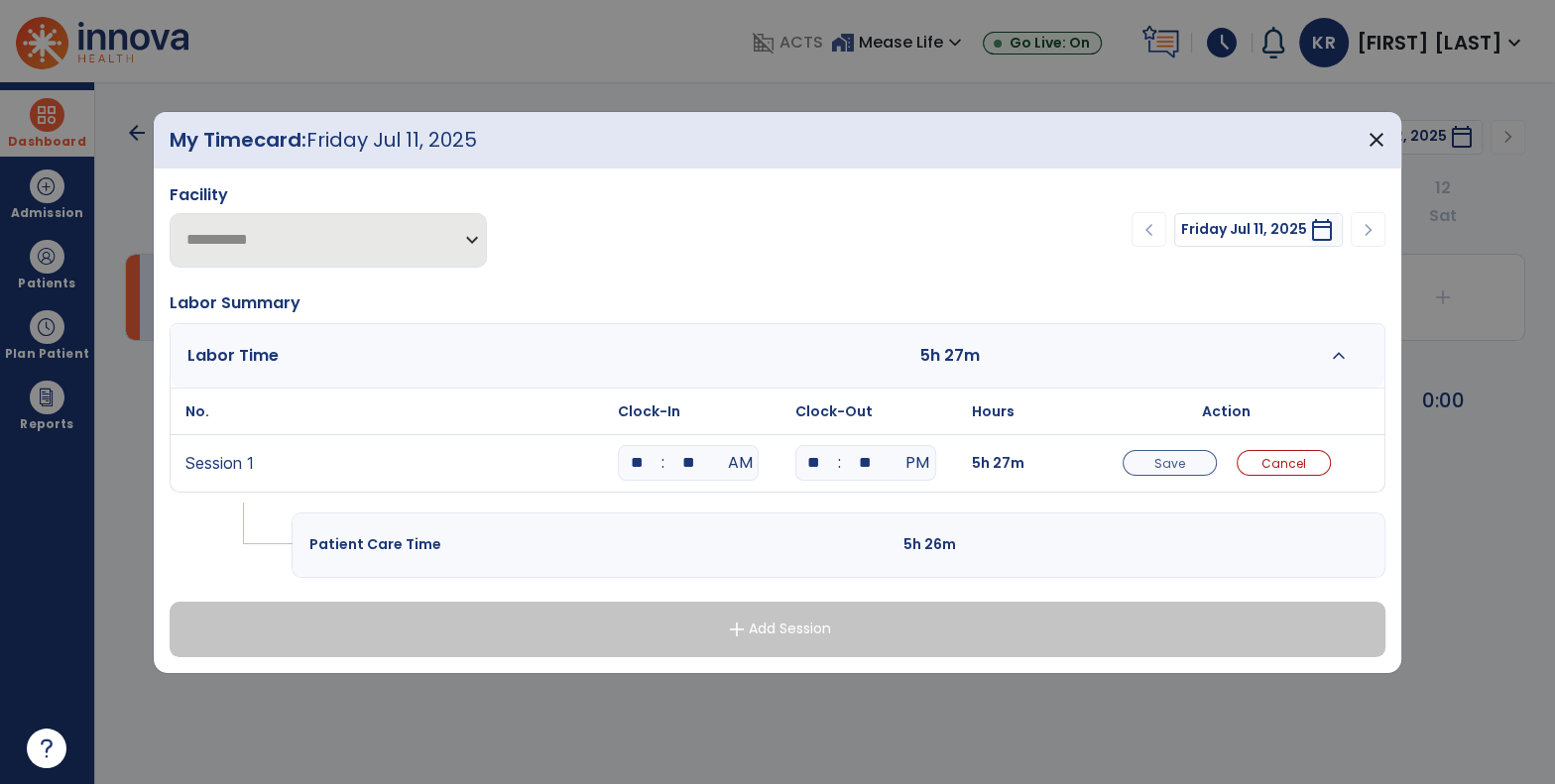type on "**" 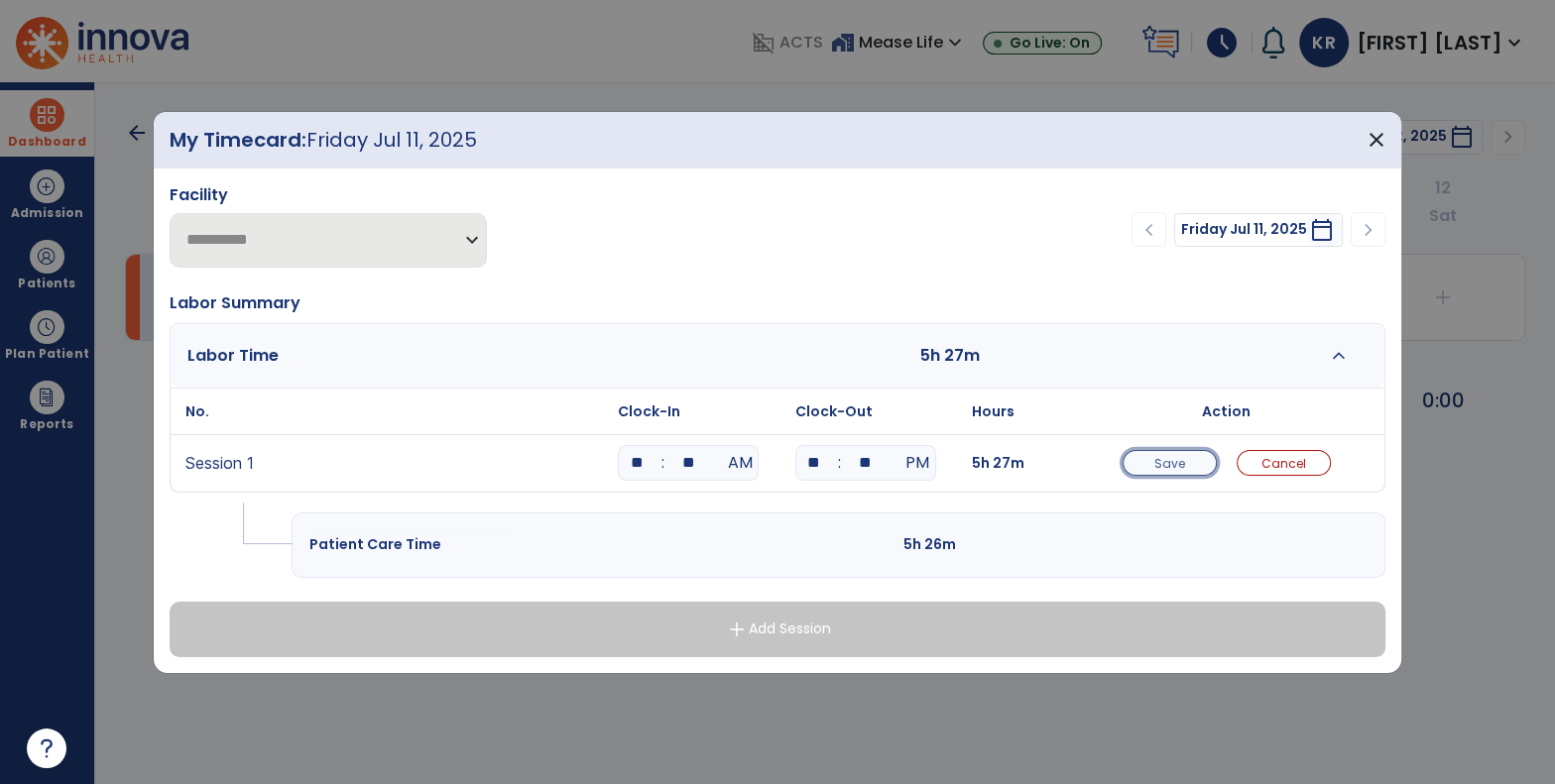 click on "Save" at bounding box center (1169, 463) 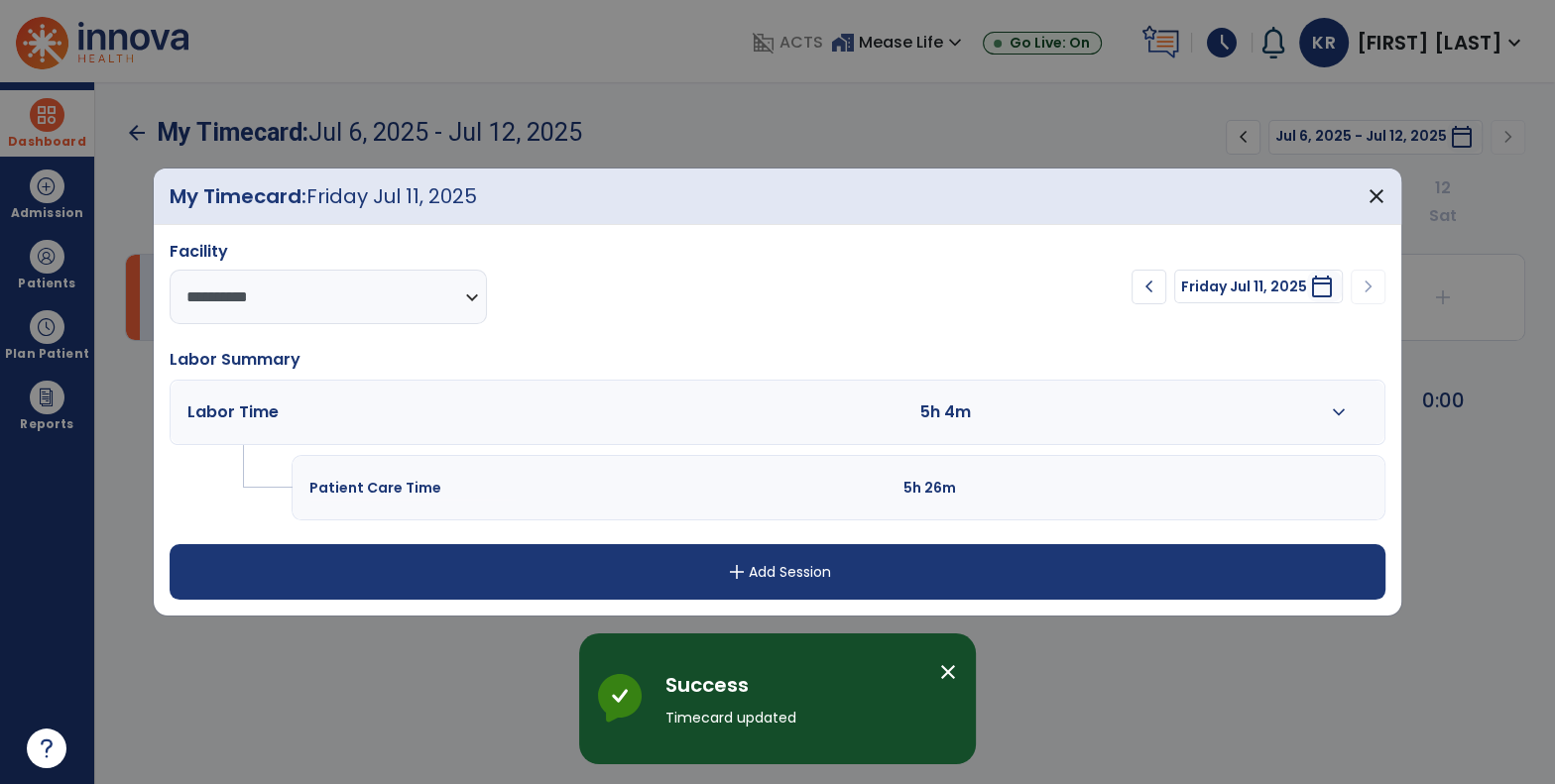 click on "add  Add Session" at bounding box center [778, 572] 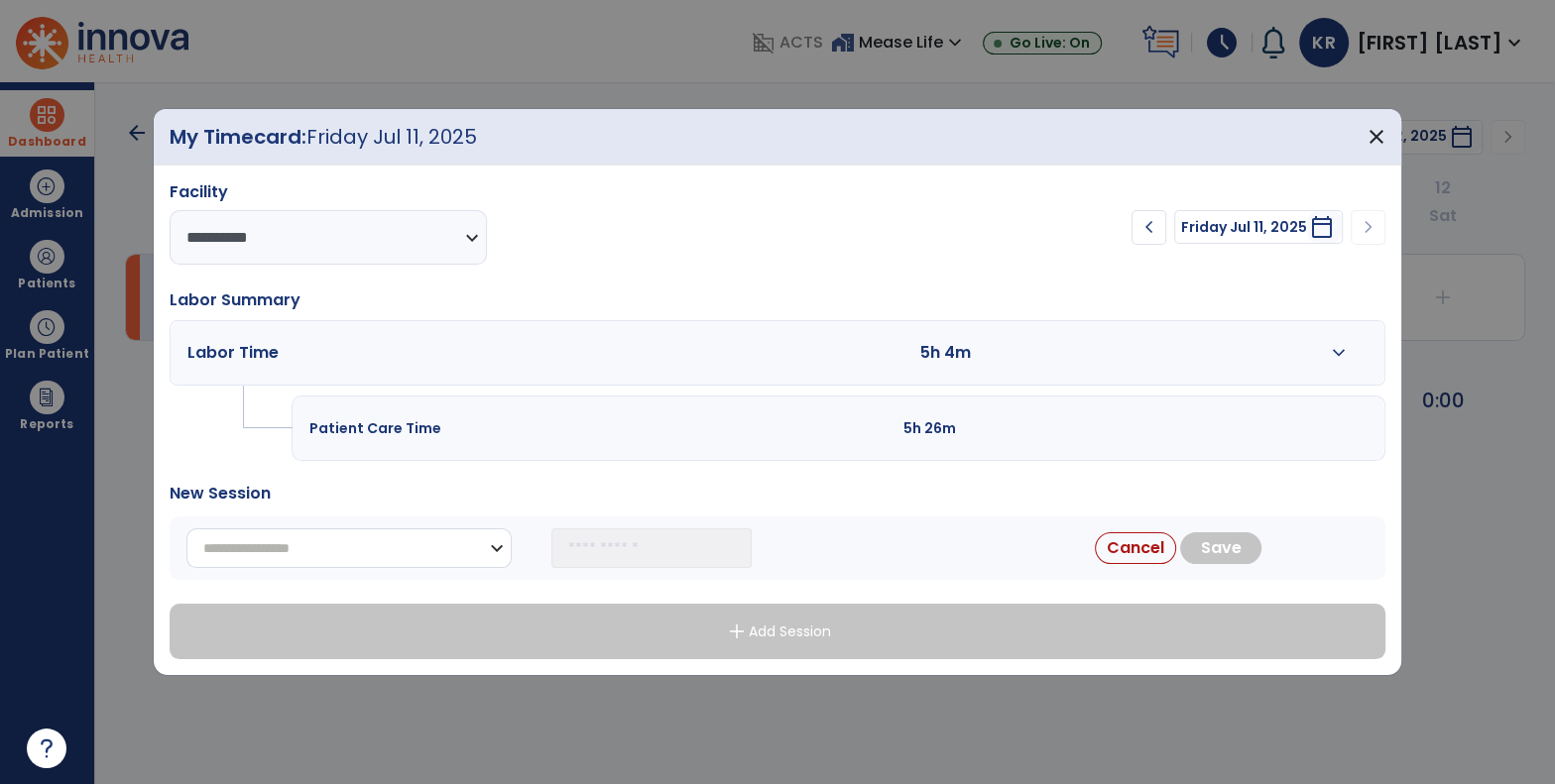 click on "**********" at bounding box center [349, 548] 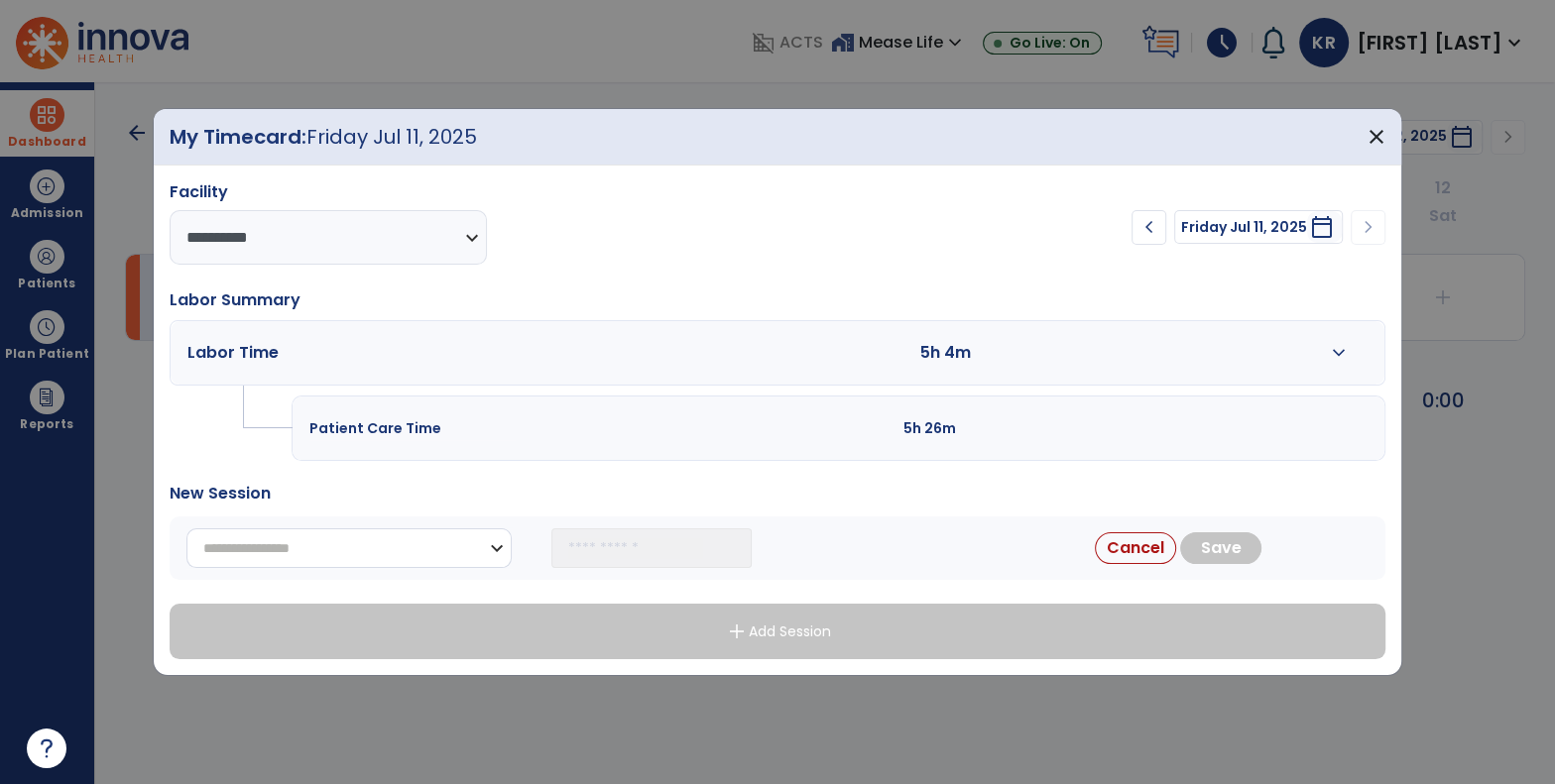 select on "**********" 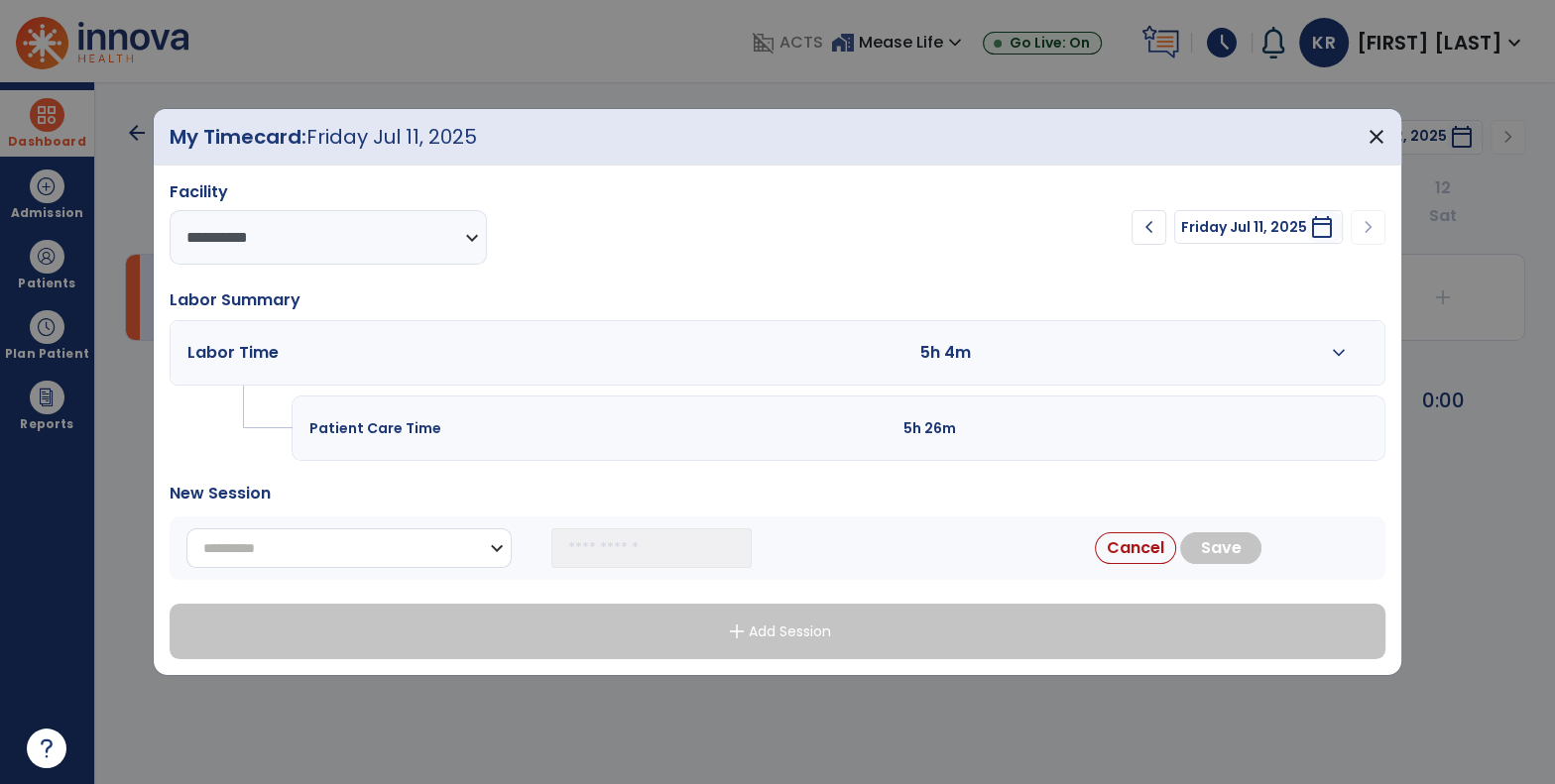 click on "**********" at bounding box center (349, 548) 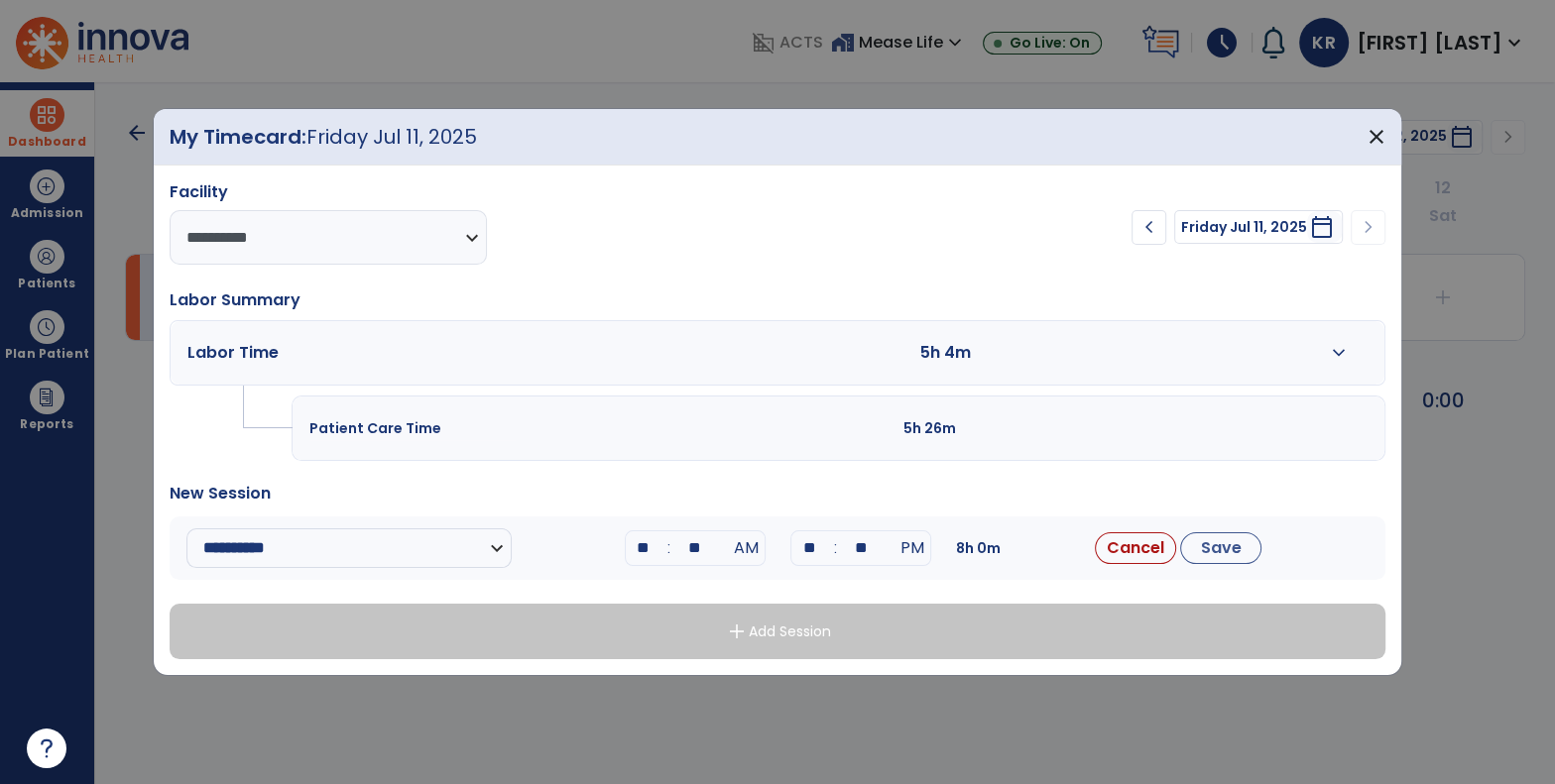 click on "**" at bounding box center (644, 548) 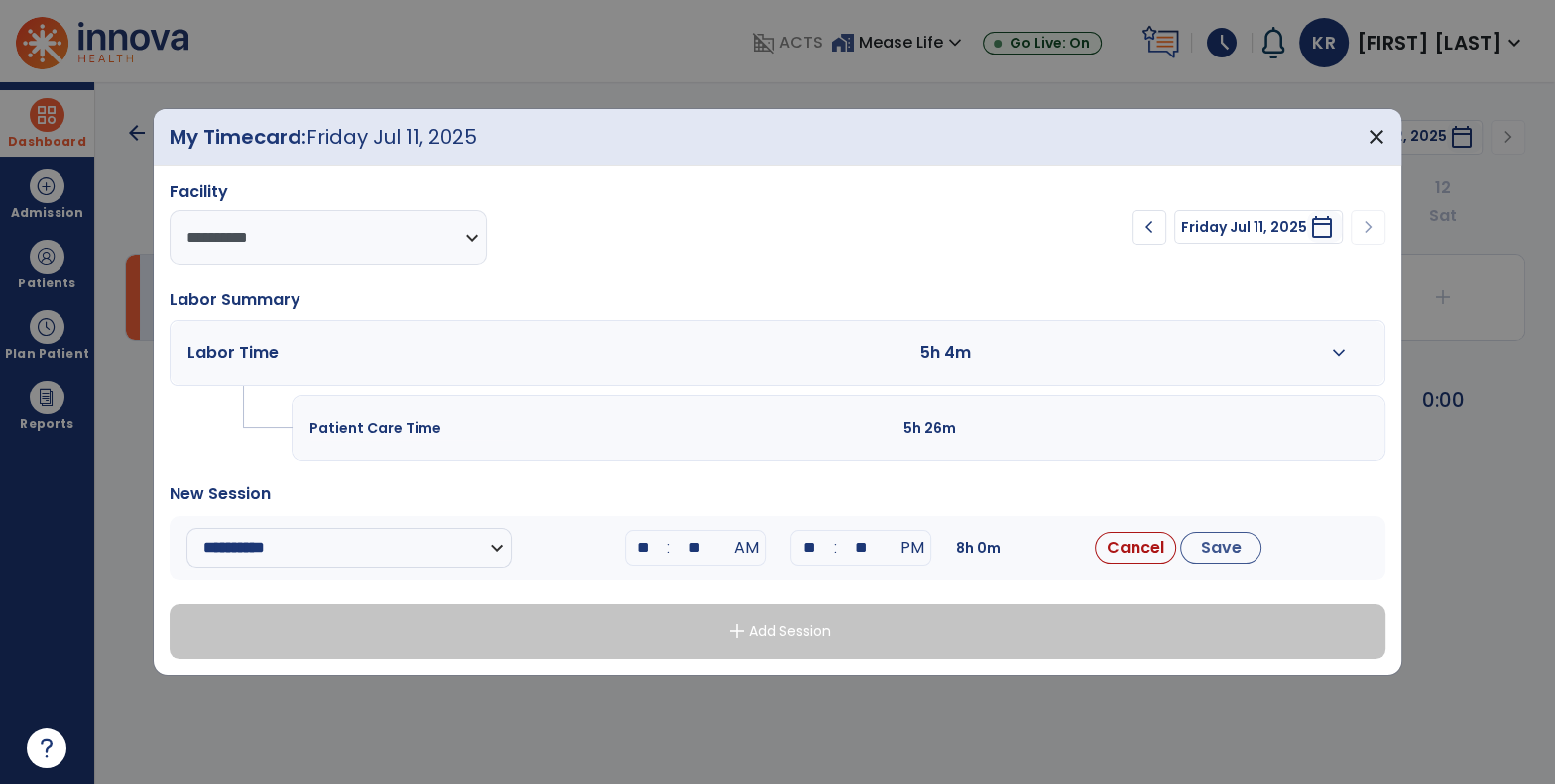 type on "**" 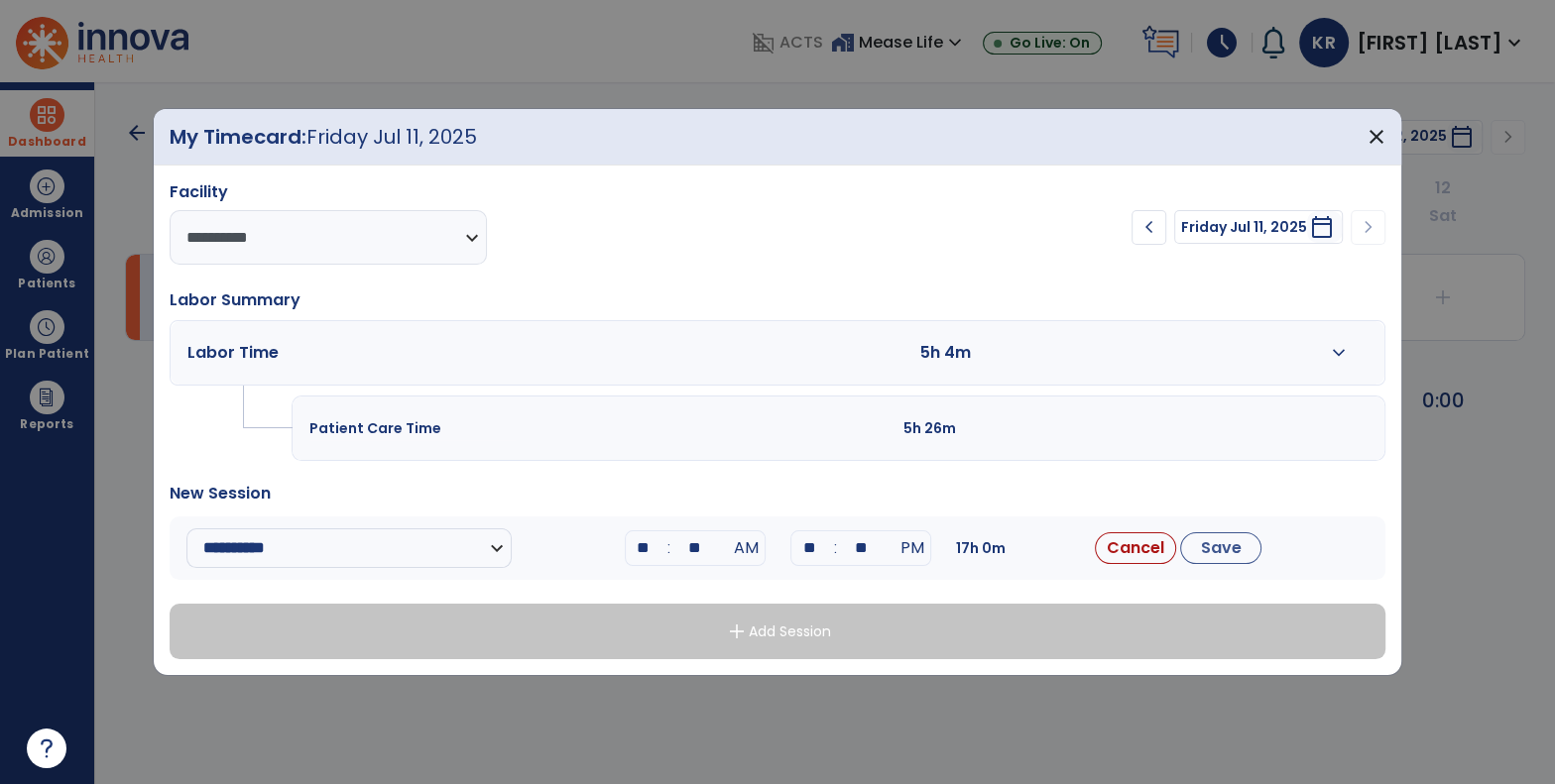 type on "*" 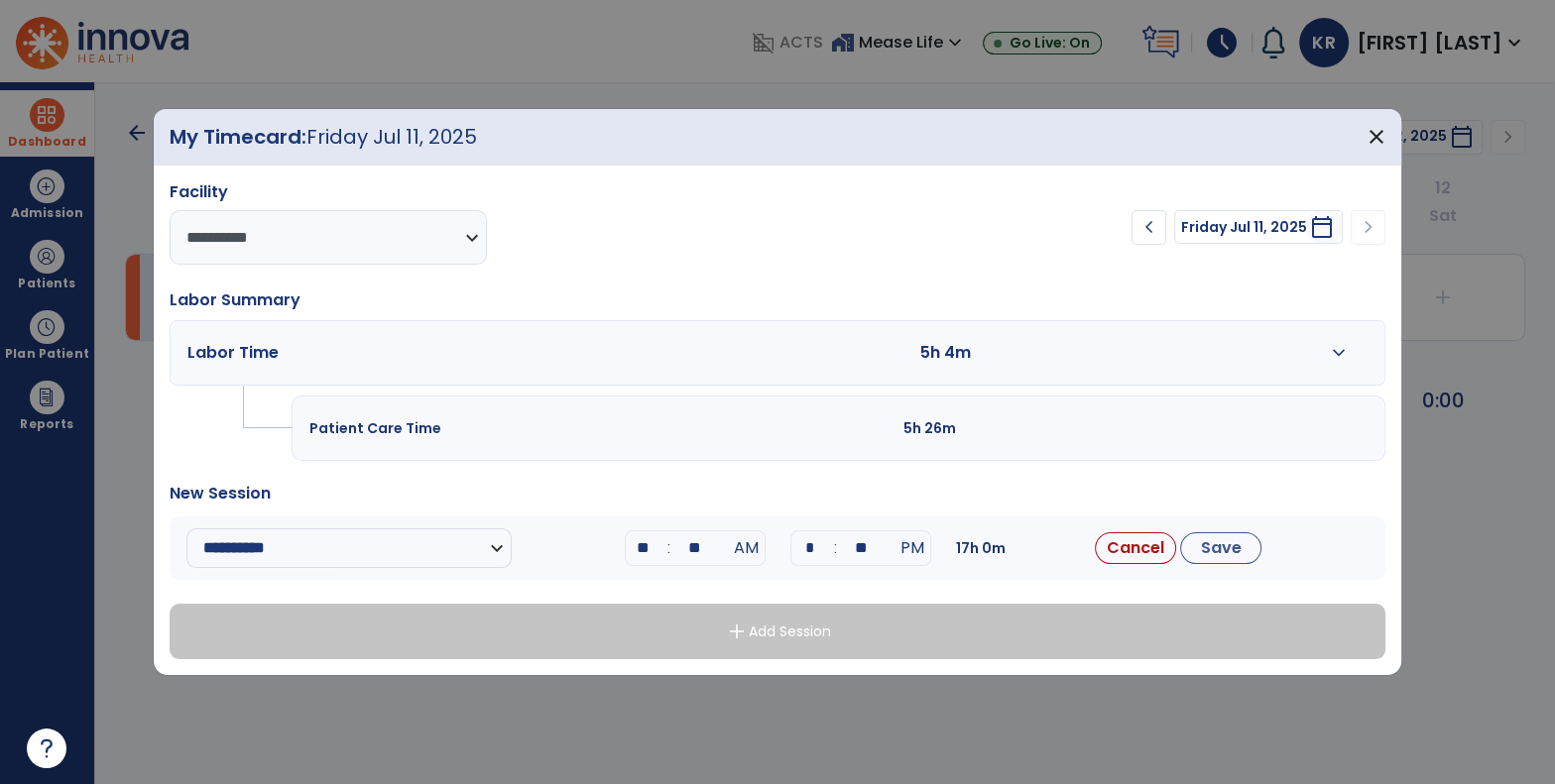 type on "**" 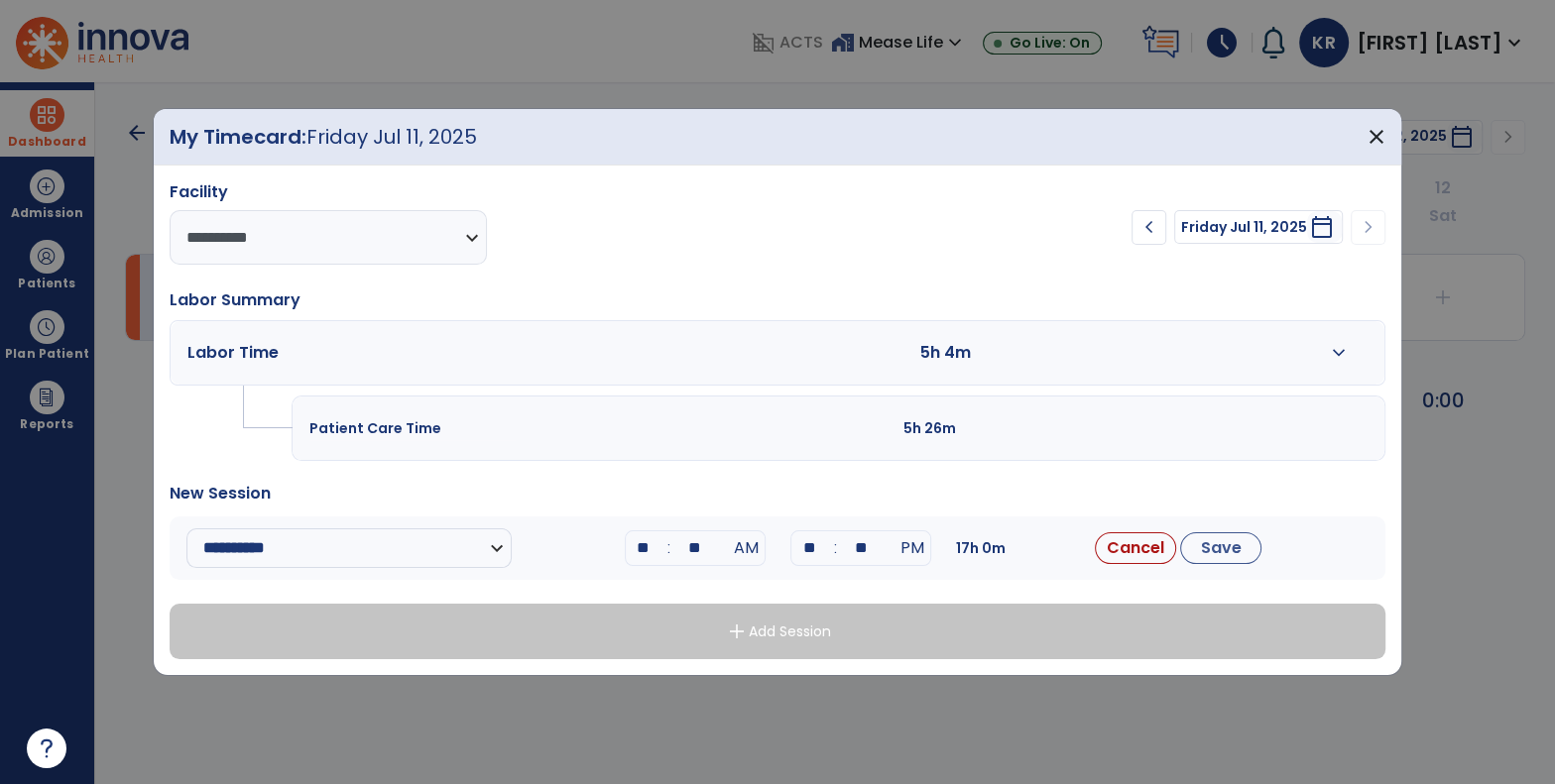 click on "**" at bounding box center [861, 548] 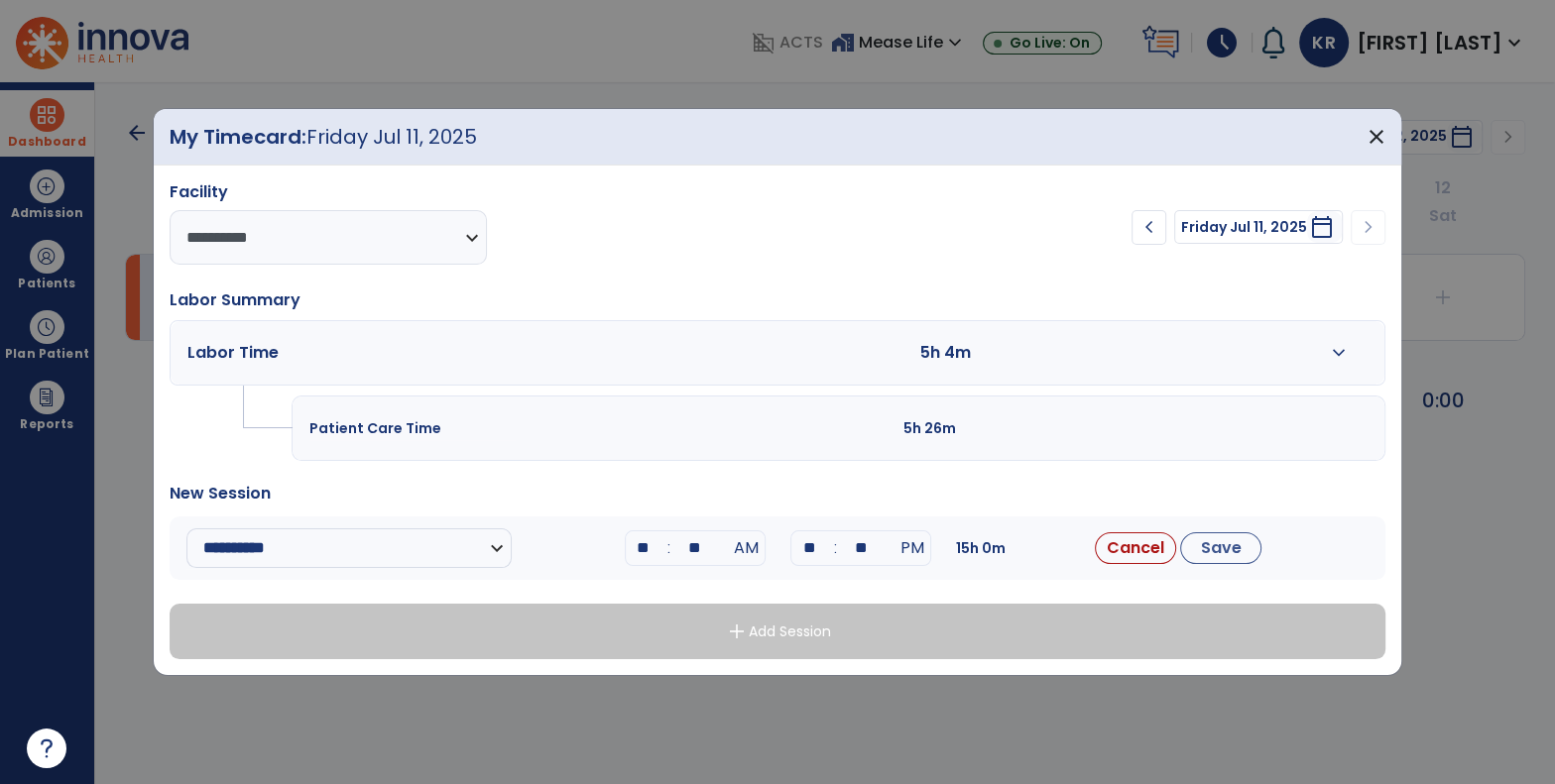 type on "*" 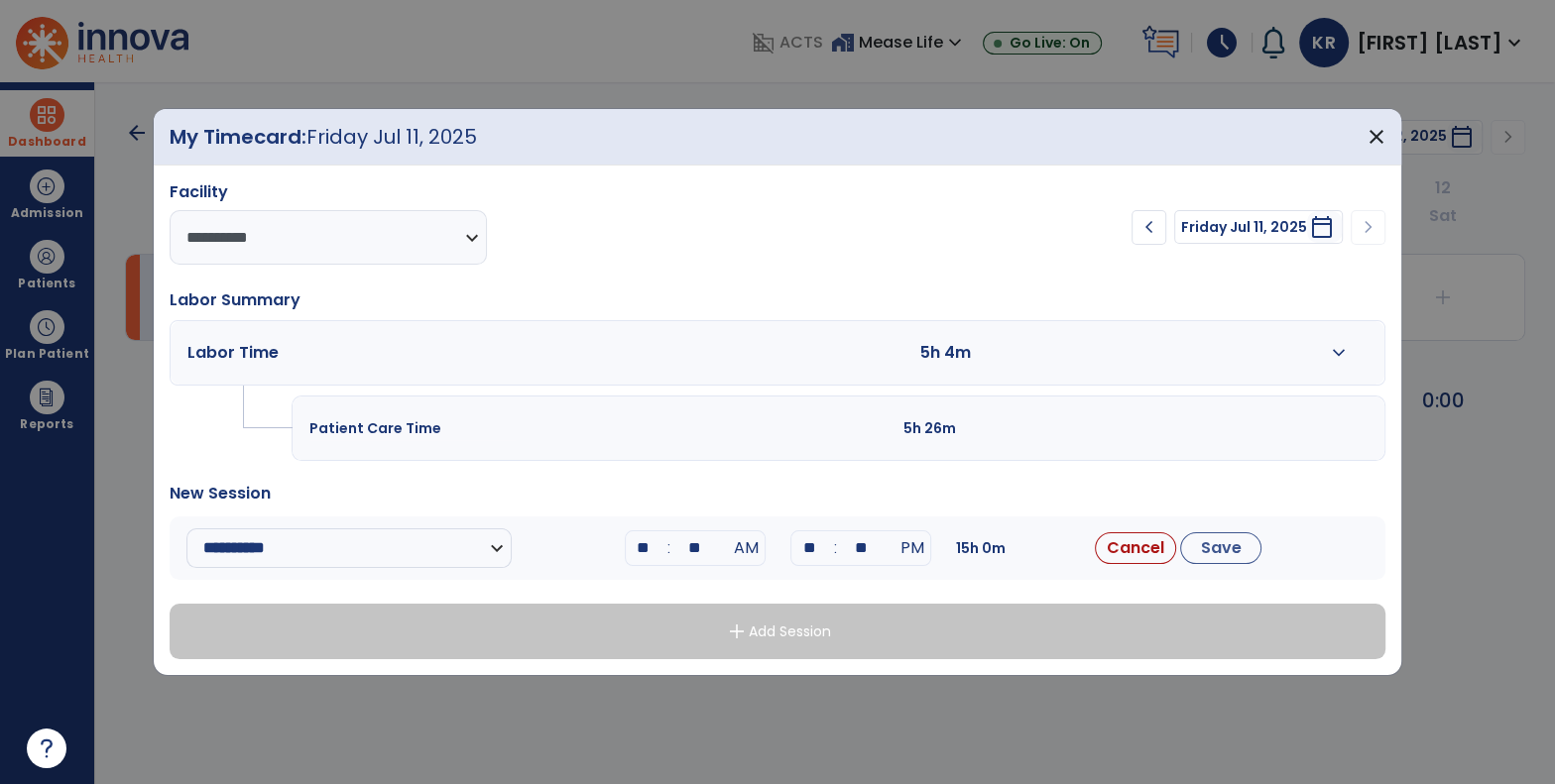 type on "**" 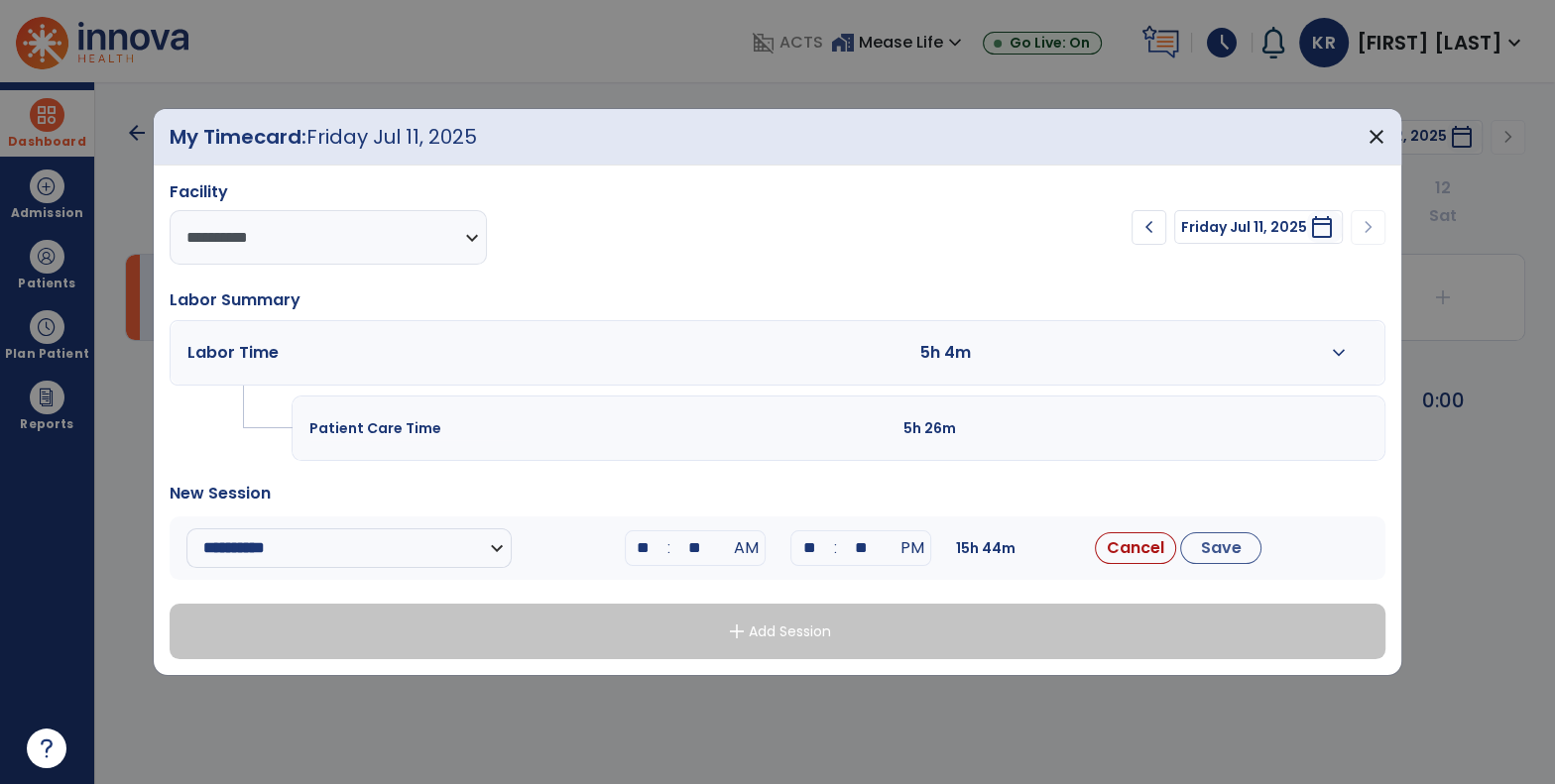 type on "*" 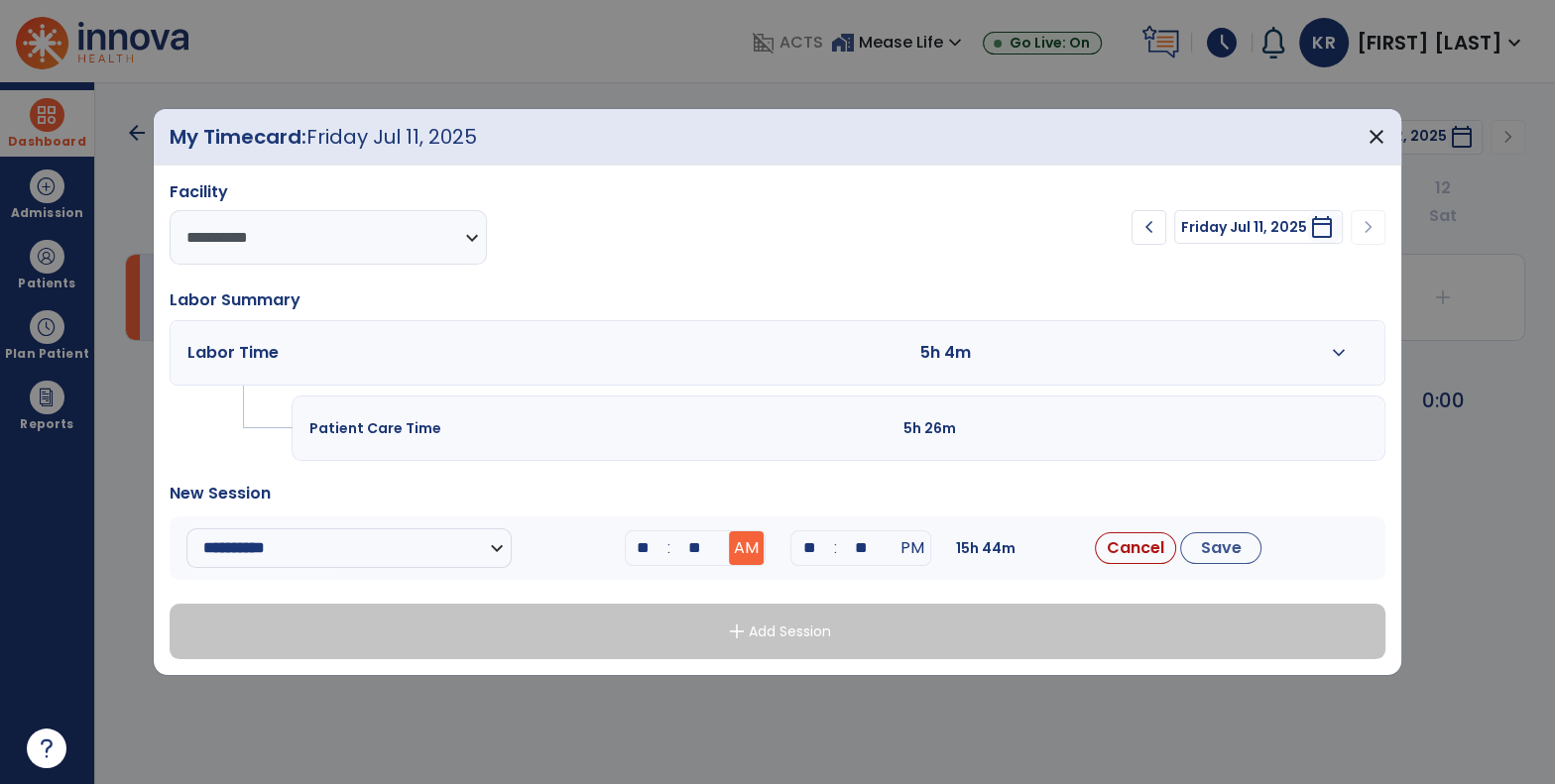 type on "**" 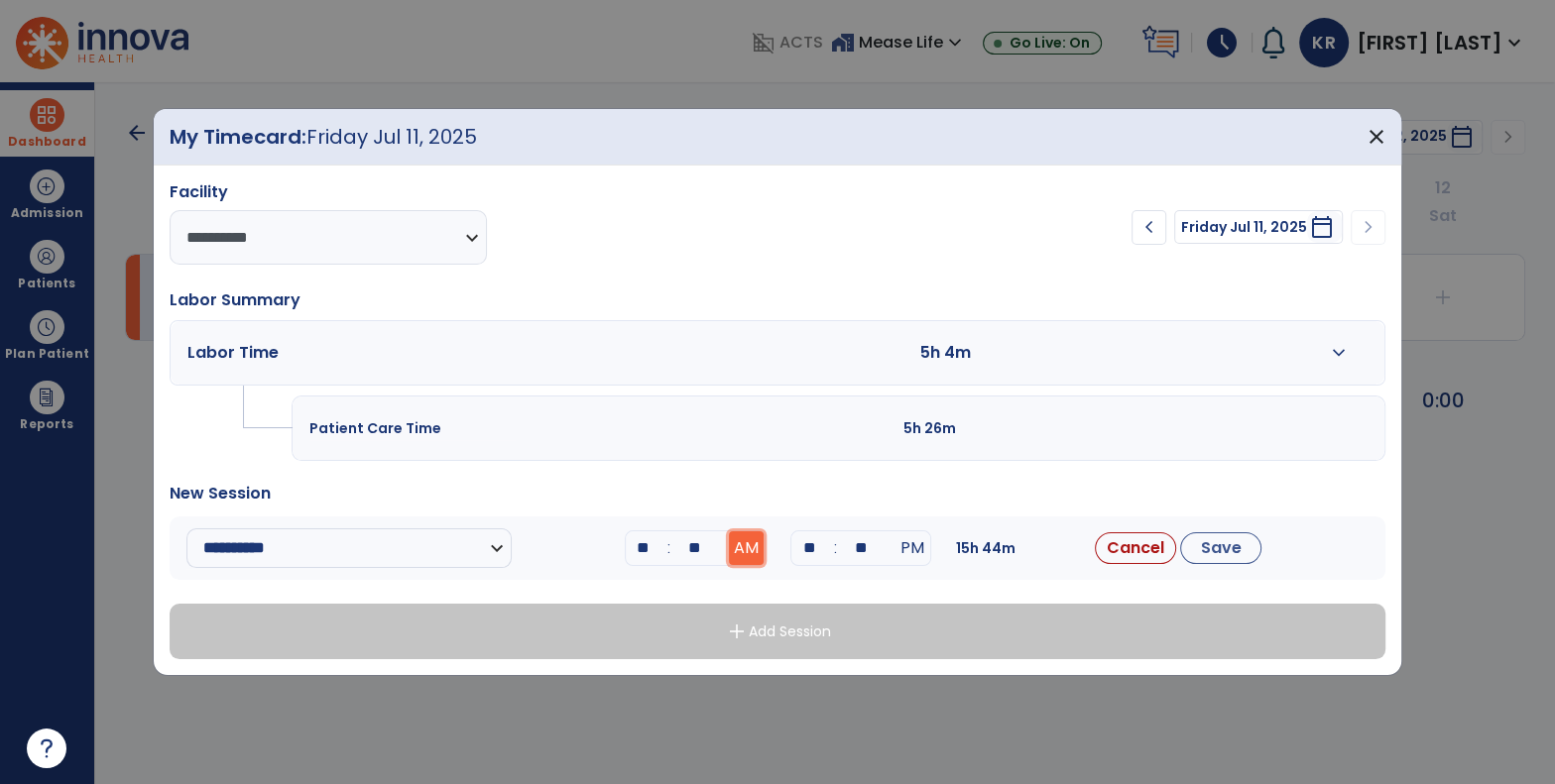 click on "AM" at bounding box center (746, 548) 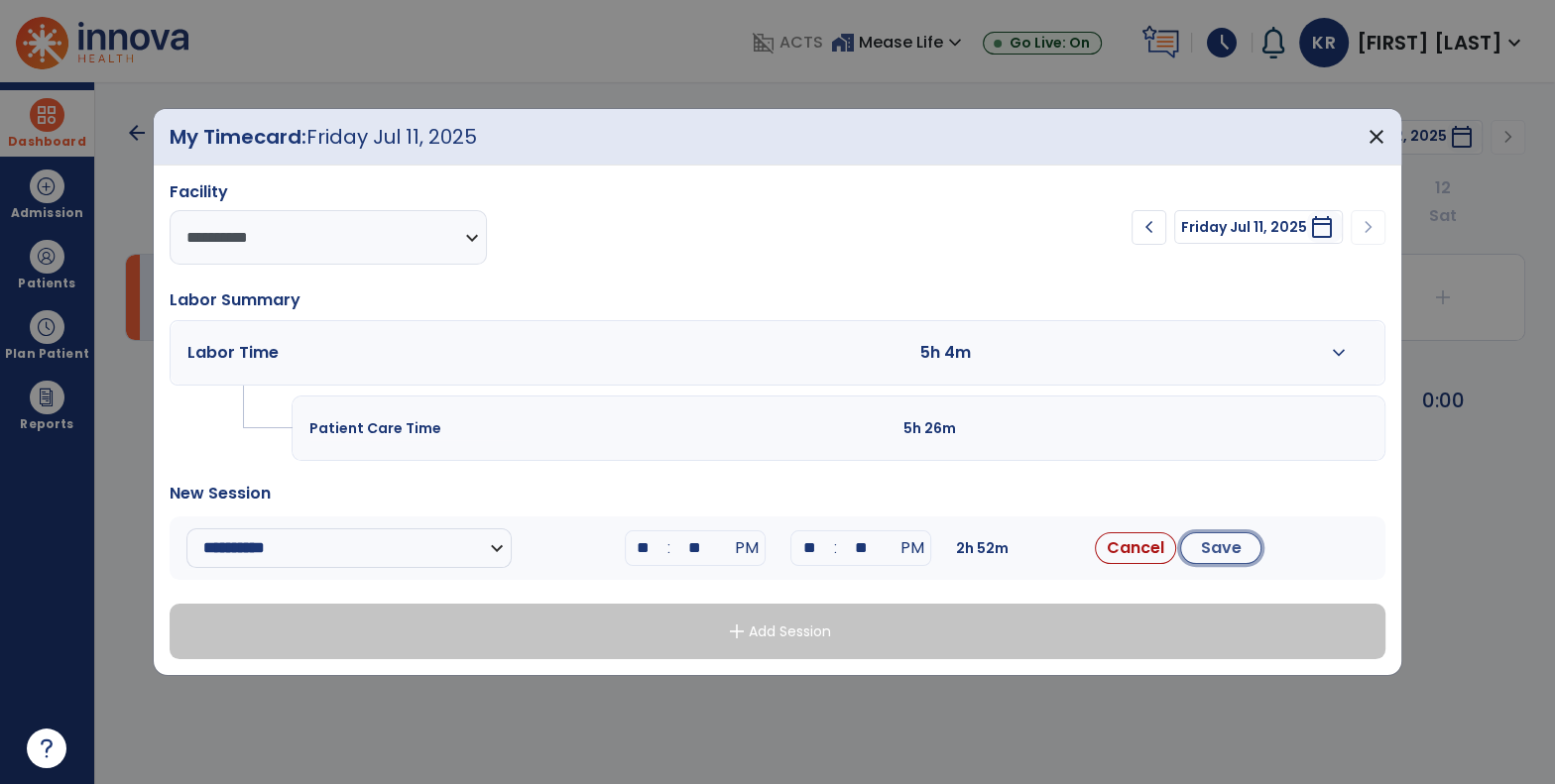 click on "Save" at bounding box center [1221, 548] 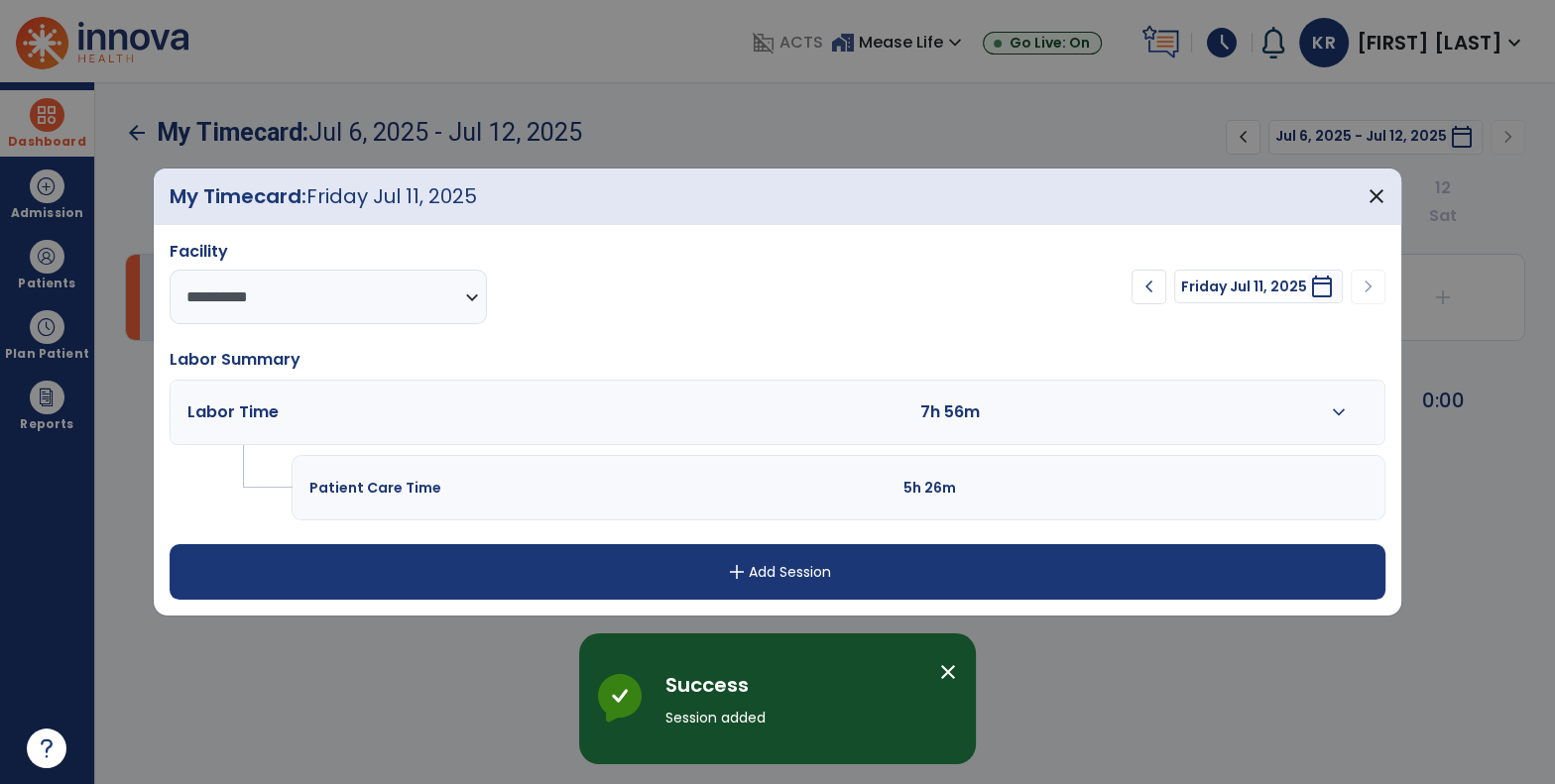 click on "add  Add Session" at bounding box center (778, 572) 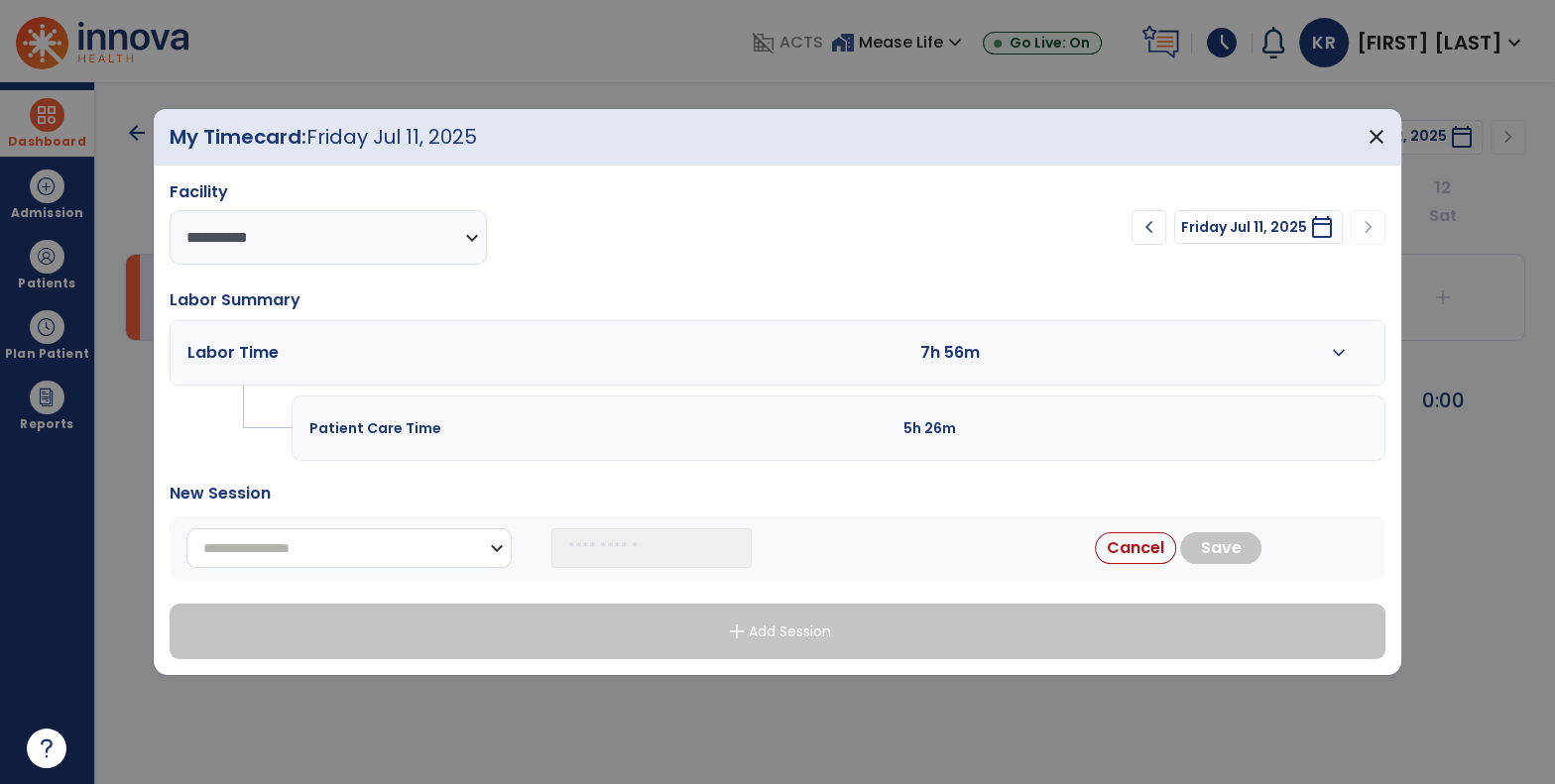 click on "**********" at bounding box center (349, 548) 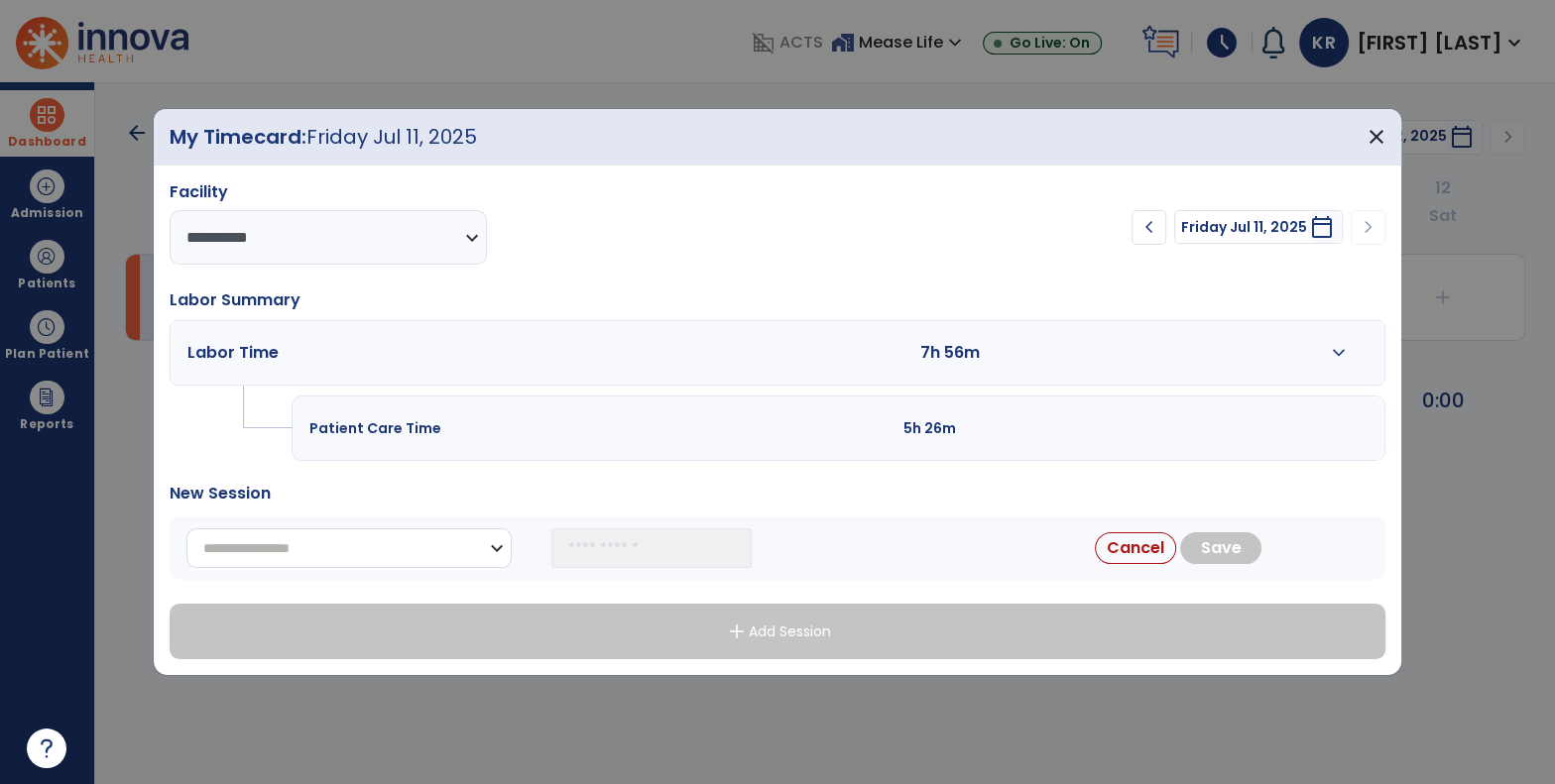 select on "**********" 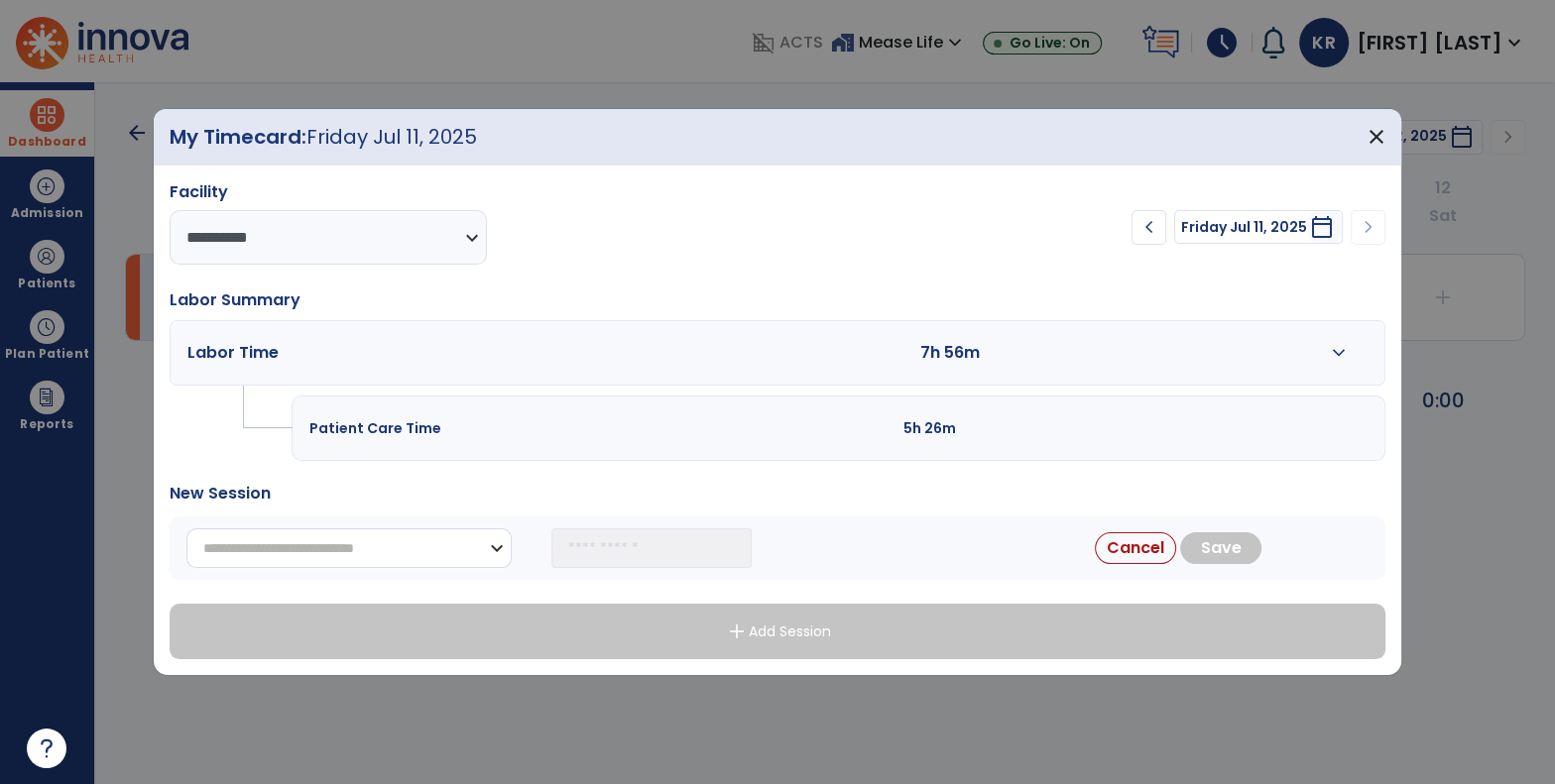 click on "**********" at bounding box center (349, 548) 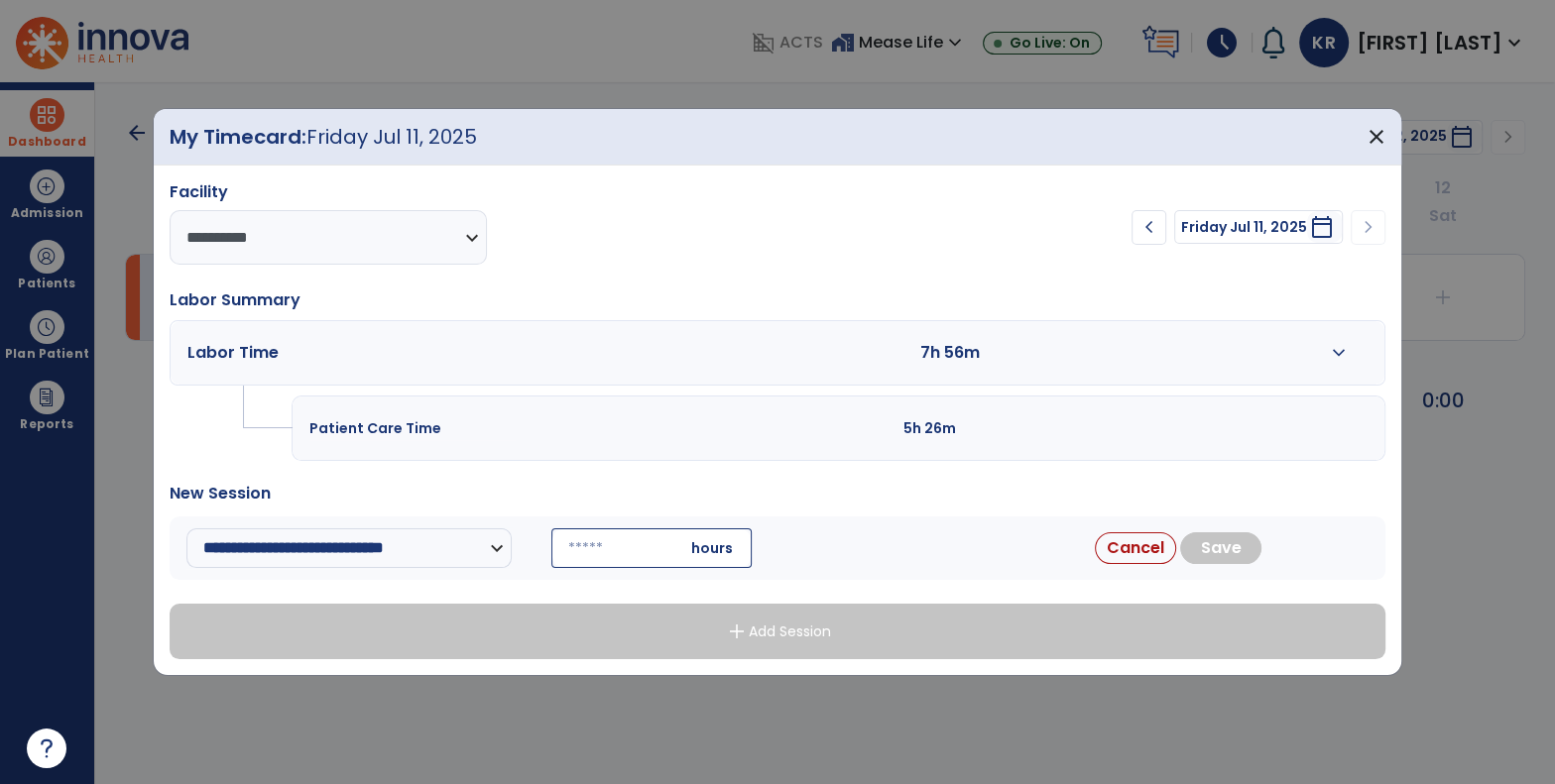 click at bounding box center (652, 548) 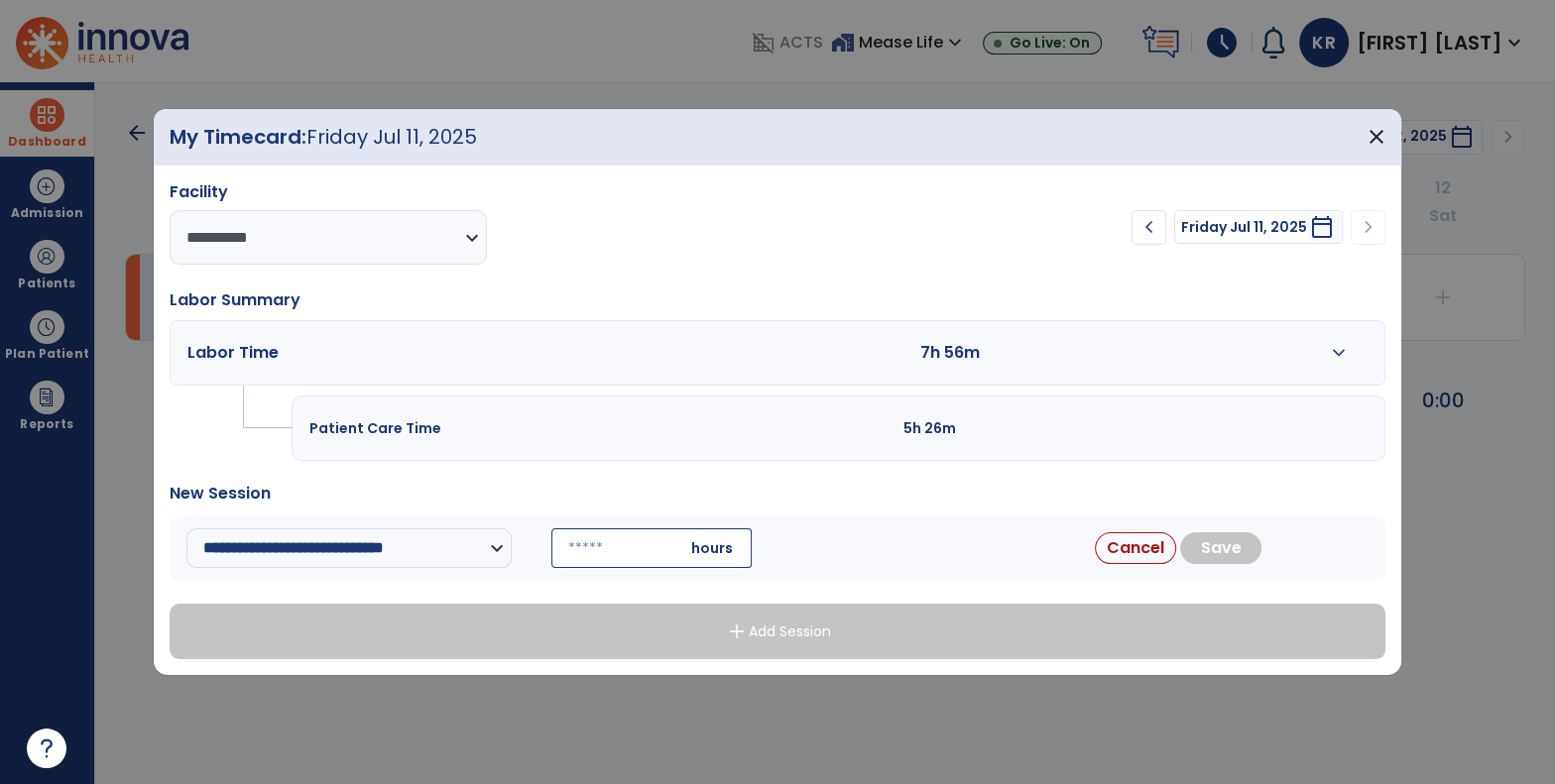 type on "*" 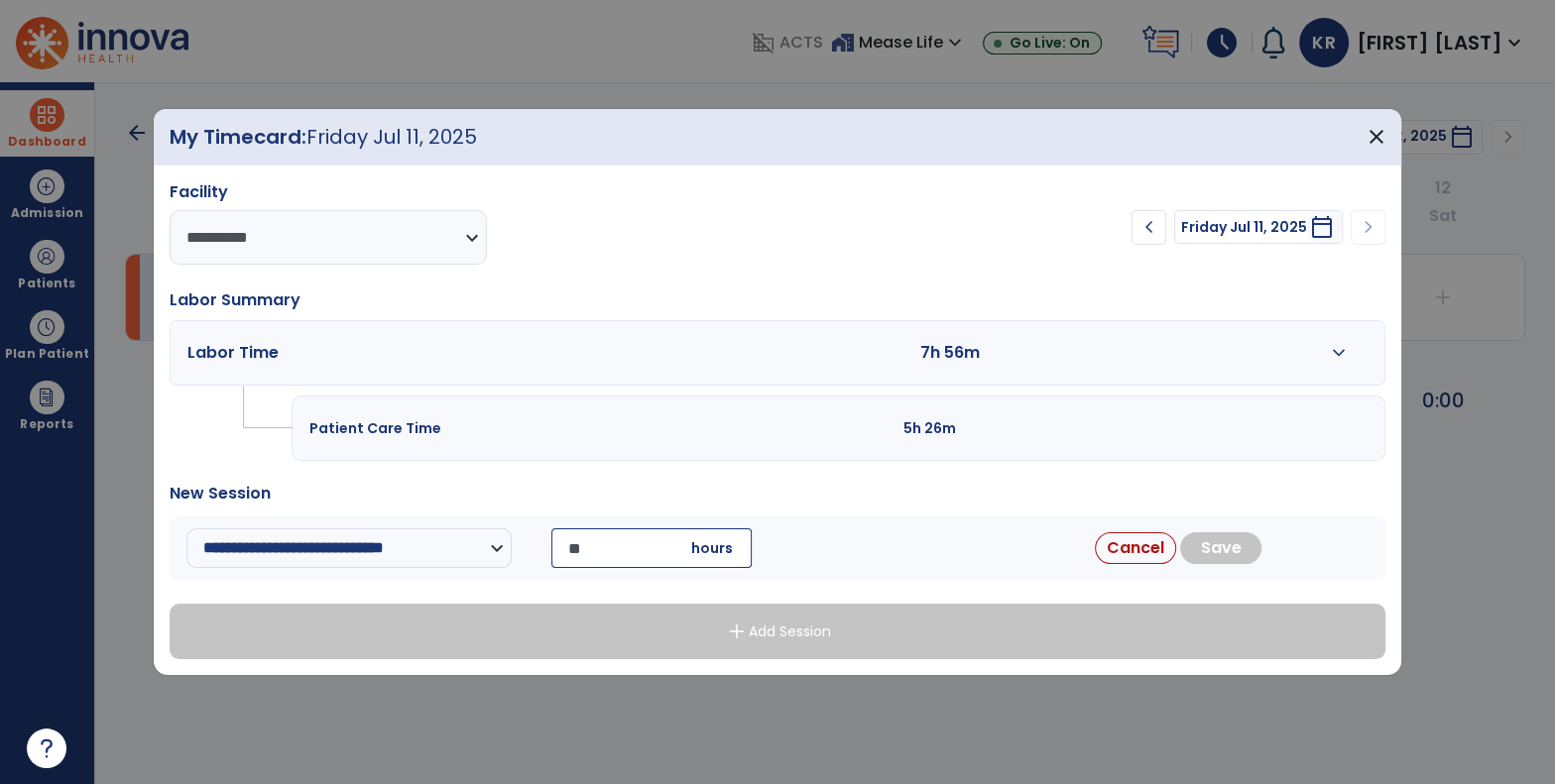 click on "**" at bounding box center [652, 548] 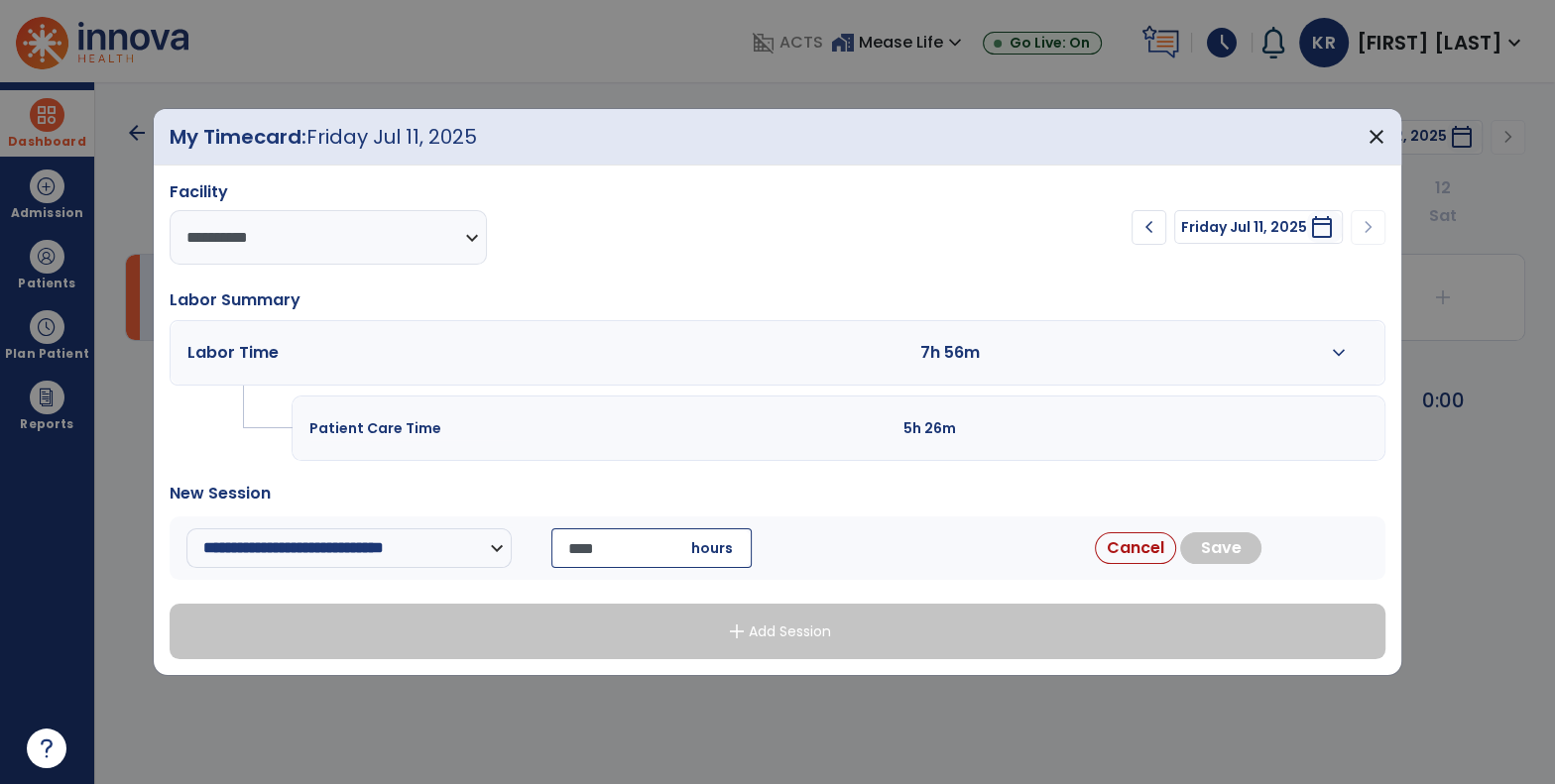 type on "*****" 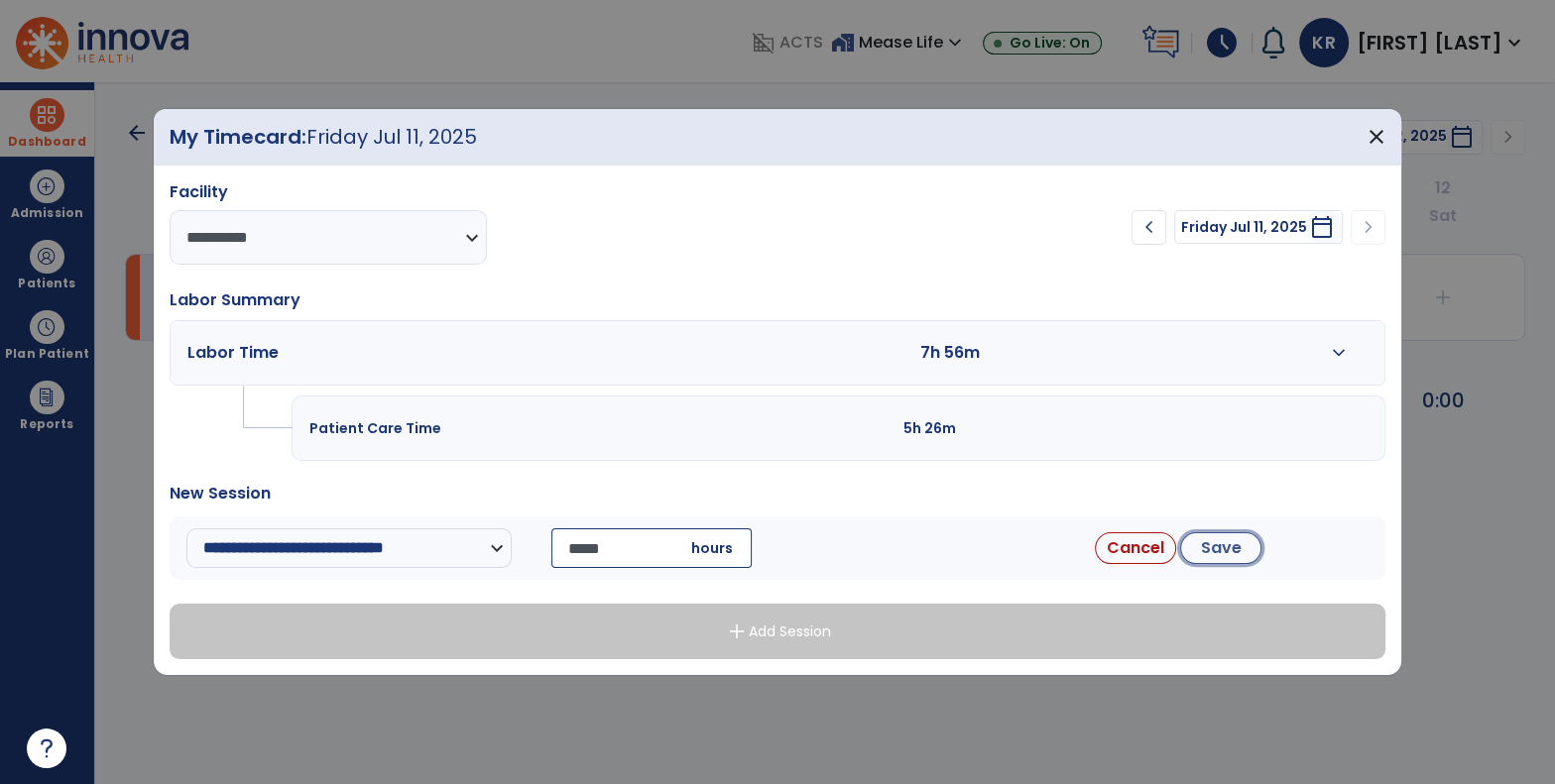 click on "Save" at bounding box center [1221, 548] 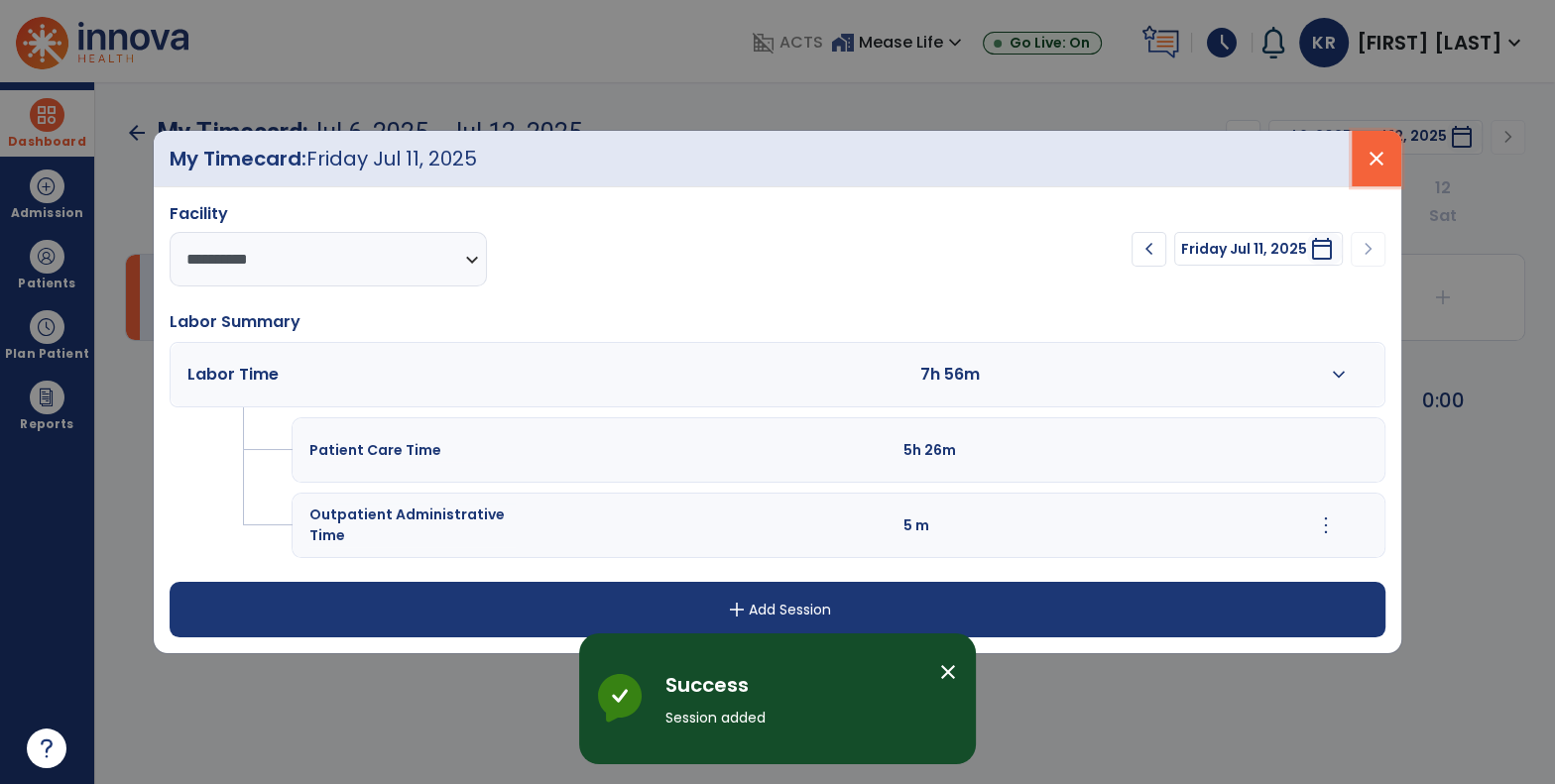 click on "close" at bounding box center (1376, 159) 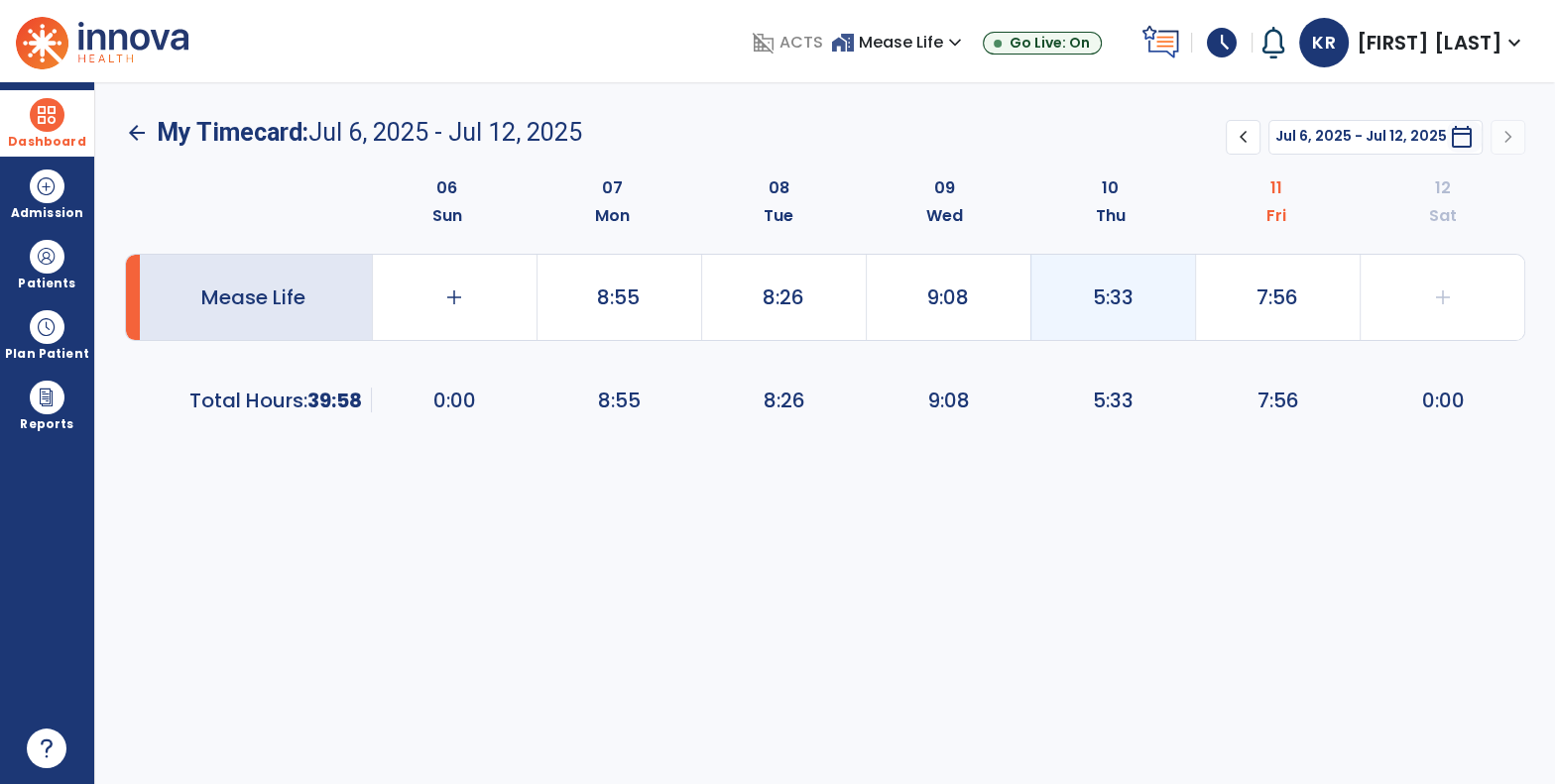 click on "5:33" 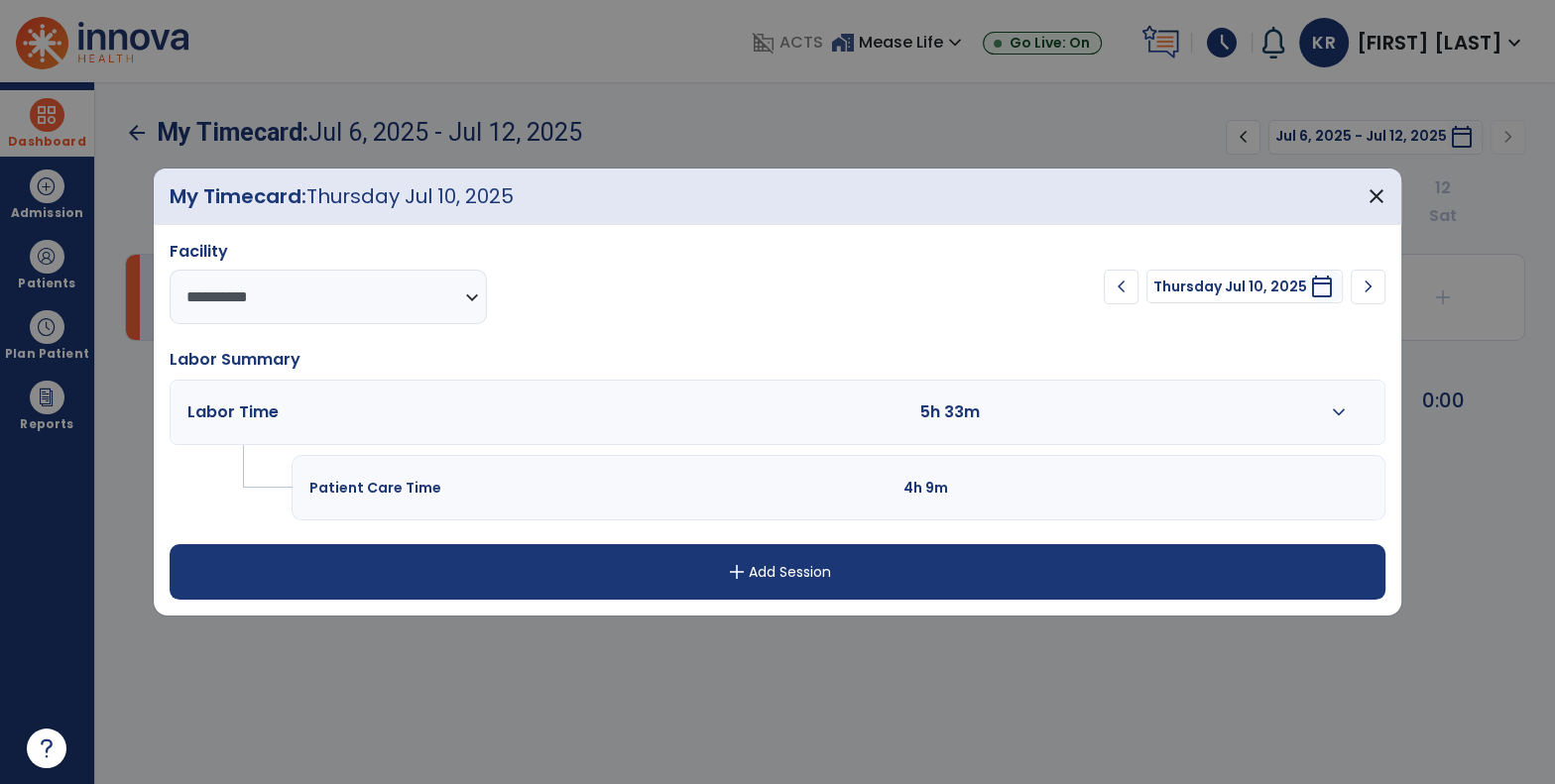 click on "expand_more" at bounding box center [1339, 412] 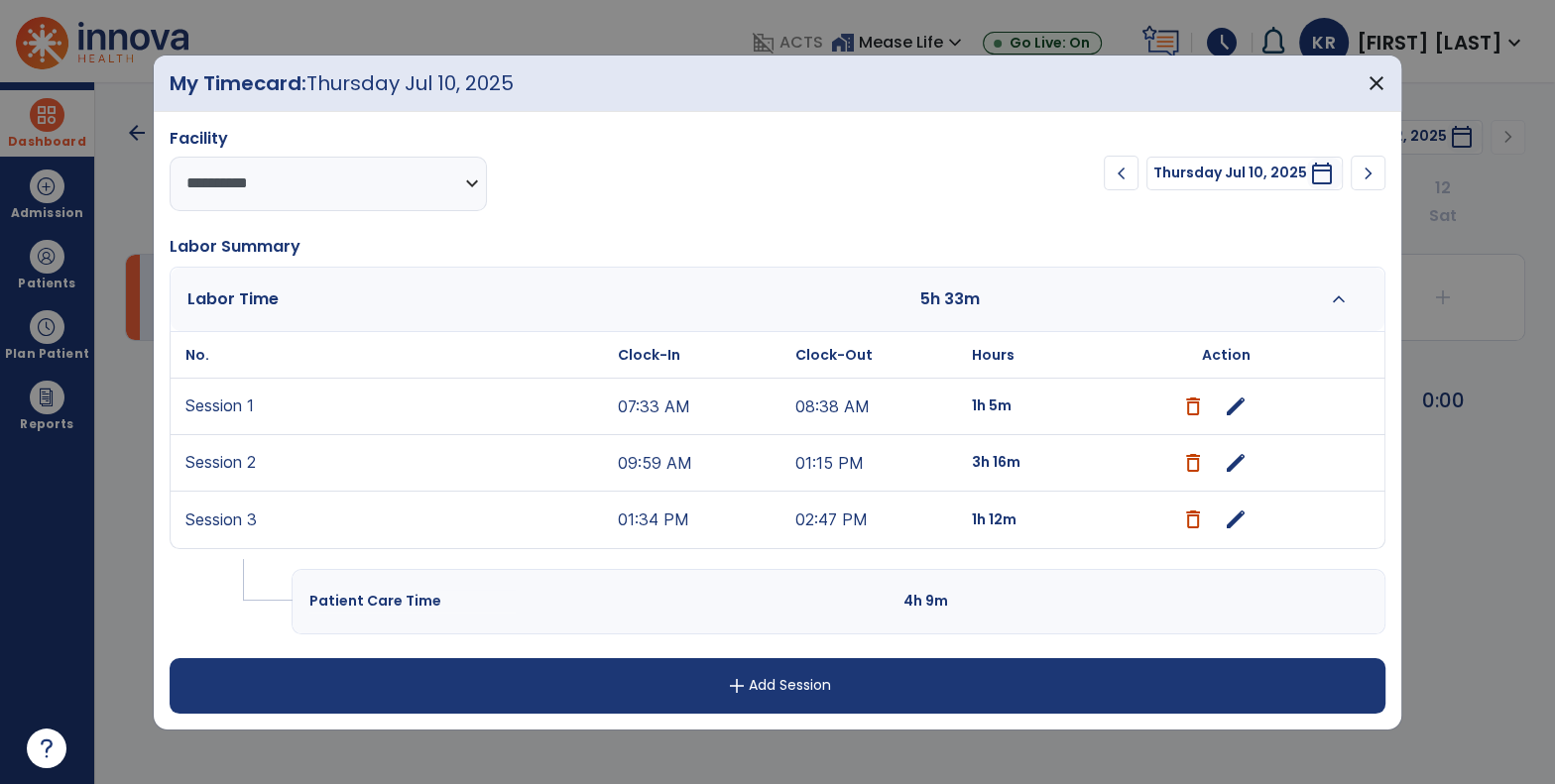 click on "add  Add Session" at bounding box center (778, 686) 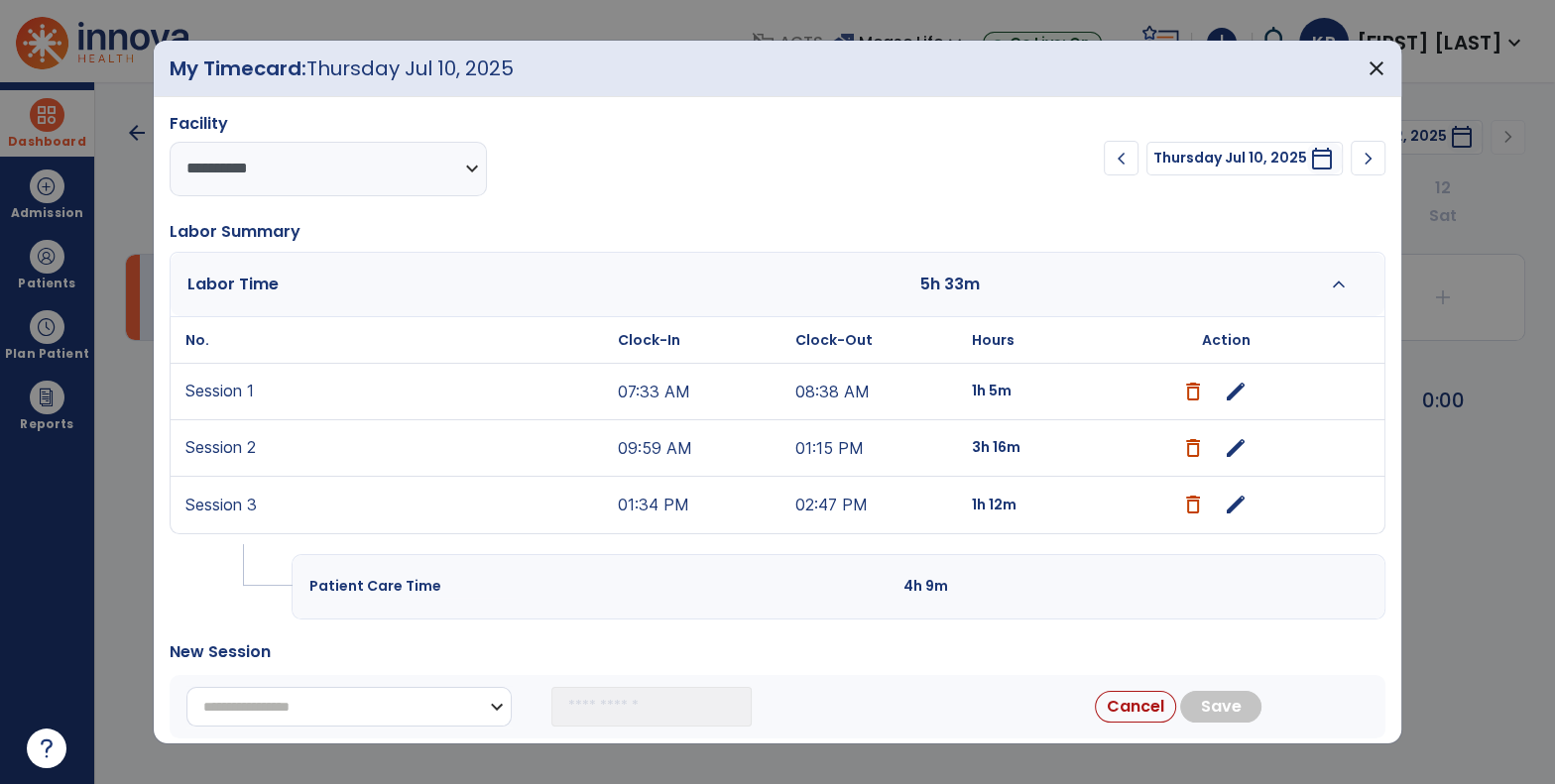 click on "**********" at bounding box center [349, 707] 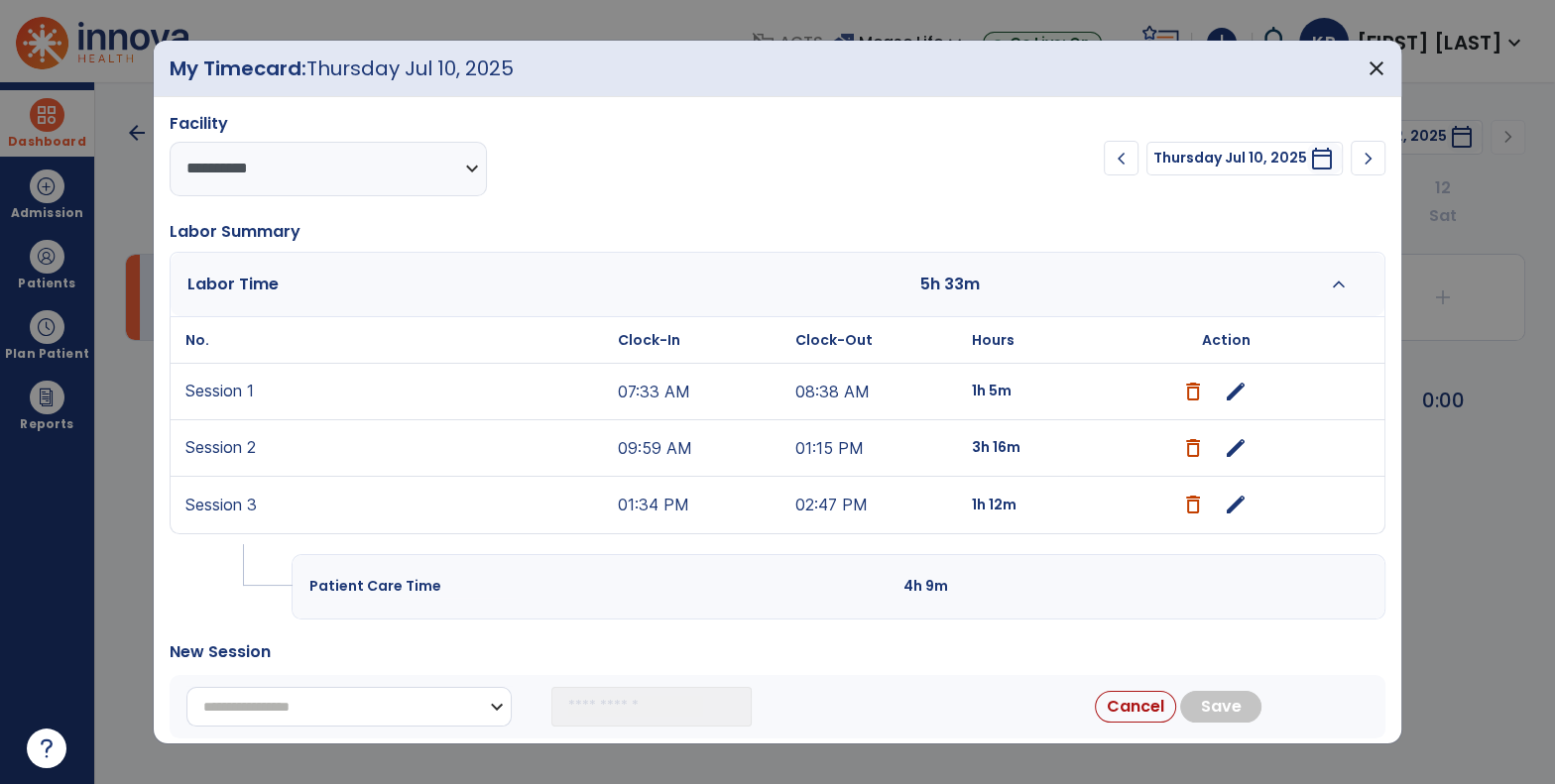 select on "**********" 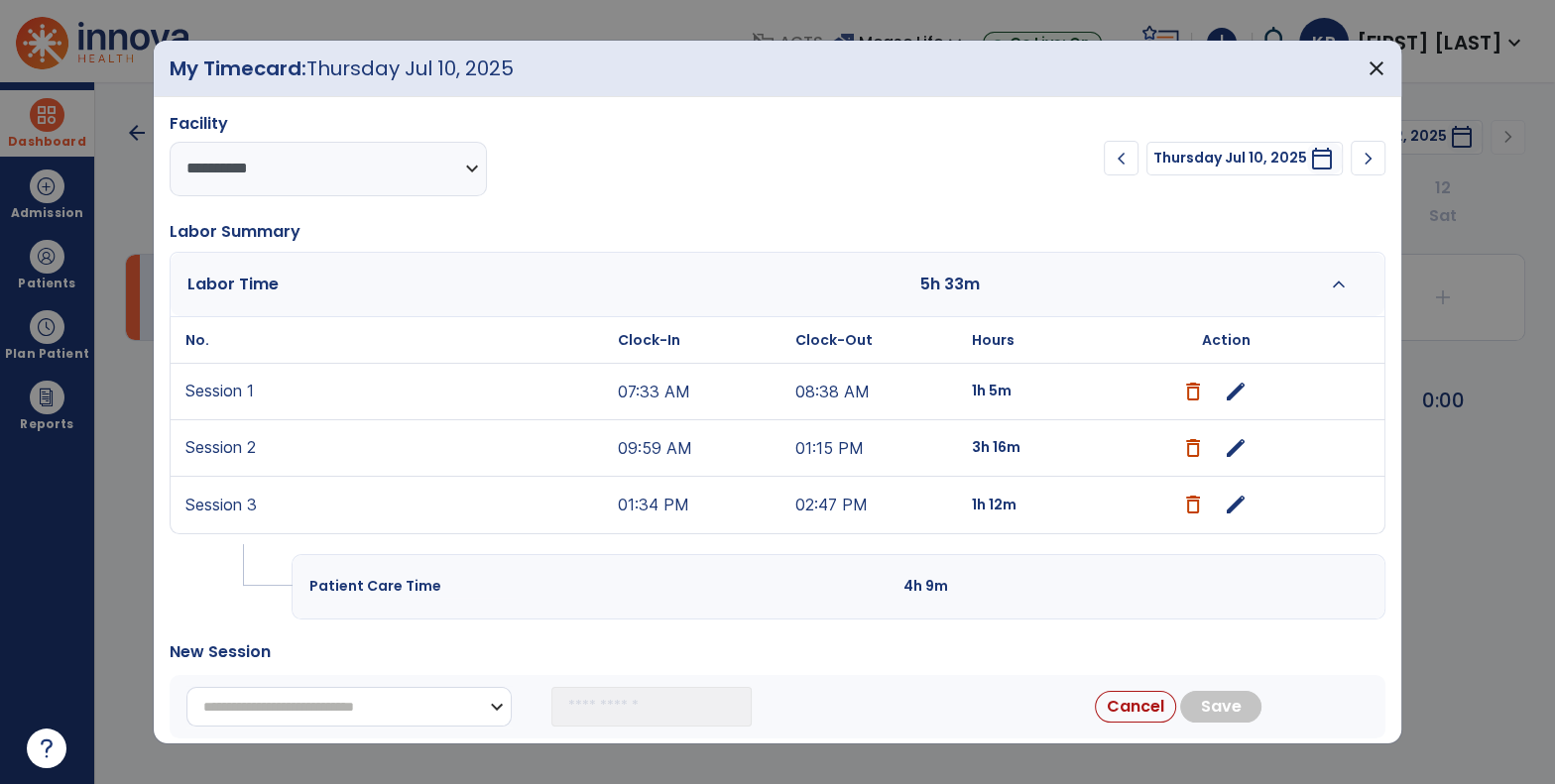 click on "**********" at bounding box center (349, 707) 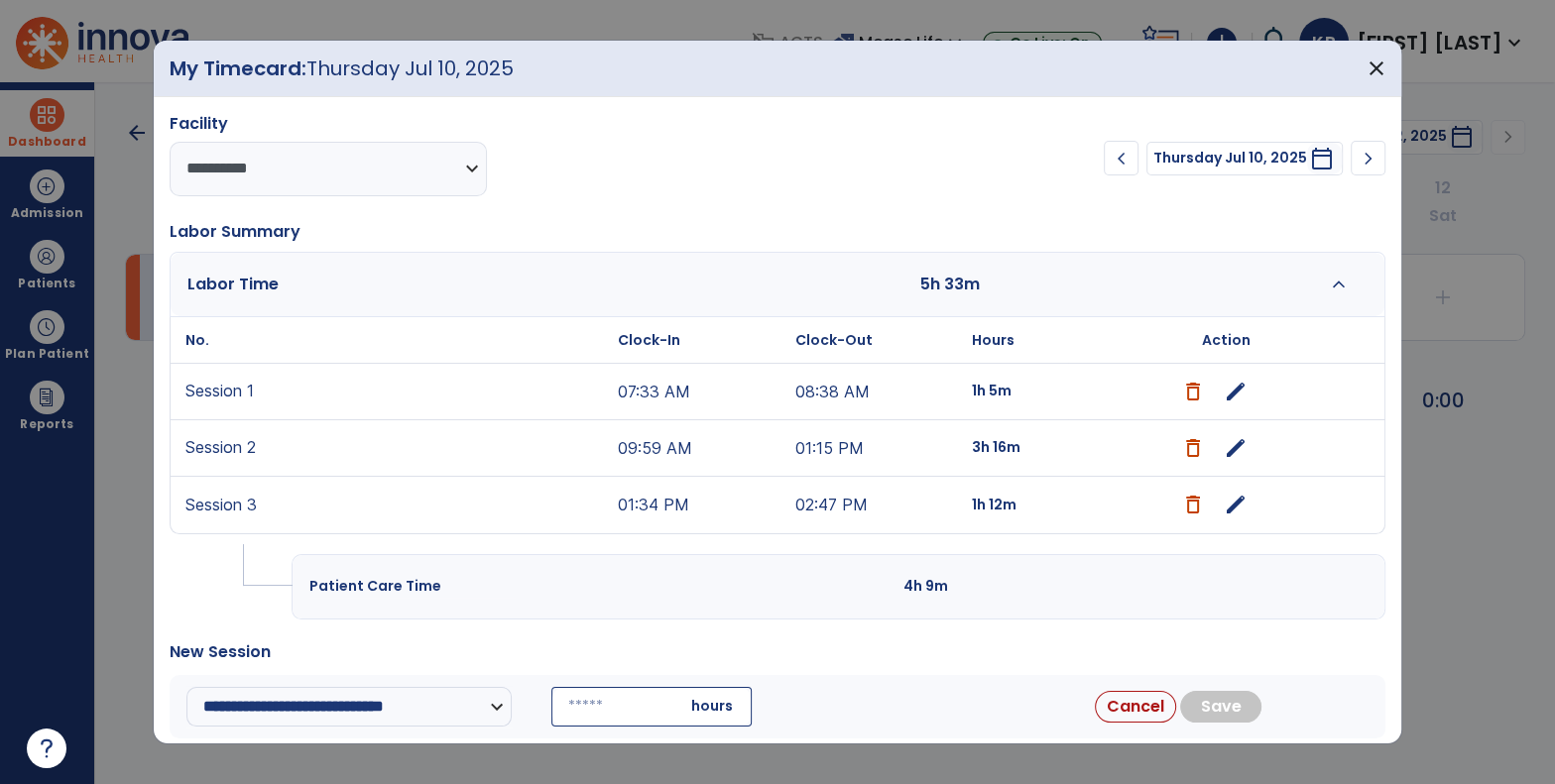 click at bounding box center (652, 707) 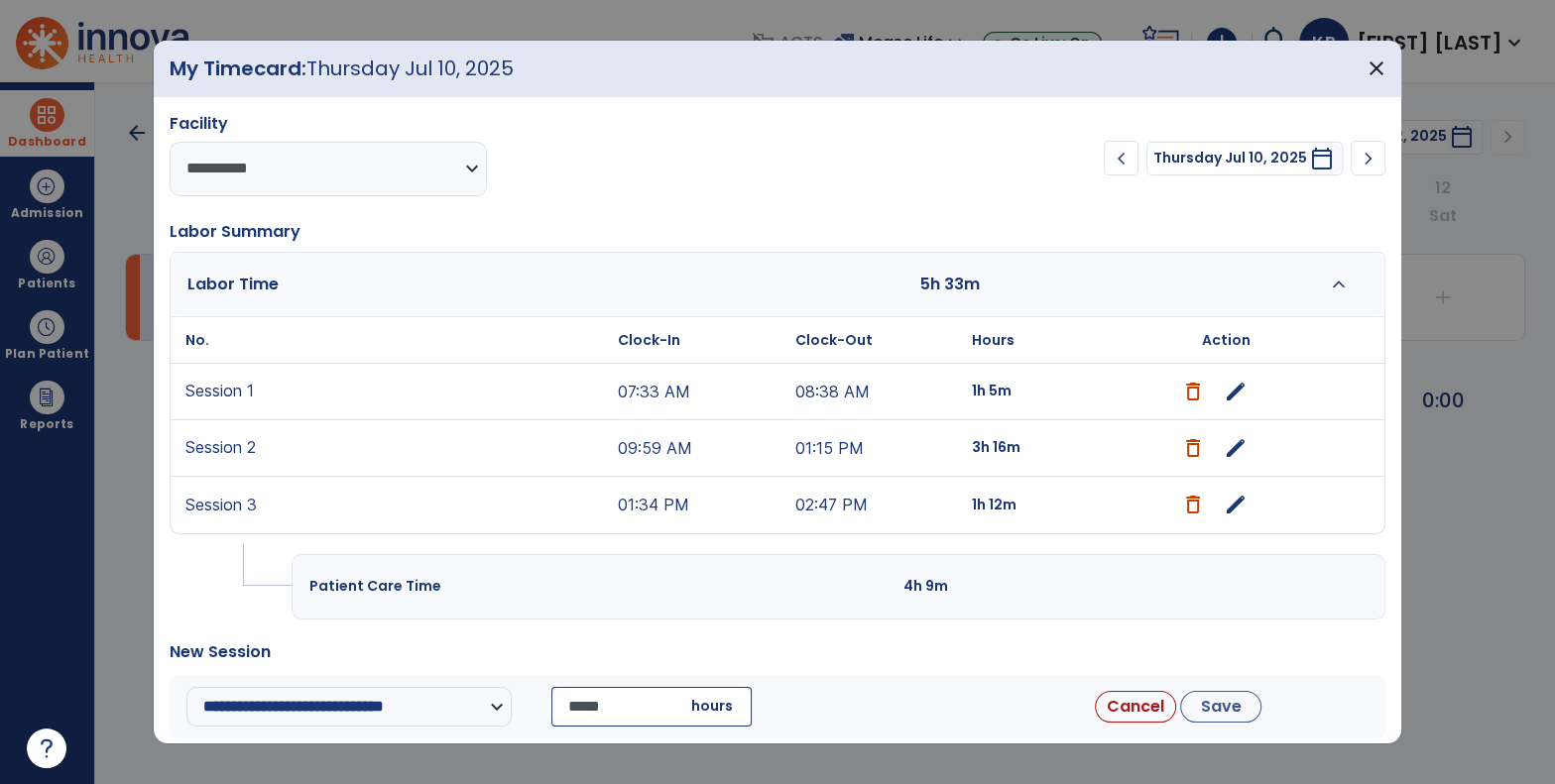 type on "*****" 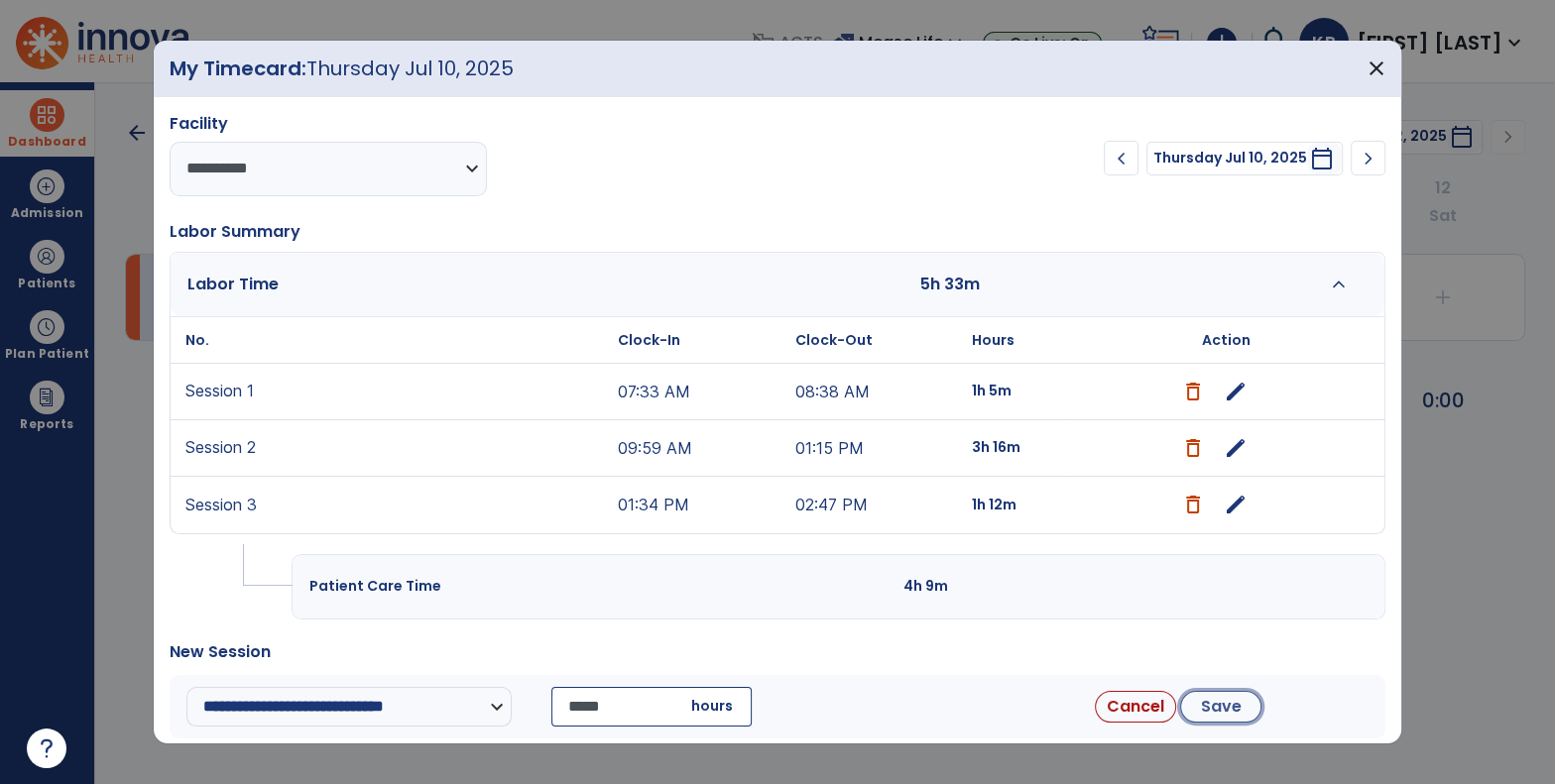 click on "Save" at bounding box center [1221, 707] 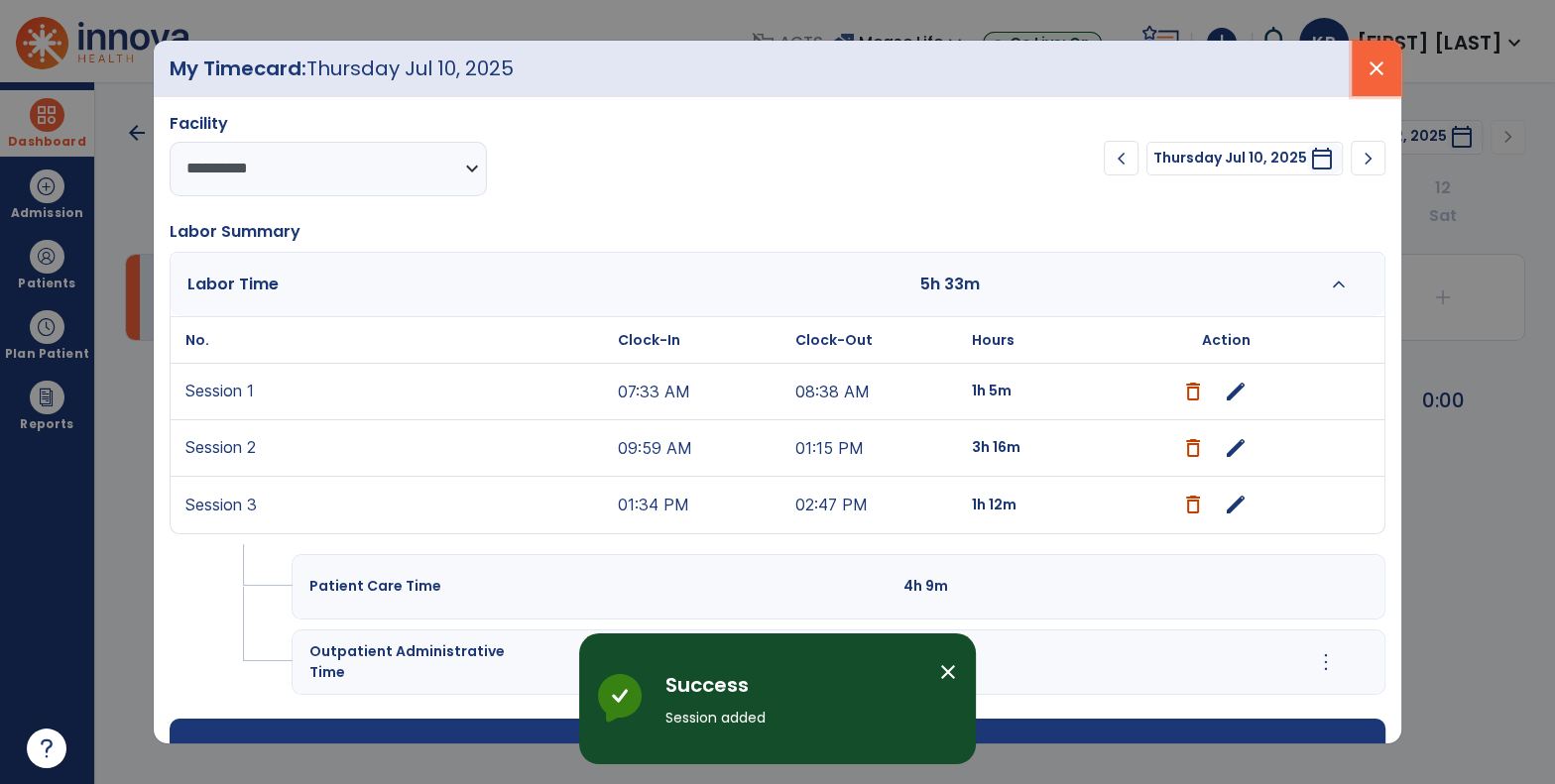click on "close" at bounding box center (1376, 68) 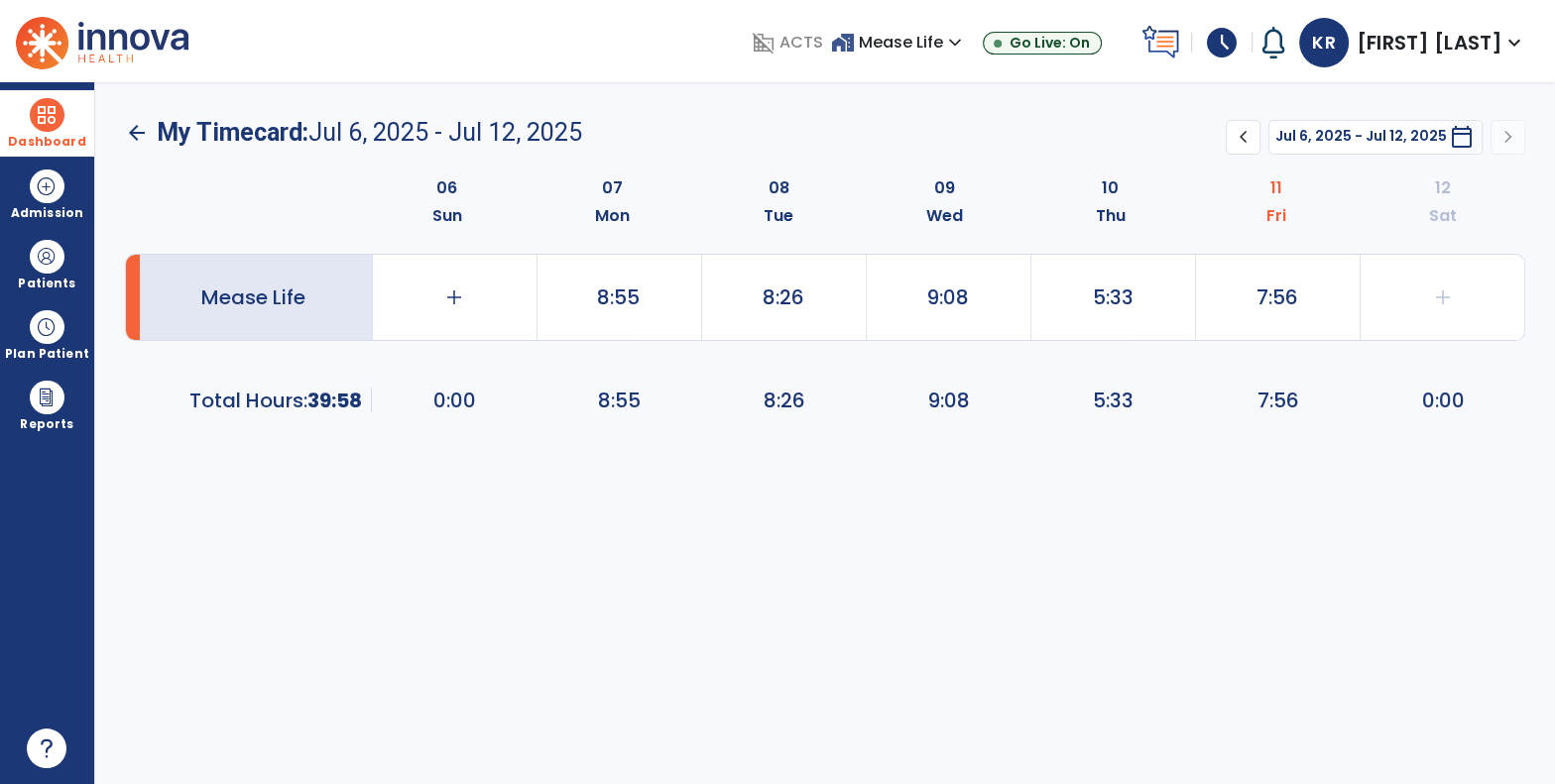 click at bounding box center (47, 115) 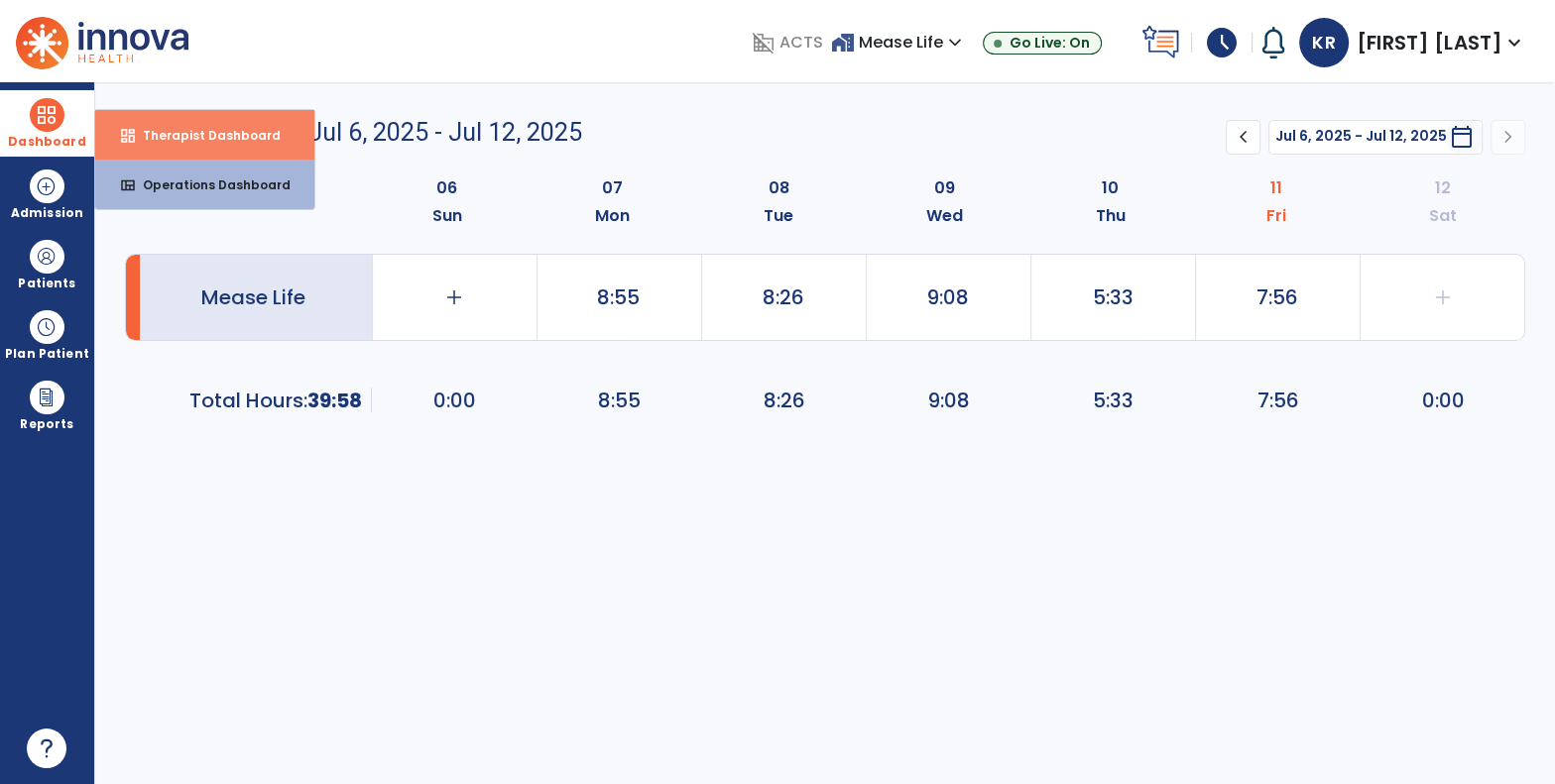 click on "dashboard  Therapist Dashboard" at bounding box center (204, 135) 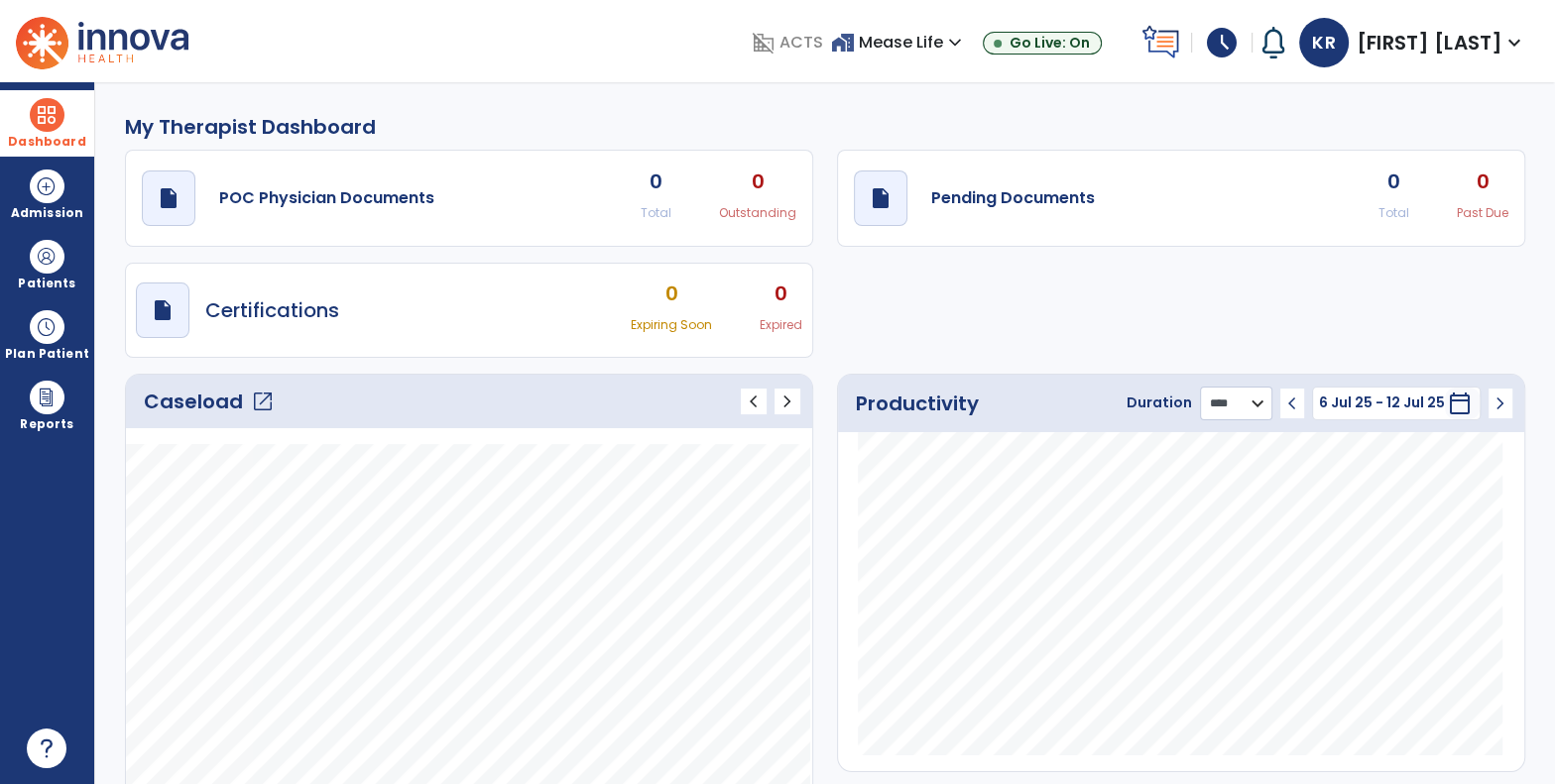 click on "******** **** ***" 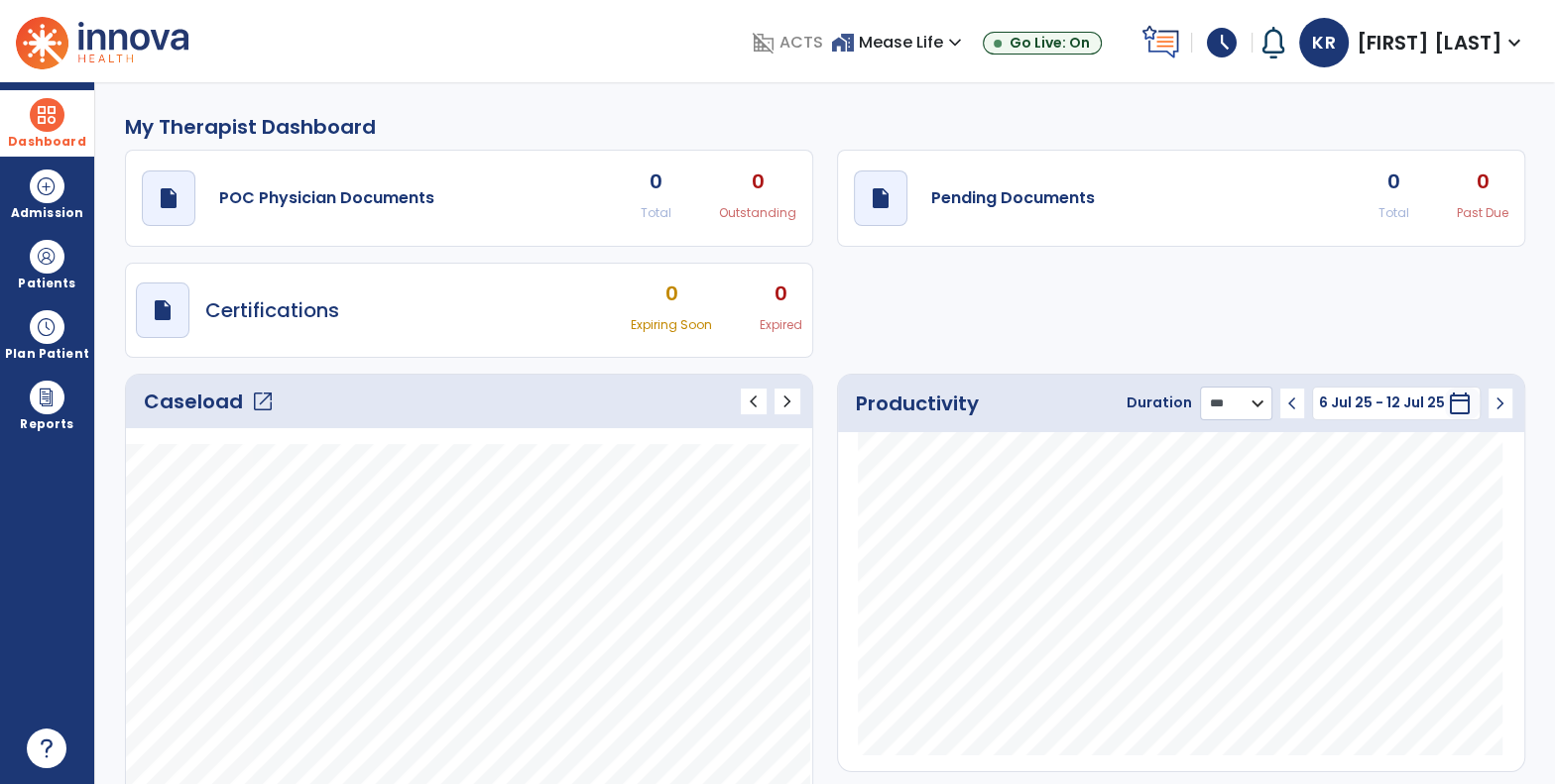 click on "******** **** ***" 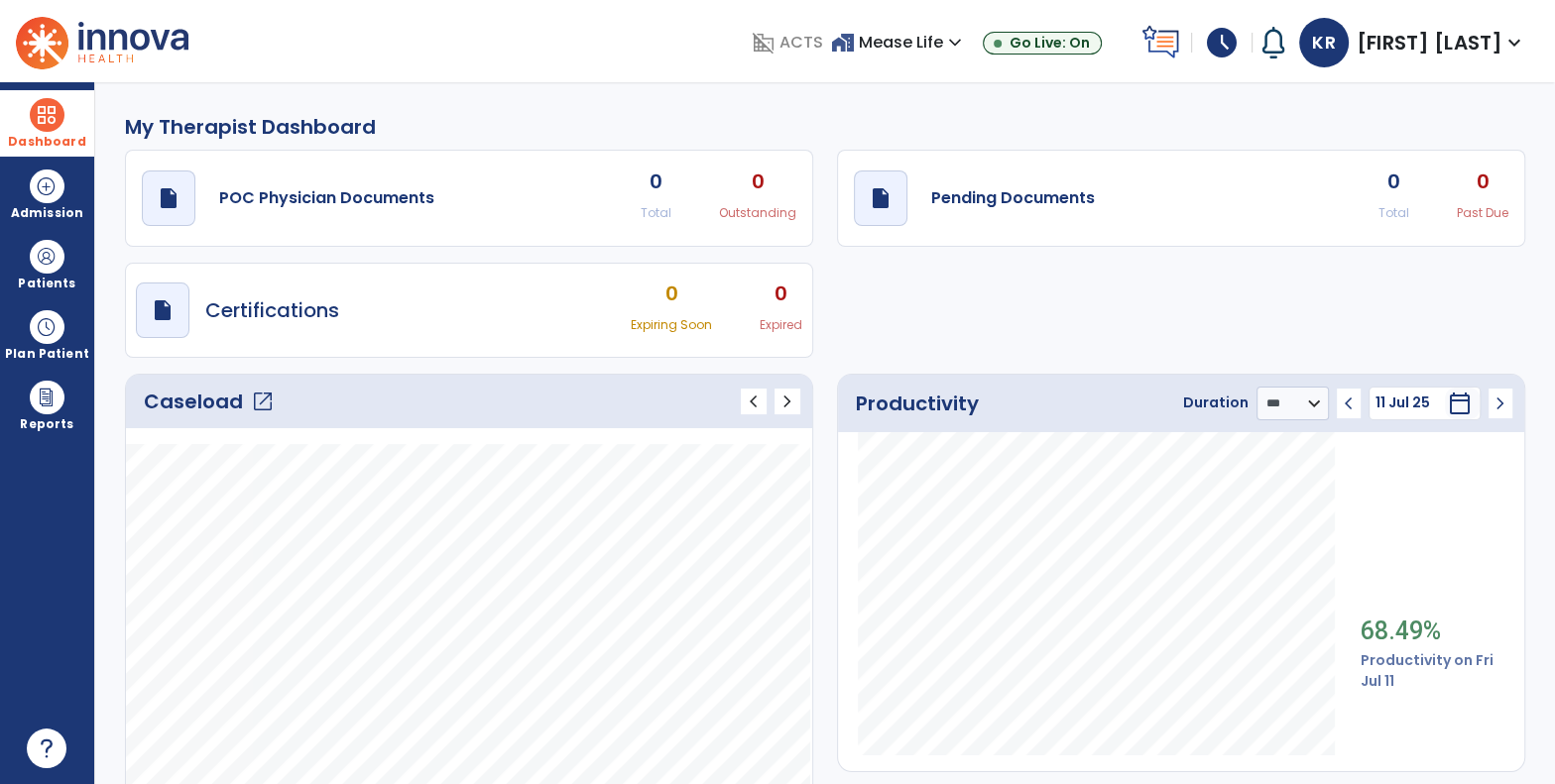 click on "draft   open_in_new  POC Physician Documents 0 Total 0 Outstanding  draft   open_in_new  Pending Documents 0 Total 0 Past Due  draft   open_in_new  Certifications 0 Expiring Soon 0 Expired" 